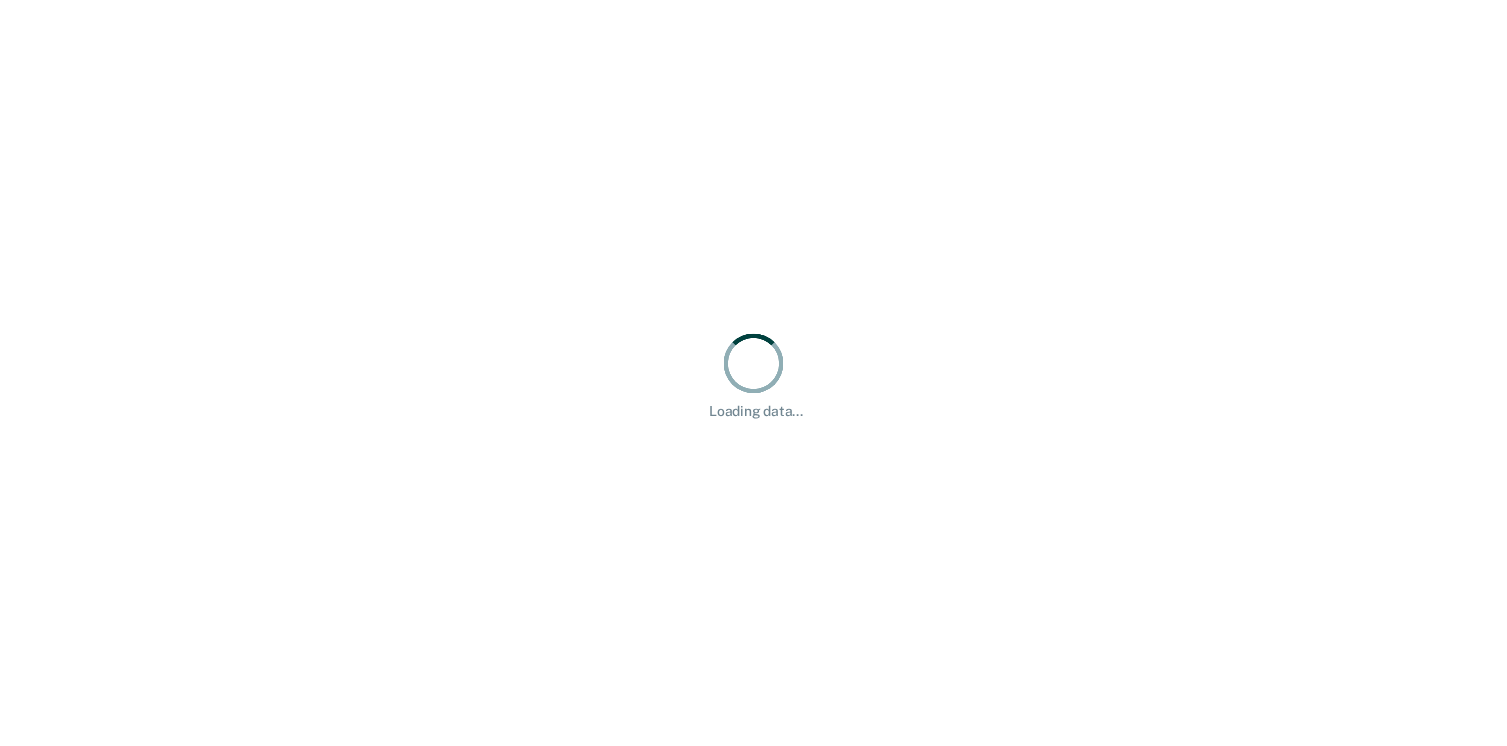 scroll, scrollTop: 0, scrollLeft: 0, axis: both 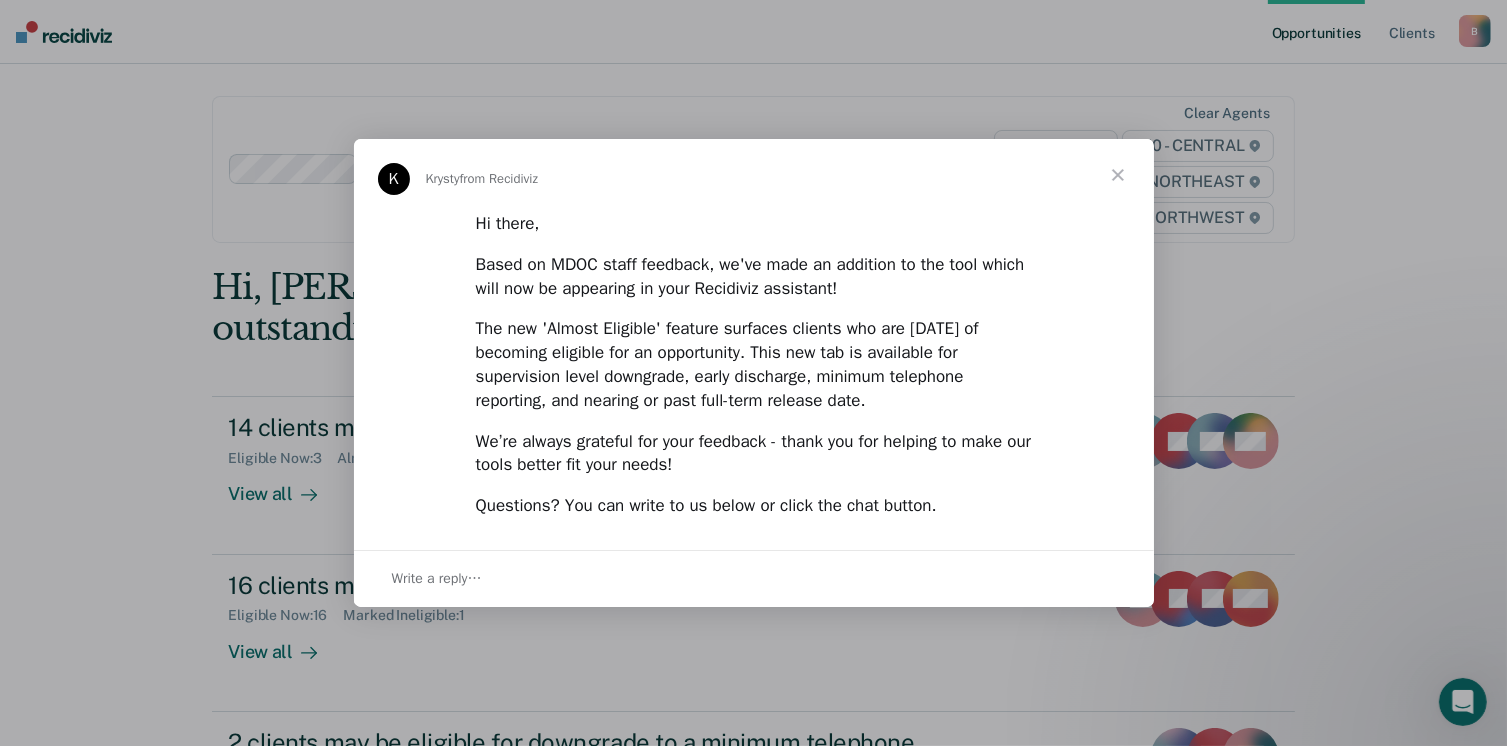 click at bounding box center (1118, 175) 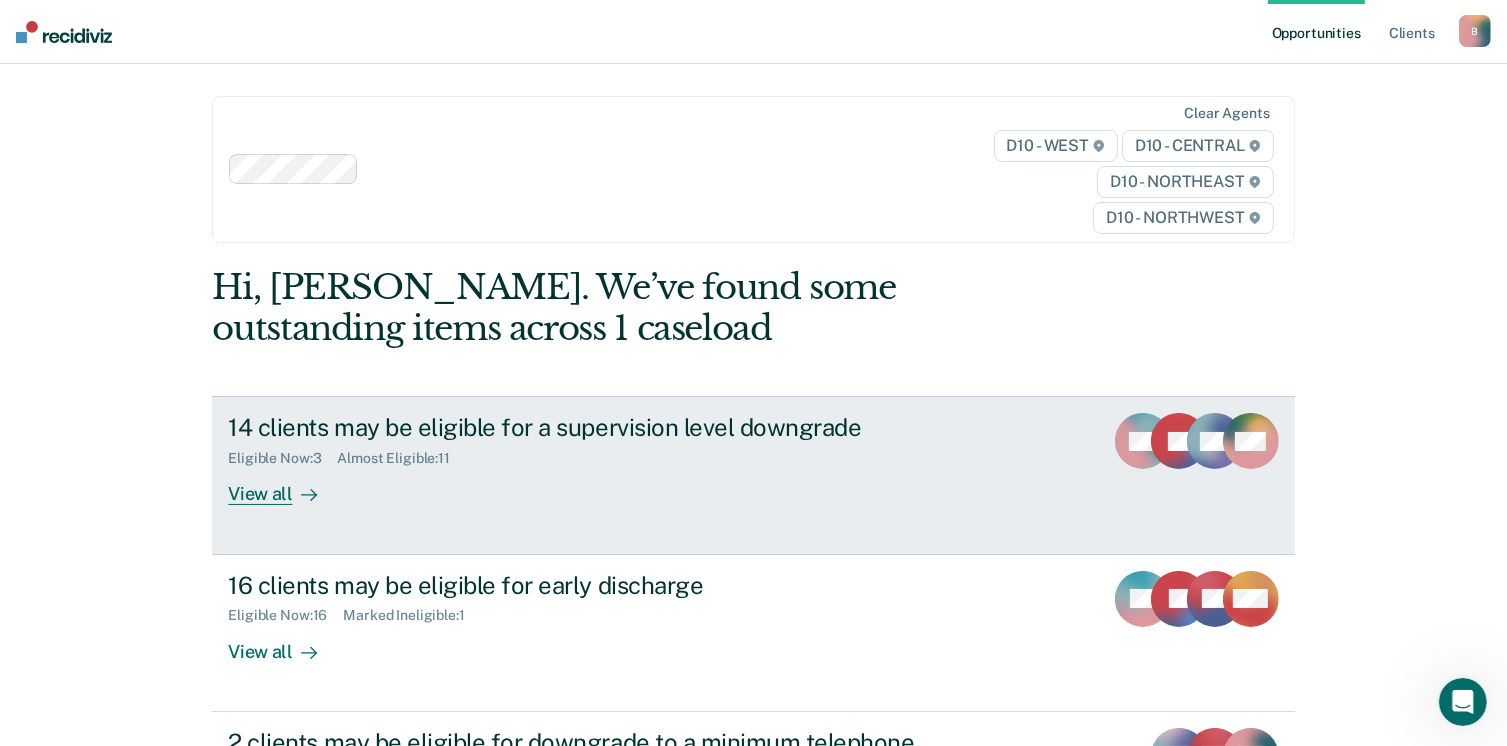 click on "View all" at bounding box center (284, 486) 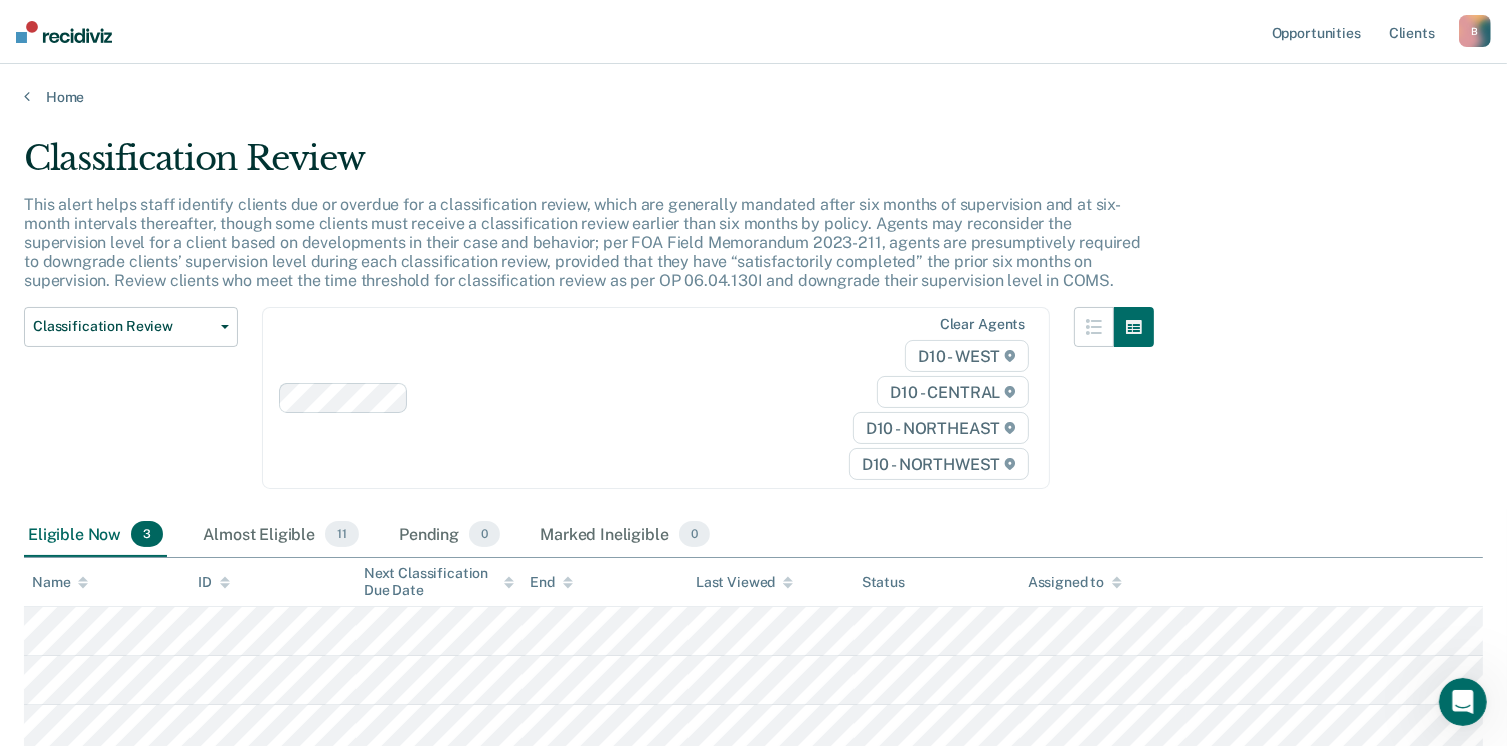 scroll, scrollTop: 149, scrollLeft: 0, axis: vertical 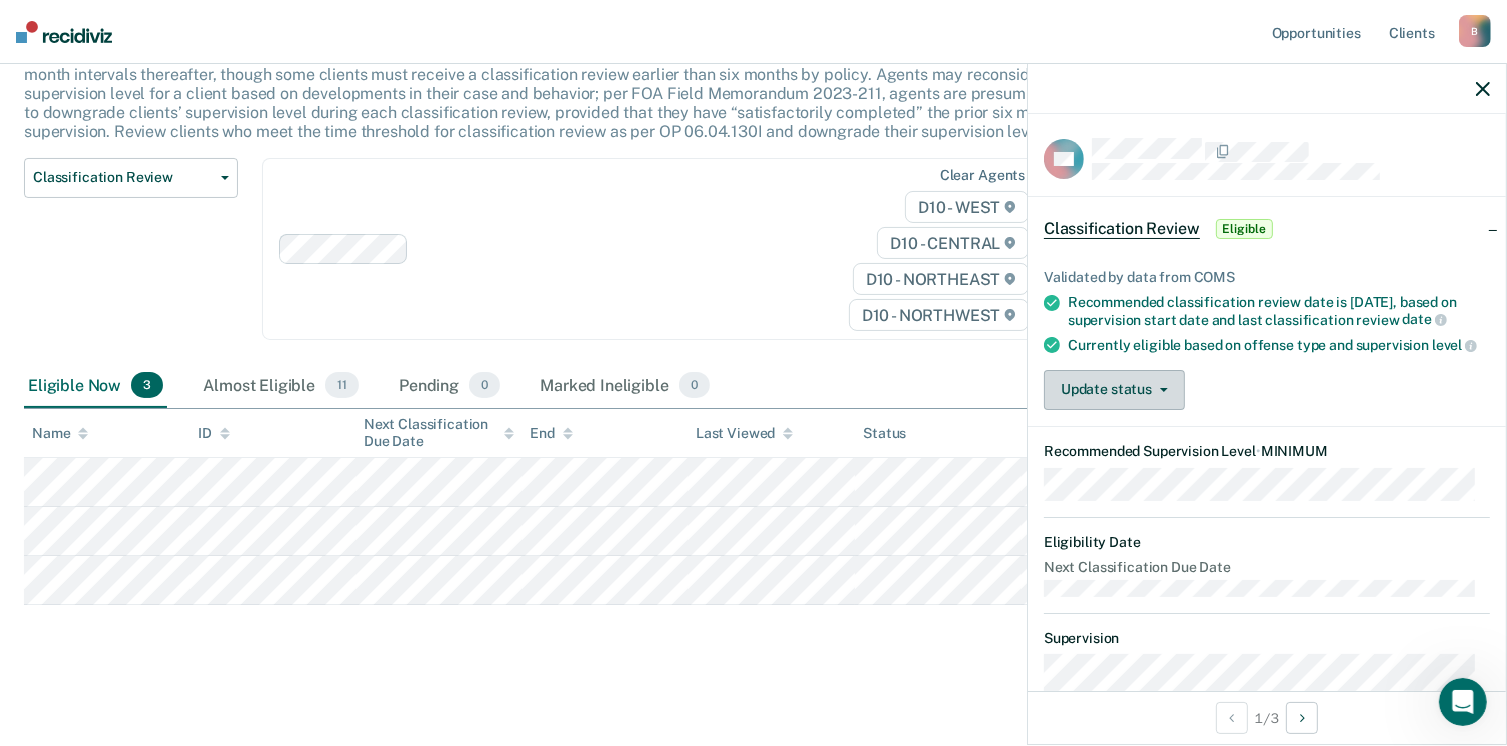 click on "Update status" at bounding box center (1114, 390) 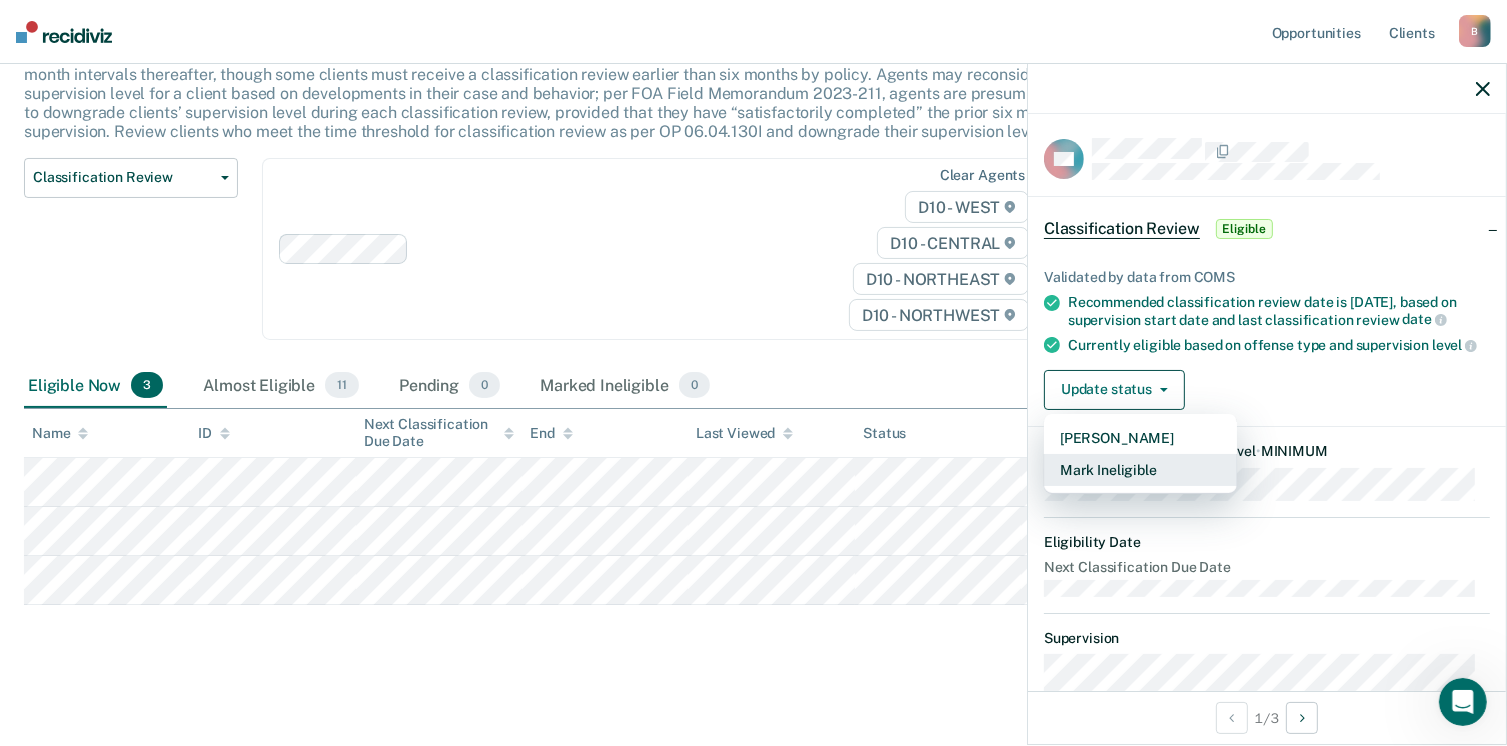 click on "Mark Ineligible" at bounding box center (1140, 470) 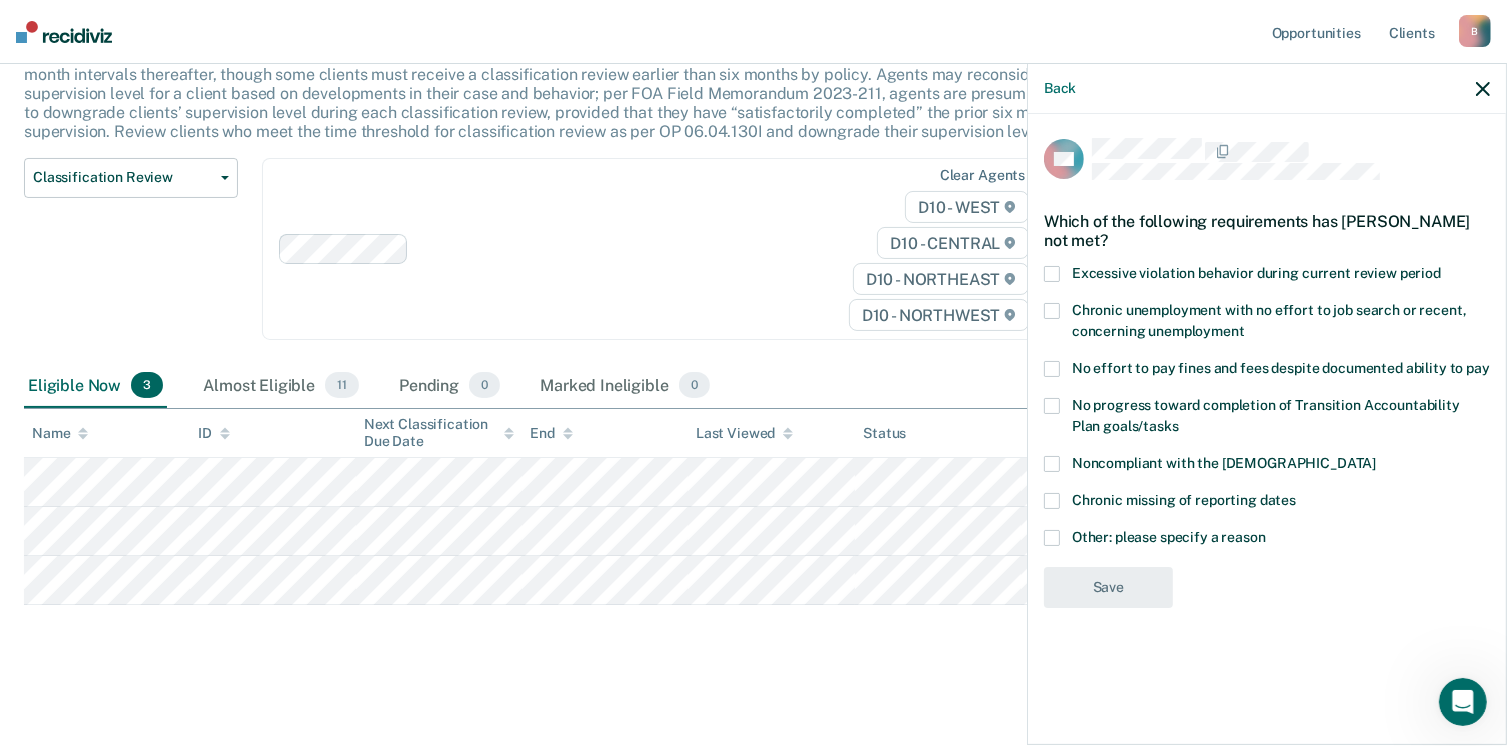 click at bounding box center [1052, 274] 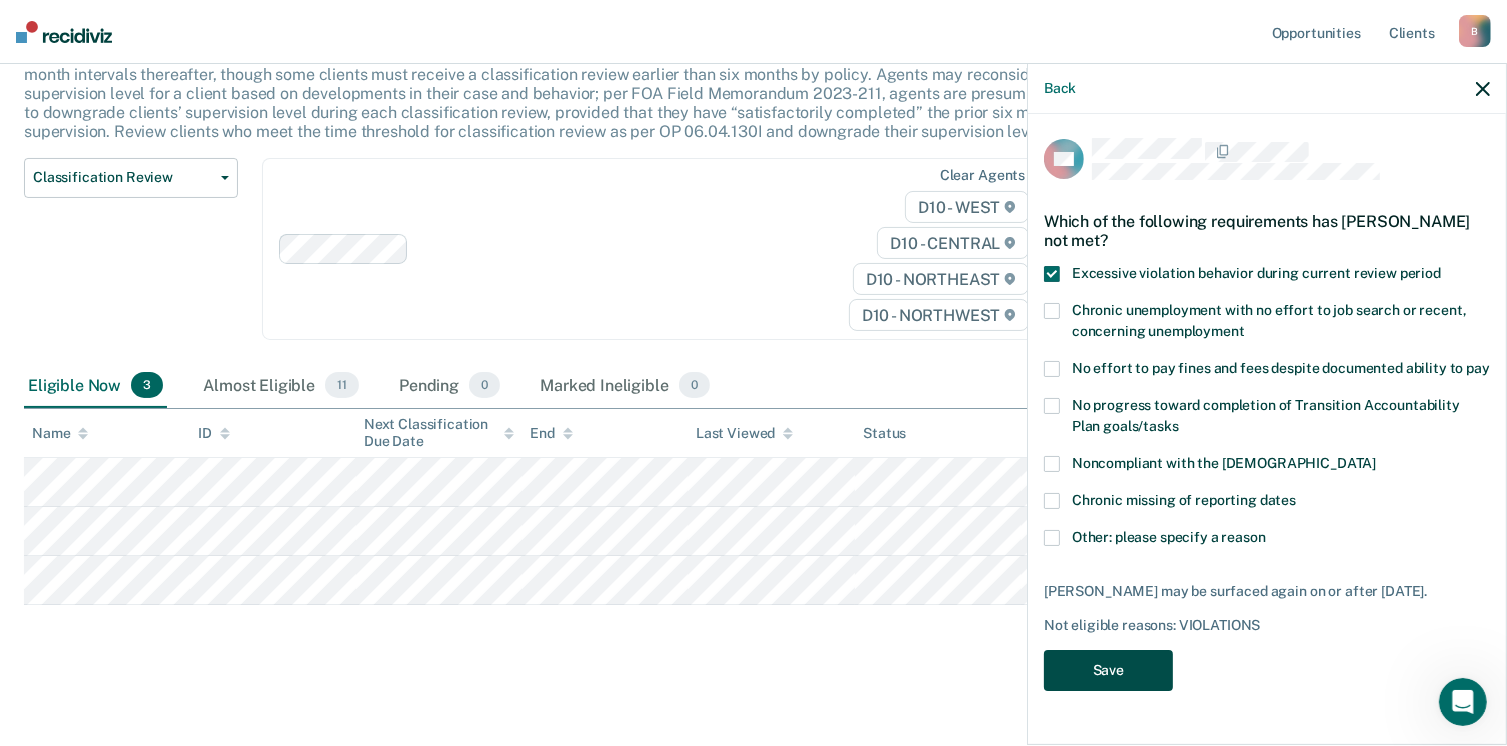 click on "Save" at bounding box center [1108, 670] 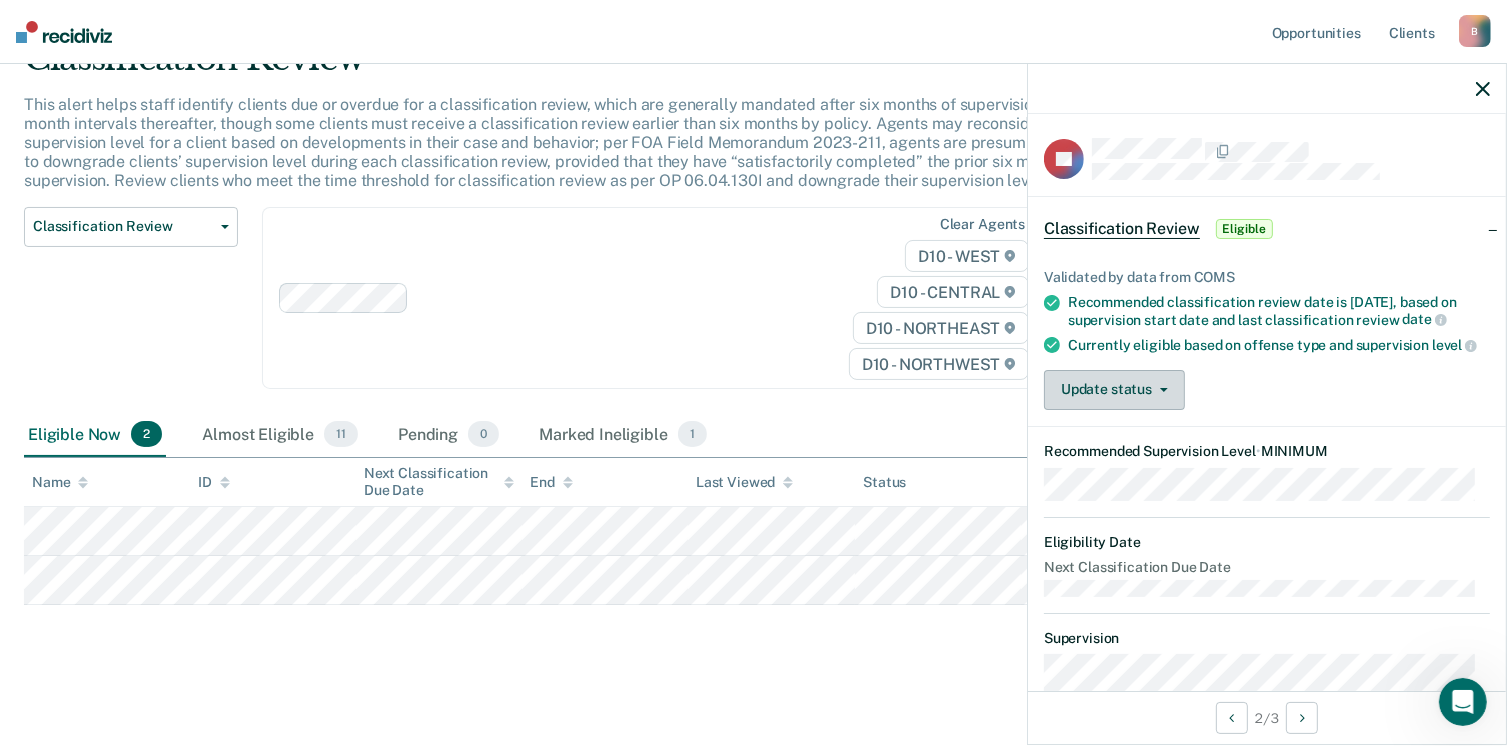 click on "Update status" at bounding box center (1114, 390) 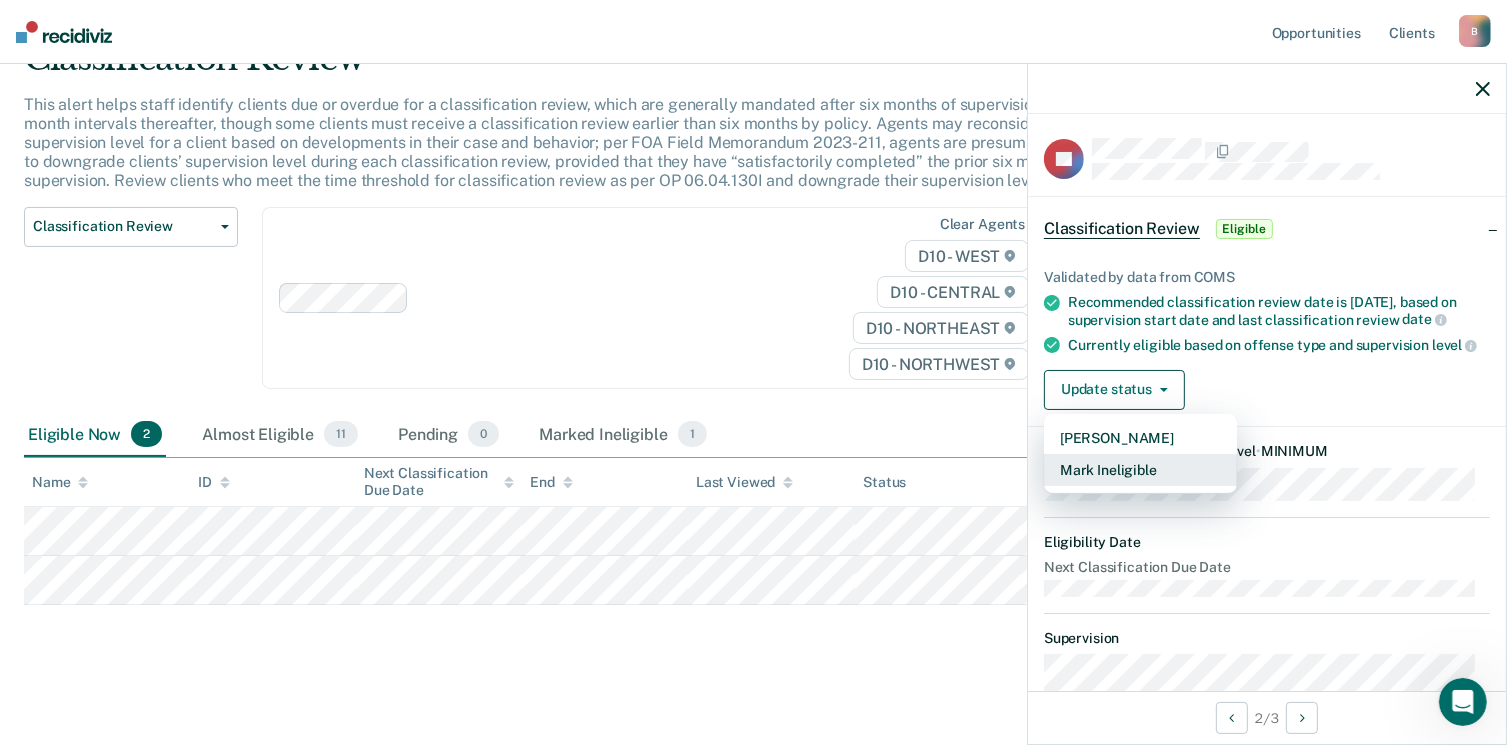 click on "Mark Ineligible" at bounding box center (1140, 470) 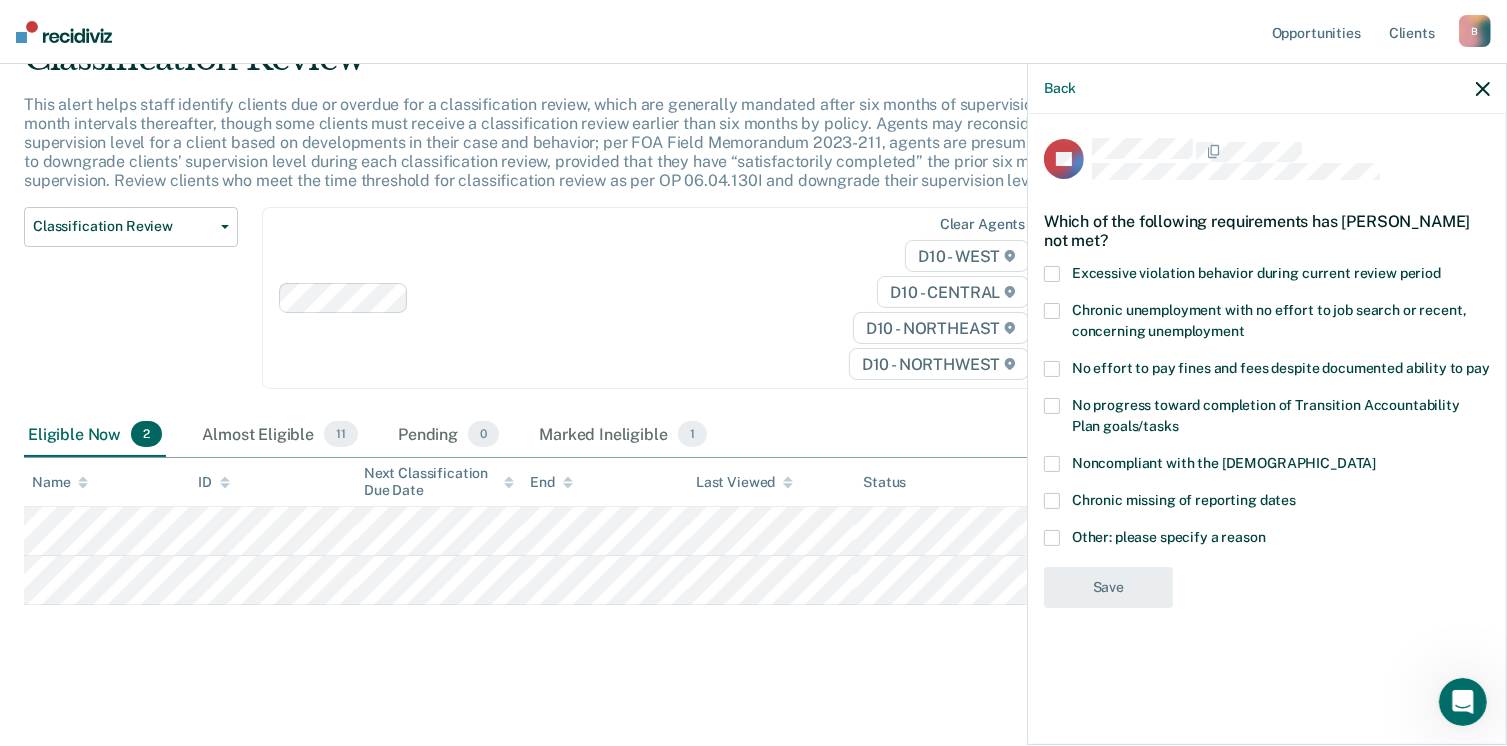 click at bounding box center [1052, 311] 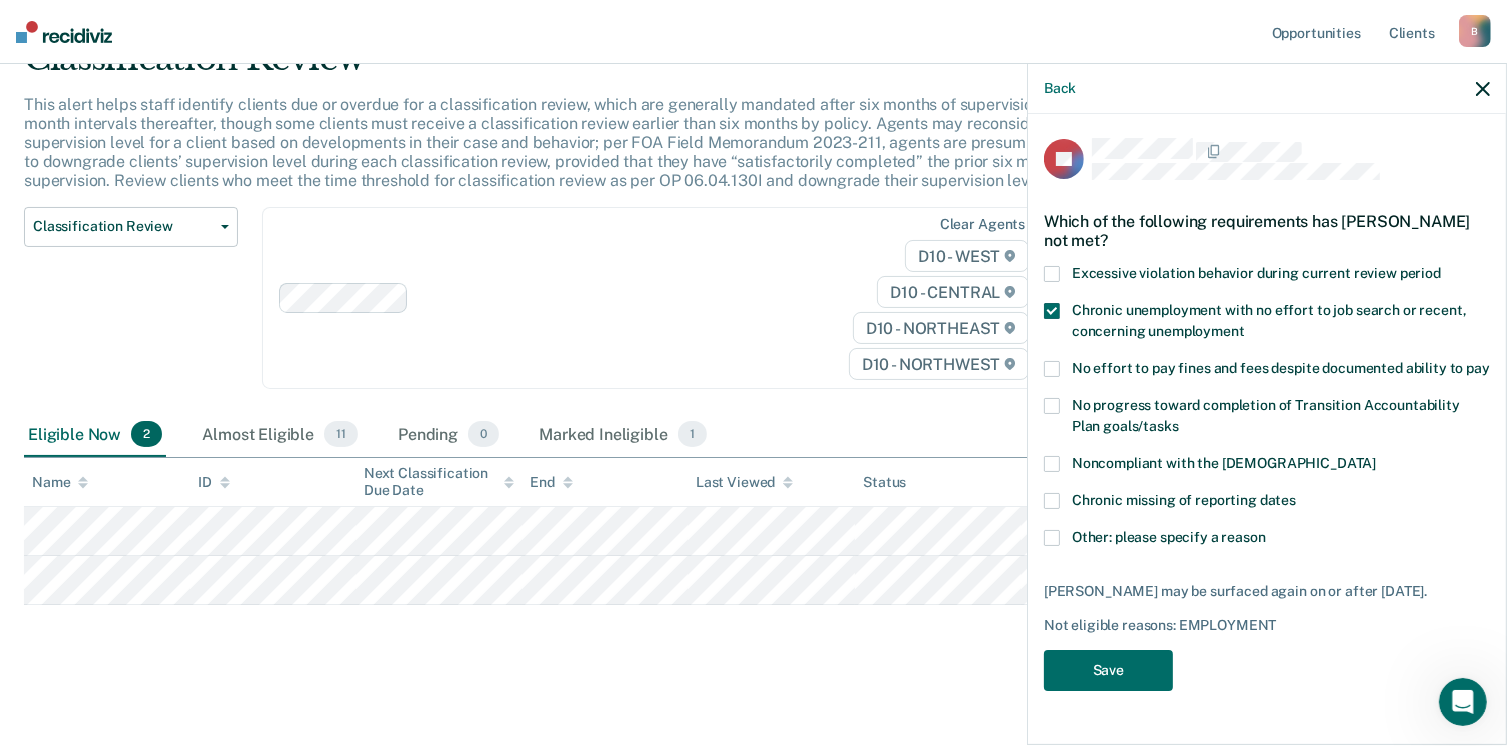 click at bounding box center (1052, 369) 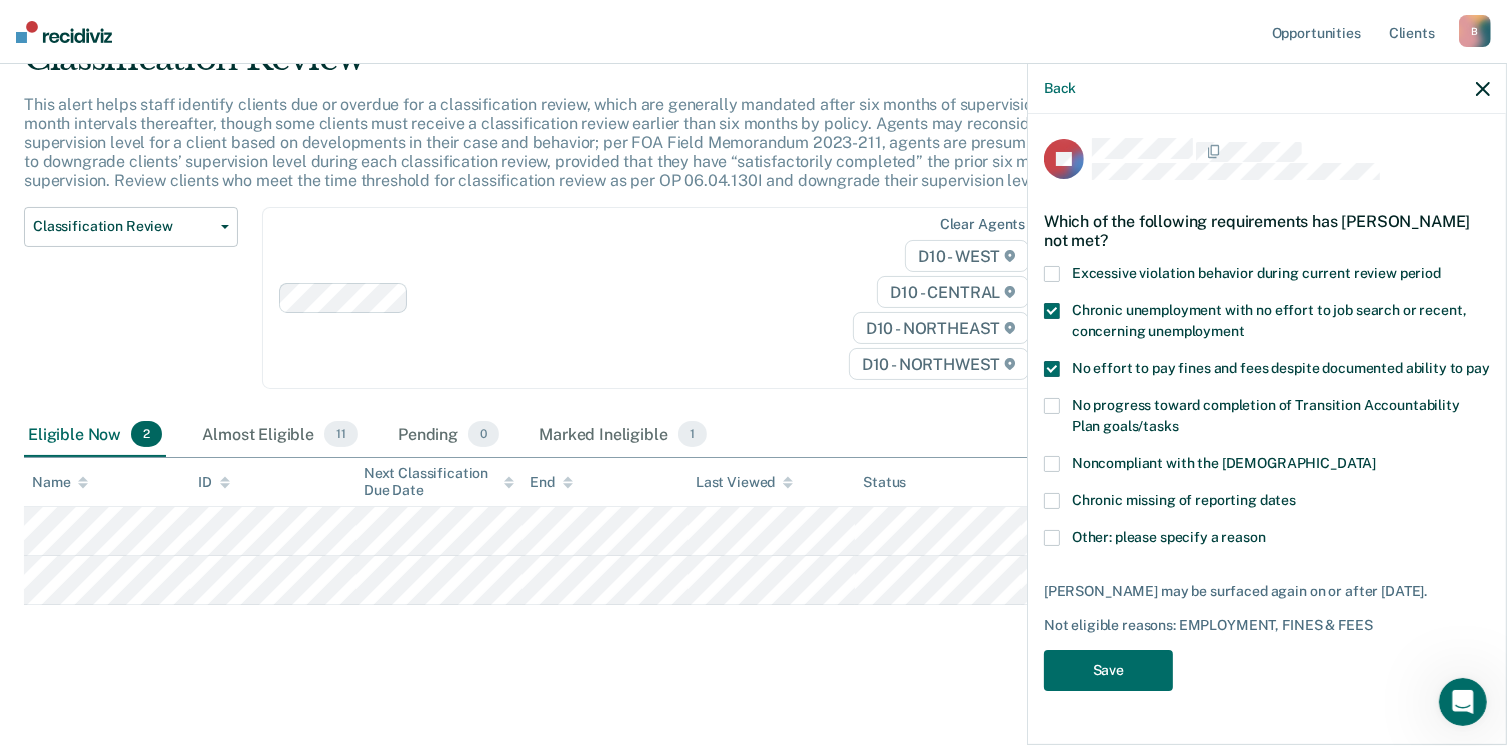 click at bounding box center (1052, 406) 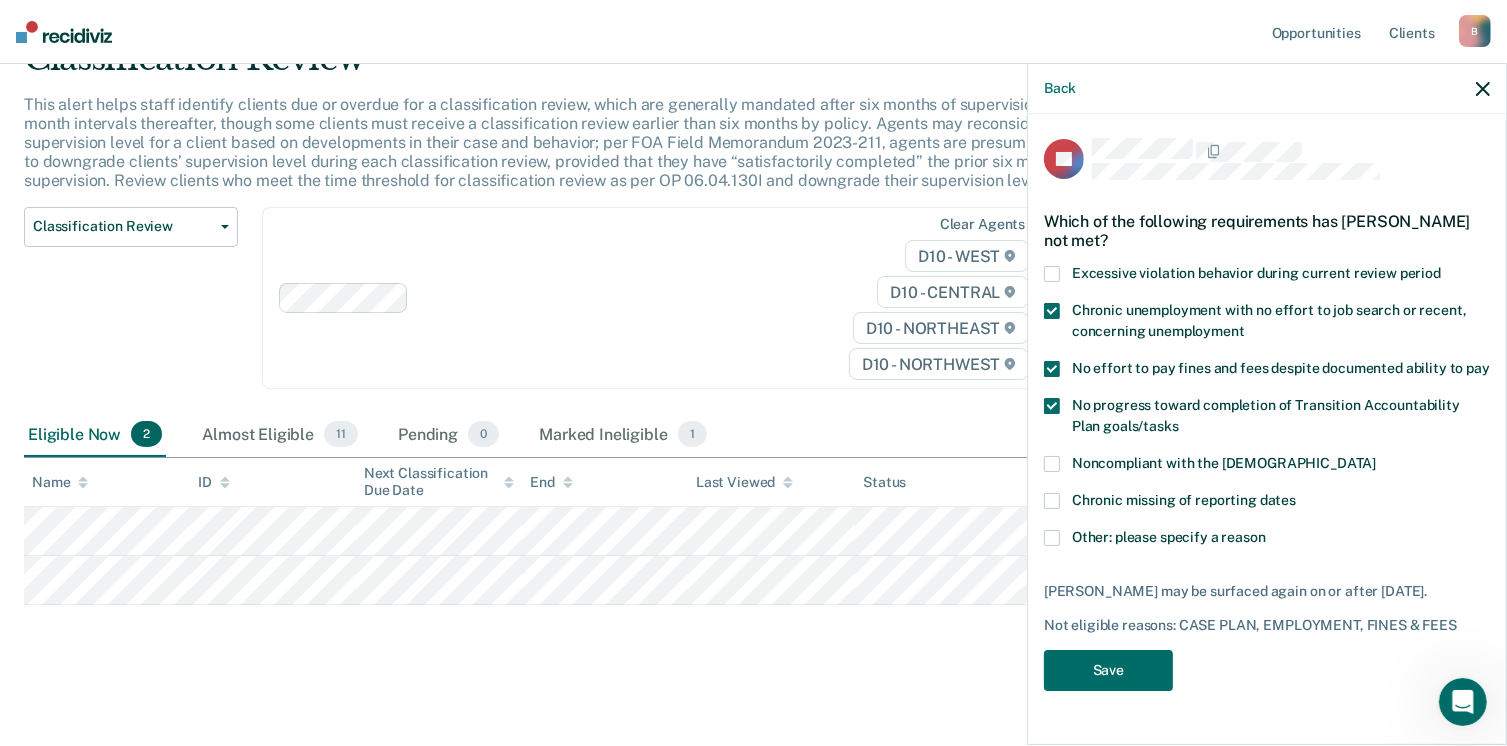click at bounding box center (1052, 464) 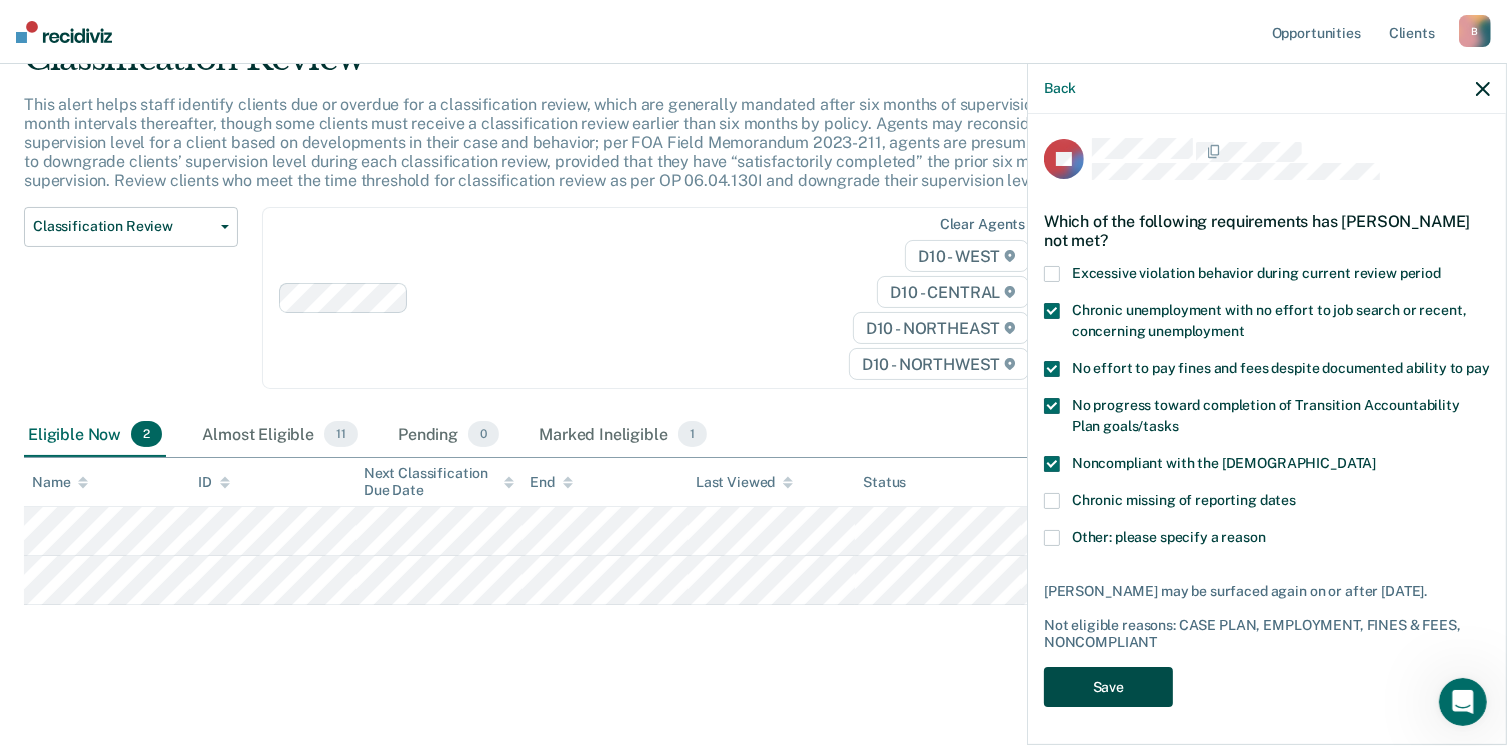 click on "Save" at bounding box center (1108, 687) 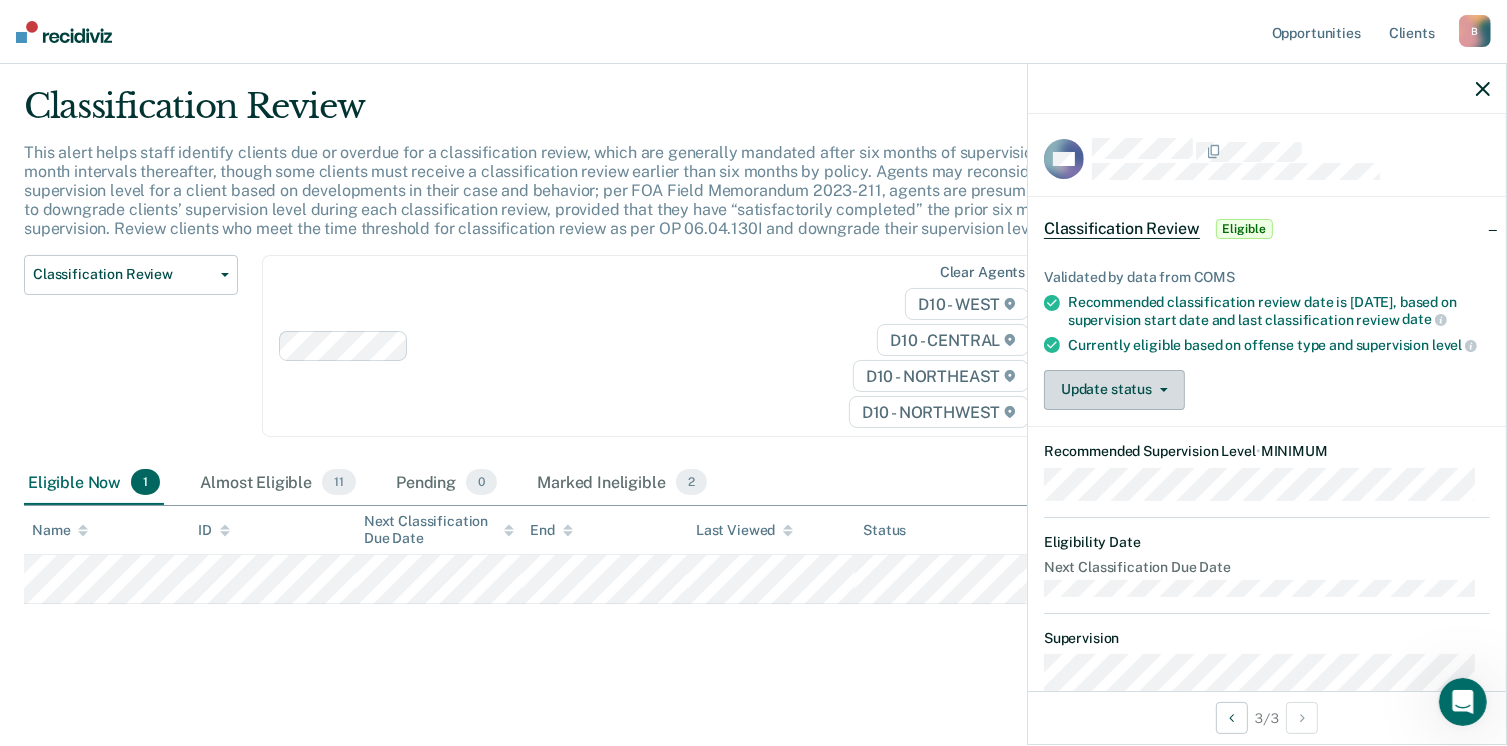 click on "Update status" at bounding box center [1114, 390] 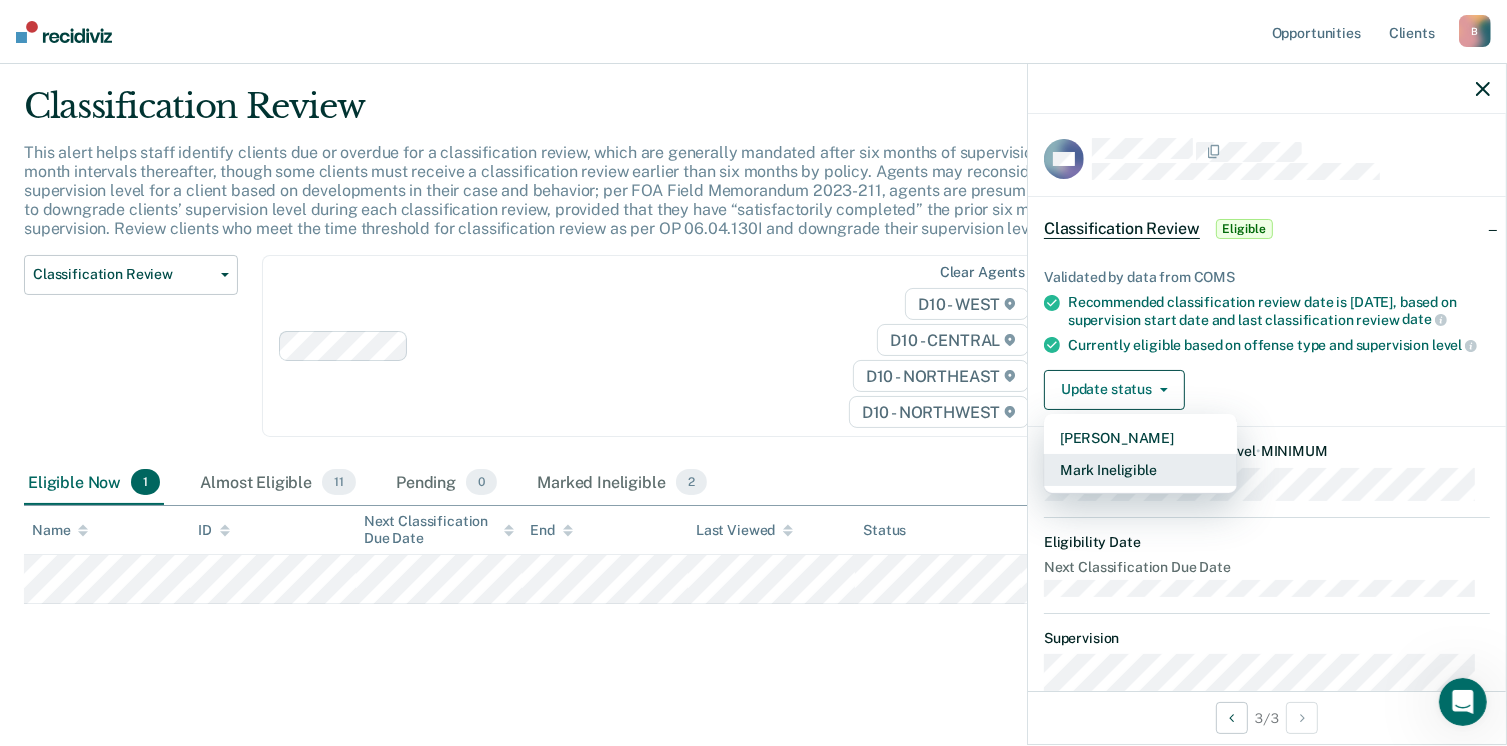 click on "Mark Ineligible" at bounding box center (1140, 470) 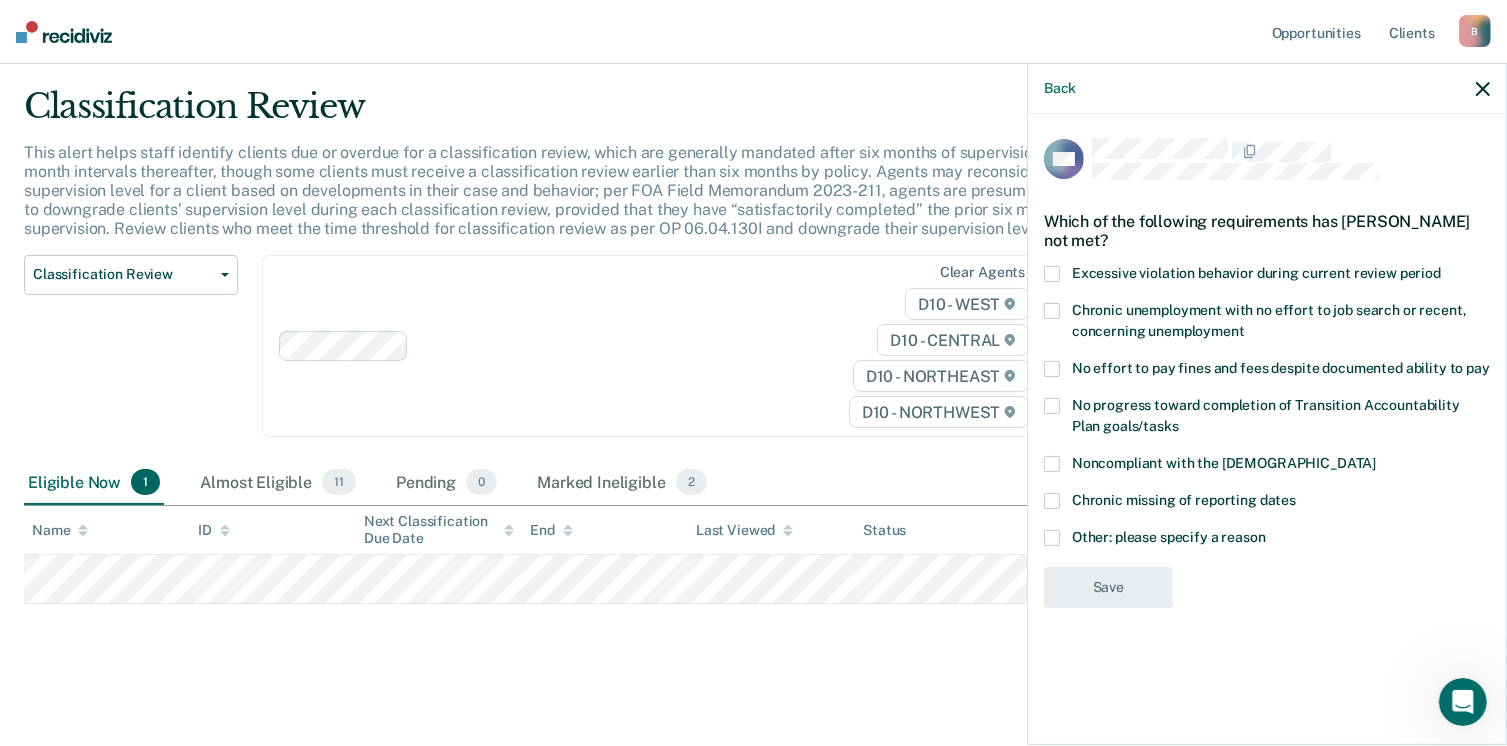 click at bounding box center [1052, 538] 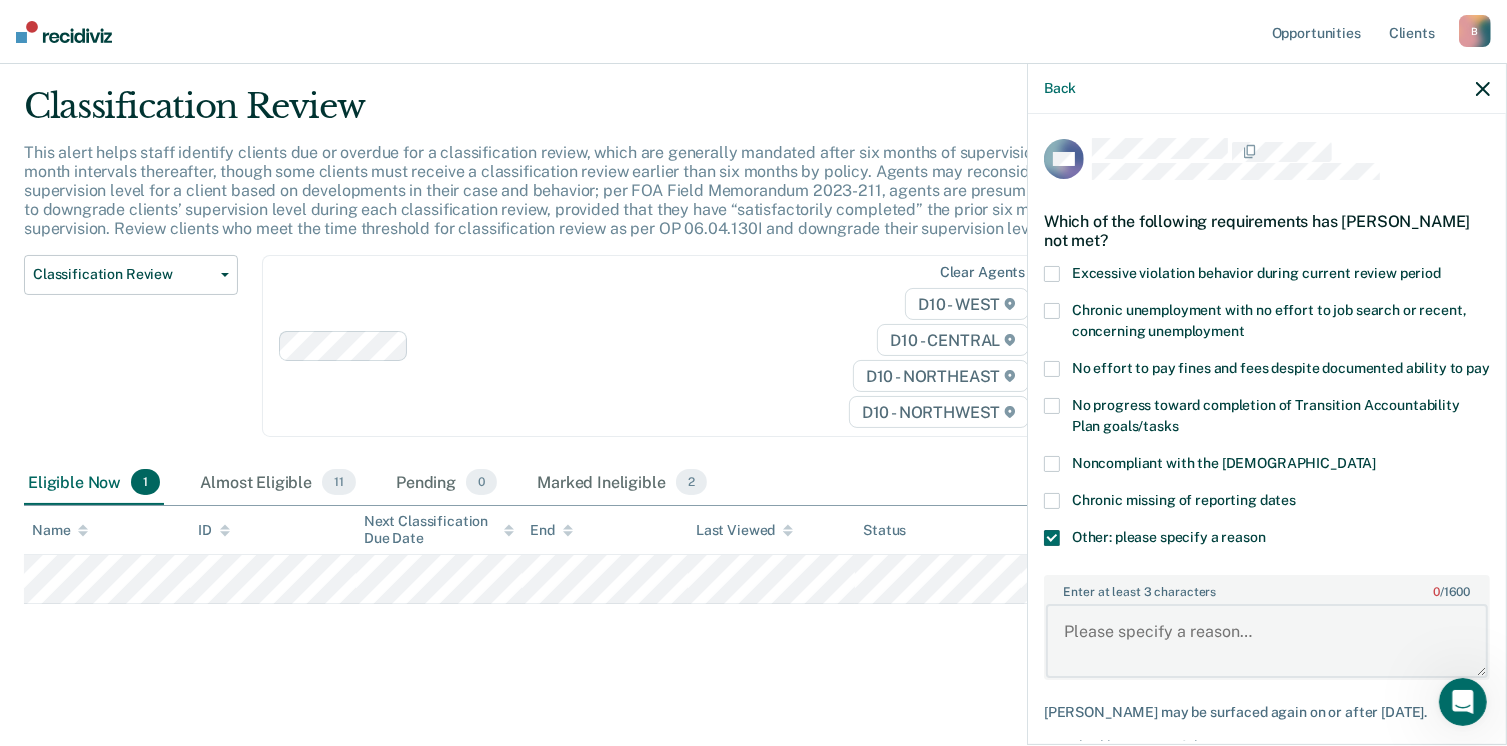 click on "Enter at least 3 characters 0  /  1600" at bounding box center (1267, 641) 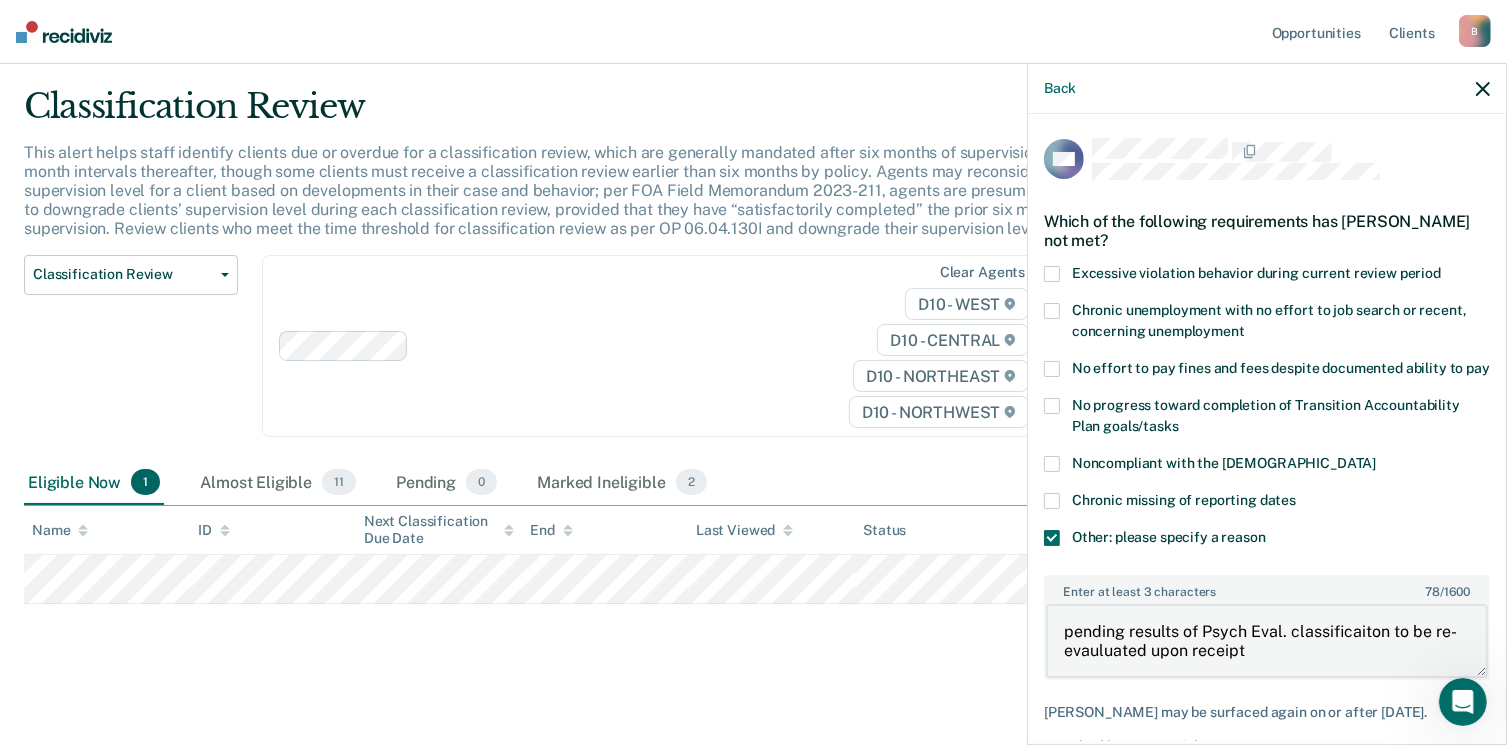 click on "pending results of Psych Eval. classificaiton to be re-evauluated upon receipt" at bounding box center (1267, 641) 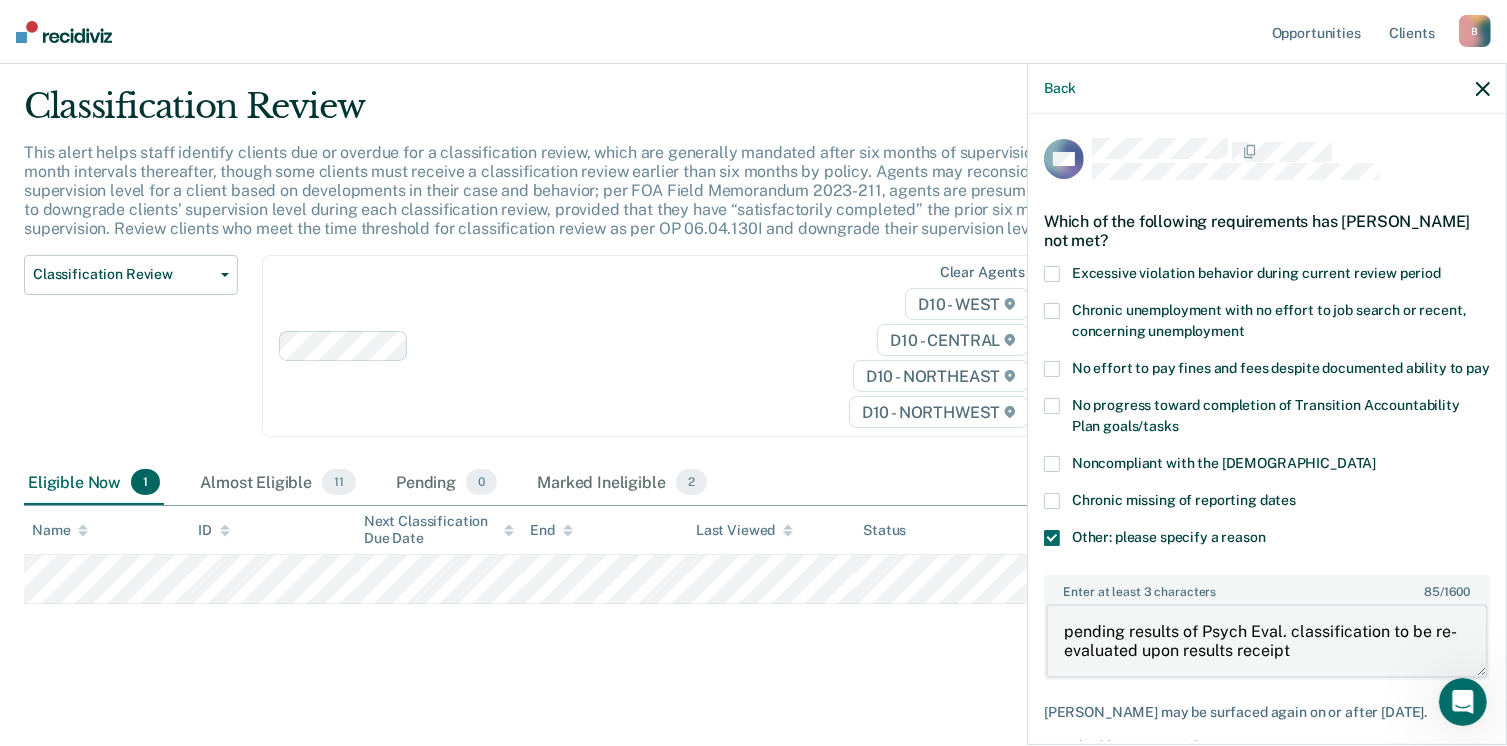 type on "pending results of Psych Eval. classification to be re-evaluated upon results receipt" 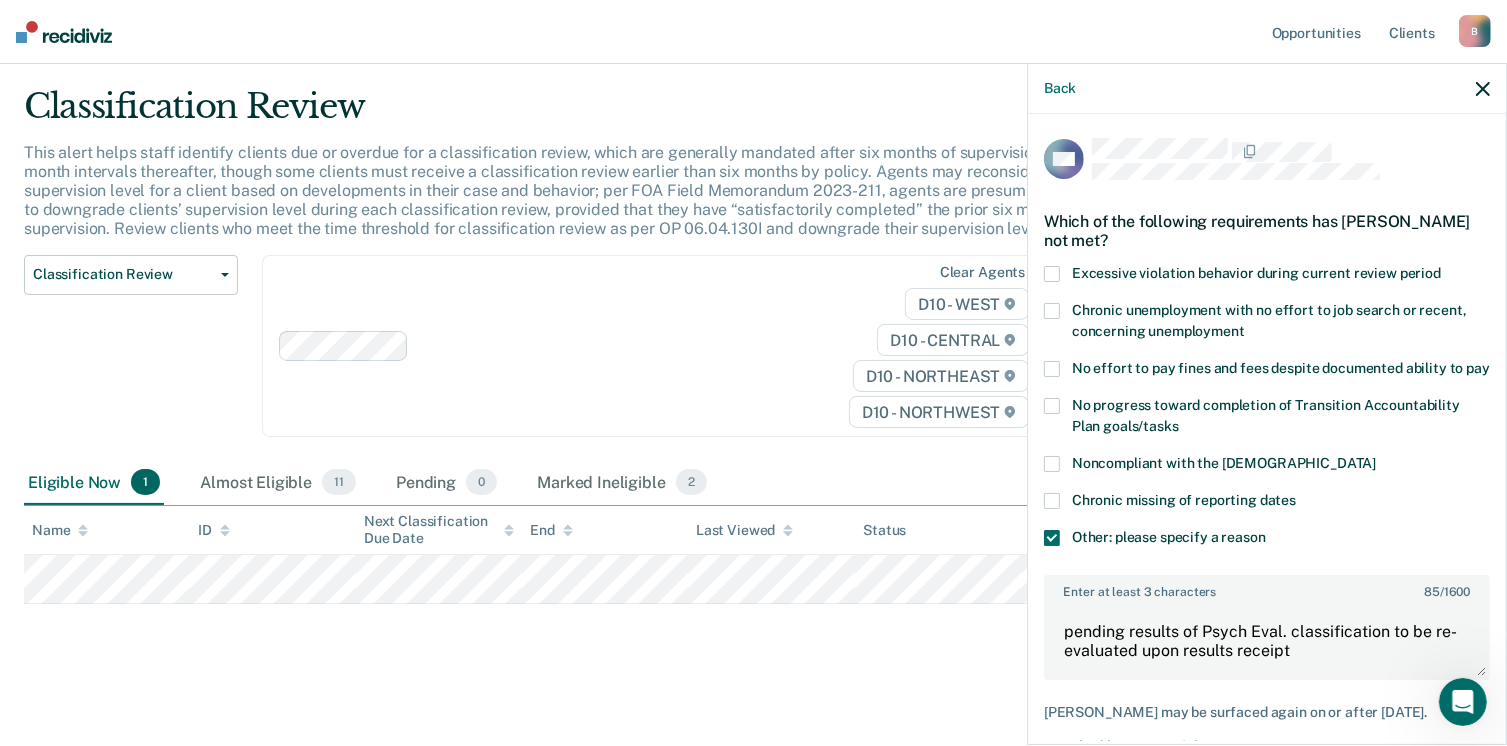 scroll, scrollTop: 140, scrollLeft: 0, axis: vertical 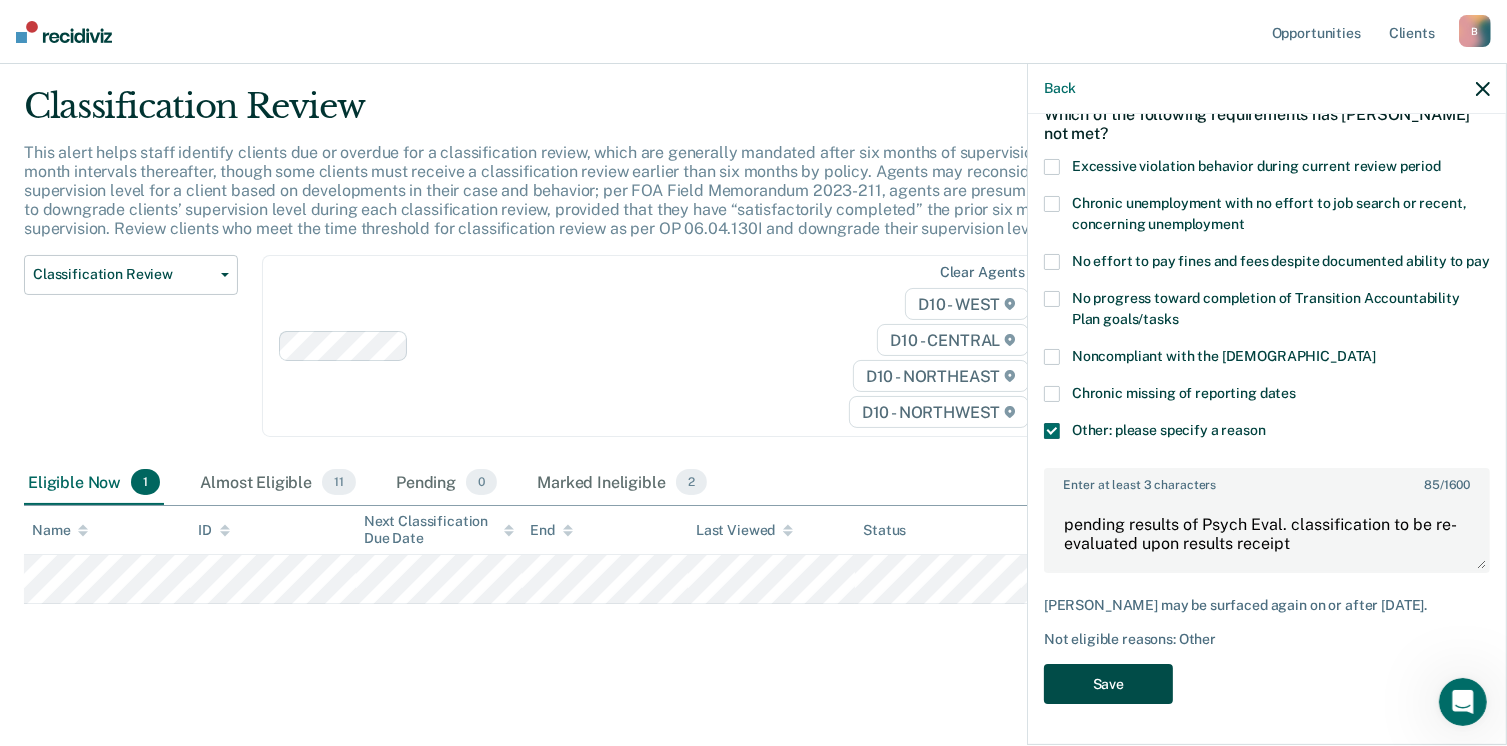 click on "Save" at bounding box center (1108, 684) 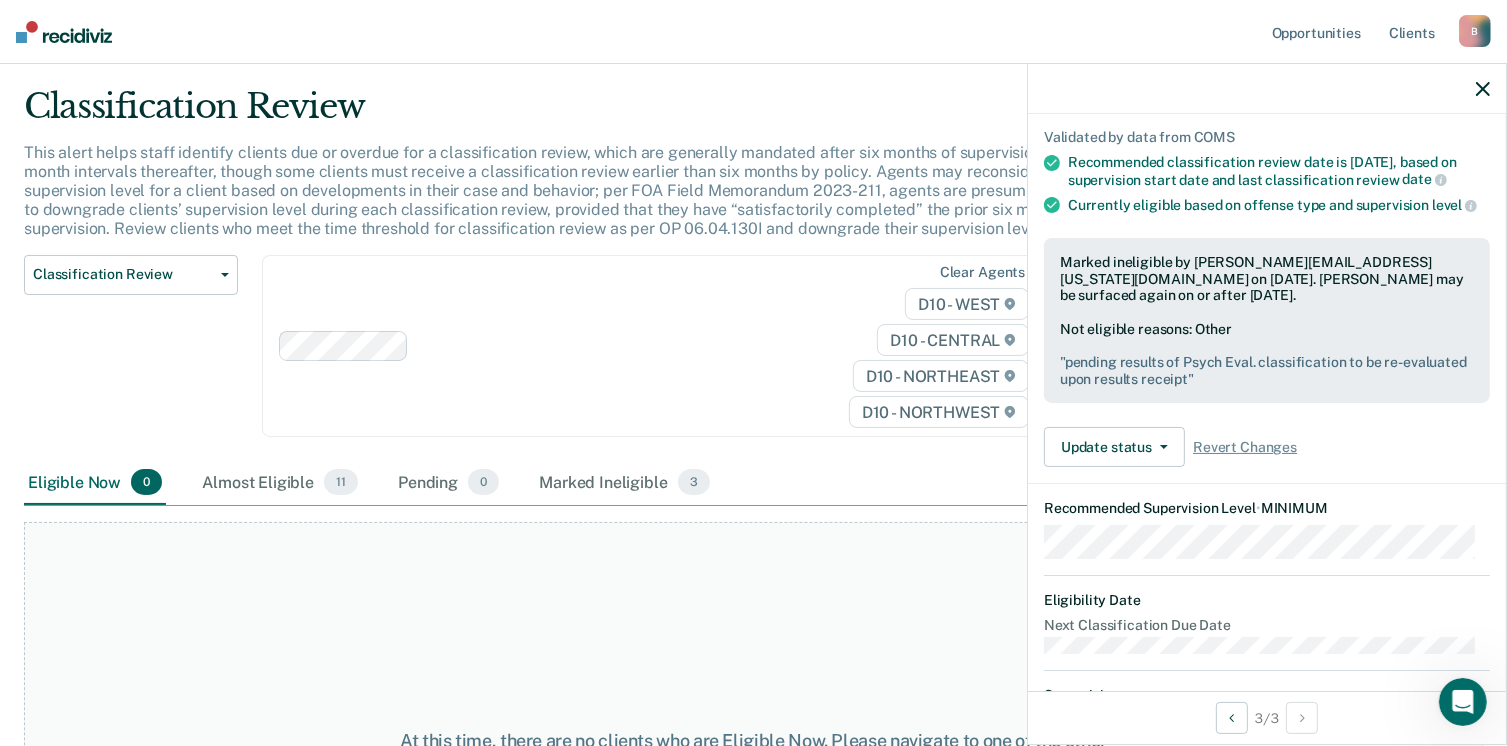 click 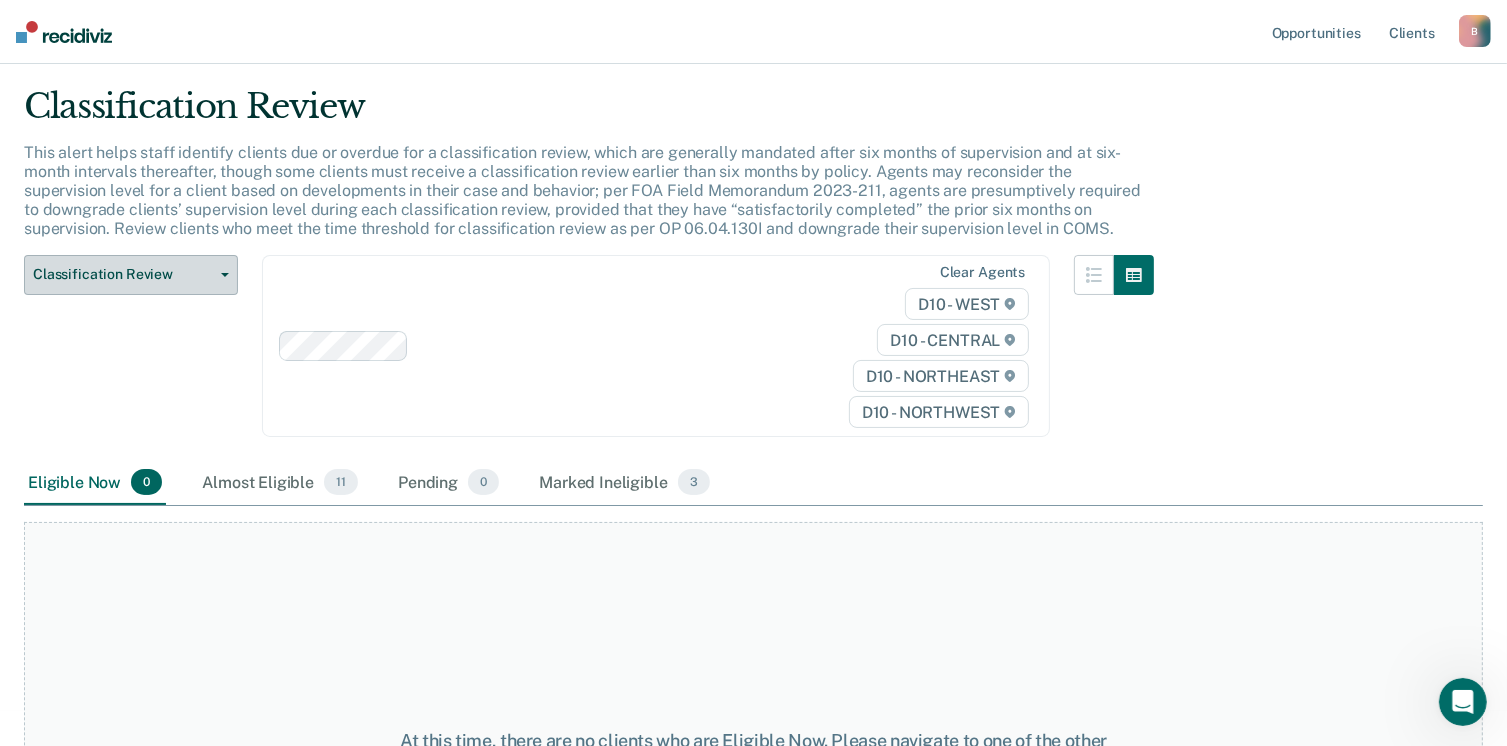click on "Classification Review" at bounding box center (123, 274) 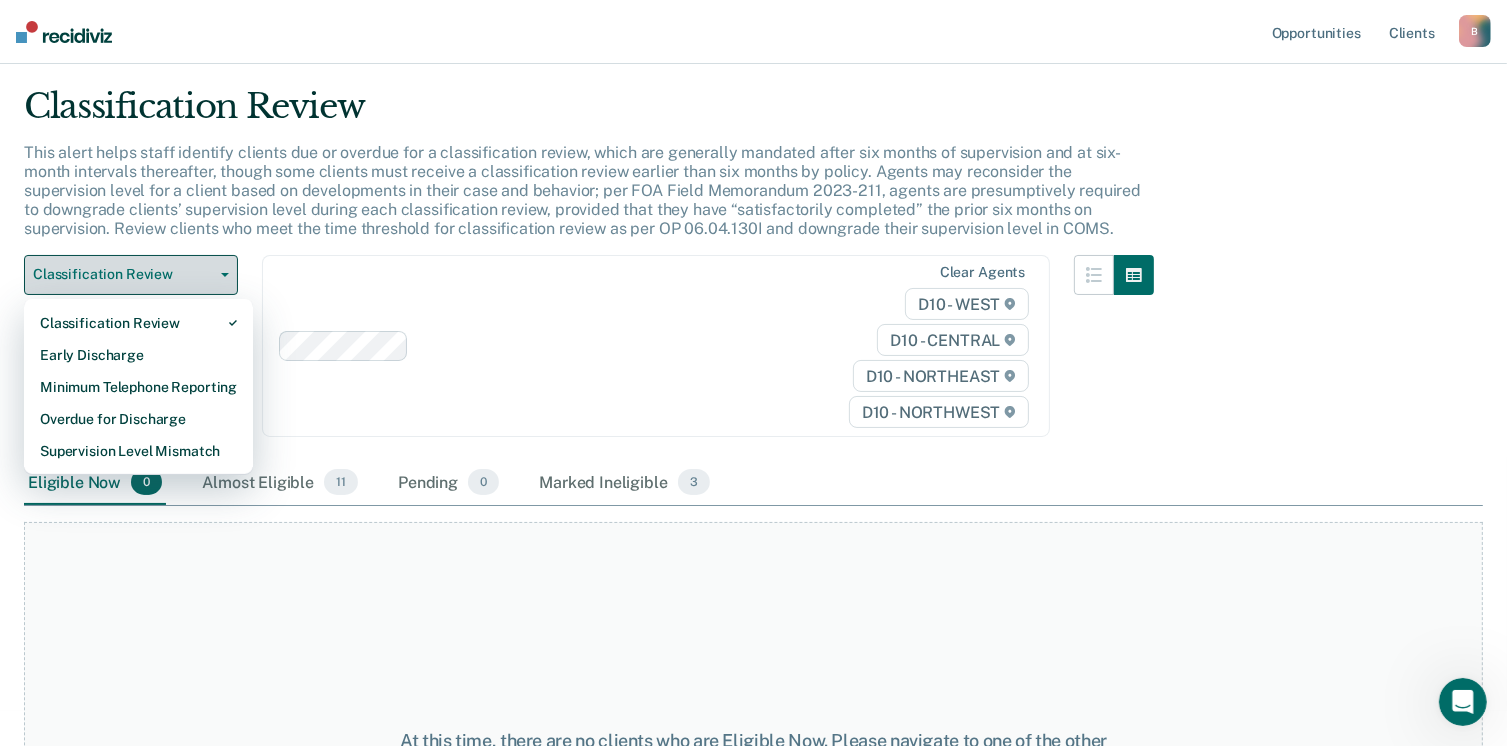 click on "Classification Review" at bounding box center (123, 274) 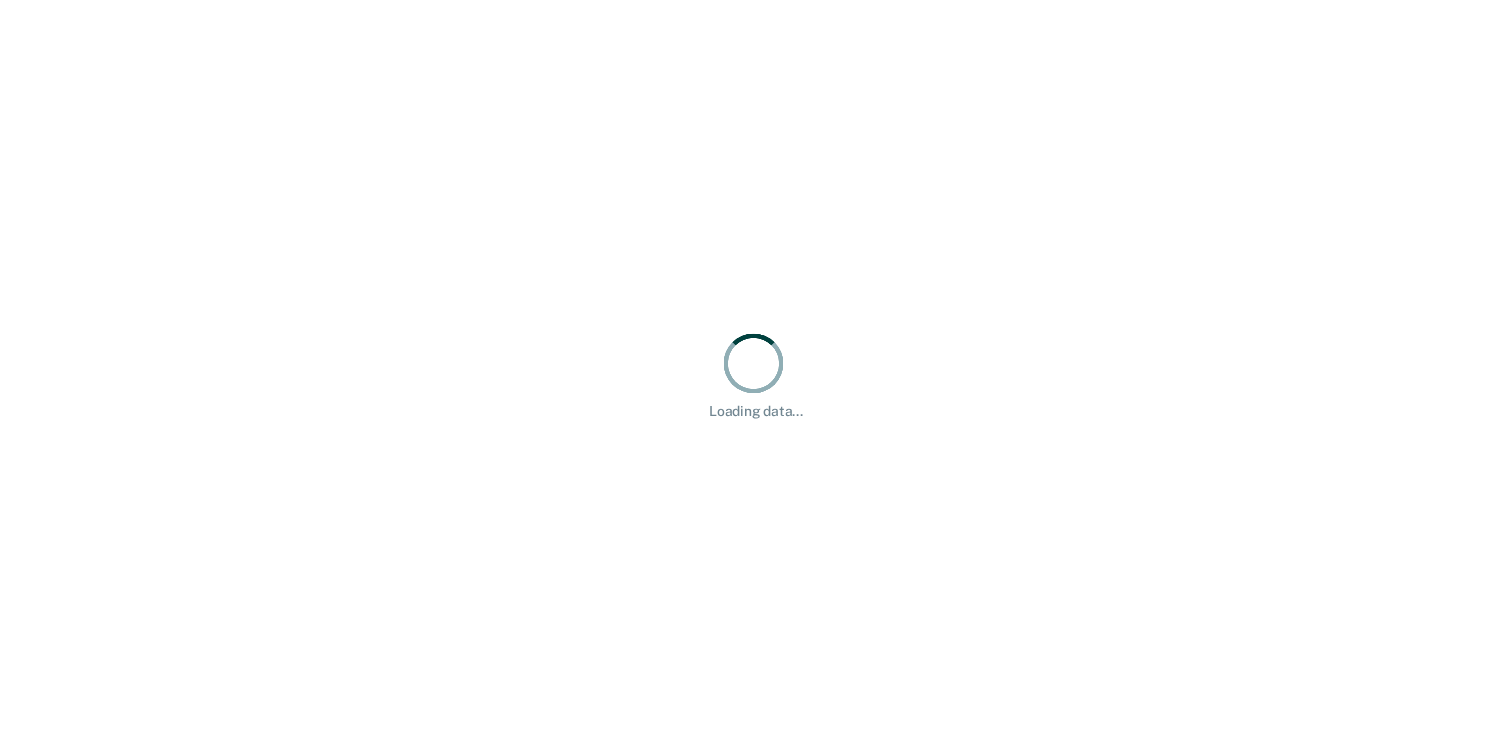 scroll, scrollTop: 0, scrollLeft: 0, axis: both 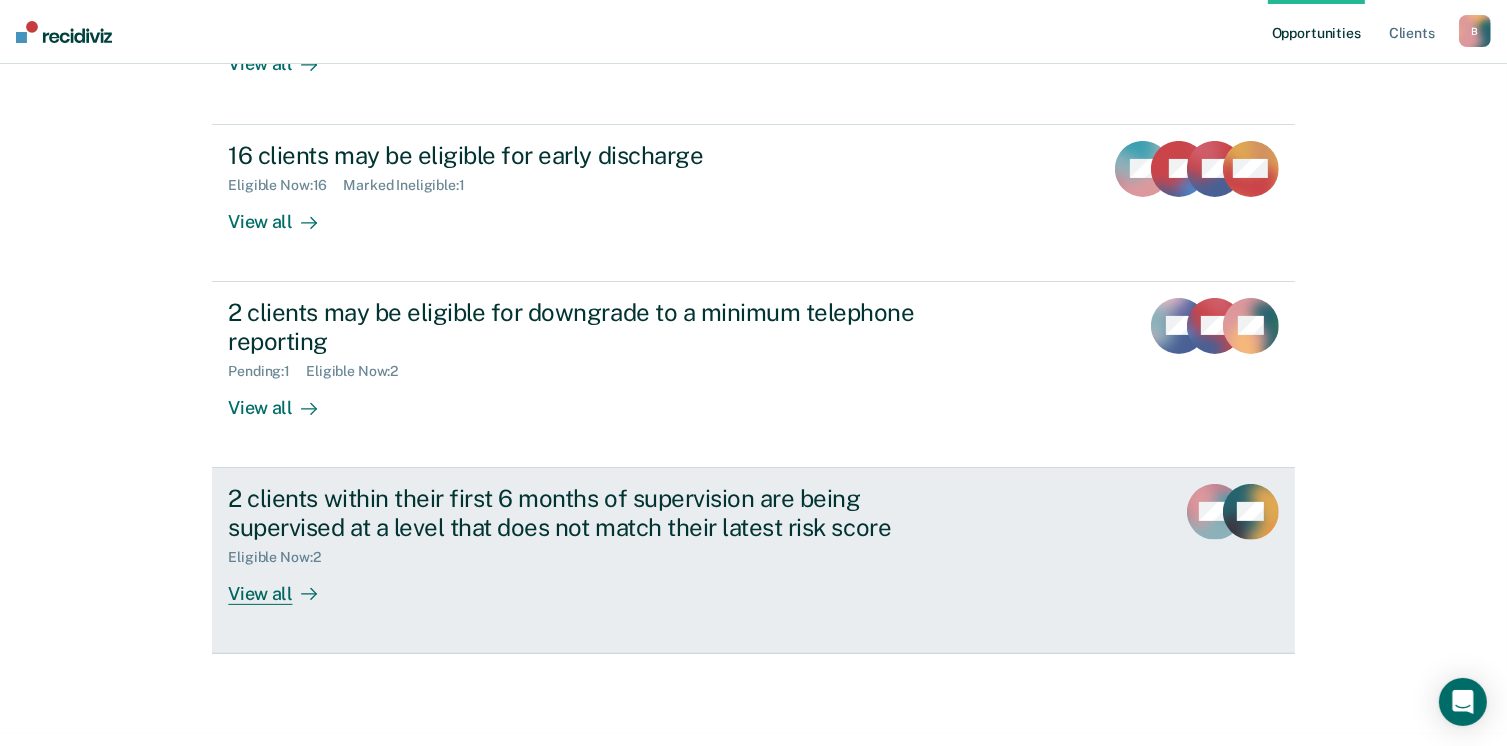 click on "View all" at bounding box center (284, 585) 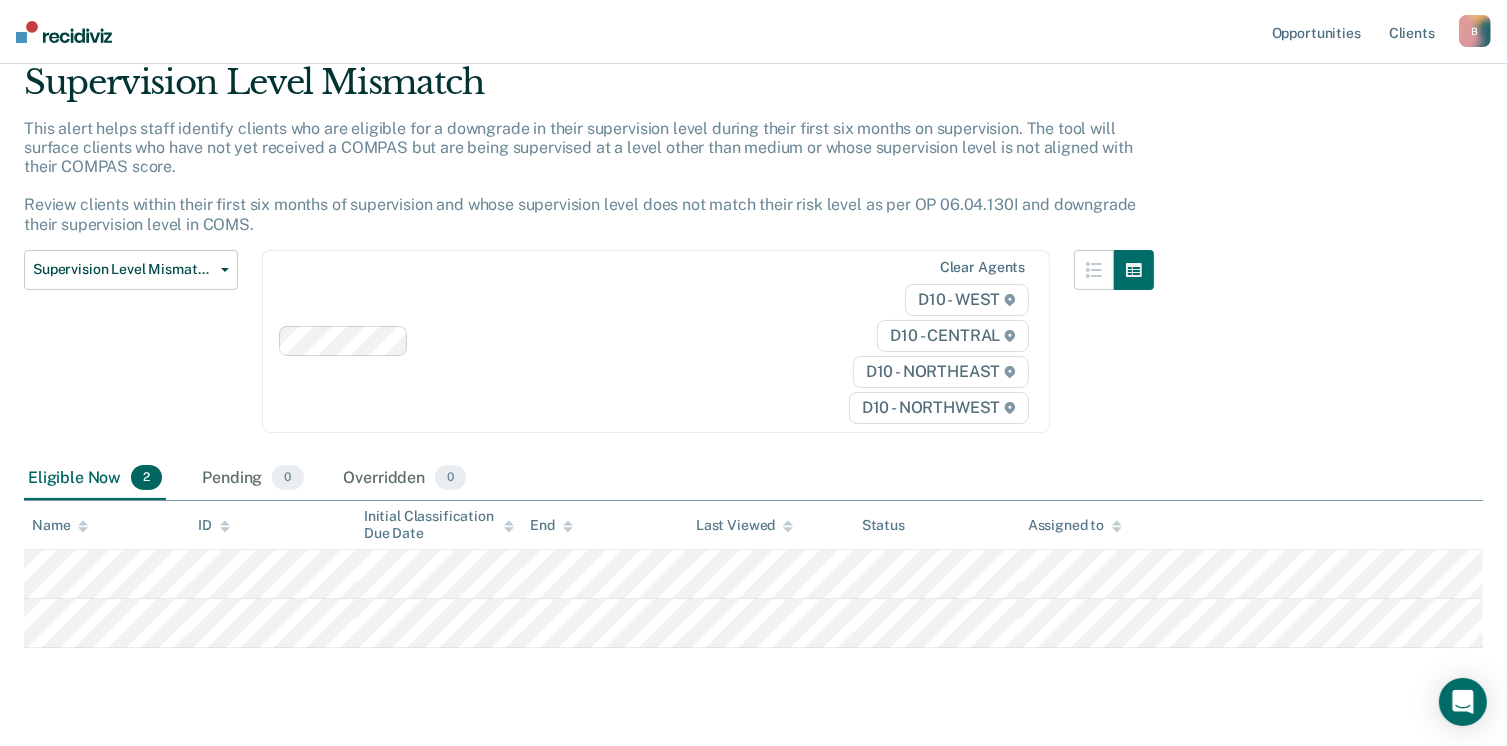scroll, scrollTop: 120, scrollLeft: 0, axis: vertical 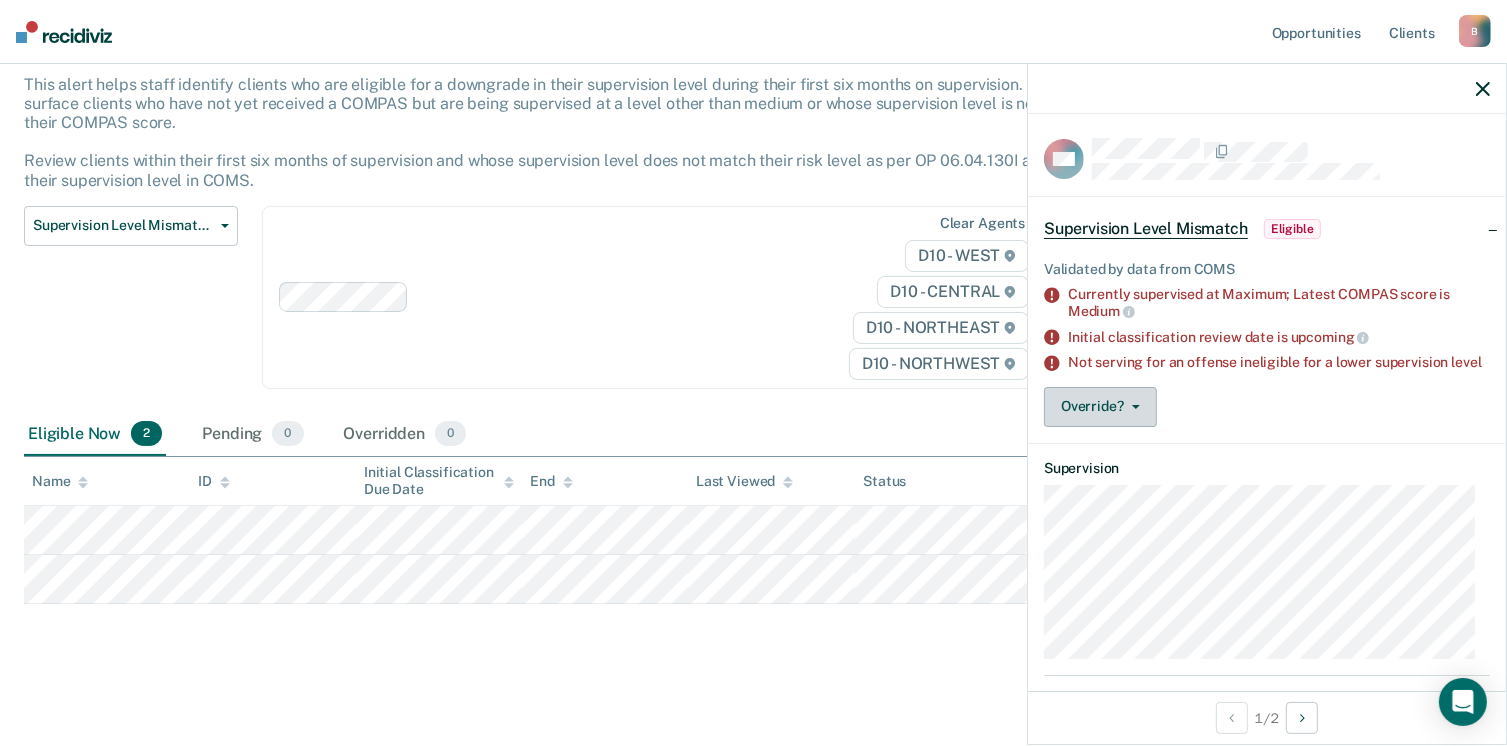 click on "Override?" at bounding box center [1100, 407] 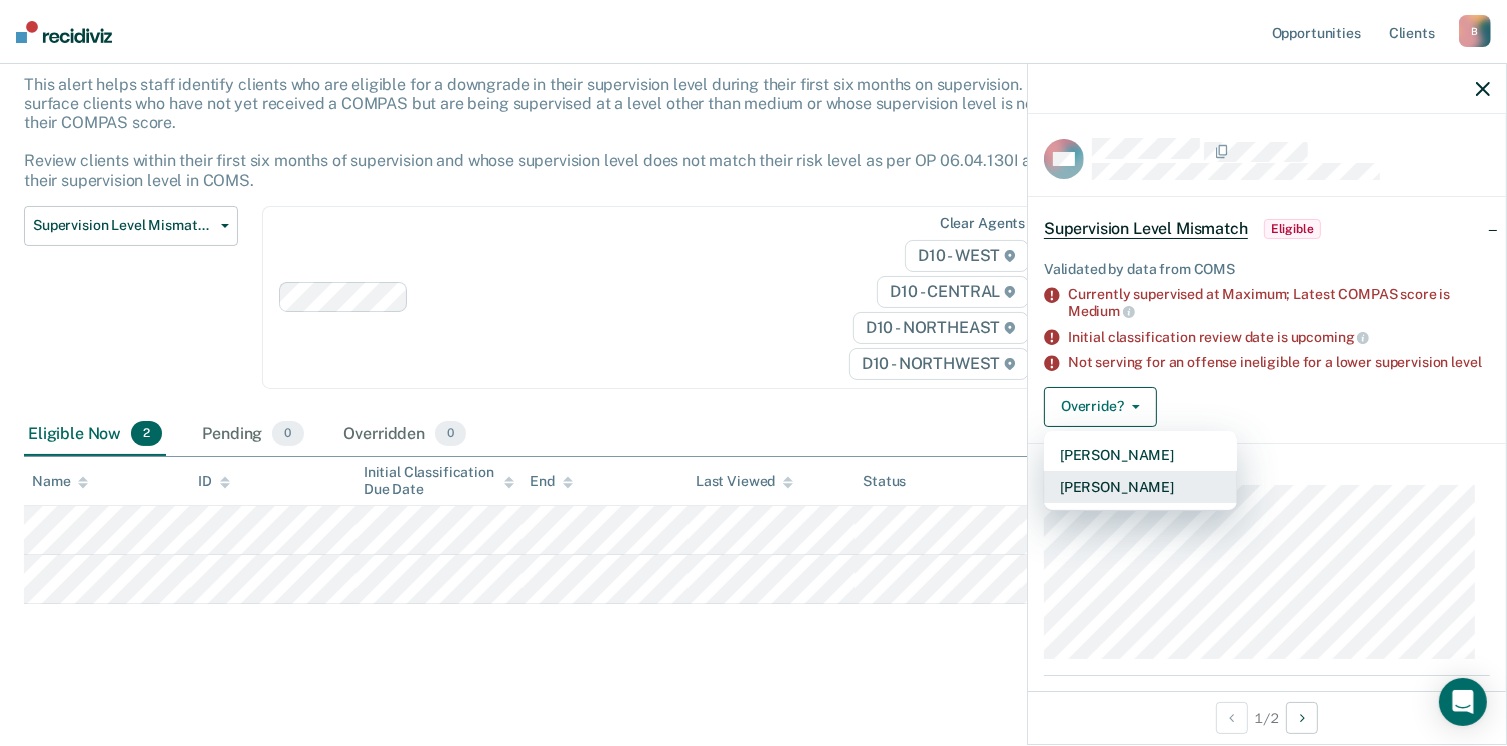 click on "[PERSON_NAME]" at bounding box center [1140, 487] 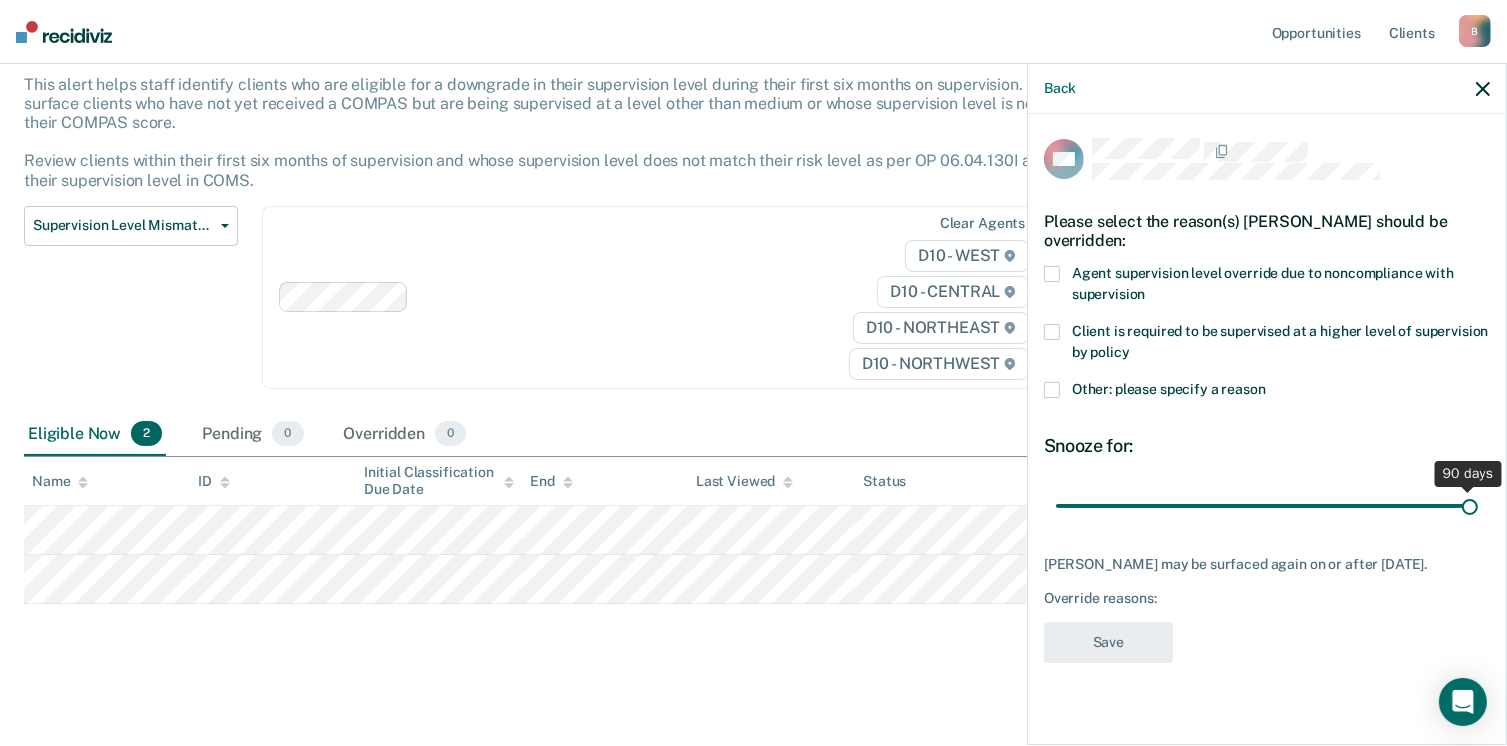 drag, startPoint x: 1198, startPoint y: 501, endPoint x: 1505, endPoint y: 505, distance: 307.02606 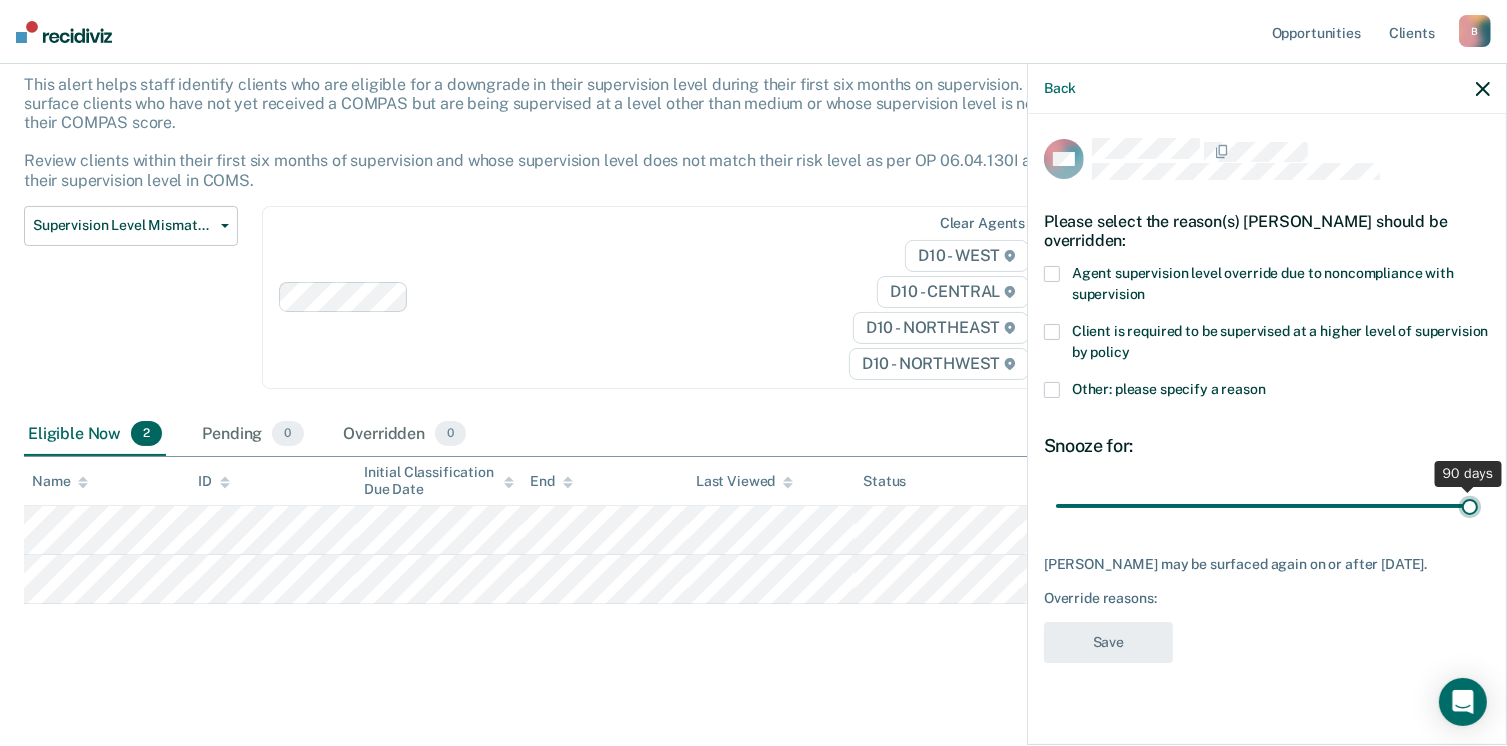 type on "90" 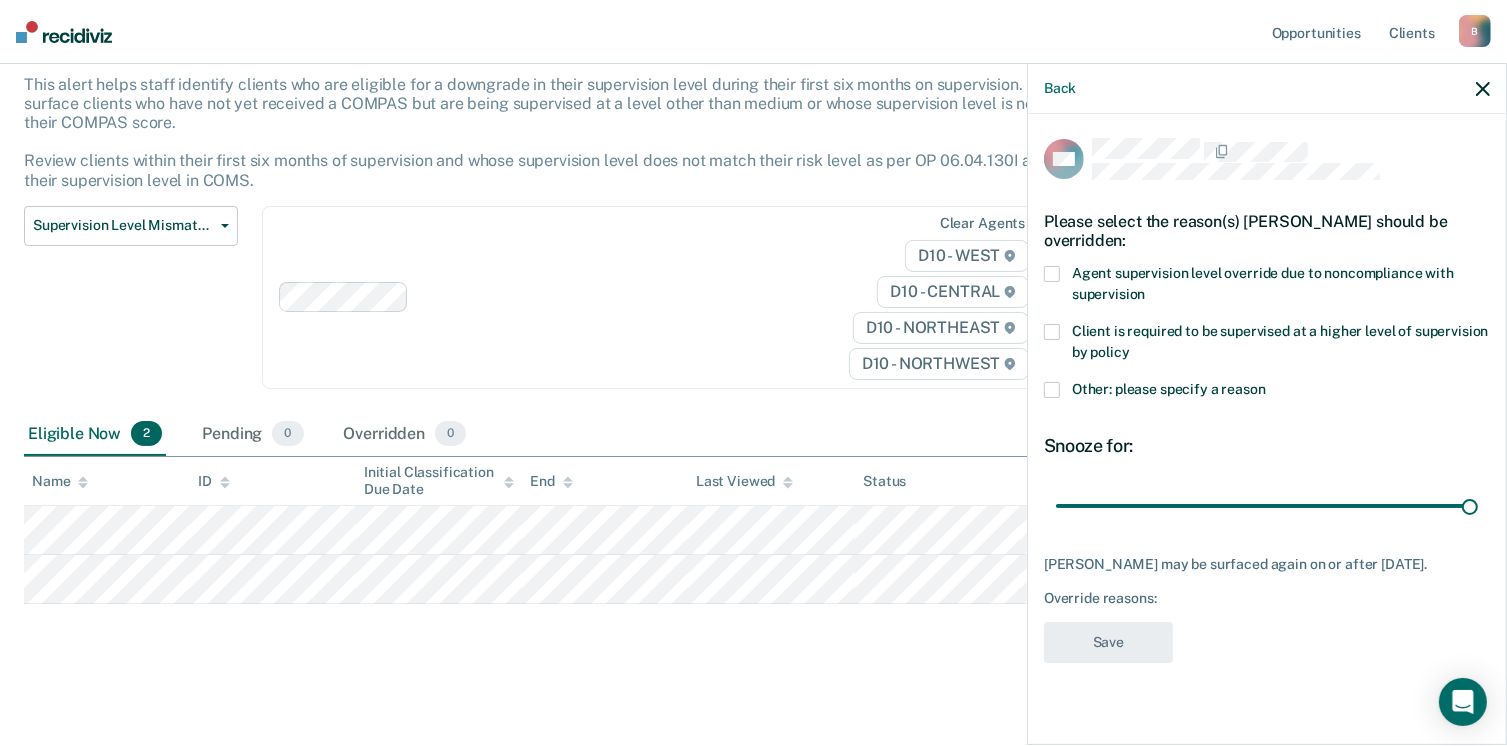 click on "Override reasons:" at bounding box center [1267, 598] 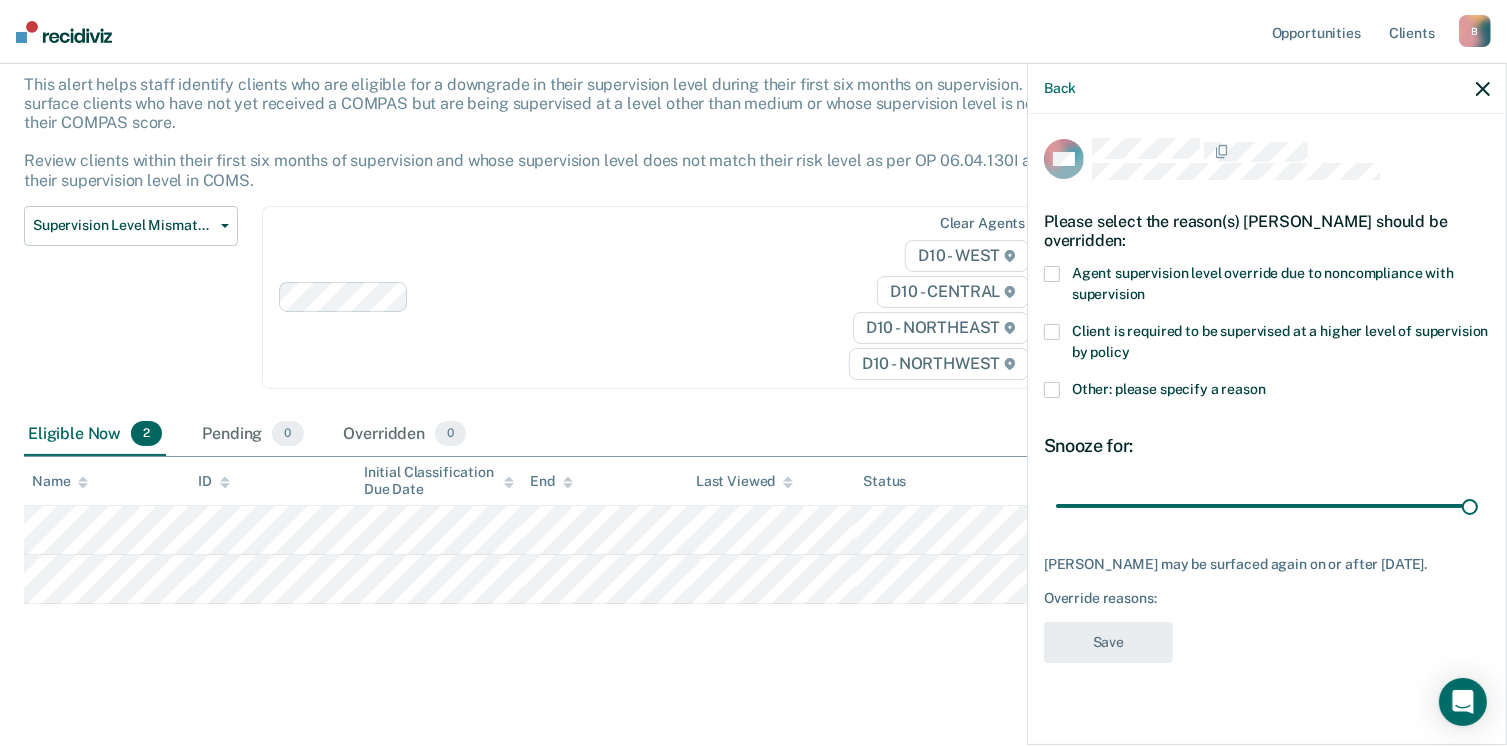 click on "Override reasons:" at bounding box center (1267, 598) 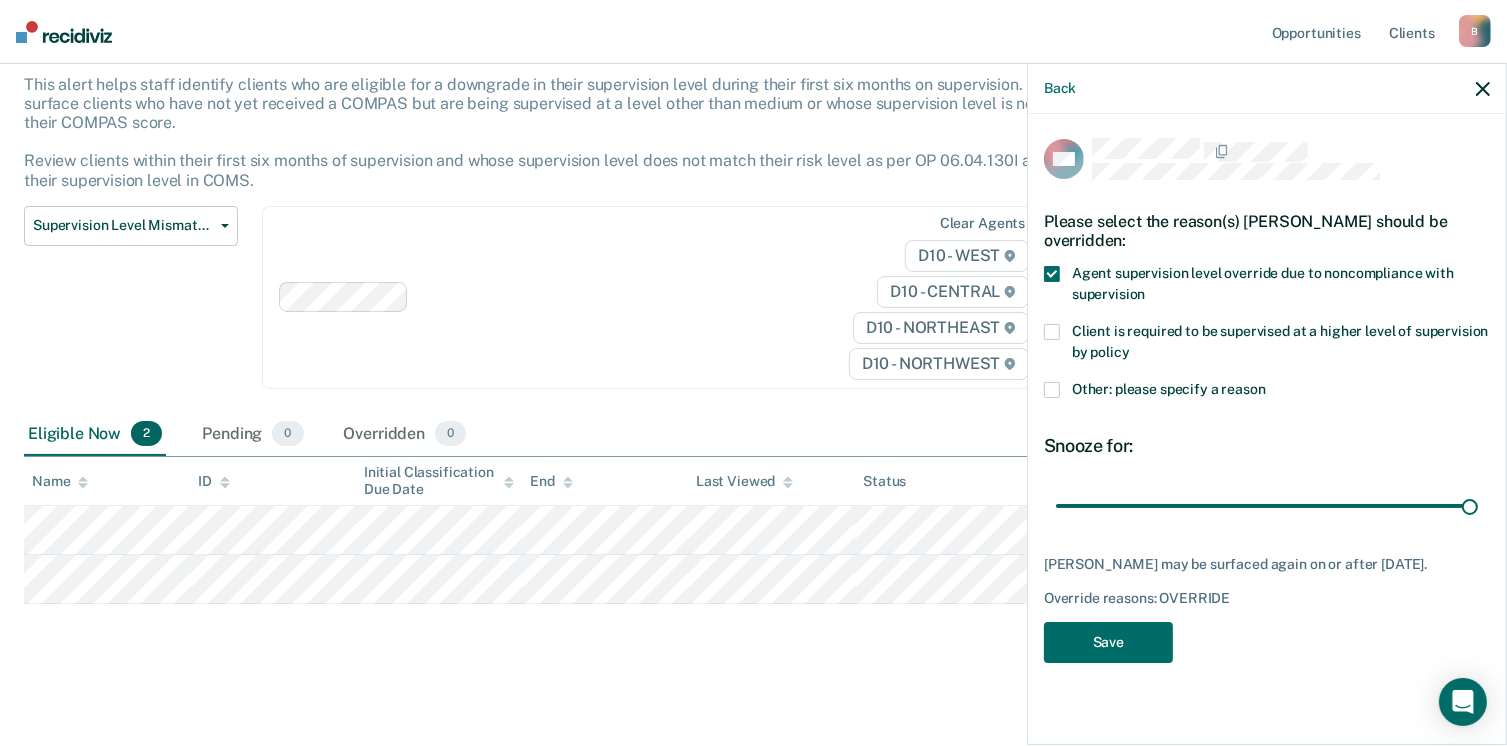 click at bounding box center [1052, 390] 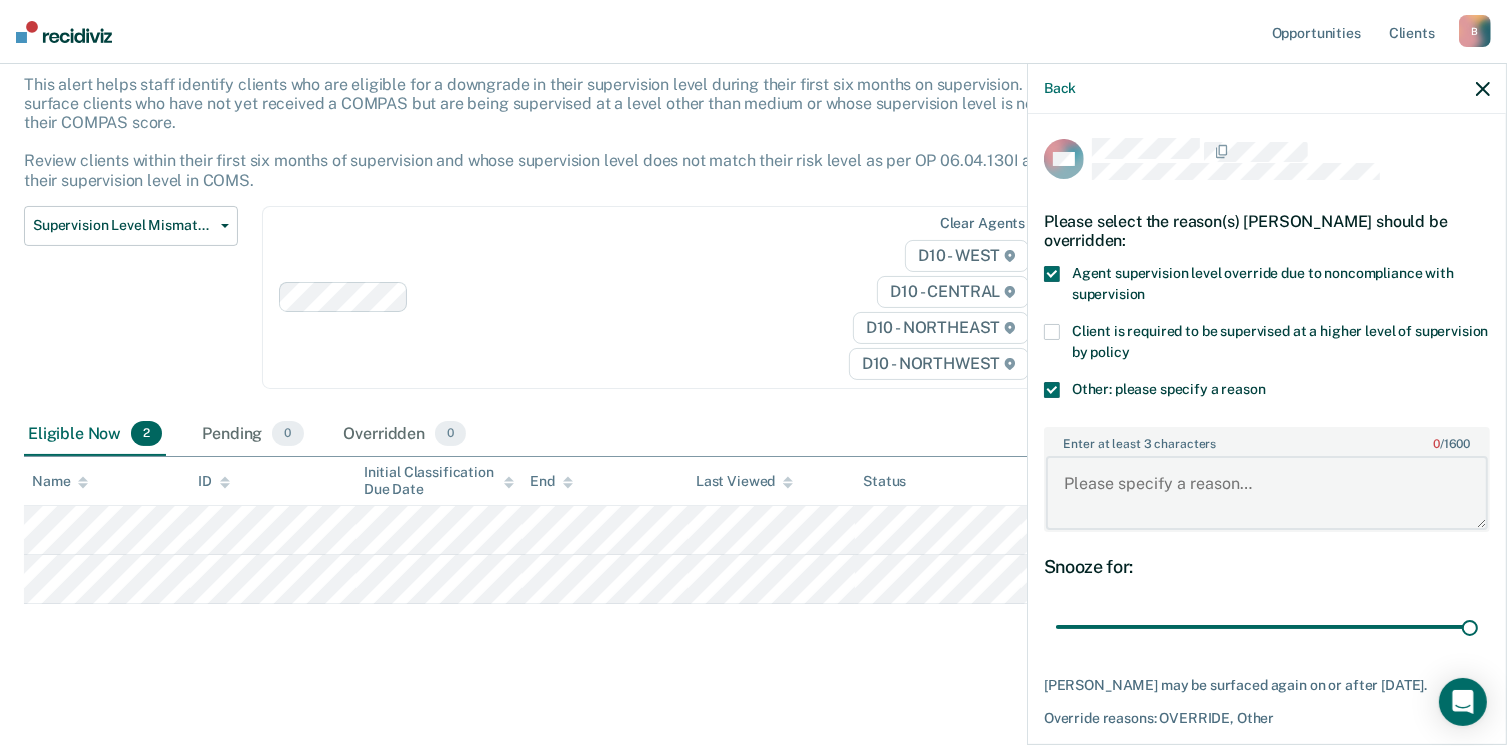 click on "Enter at least 3 characters 0  /  1600" at bounding box center (1267, 493) 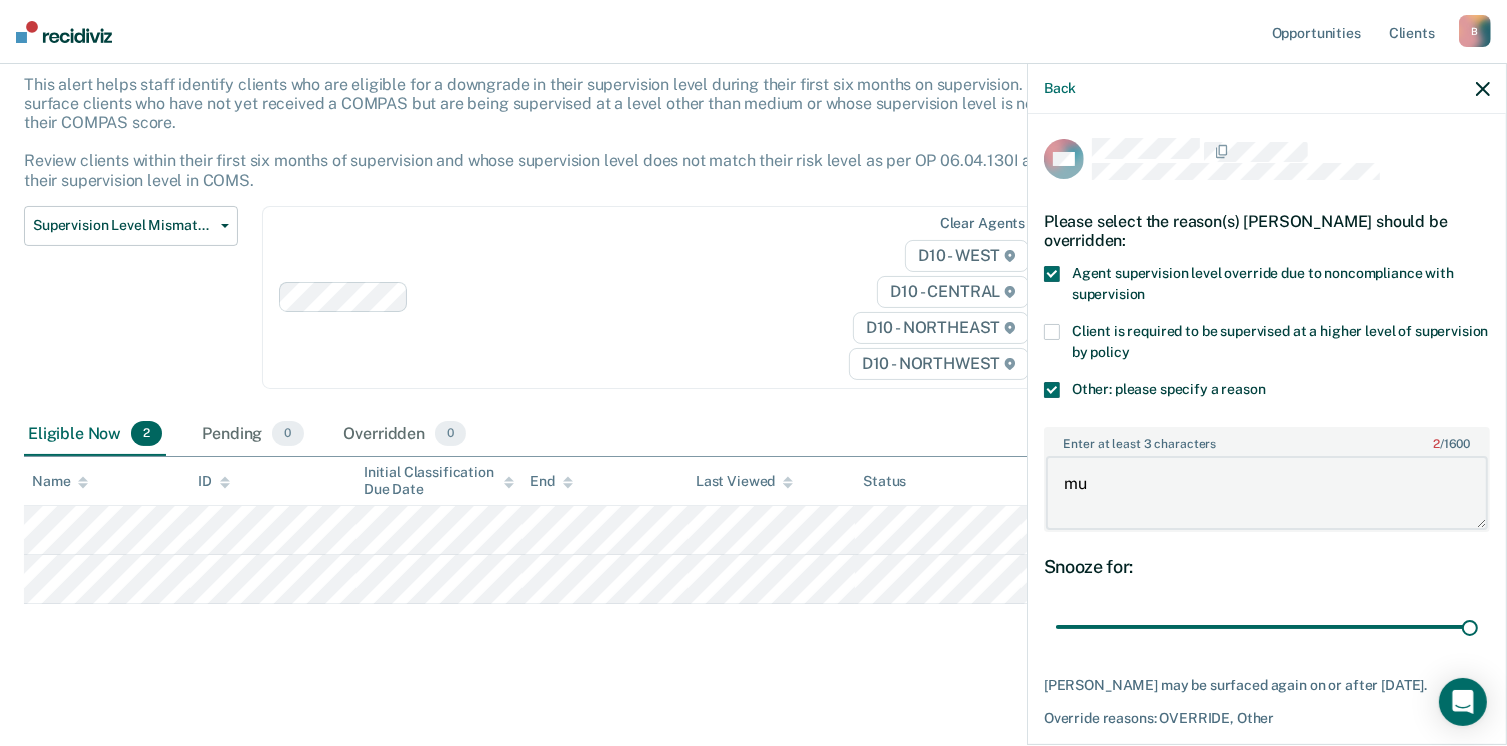 type on "m" 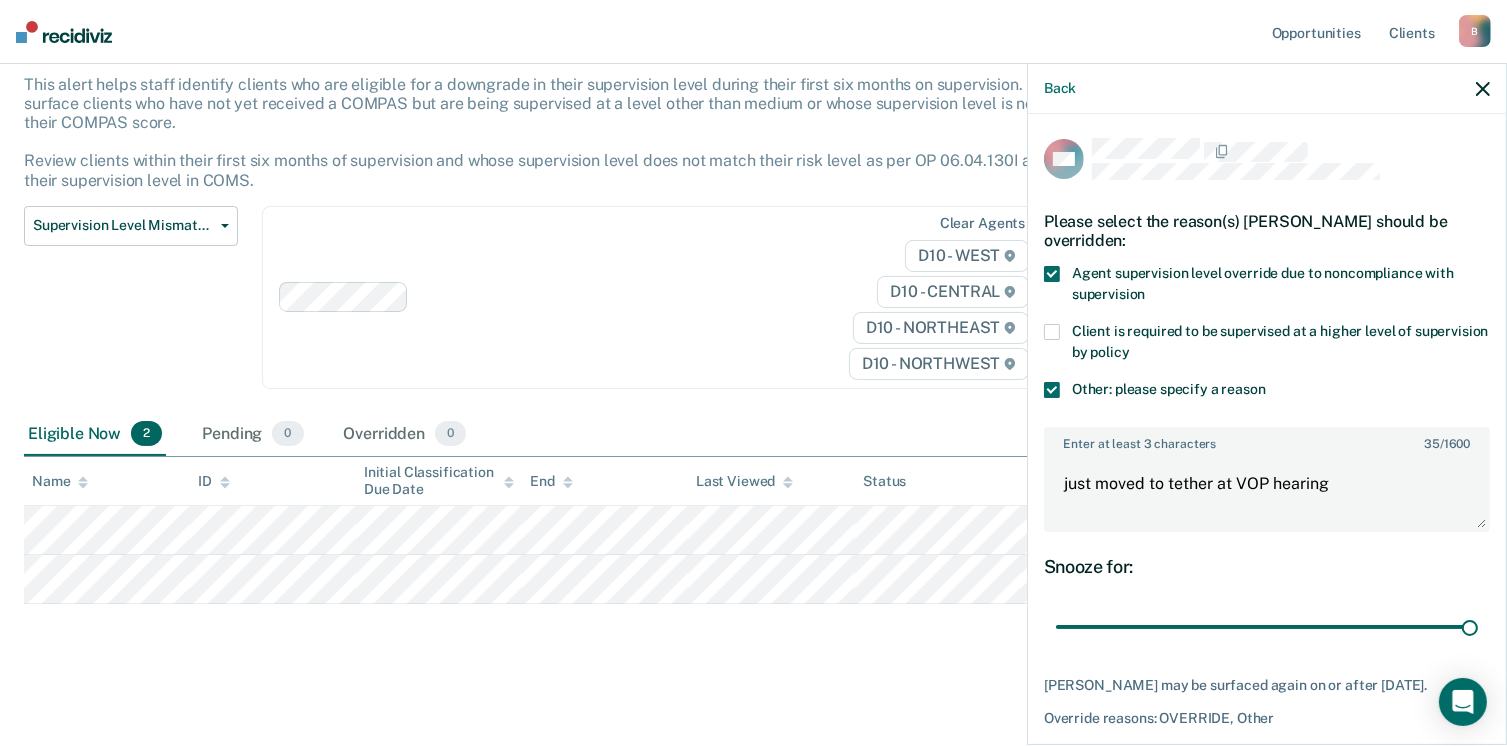 scroll, scrollTop: 74, scrollLeft: 0, axis: vertical 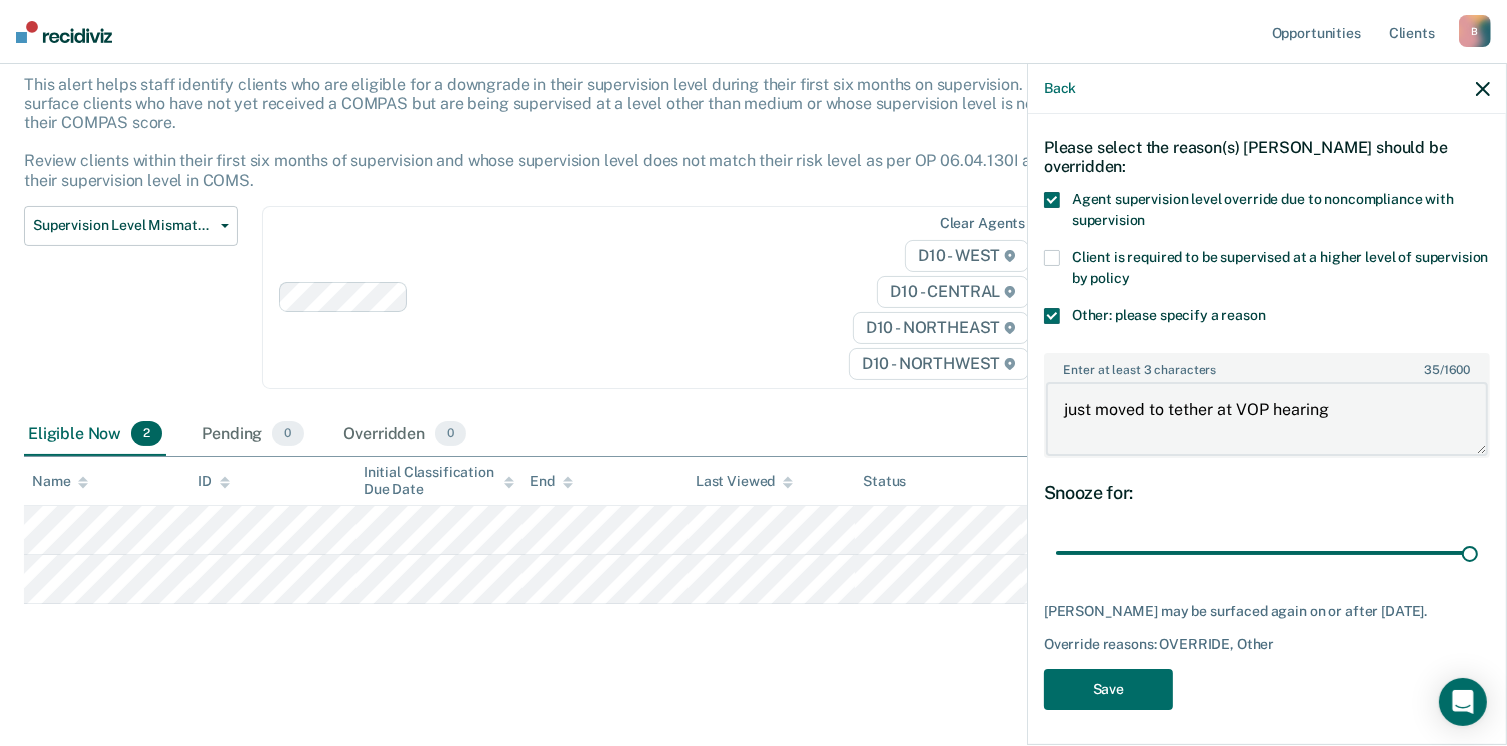 click on "just moved to tether at VOP hearing" at bounding box center (1267, 419) 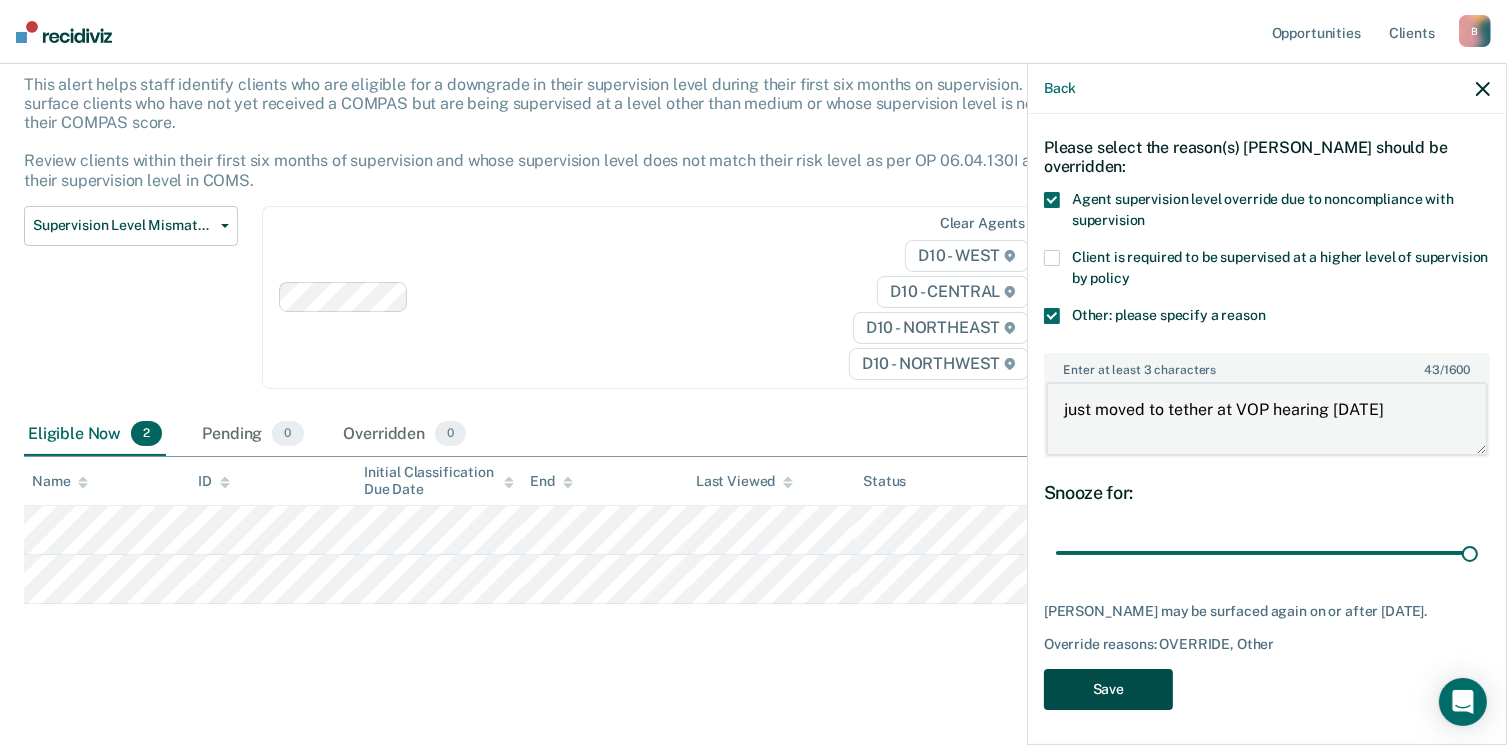 type on "just moved to tether at VOP hearing [DATE]" 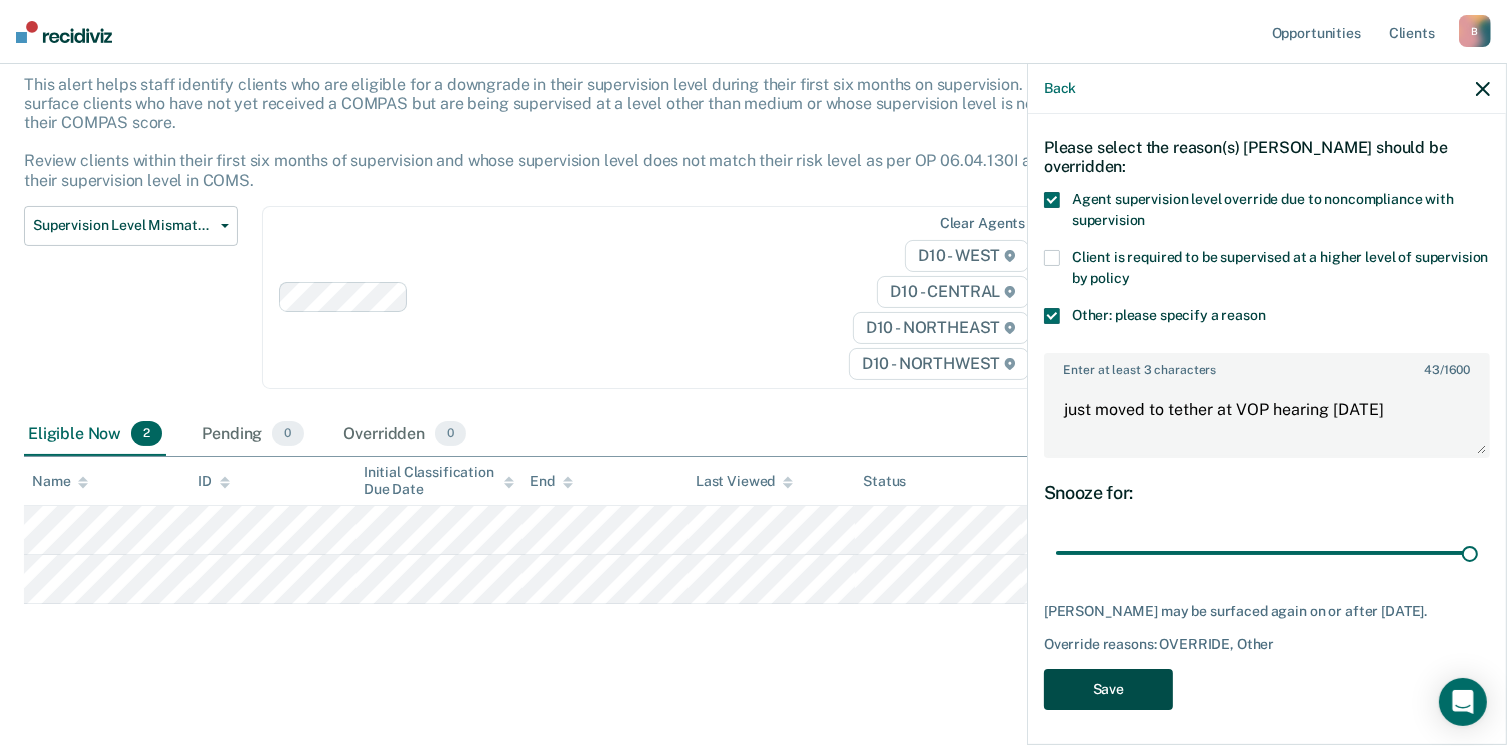 click on "Save" at bounding box center (1108, 689) 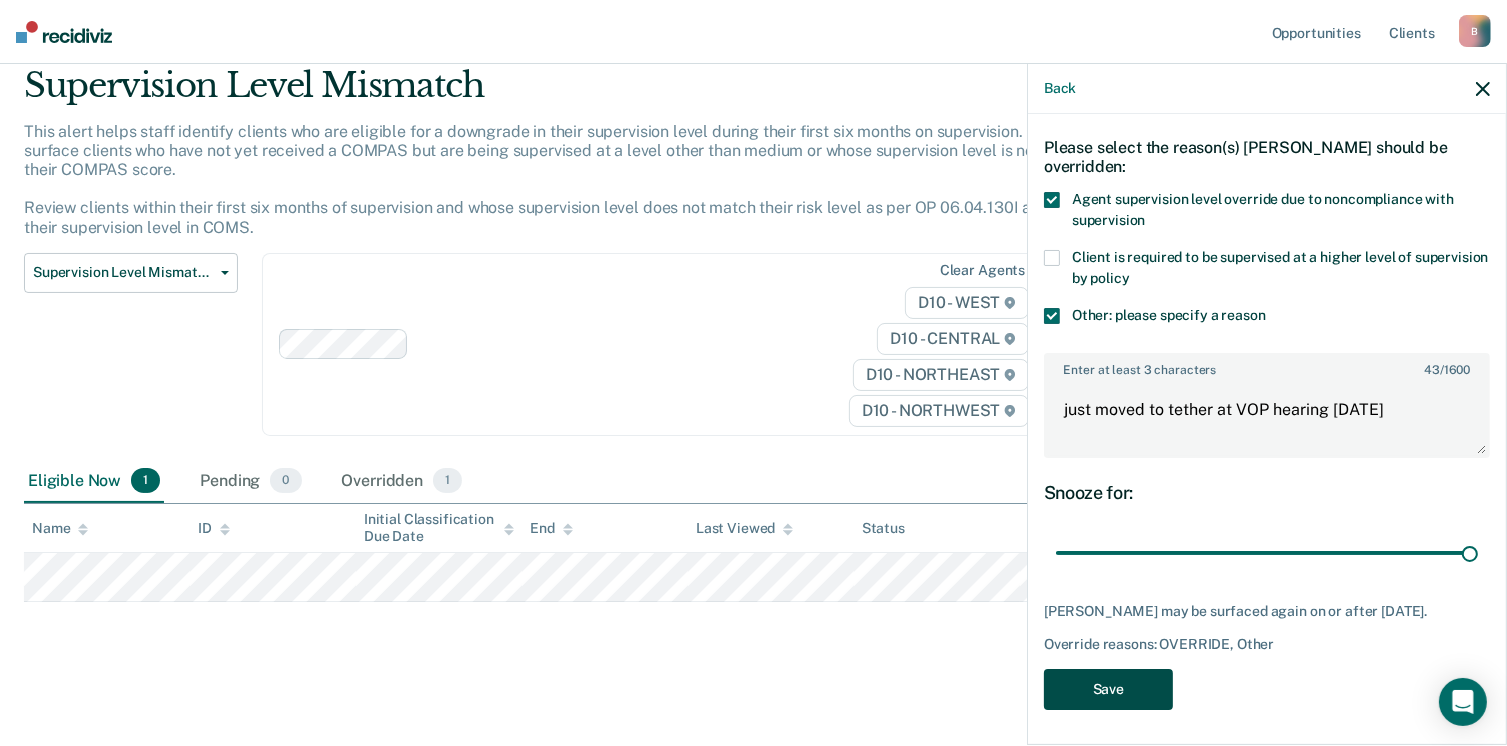 scroll, scrollTop: 71, scrollLeft: 0, axis: vertical 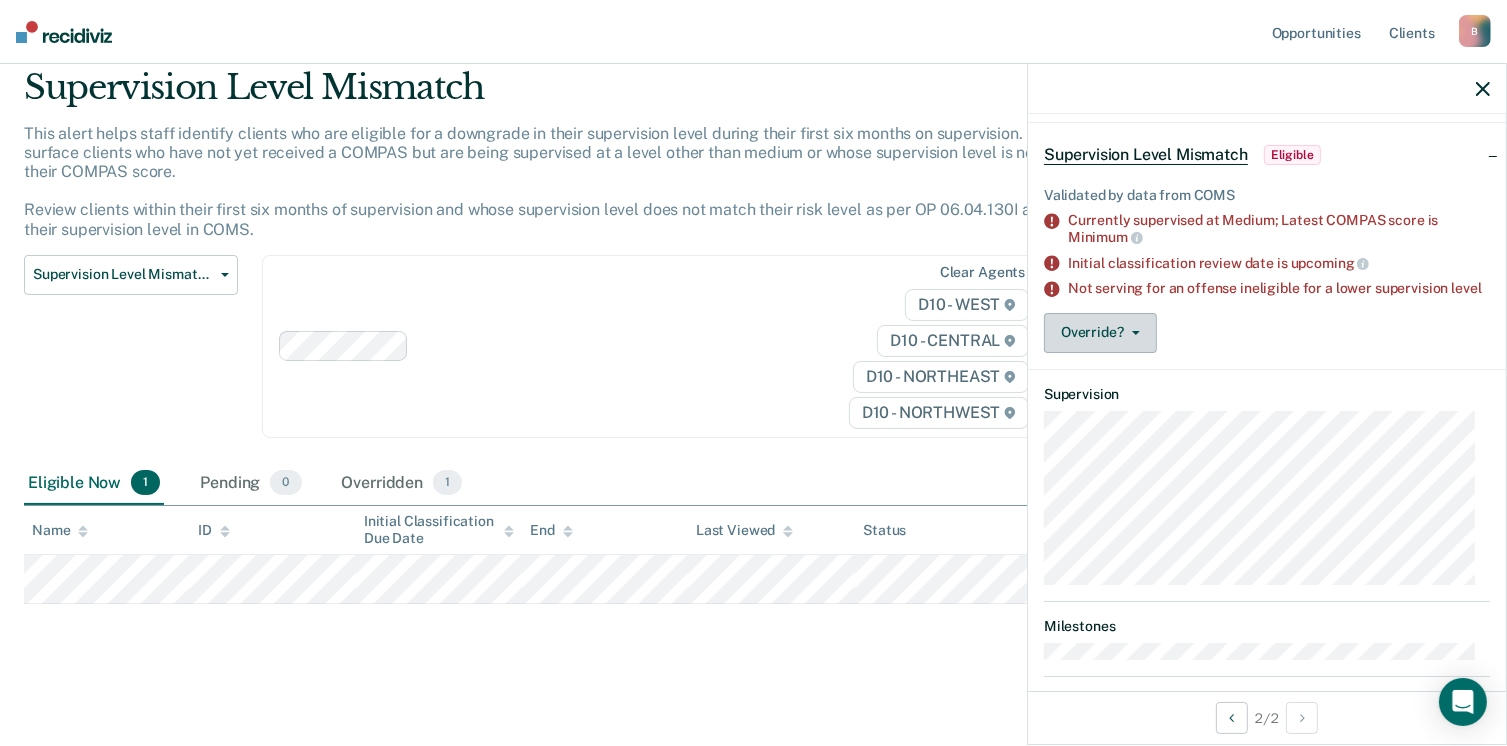 click on "Override?" at bounding box center (1100, 333) 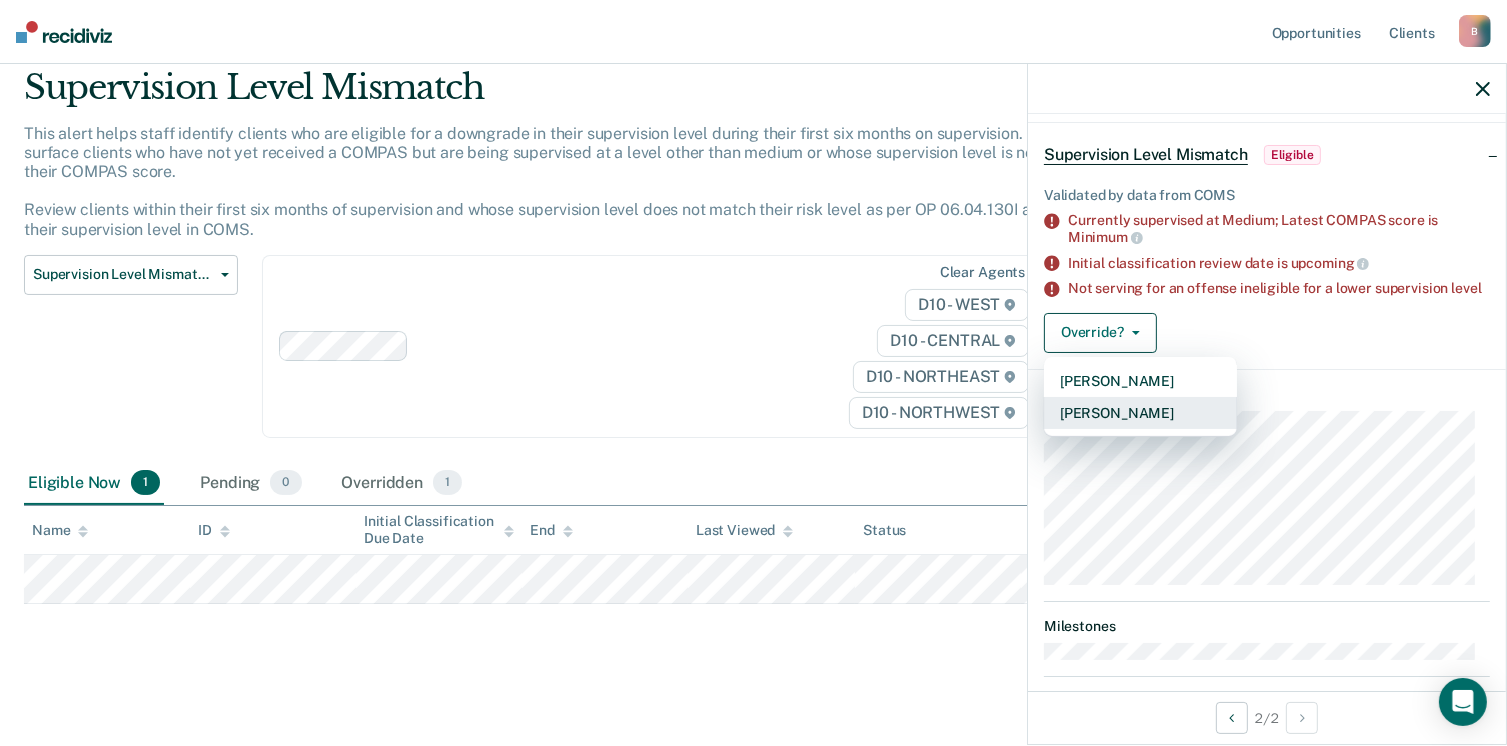 click on "[PERSON_NAME]" at bounding box center [1140, 413] 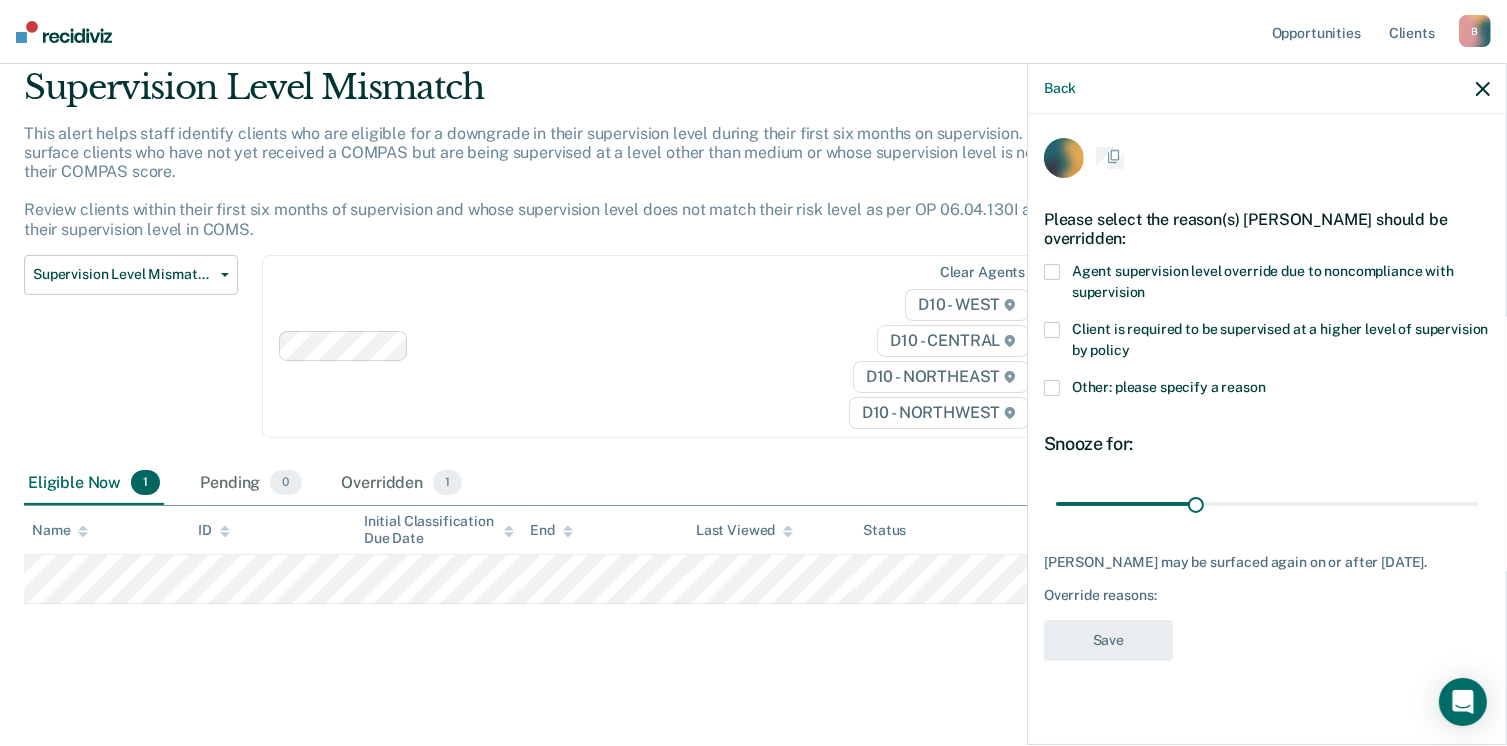 scroll, scrollTop: 0, scrollLeft: 0, axis: both 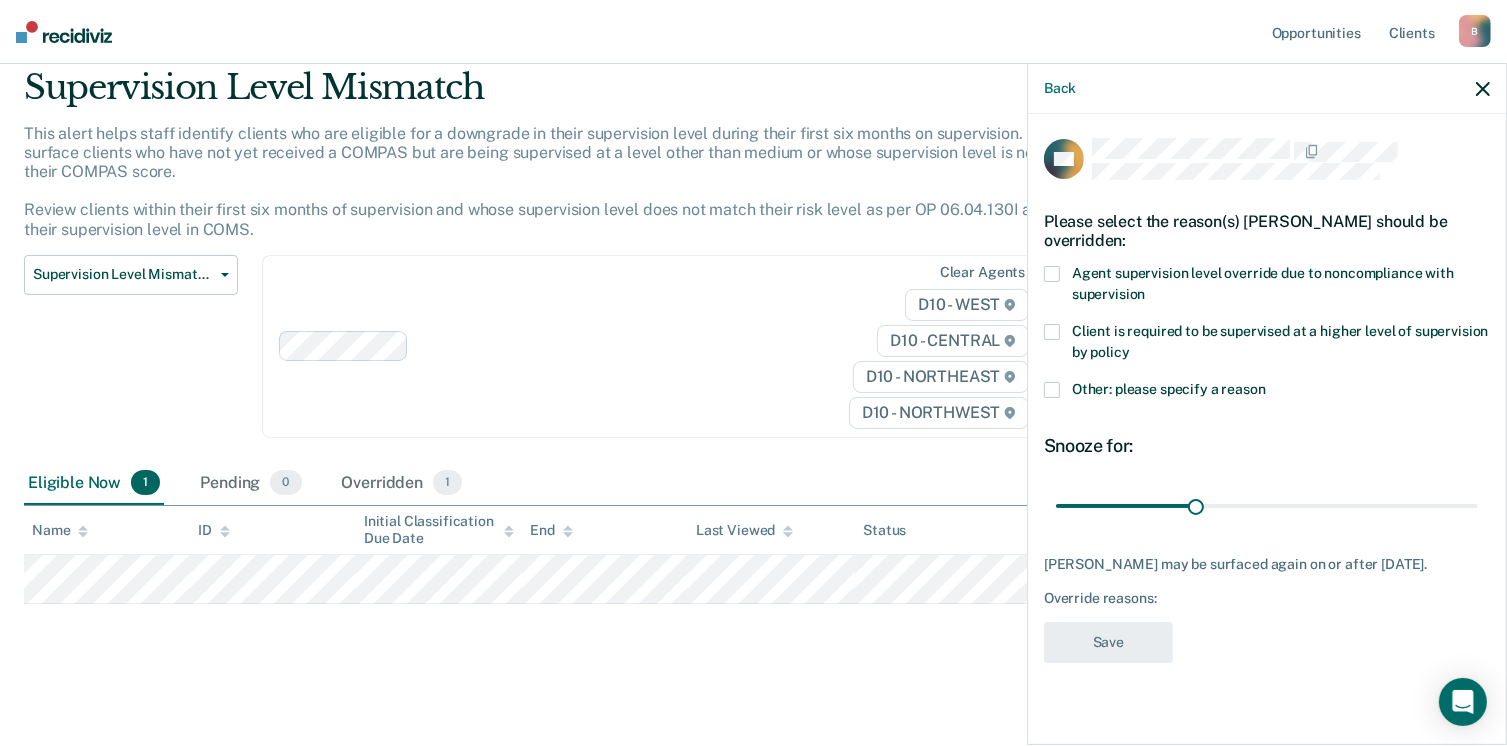 click at bounding box center (1052, 390) 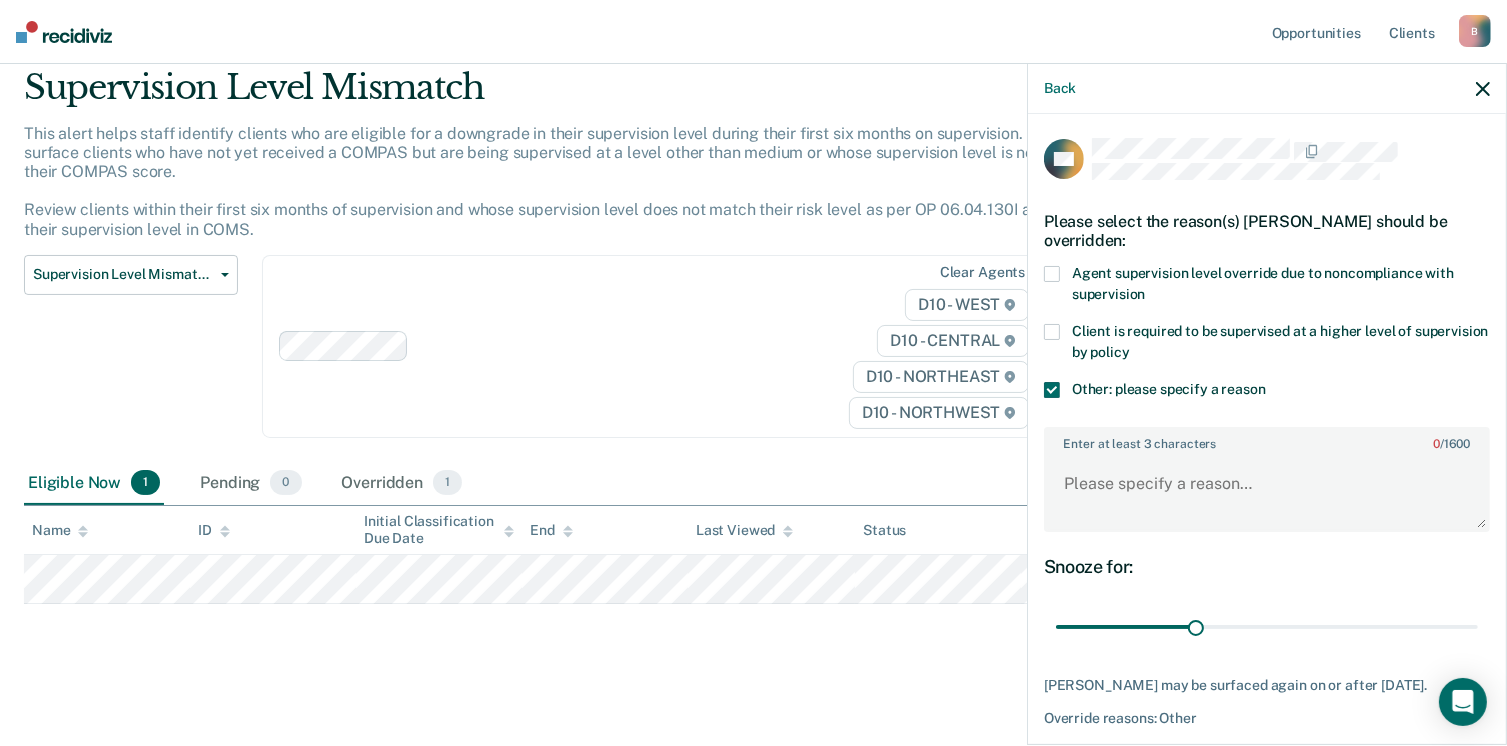 click at bounding box center [1052, 332] 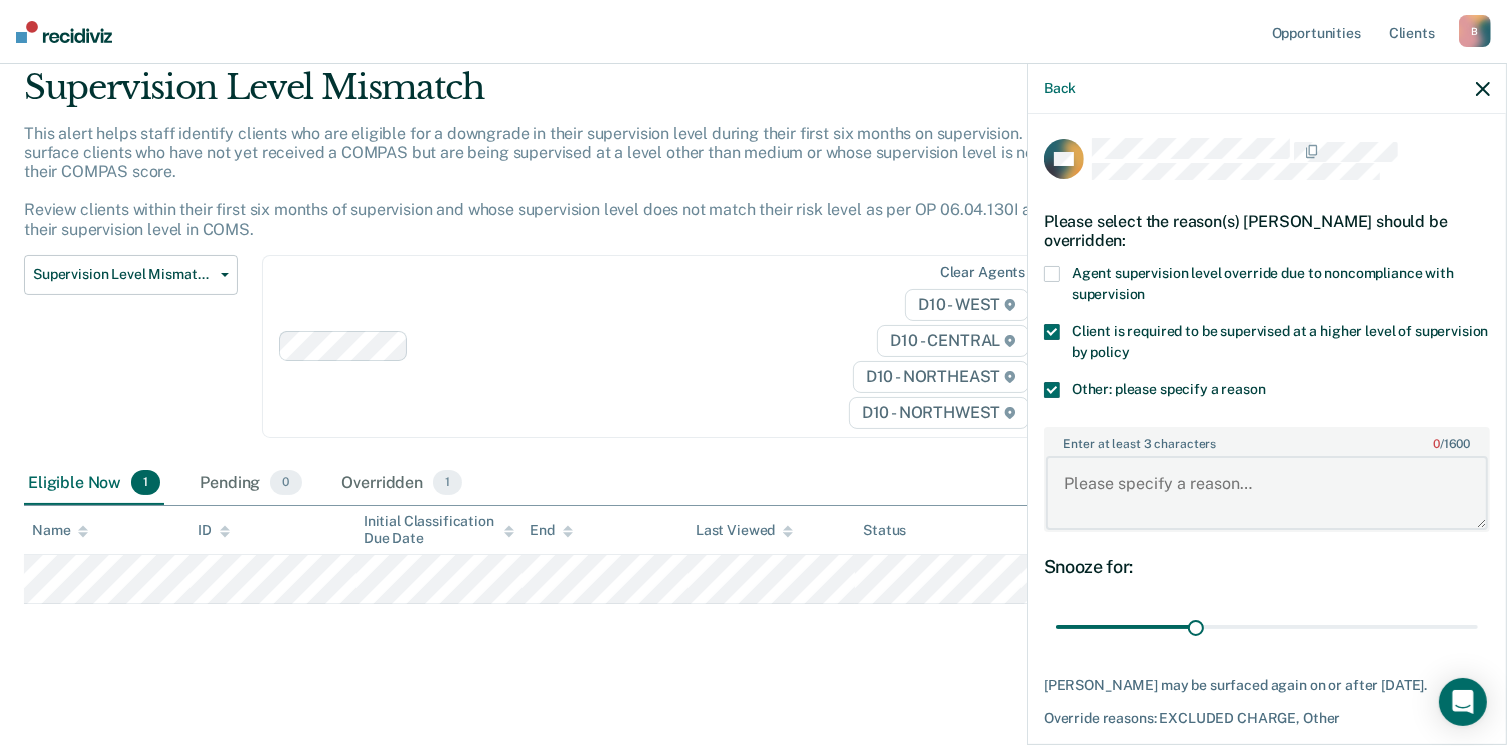 click on "Enter at least 3 characters 0  /  1600" at bounding box center (1267, 493) 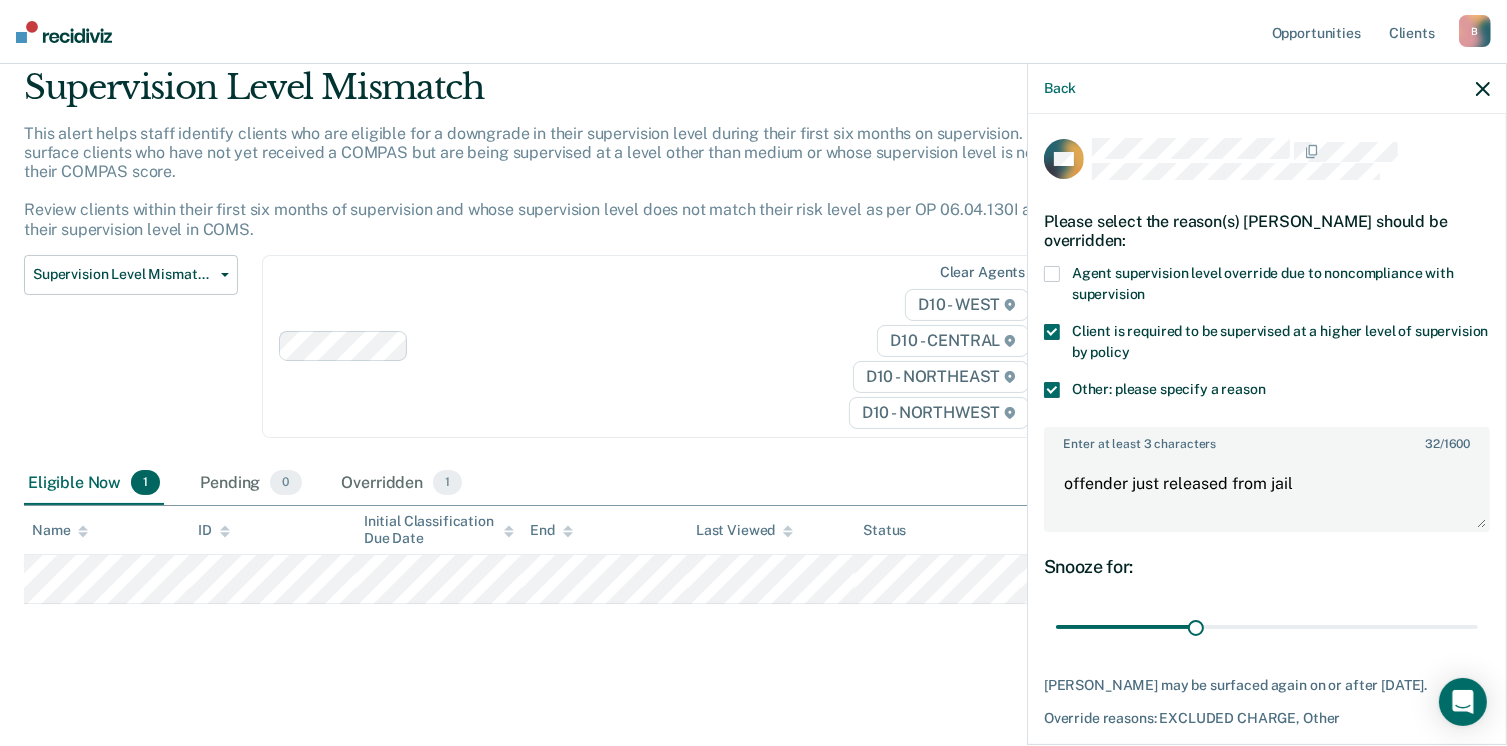 scroll, scrollTop: 91, scrollLeft: 0, axis: vertical 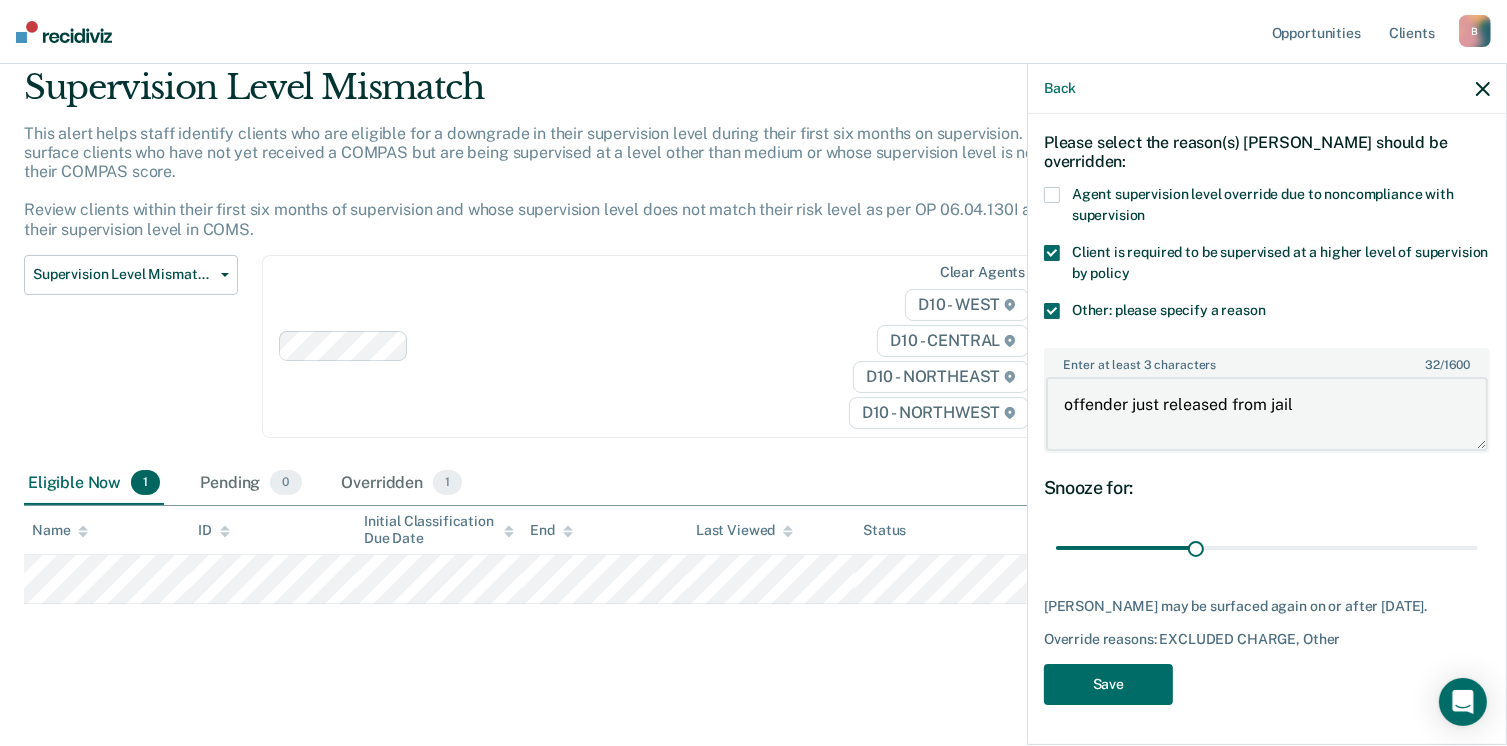 click on "offender just released from jail" at bounding box center (1267, 414) 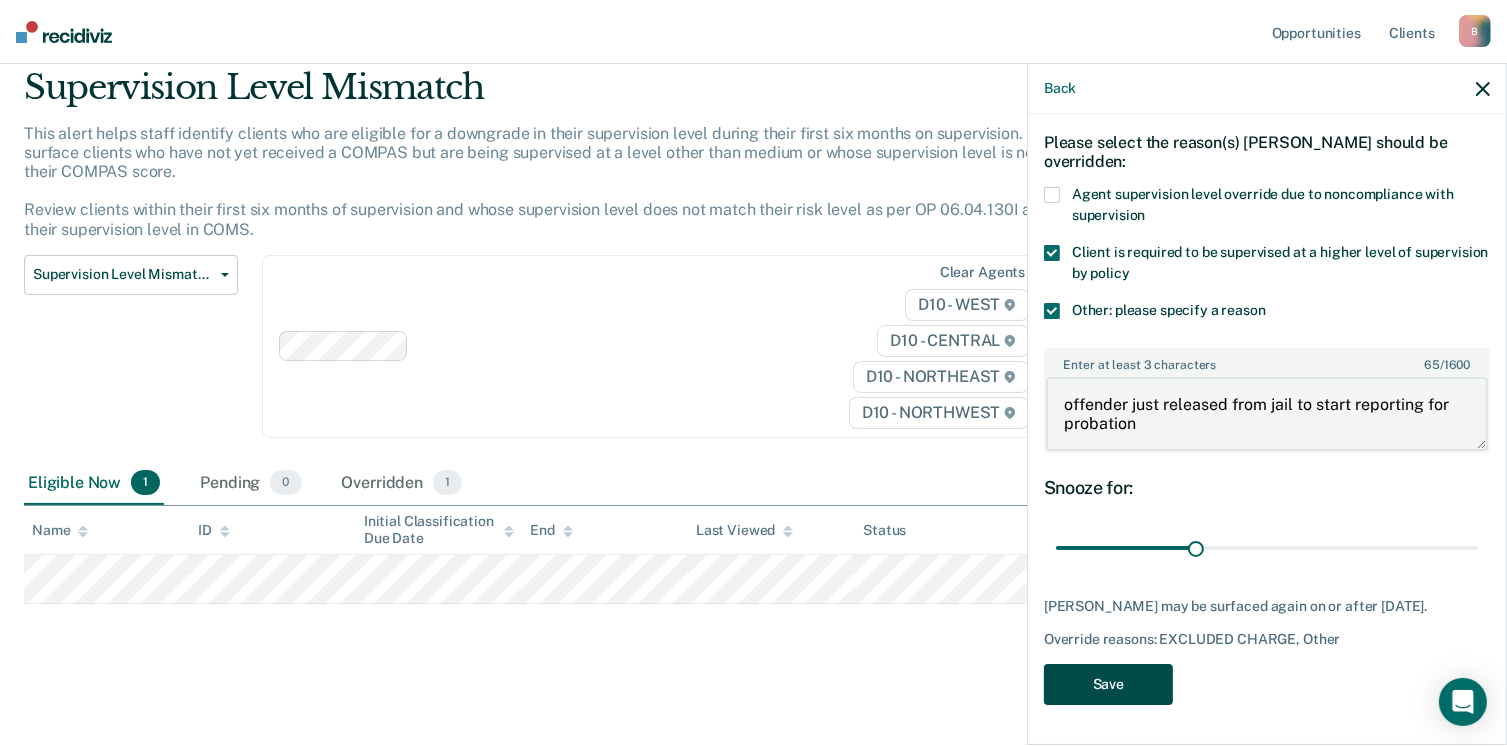 type on "offender just released from jail to start reporting for probation" 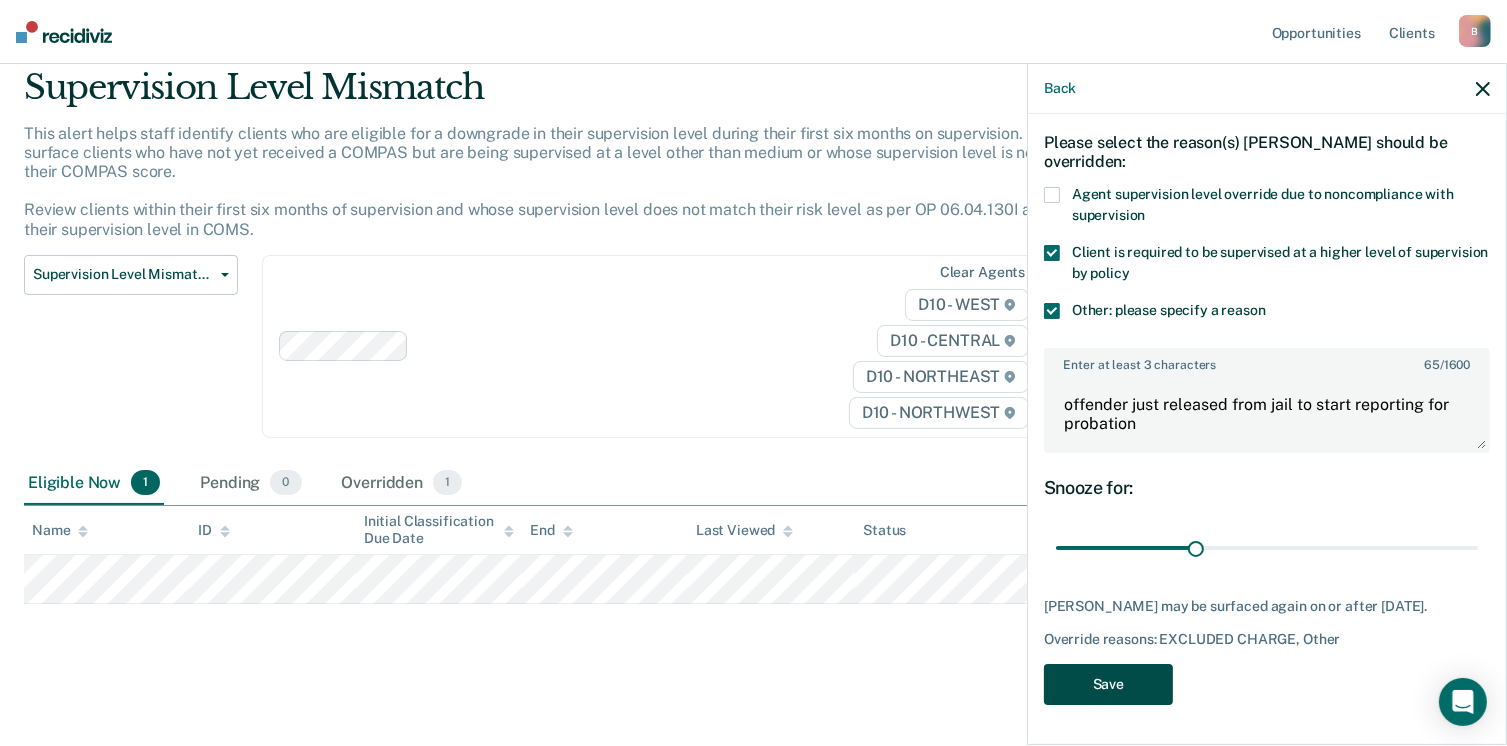click on "Save" at bounding box center (1108, 684) 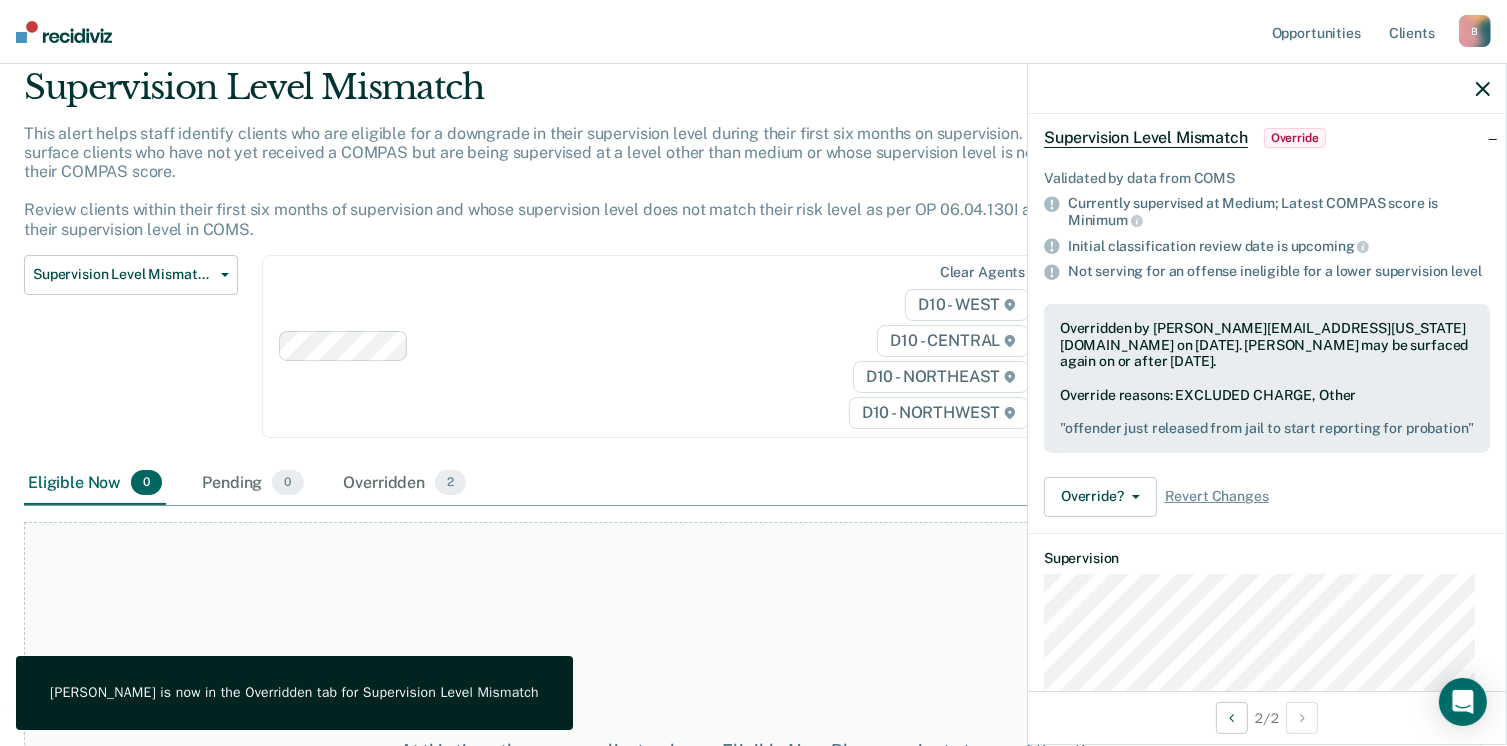 click on "This alert helps staff identify clients who are eligible for a downgrade in their supervision level during their first six months on supervision. The tool will surface clients who have not yet received a COMPAS but are being supervised at a level other than medium or whose supervision level is not aligned with their COMPAS score. Review clients within their first six months of supervision and whose supervision level does not match their risk level as per OP 06.04.130I and downgrade their supervision level in COMS." at bounding box center (580, 181) 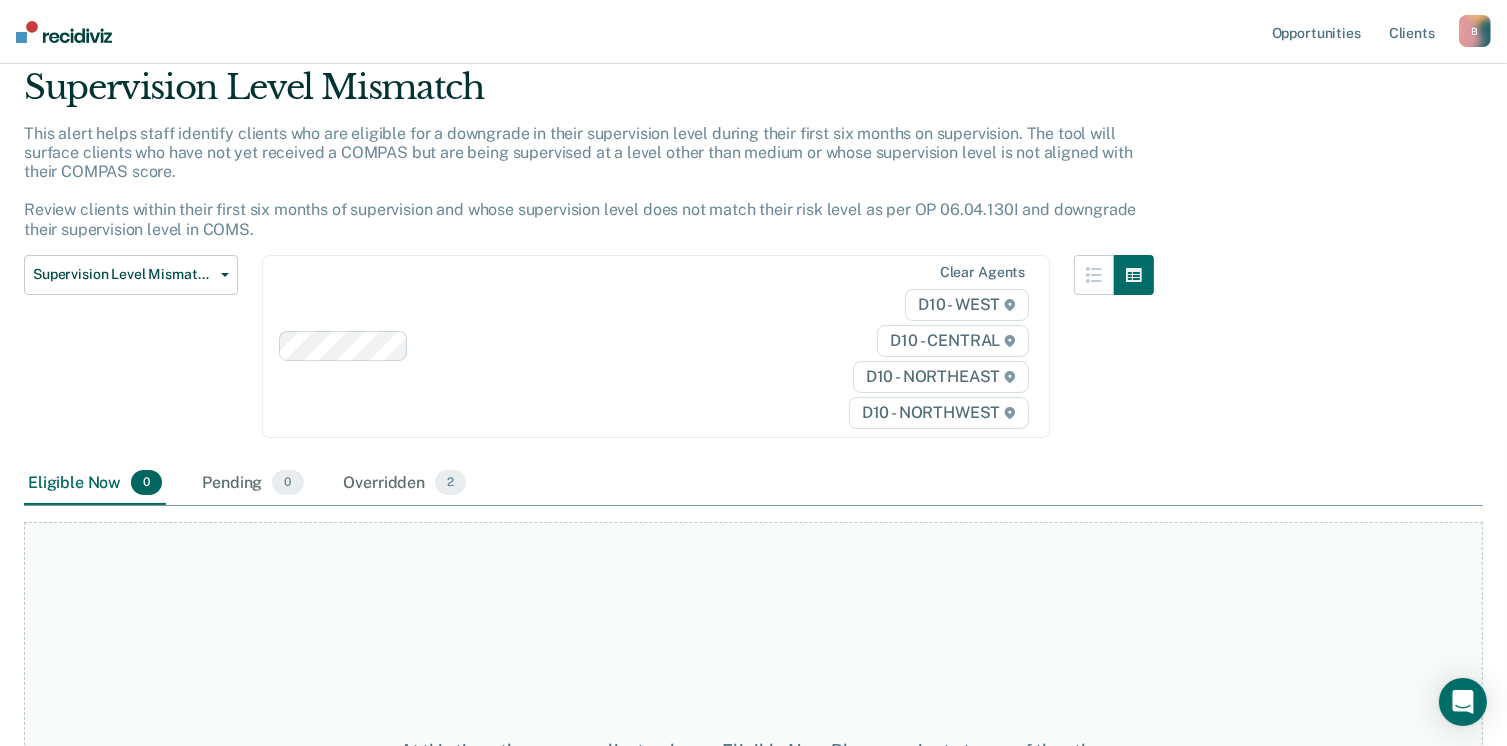 click at bounding box center [64, 32] 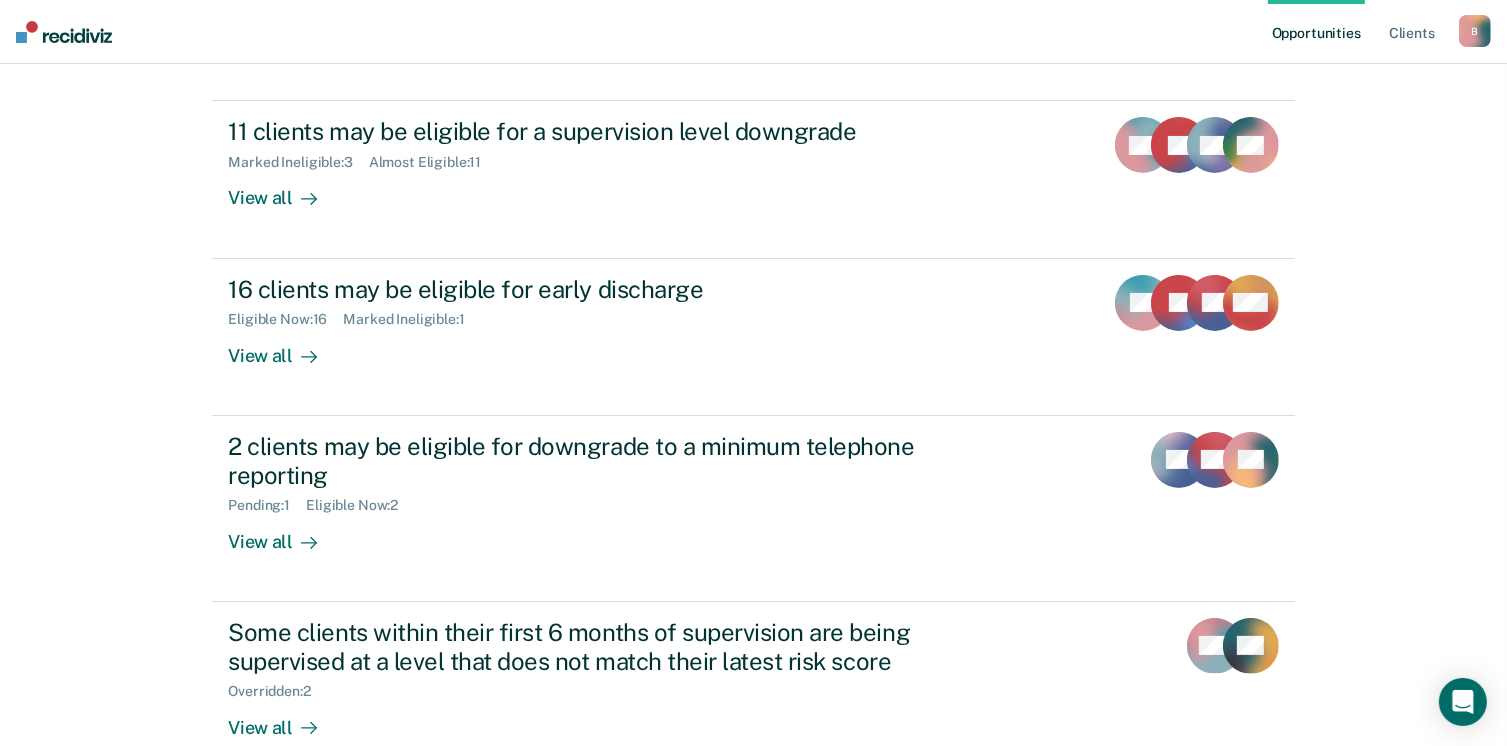 scroll, scrollTop: 346, scrollLeft: 0, axis: vertical 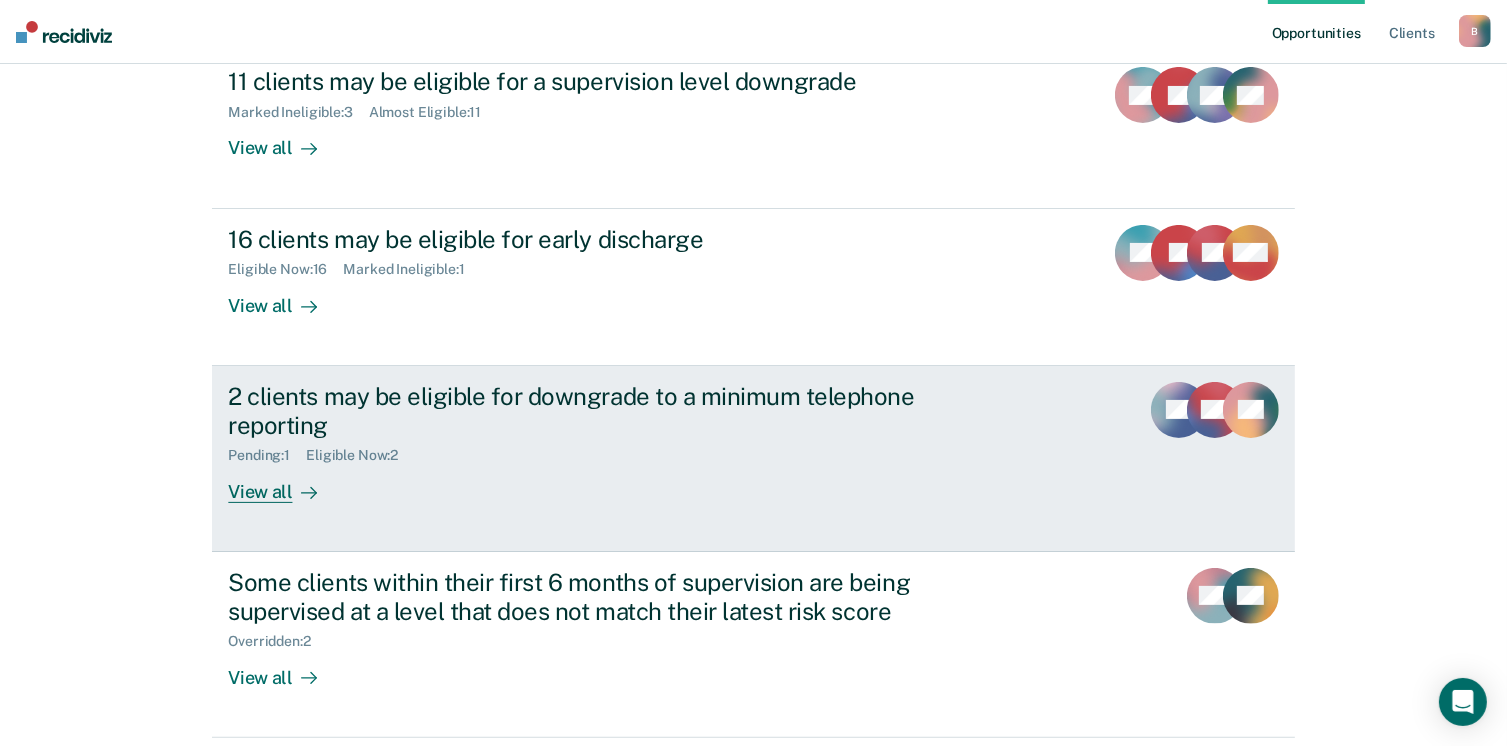 click on "View all" at bounding box center [284, 483] 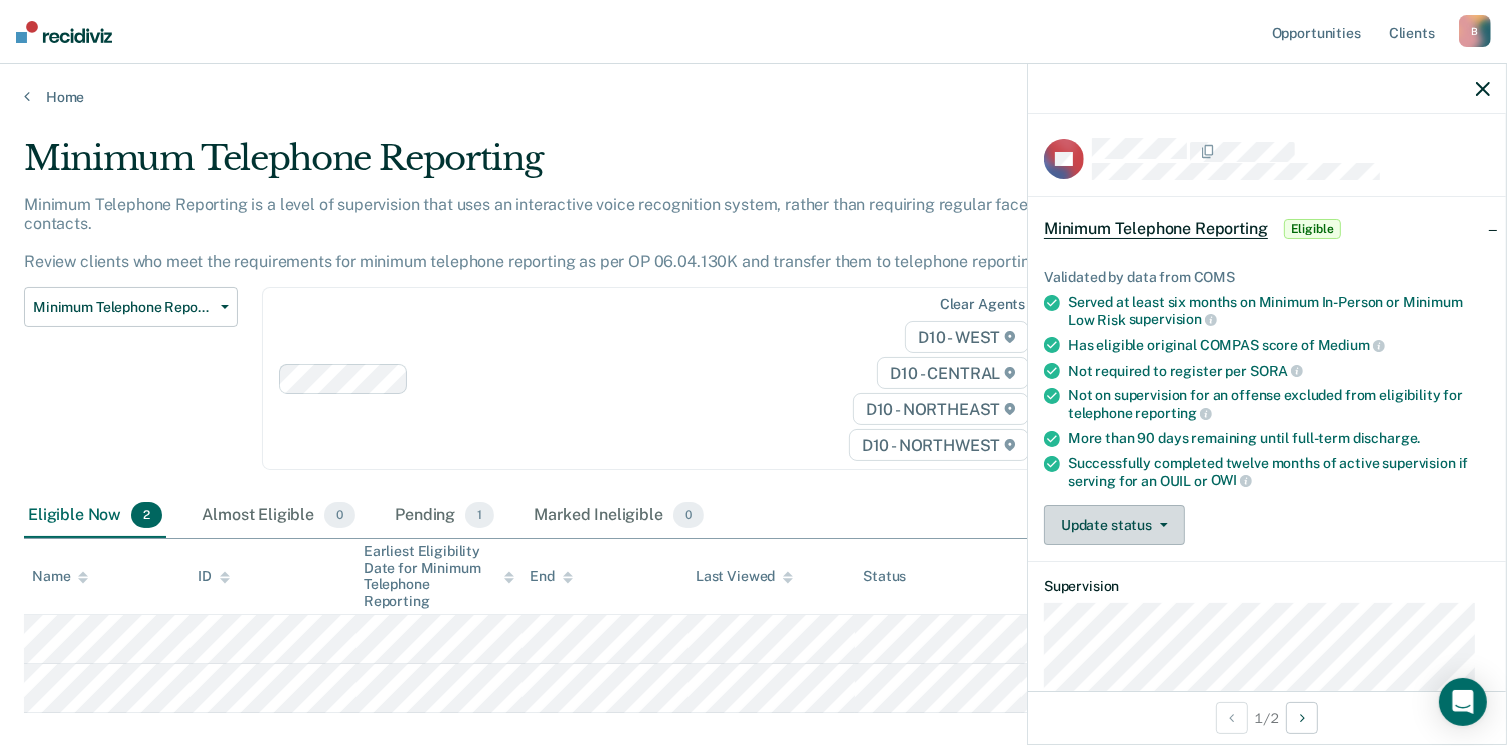 click on "Update status" at bounding box center [1114, 525] 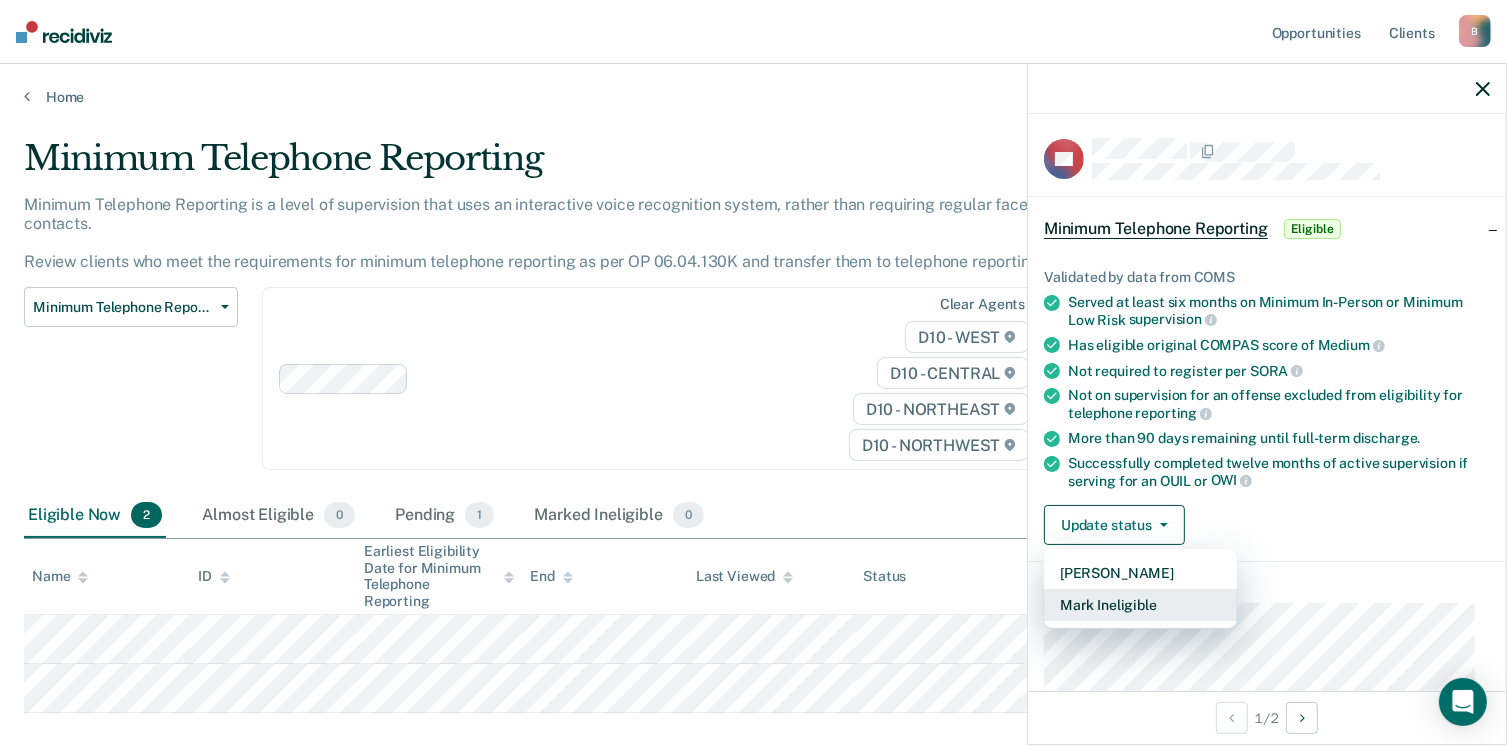 click on "Mark Ineligible" at bounding box center [1140, 605] 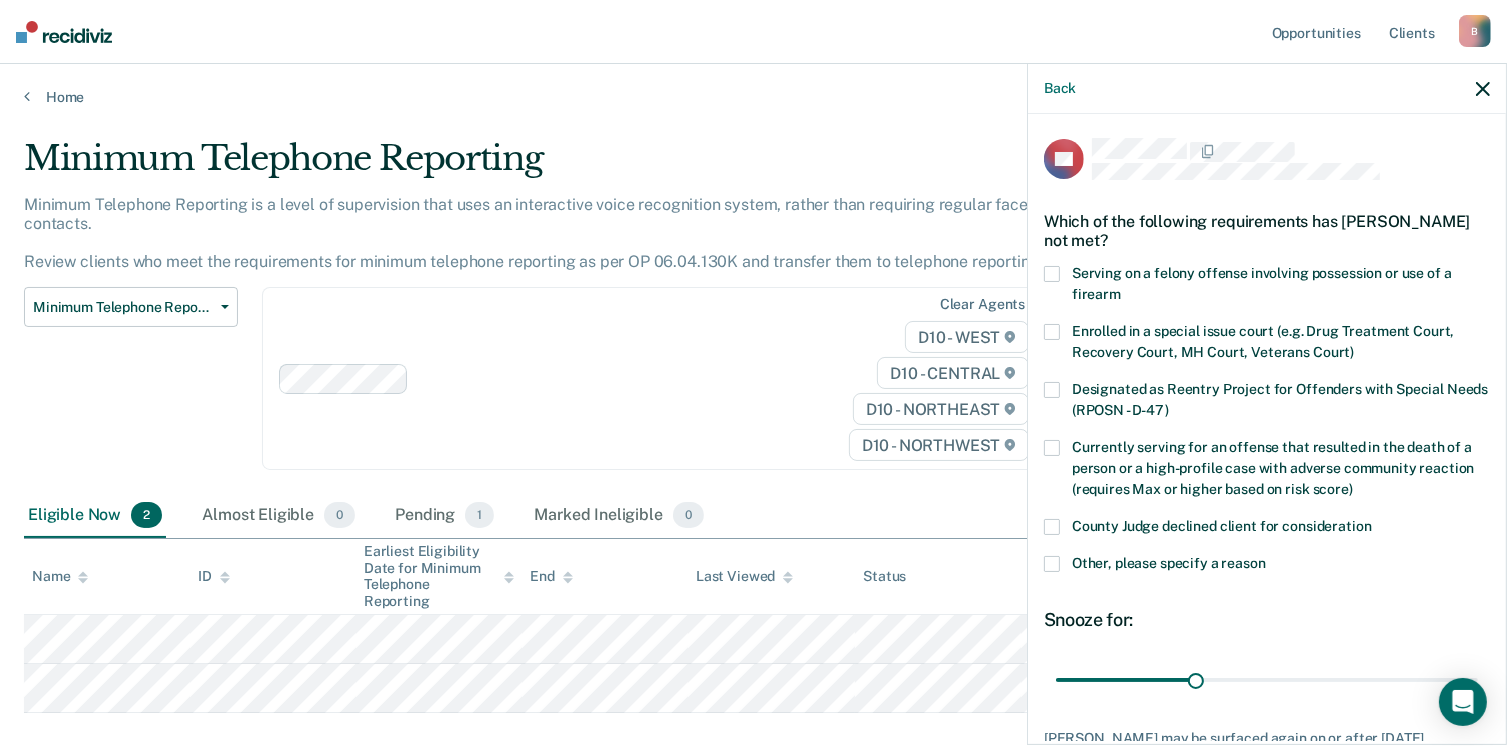 click on "AK   Which of the following requirements has [PERSON_NAME] not met? Serving on a felony offense involving possession or use of a firearm Enrolled in a special issue court (e.g. Drug Treatment Court, Recovery Court, MH Court, Veterans Court) Designated as Reentry Project for Offenders with Special Needs (RPOSN - D-47) Currently serving for an offense that resulted in the death of a person or a high-profile case with adverse community reaction (requires Max or higher based on risk score) County Judge declined client for consideration Other, please specify a reason Snooze for: 30 days [PERSON_NAME] may be surfaced again on or after [DATE]. Not eligible reasons:  Save" at bounding box center [1267, 427] 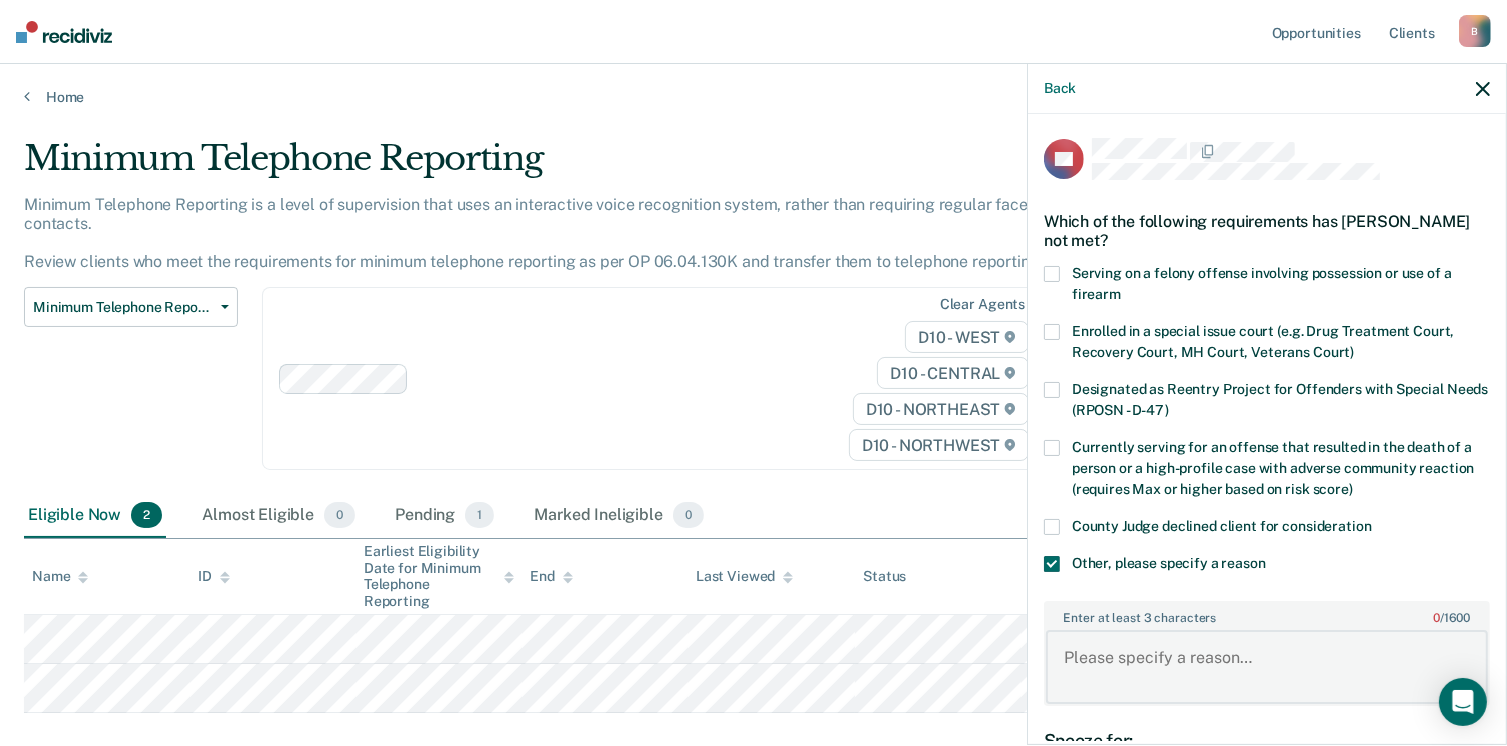 click on "Enter at least 3 characters 0  /  1600" at bounding box center [1267, 667] 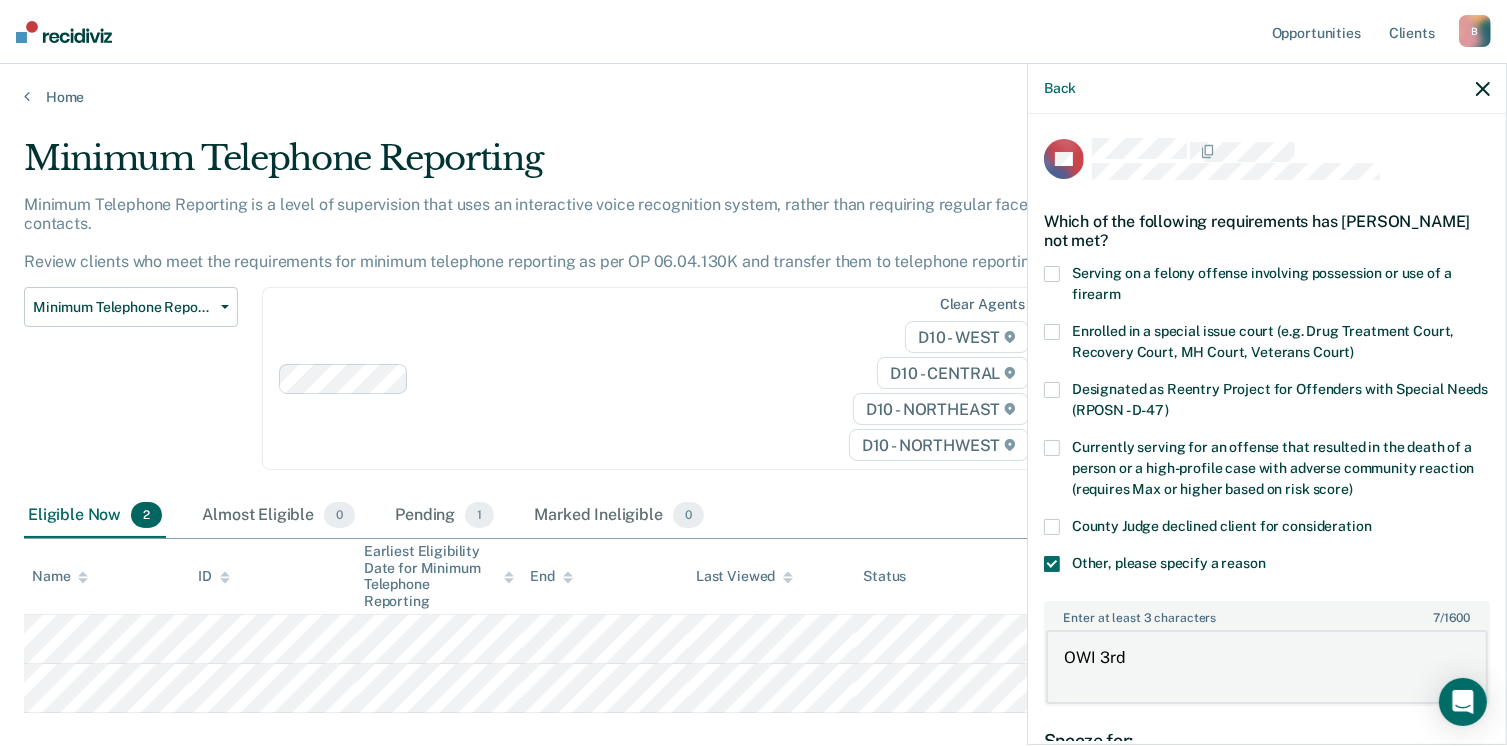type on "OWI 3rd" 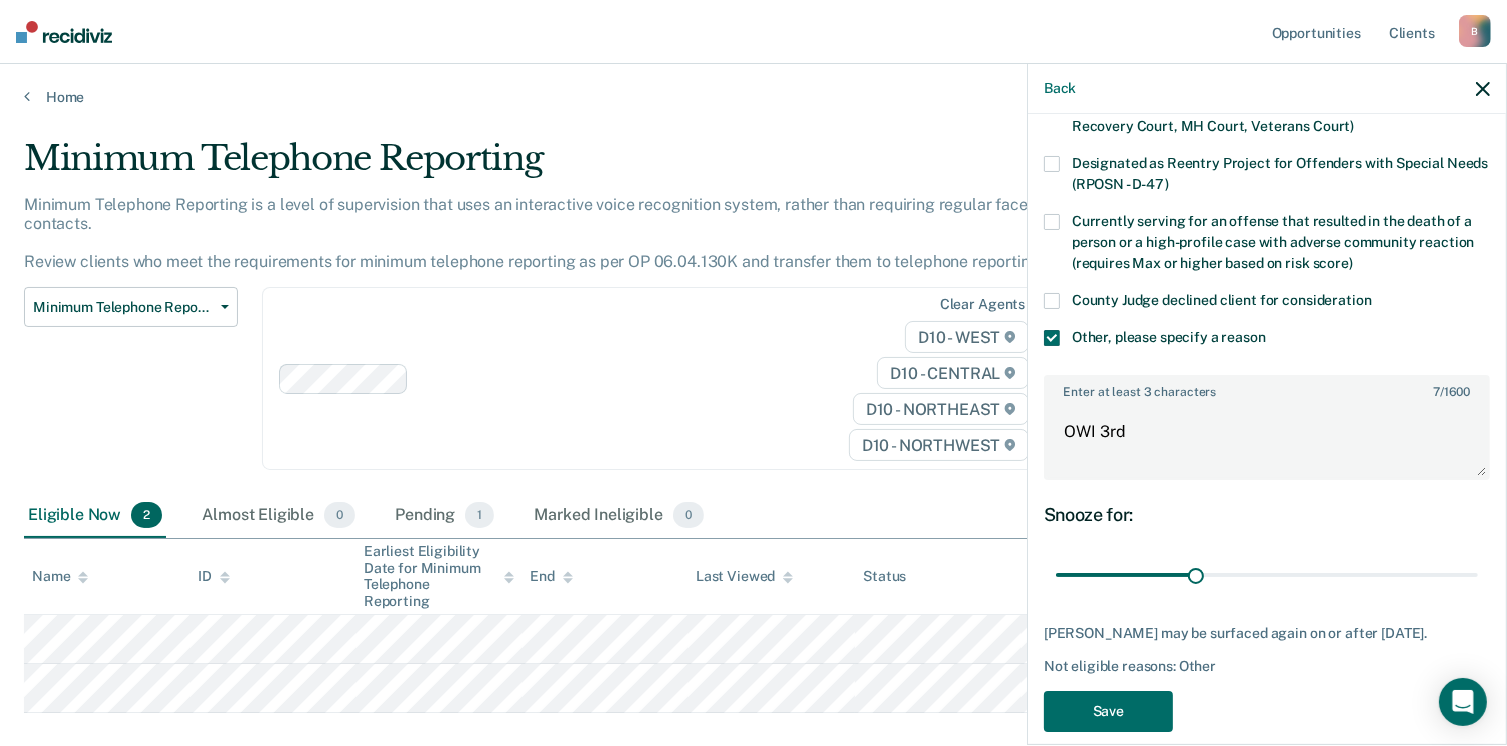 scroll, scrollTop: 228, scrollLeft: 0, axis: vertical 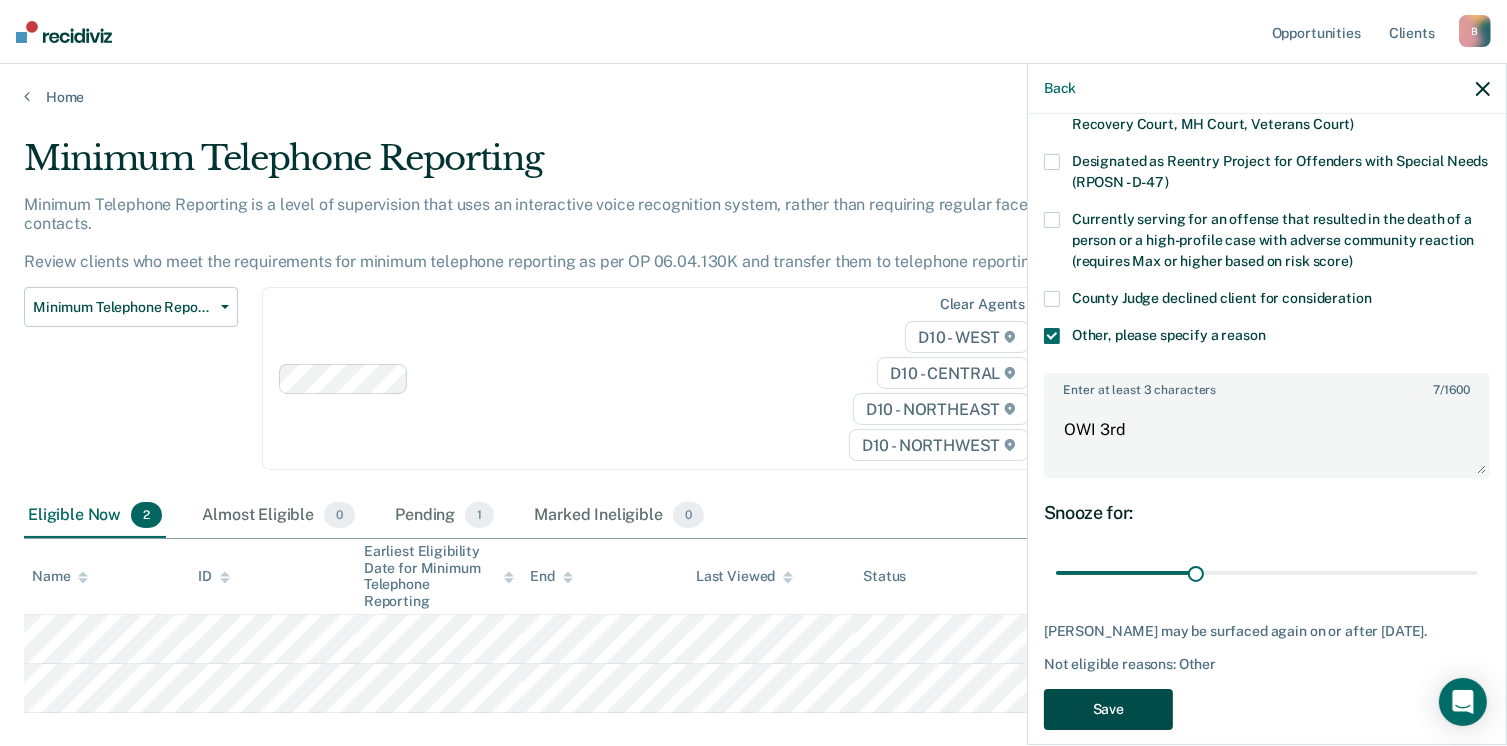 click on "Save" at bounding box center [1108, 709] 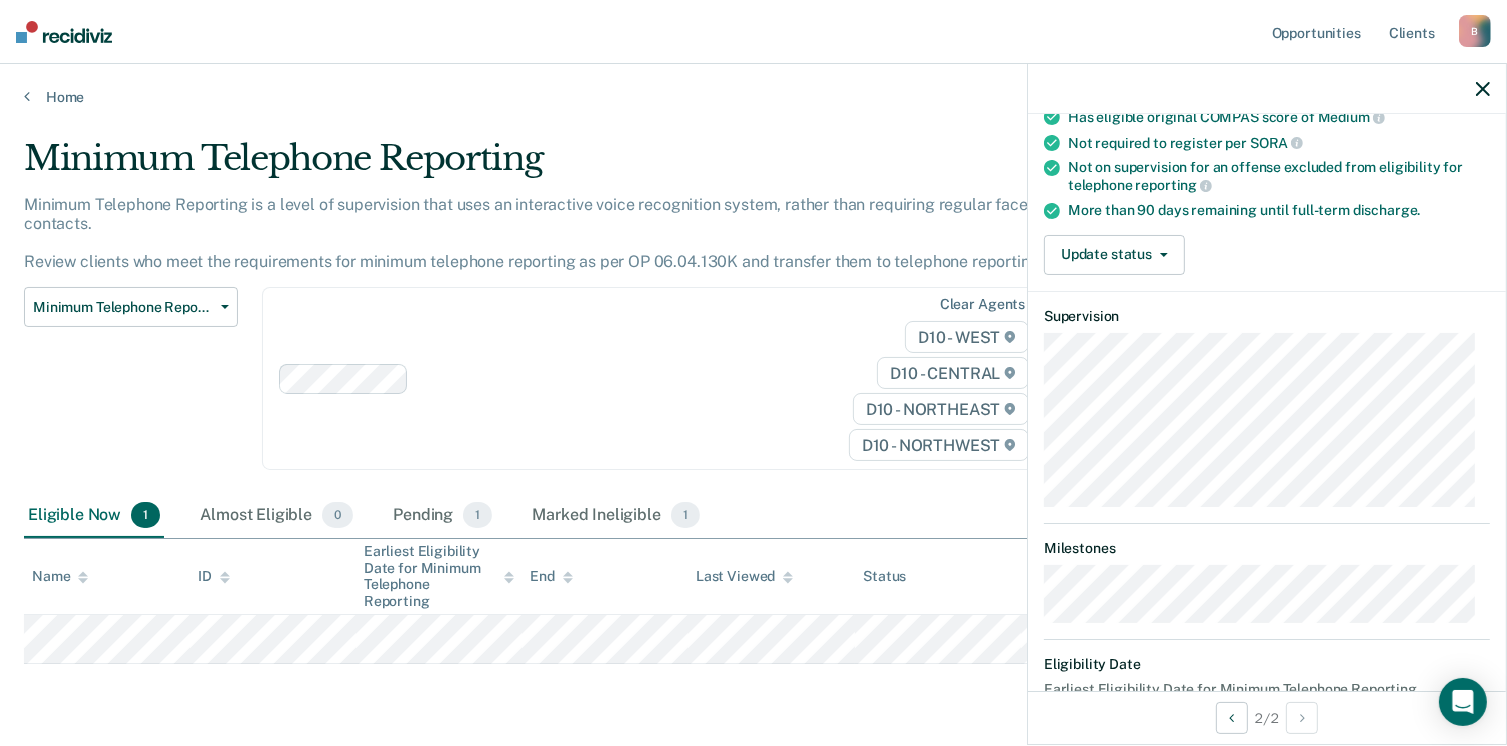 scroll, scrollTop: 288, scrollLeft: 0, axis: vertical 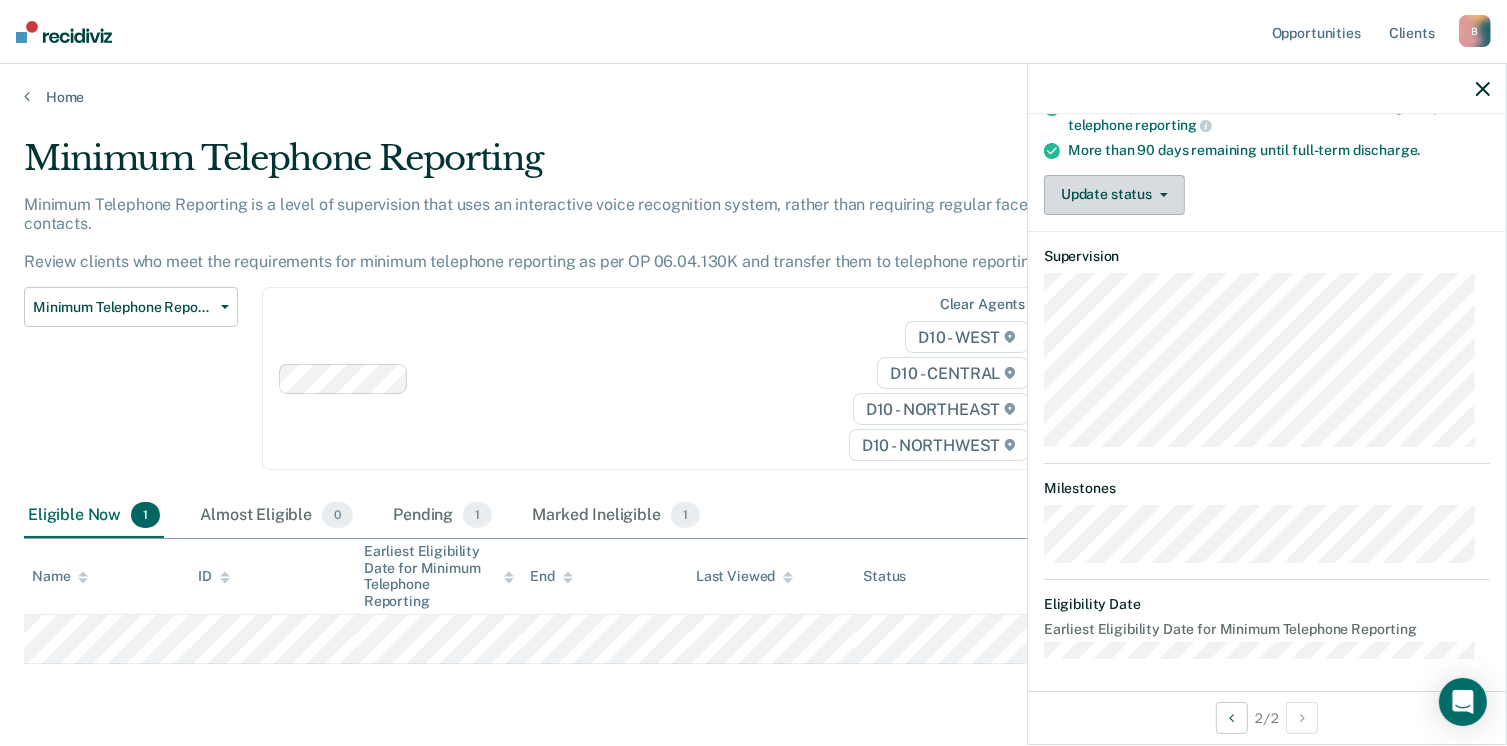 click on "Update status" at bounding box center (1114, 195) 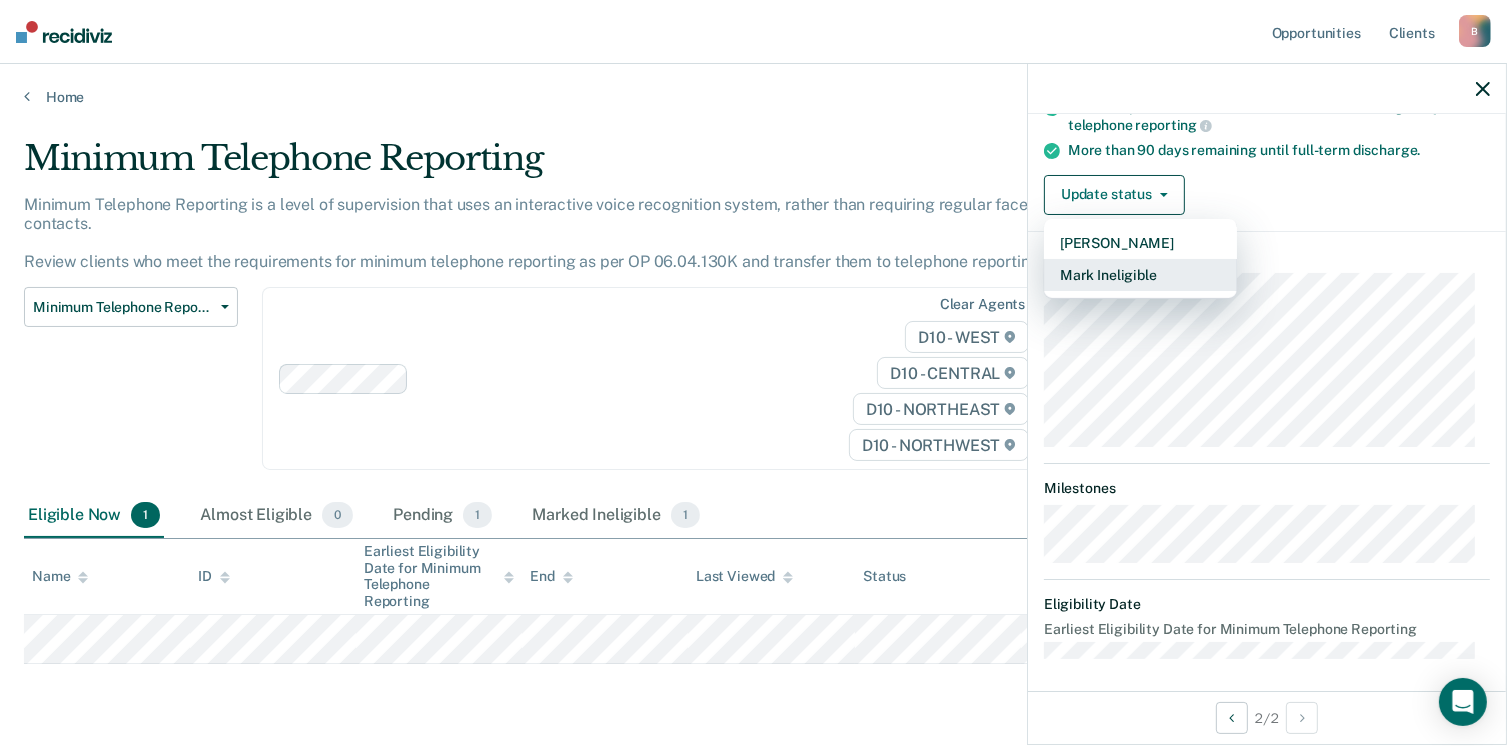 click on "Mark Ineligible" at bounding box center [1140, 275] 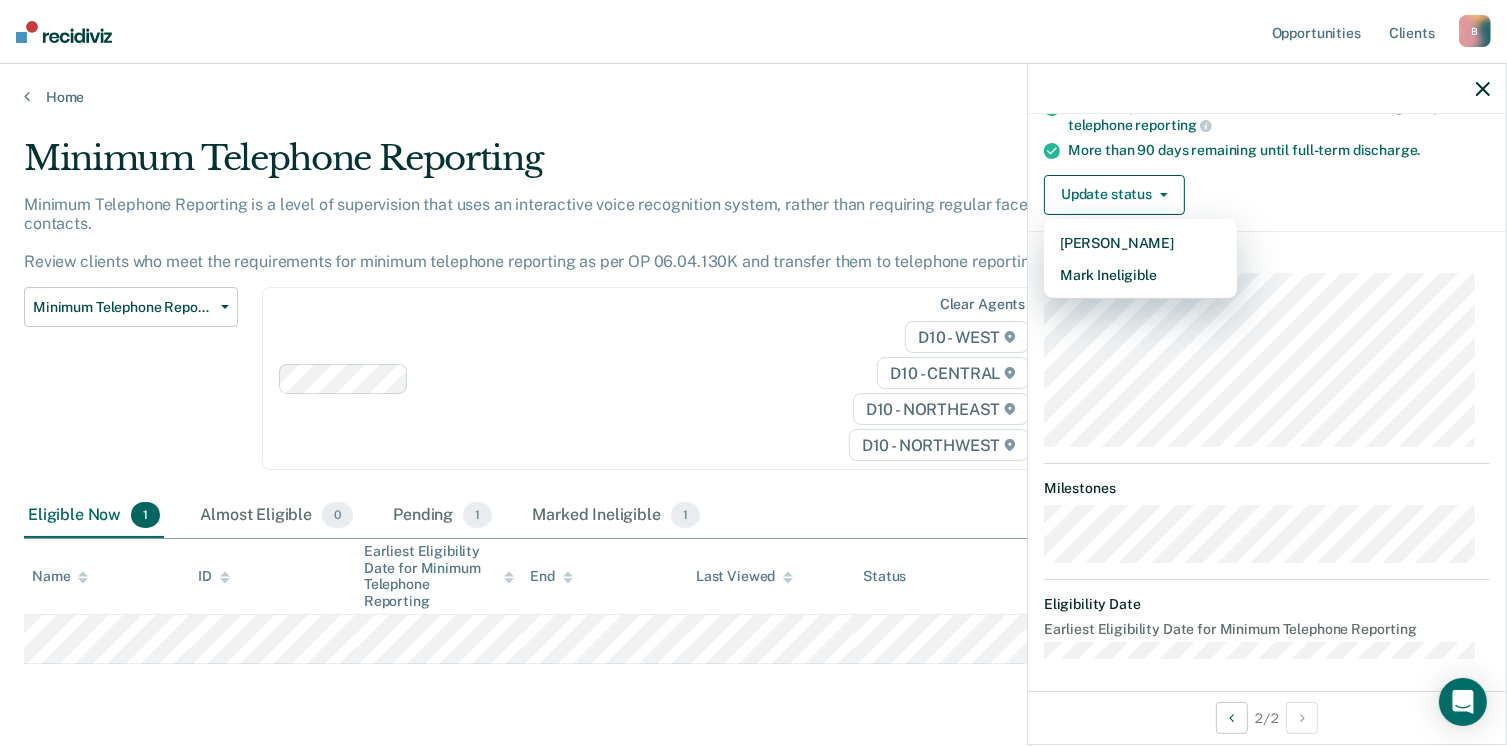 scroll, scrollTop: 129, scrollLeft: 0, axis: vertical 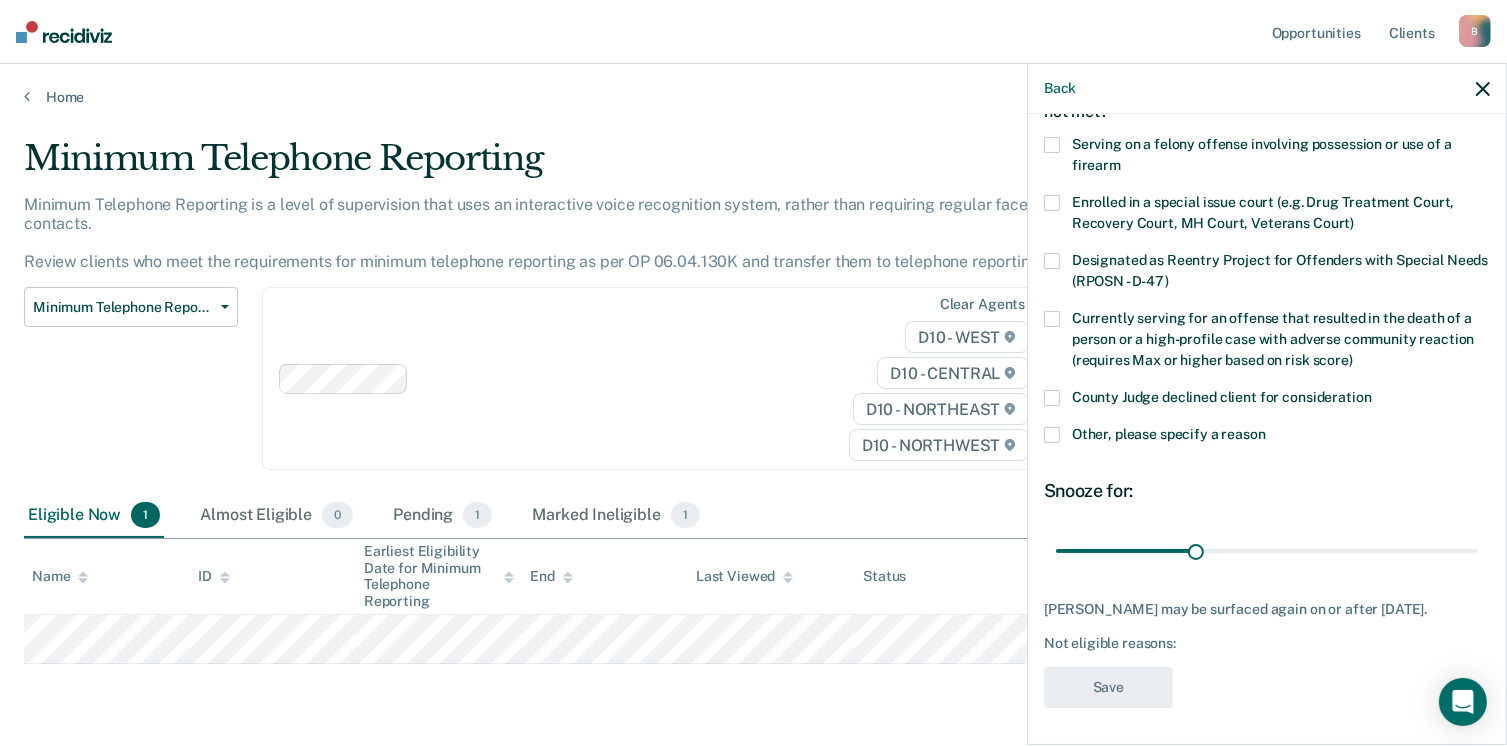 click at bounding box center (1052, 435) 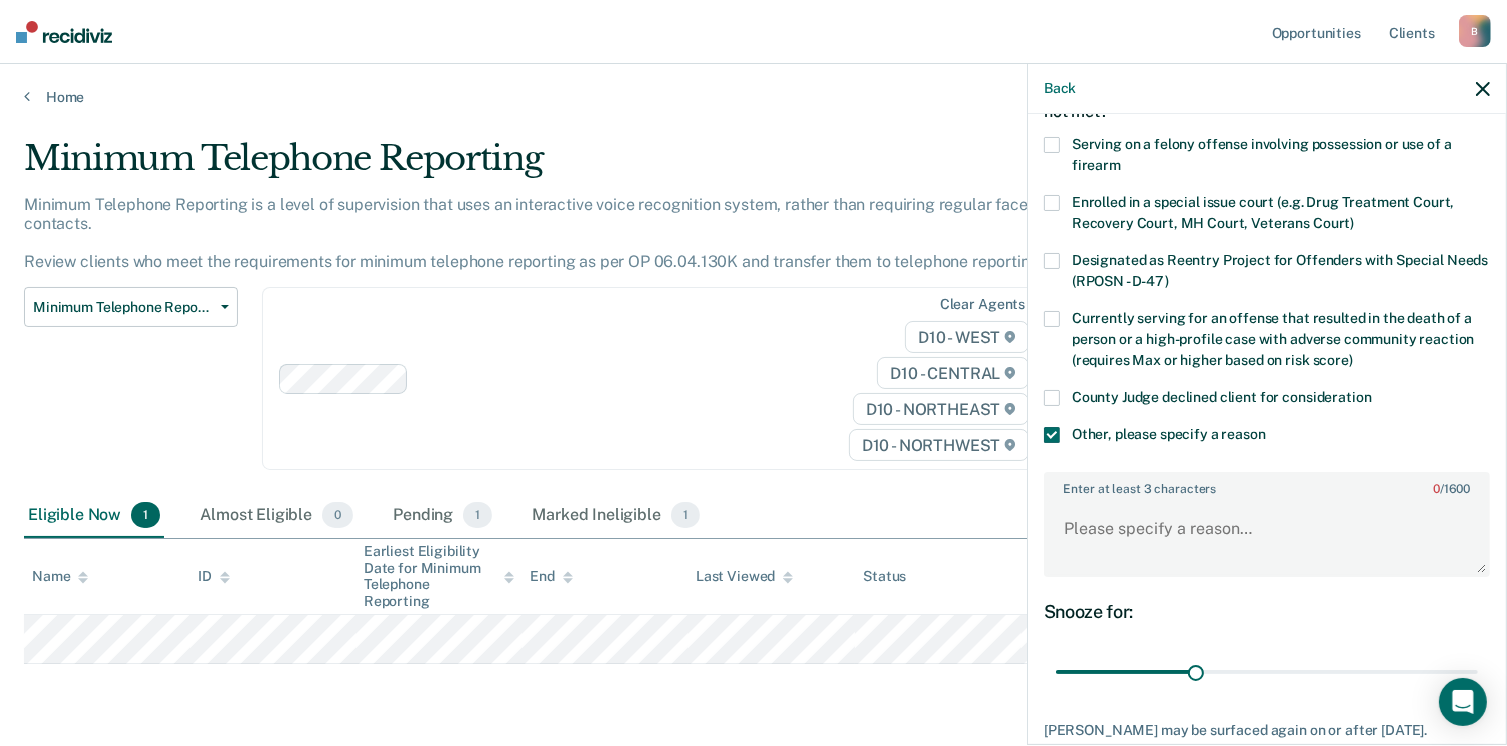 scroll, scrollTop: 248, scrollLeft: 0, axis: vertical 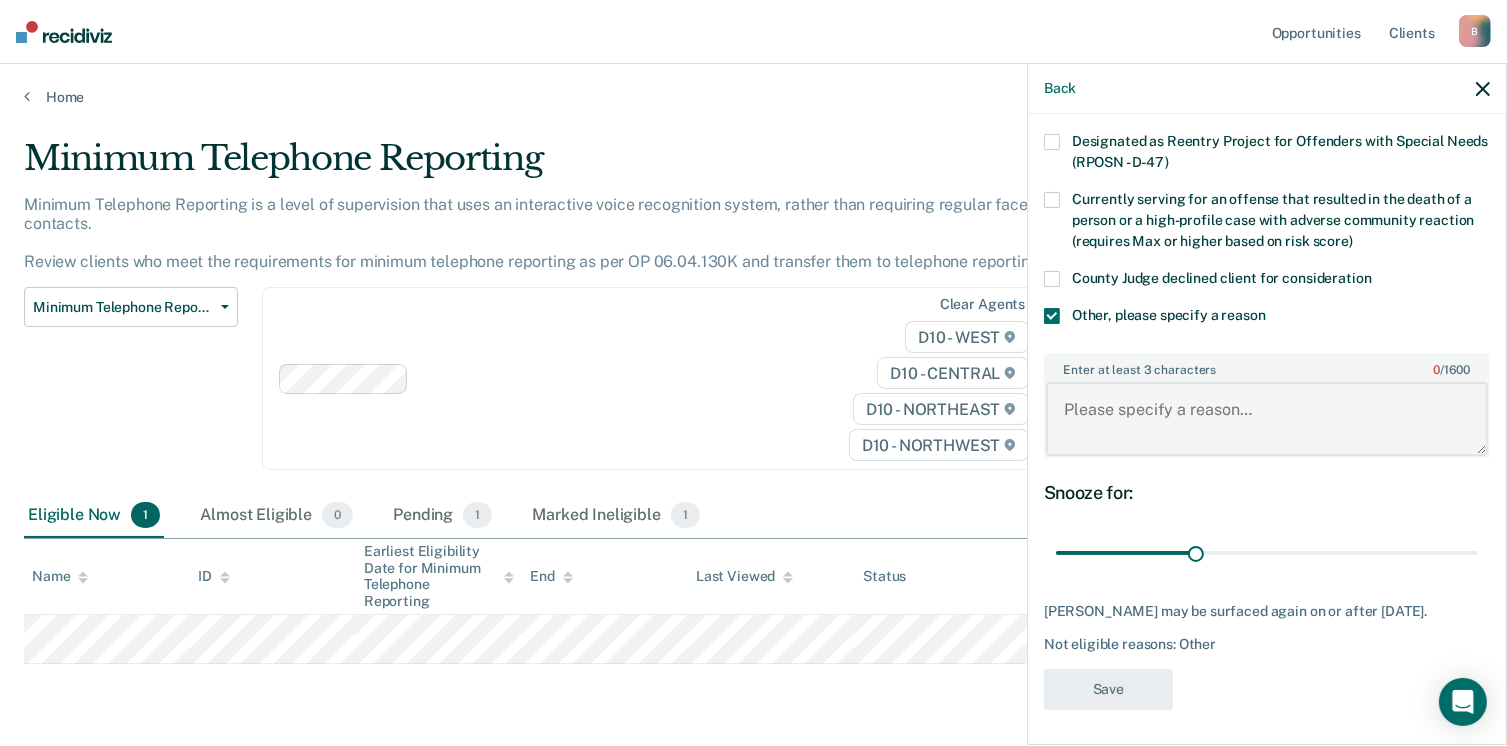 click on "Enter at least 3 characters 0  /  1600" at bounding box center (1267, 419) 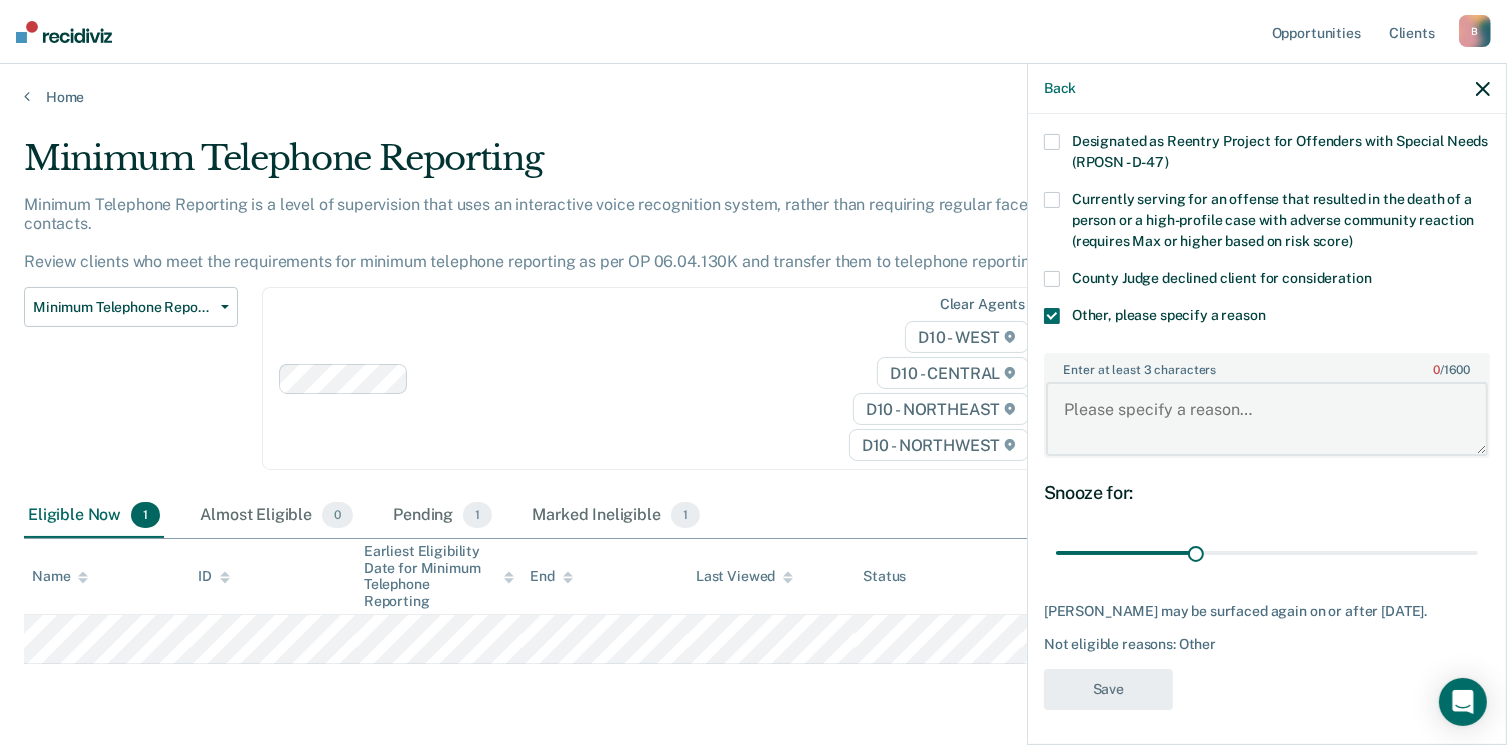 paste on "P pled guilty to VOP. Extend probation 1 year to [DATE], 2d jail, credit 2d, retain HYTA, enroll in cBP within 30d. CW." 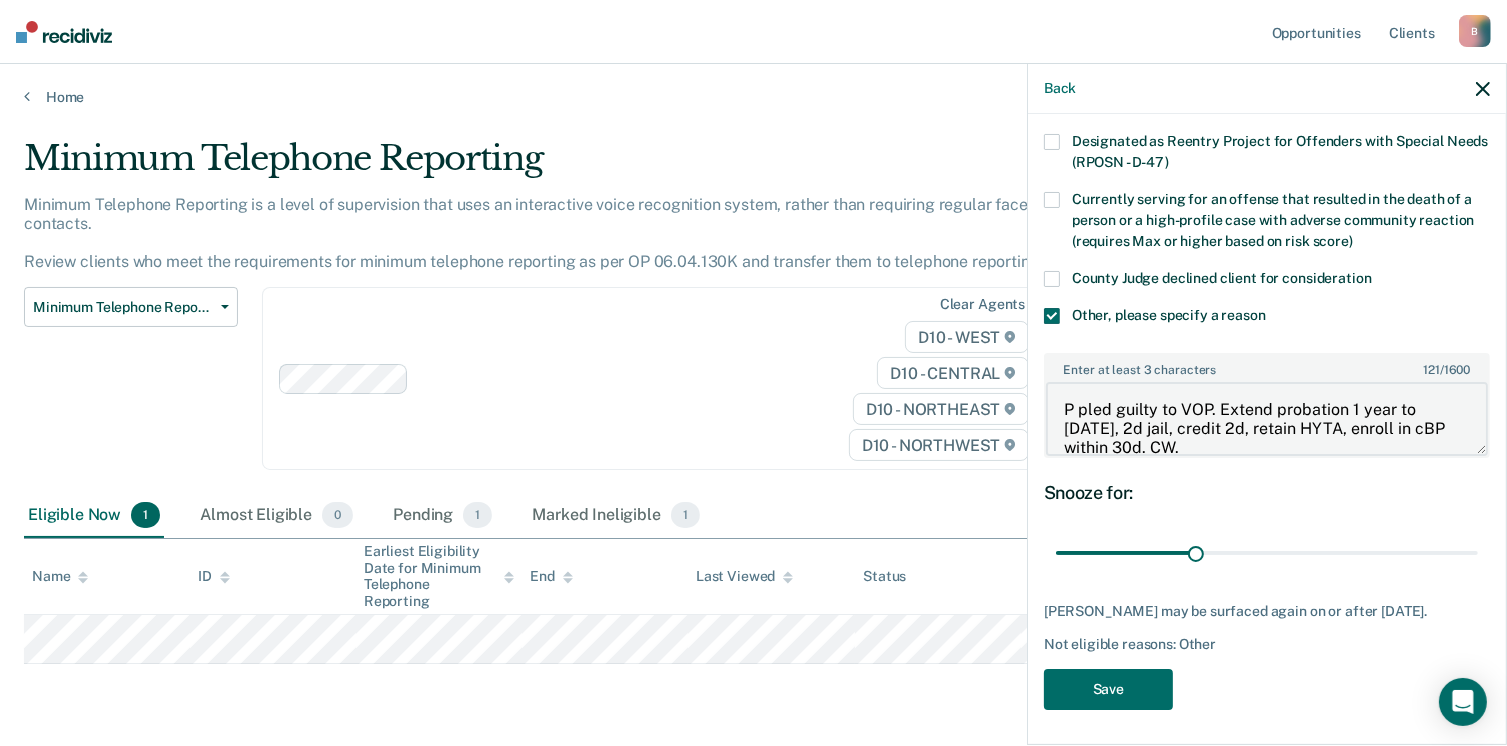 scroll, scrollTop: 3, scrollLeft: 0, axis: vertical 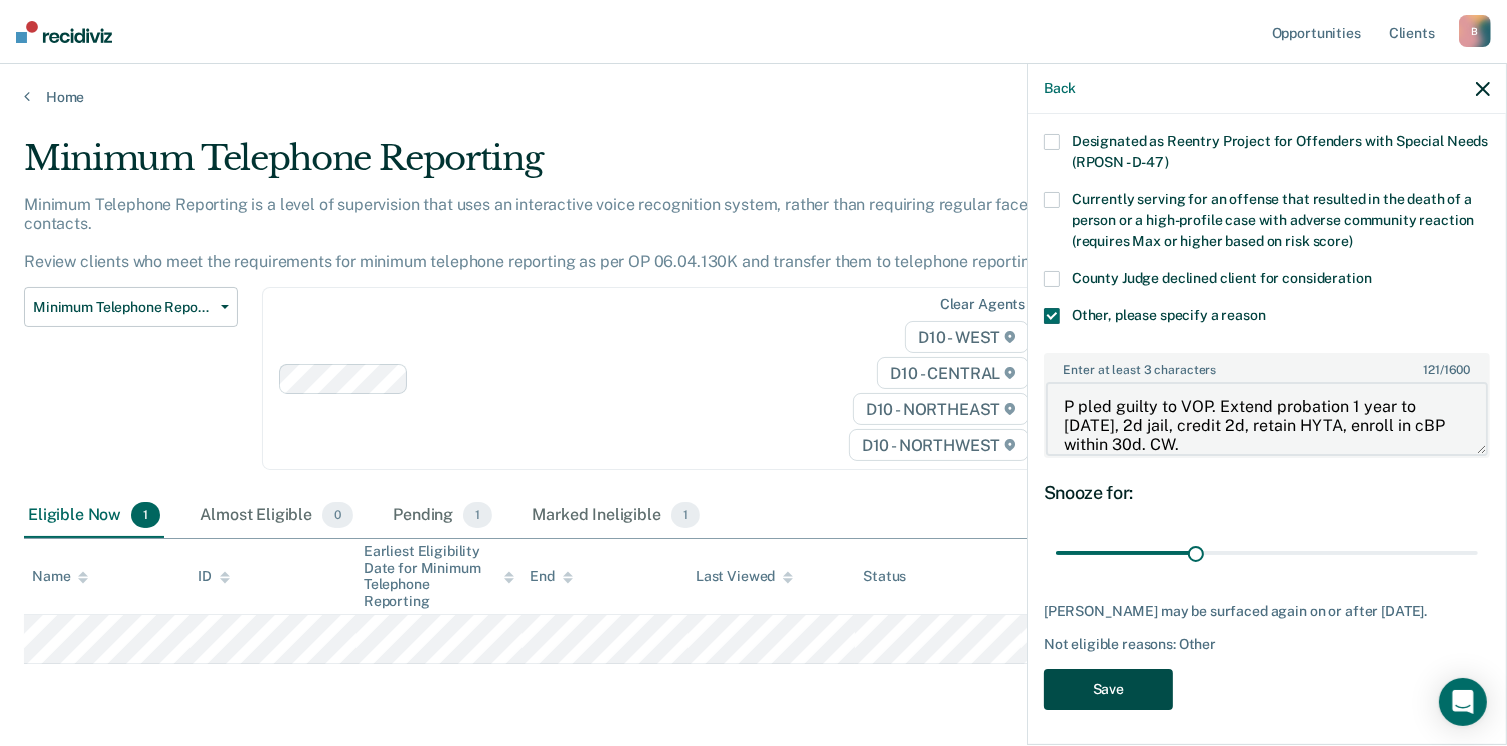 type on "P pled guilty to VOP. Extend probation 1 year to [DATE], 2d jail, credit 2d, retain HYTA, enroll in cBP within 30d. CW." 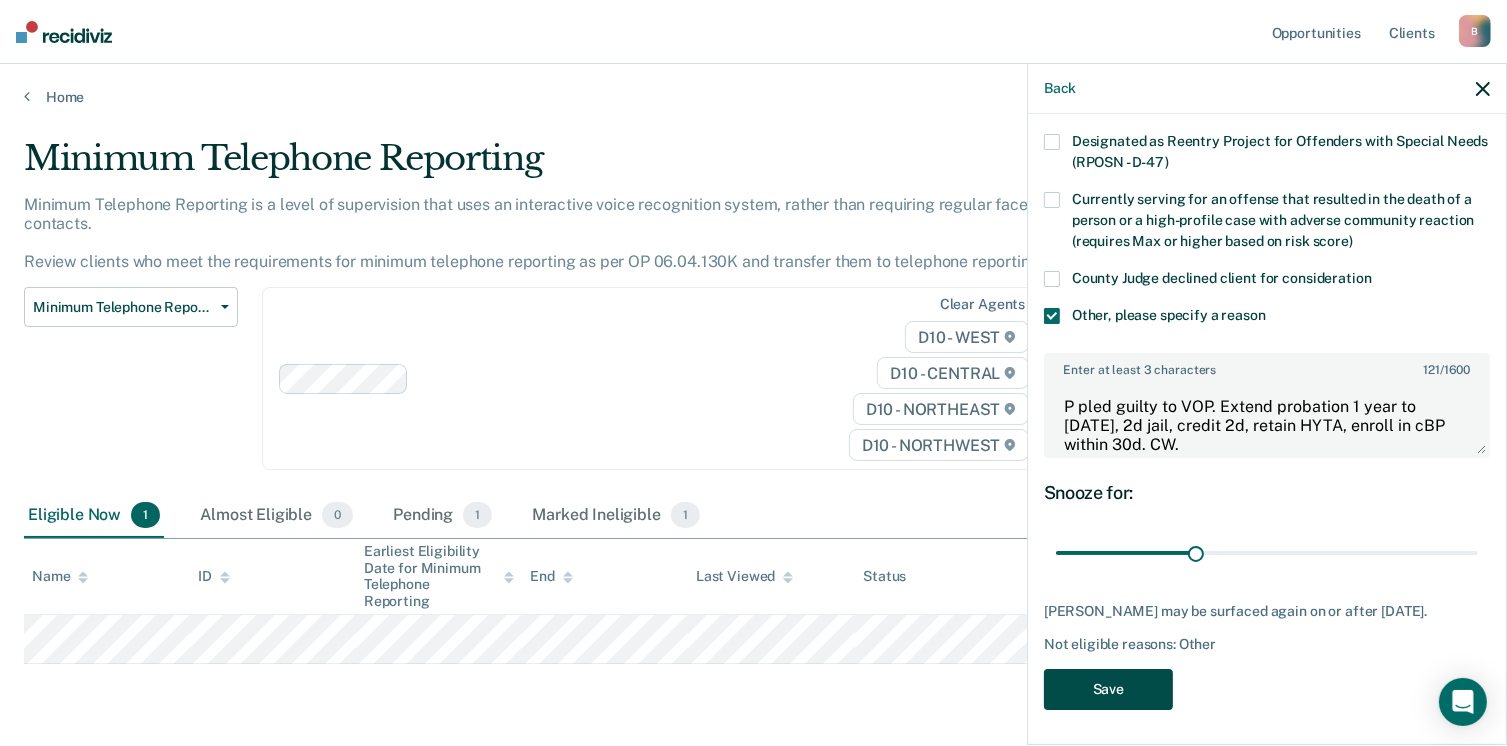 click on "Save" at bounding box center [1108, 689] 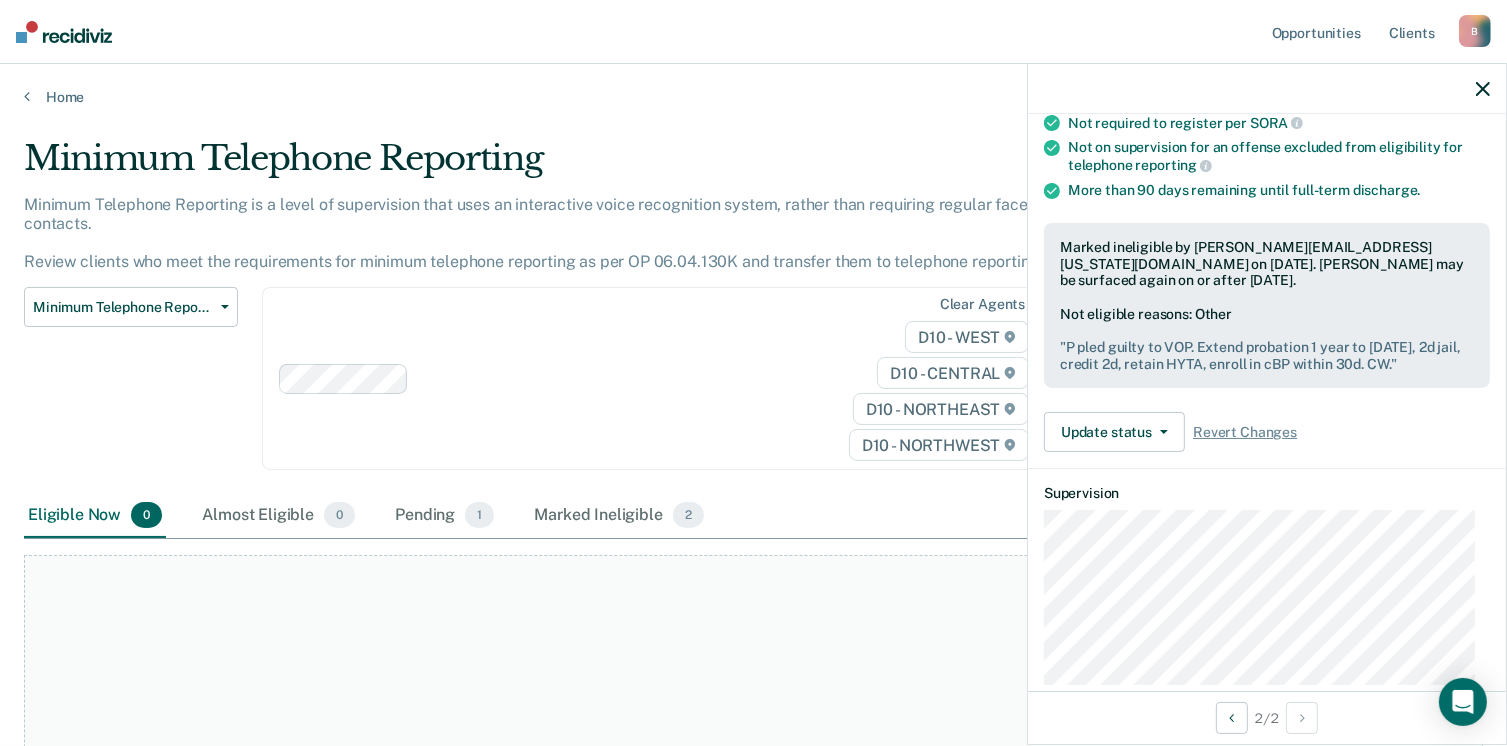 click 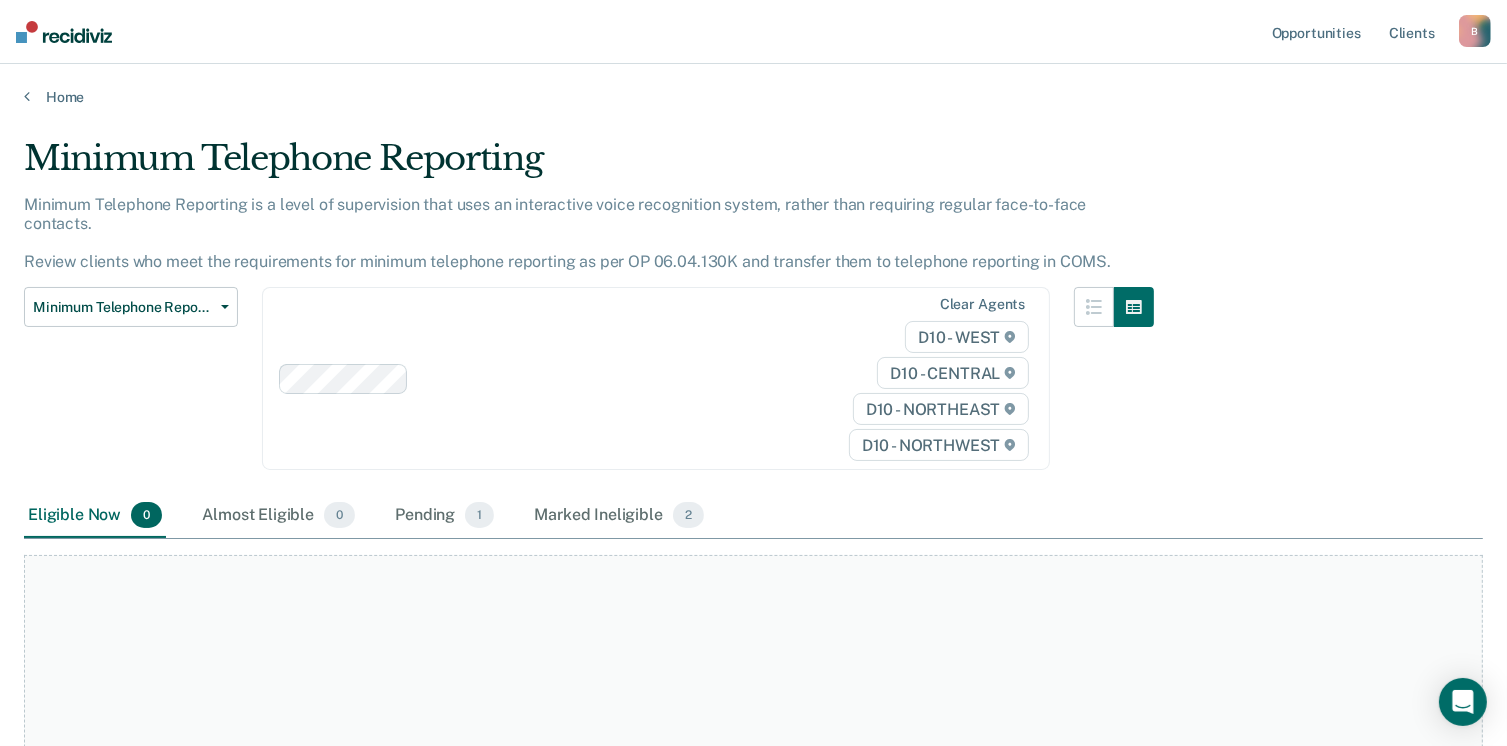 click at bounding box center (64, 32) 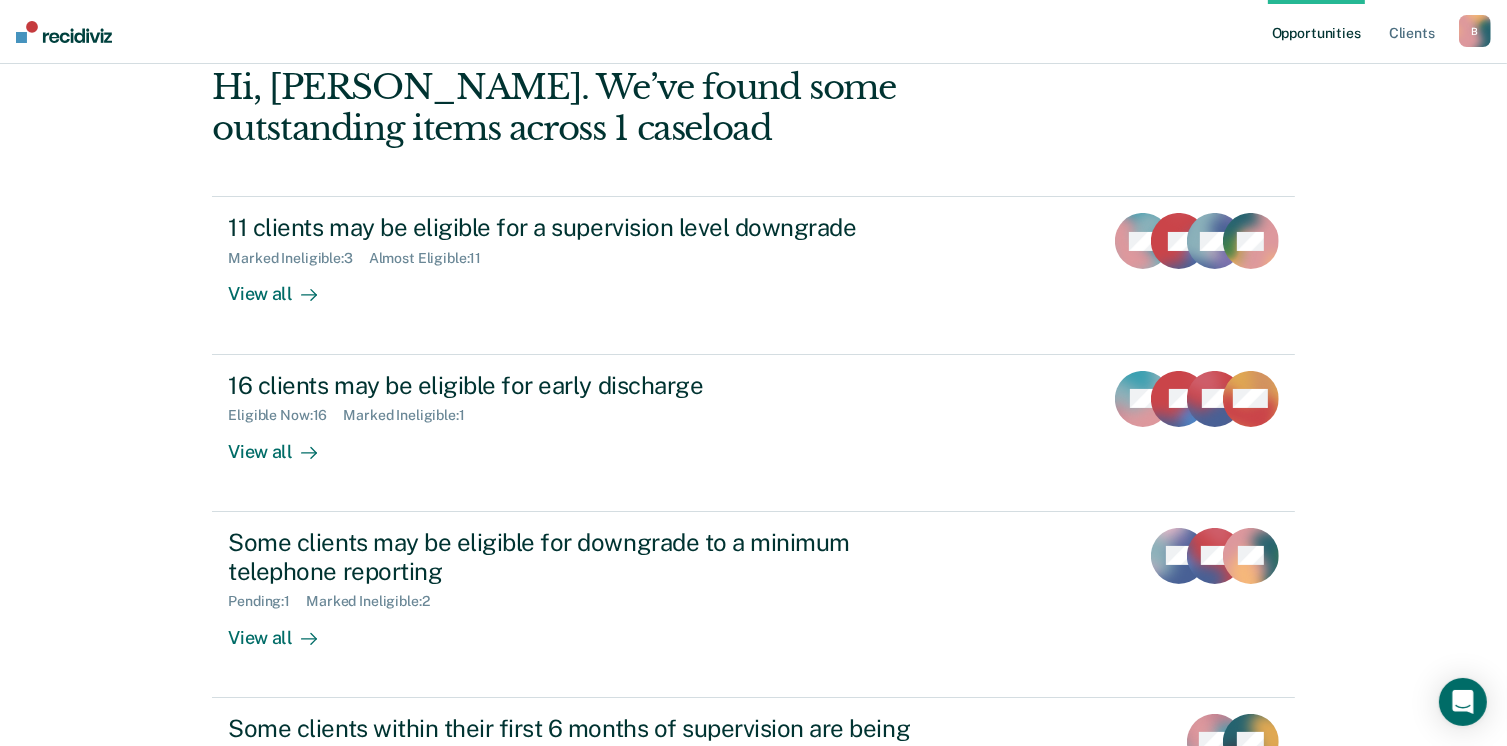 scroll, scrollTop: 195, scrollLeft: 0, axis: vertical 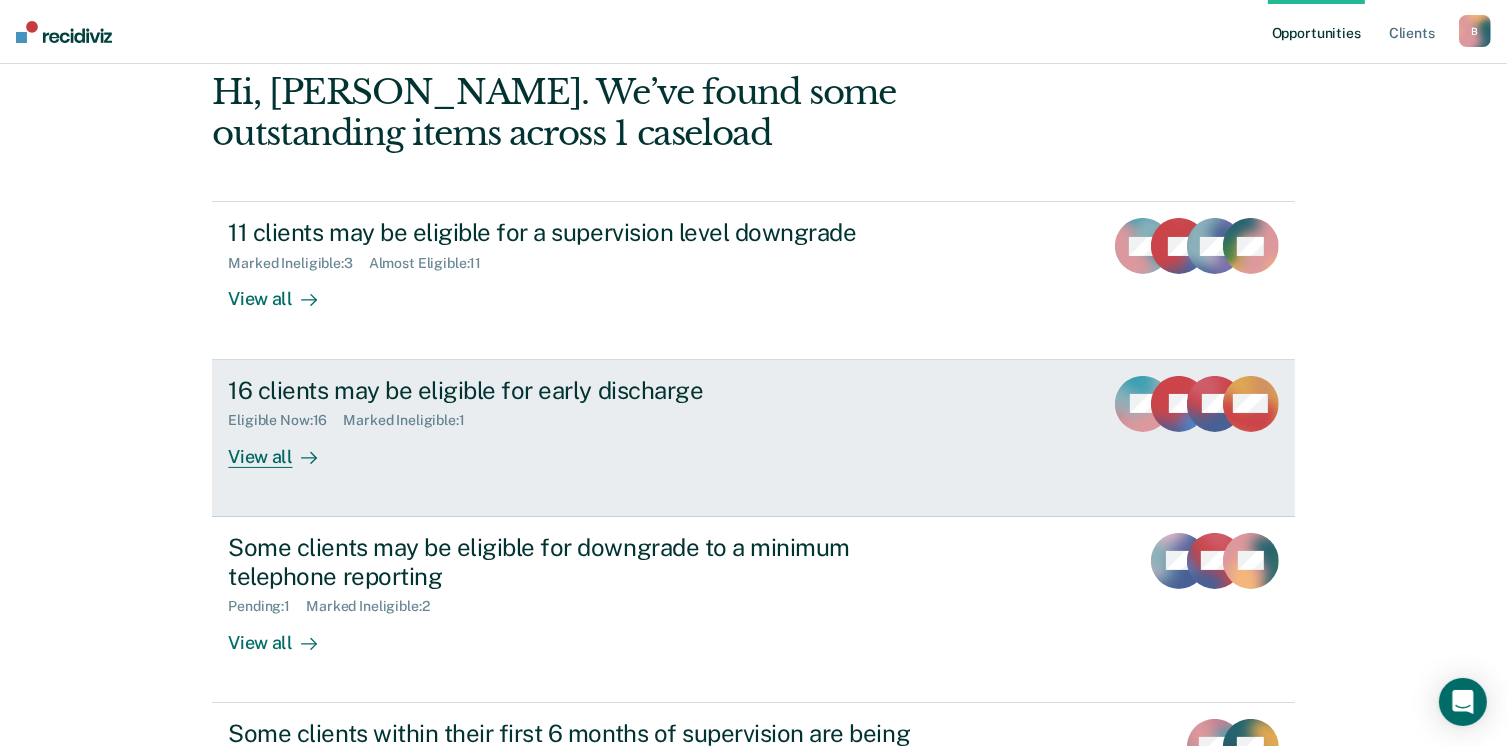 click on "View all" at bounding box center [284, 448] 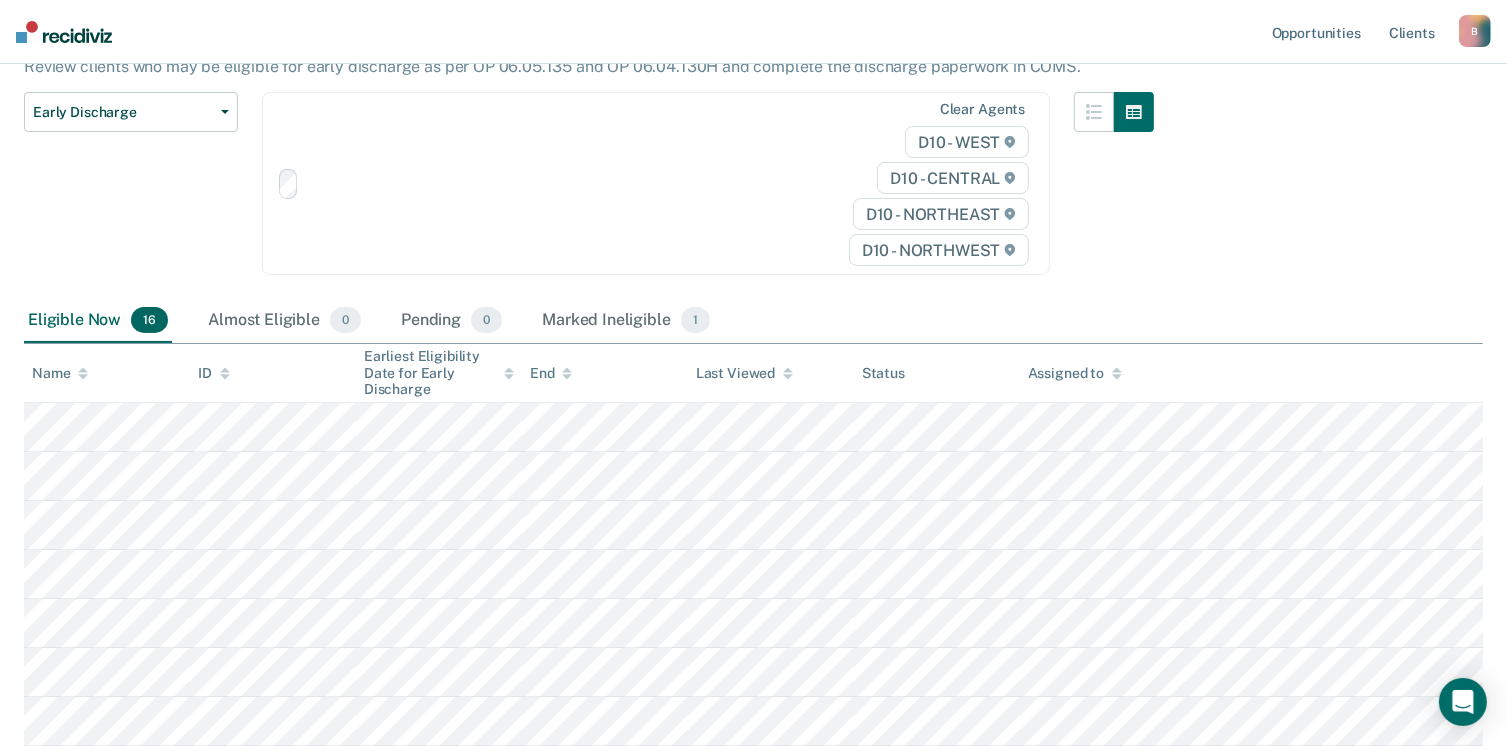 scroll, scrollTop: 0, scrollLeft: 0, axis: both 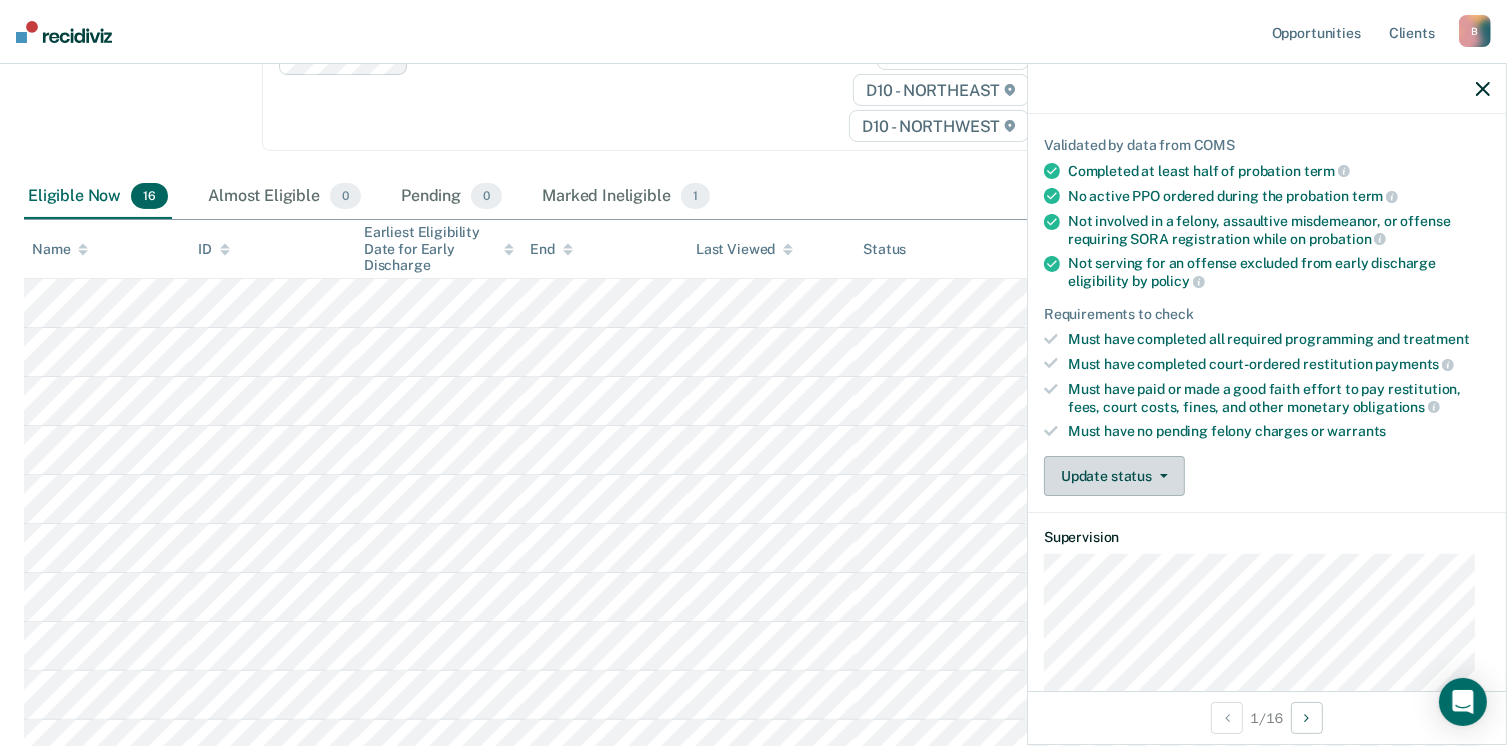 click on "Update status" at bounding box center [1114, 476] 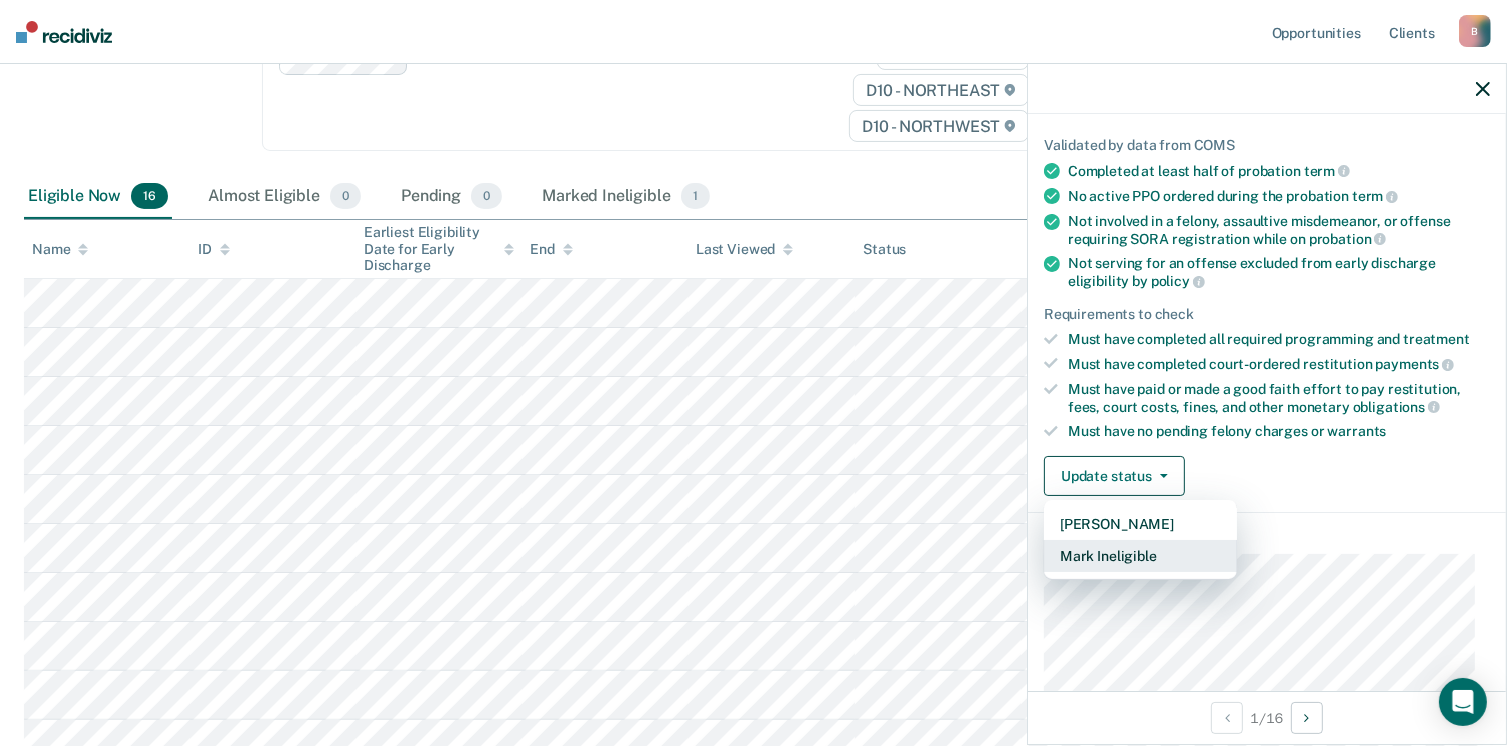 click on "Mark Ineligible" at bounding box center [1140, 556] 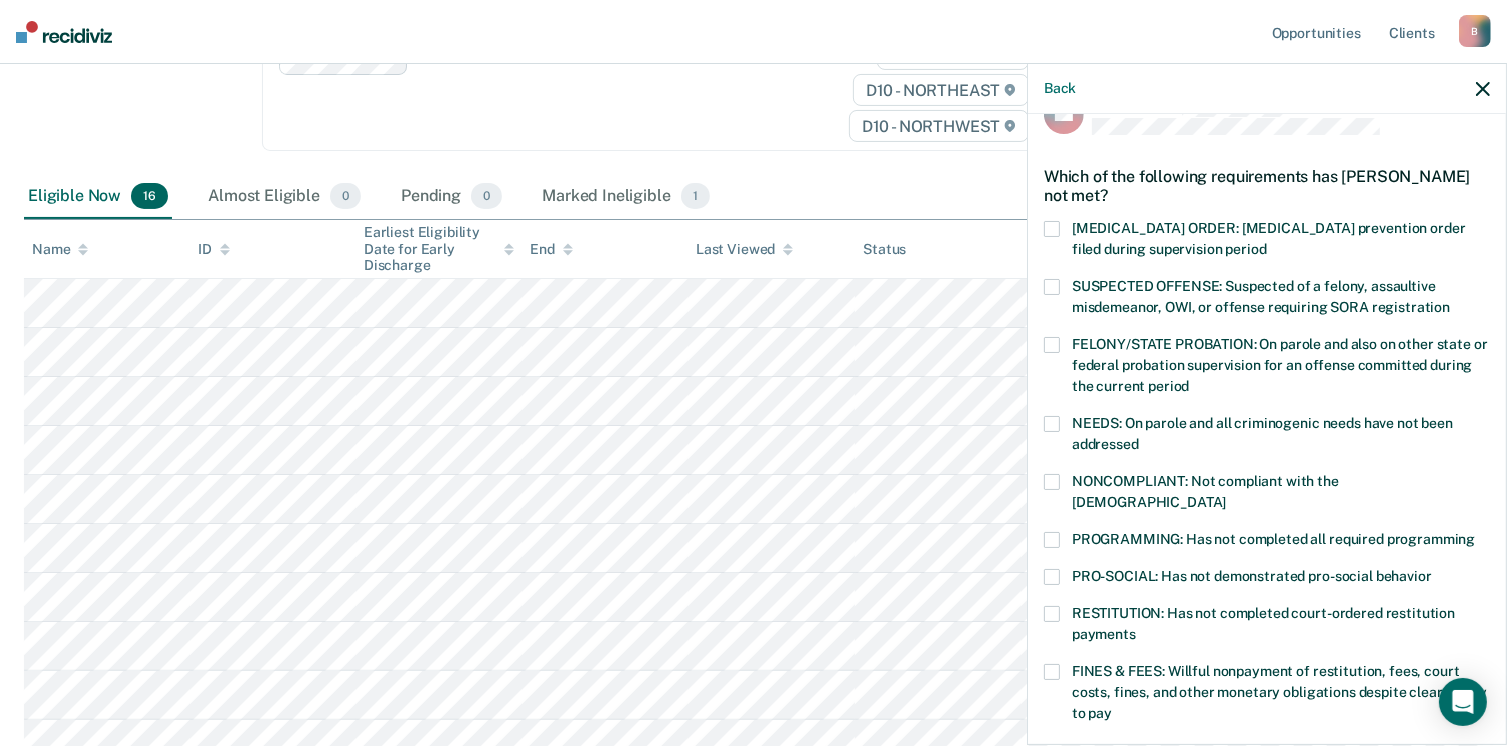 scroll, scrollTop: 0, scrollLeft: 0, axis: both 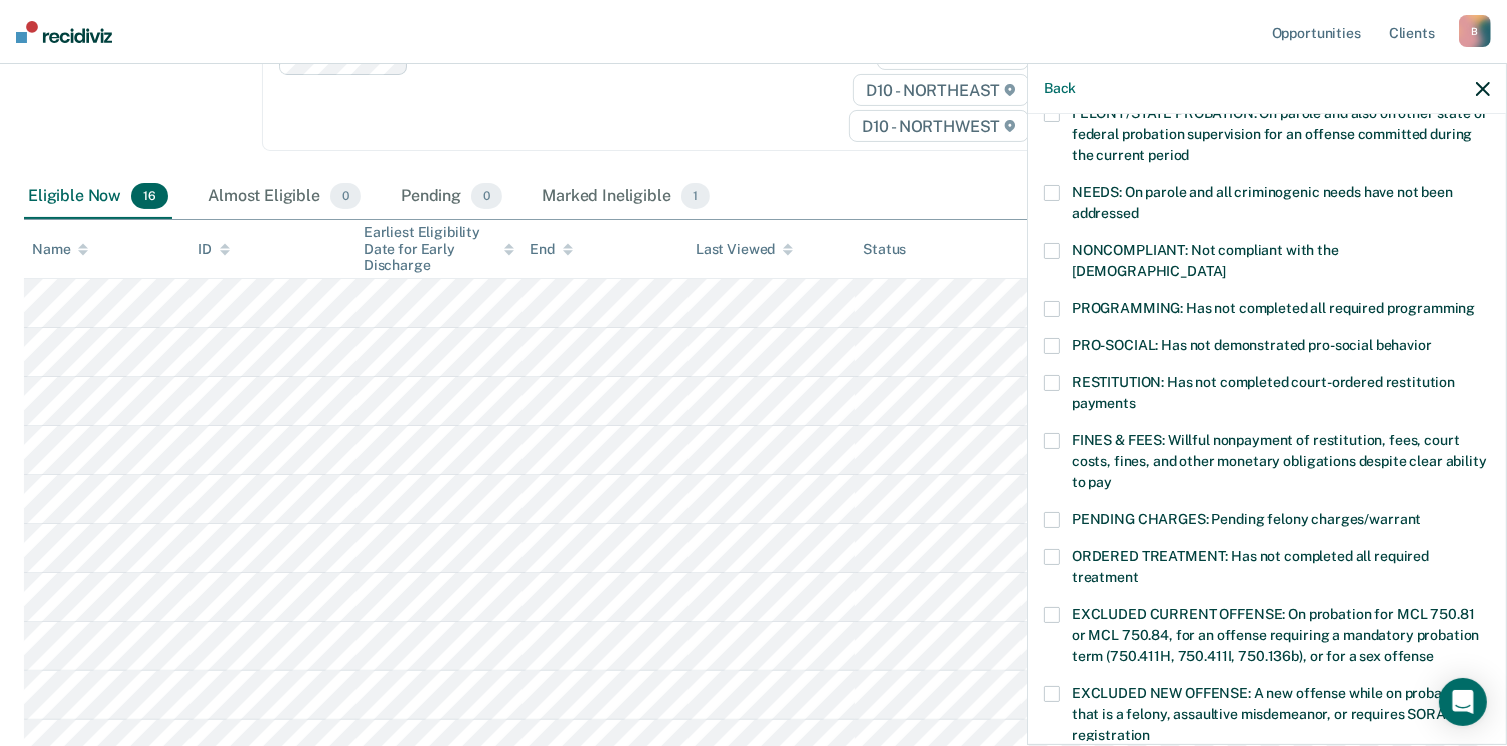 click at bounding box center [1052, 441] 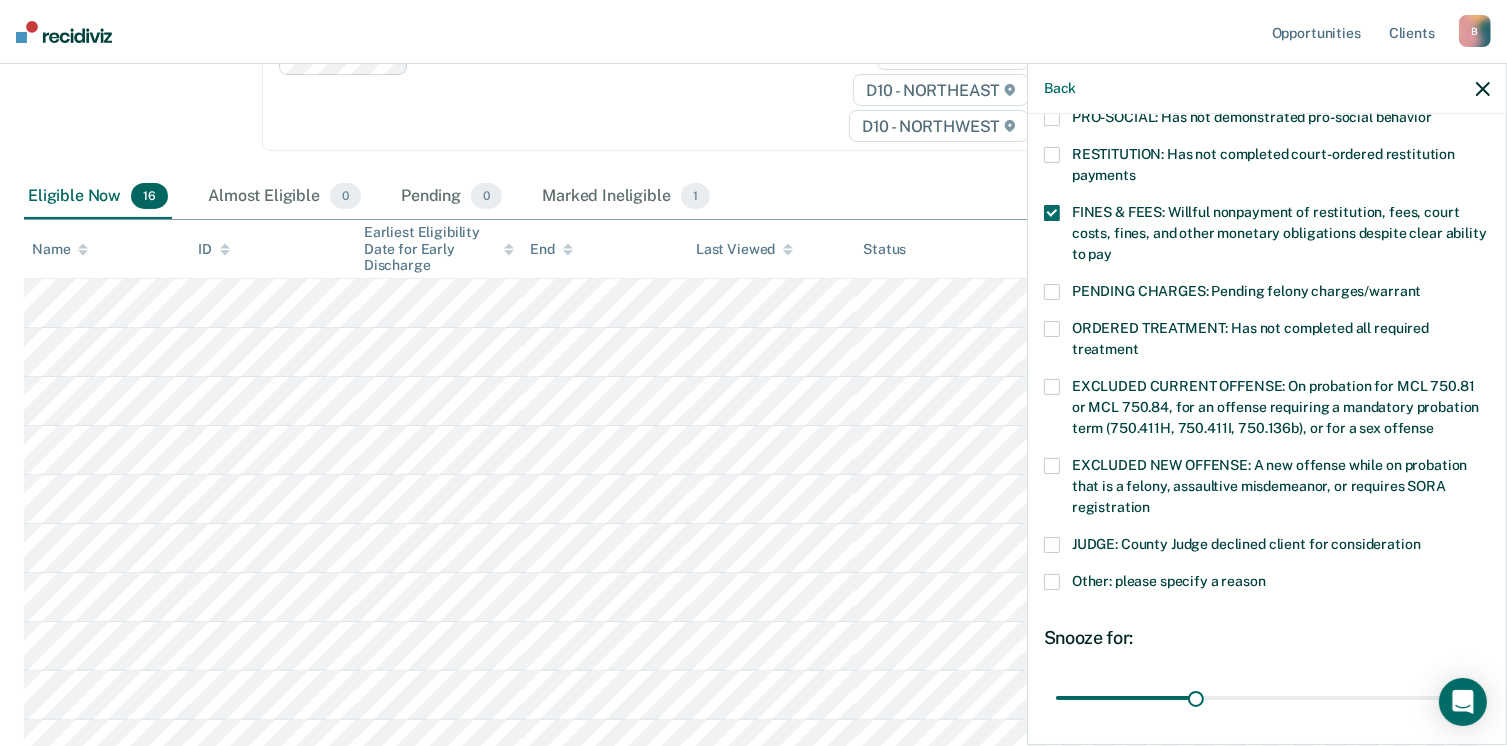 scroll, scrollTop: 630, scrollLeft: 0, axis: vertical 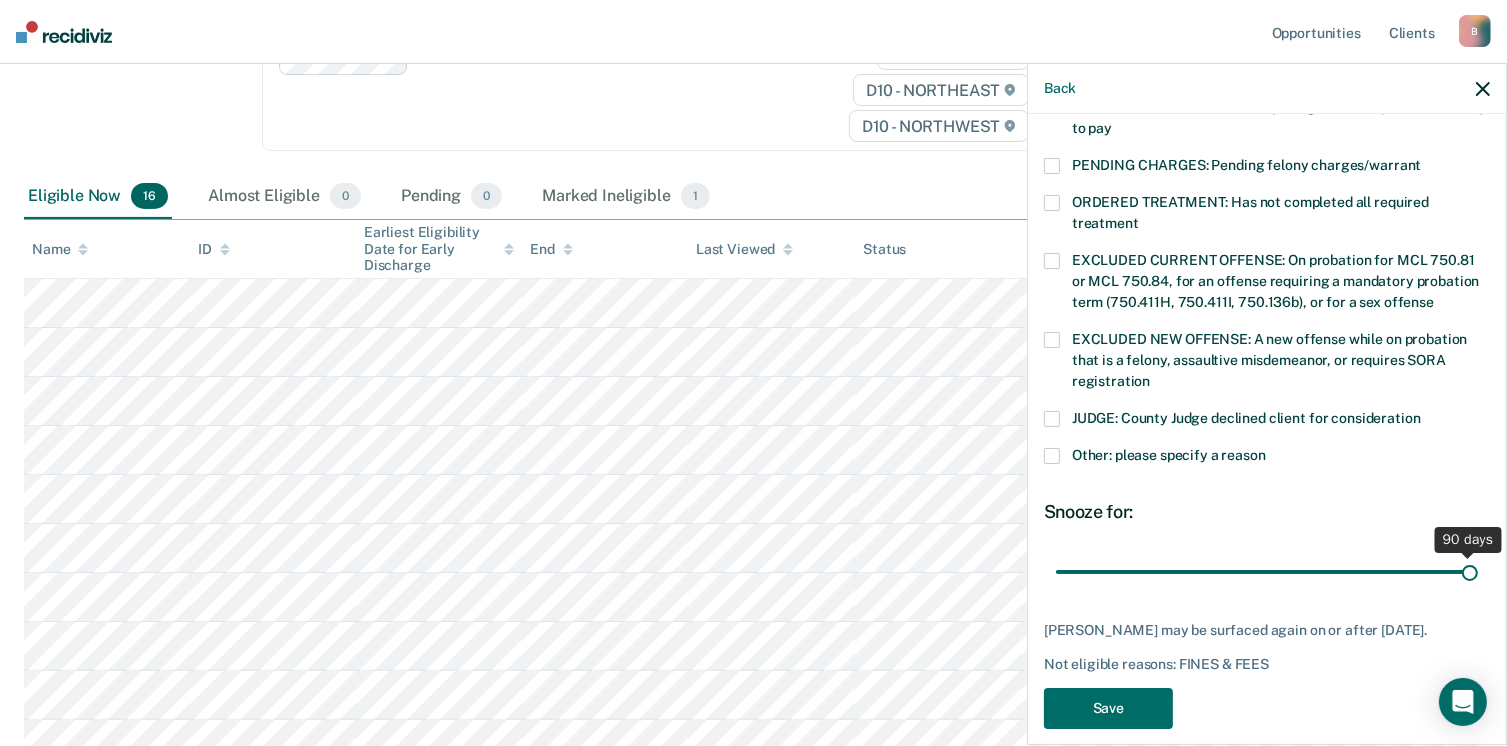 drag, startPoint x: 1190, startPoint y: 545, endPoint x: 1464, endPoint y: 557, distance: 274.26263 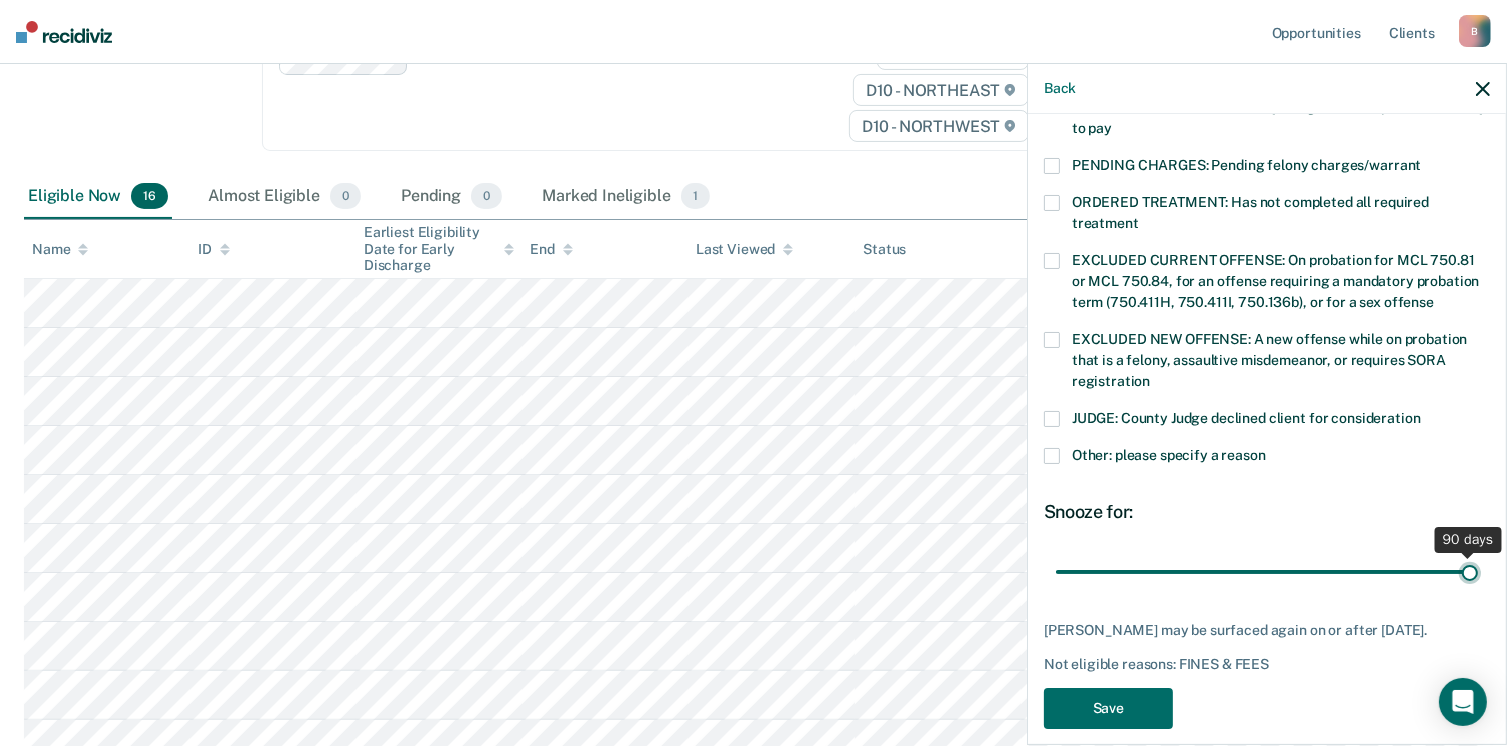 type on "90" 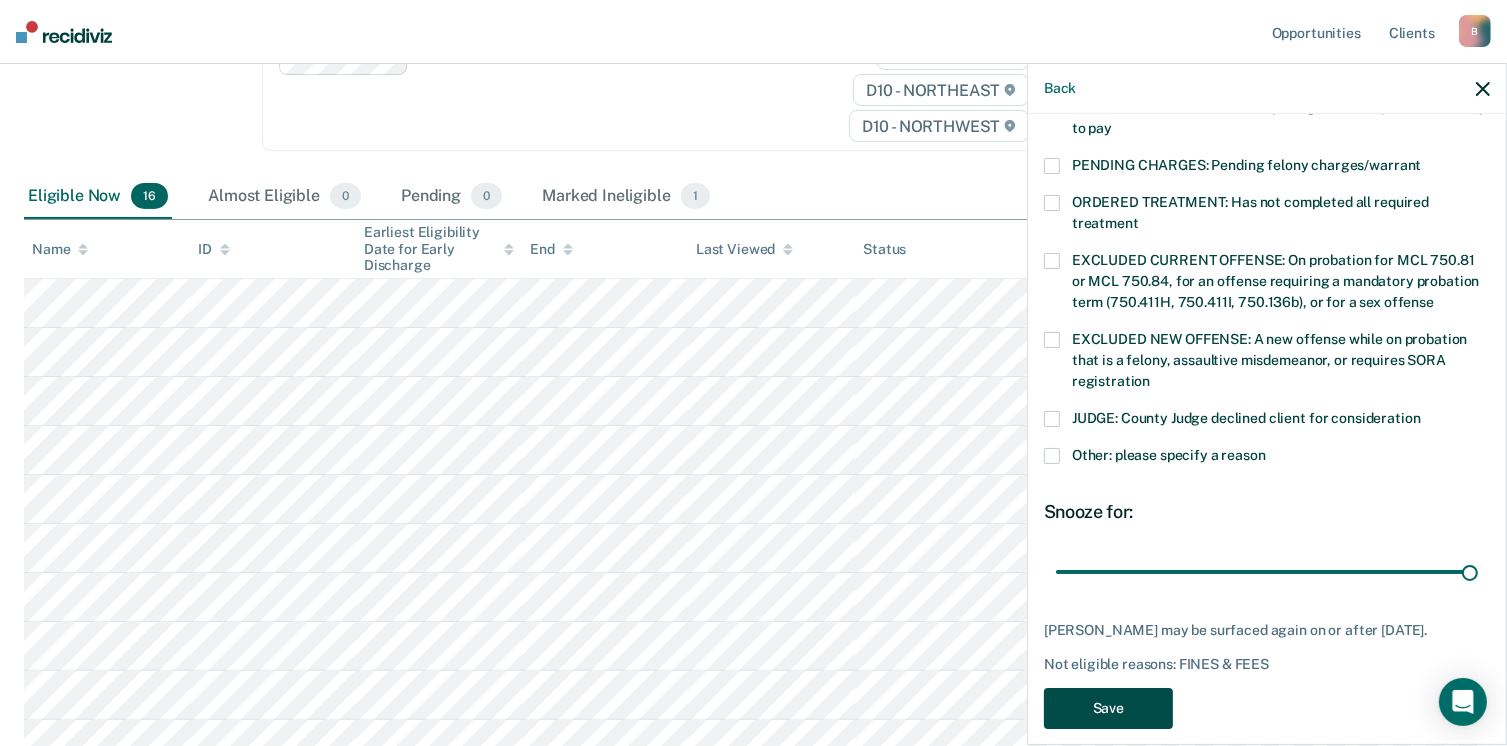 click on "Save" at bounding box center (1108, 708) 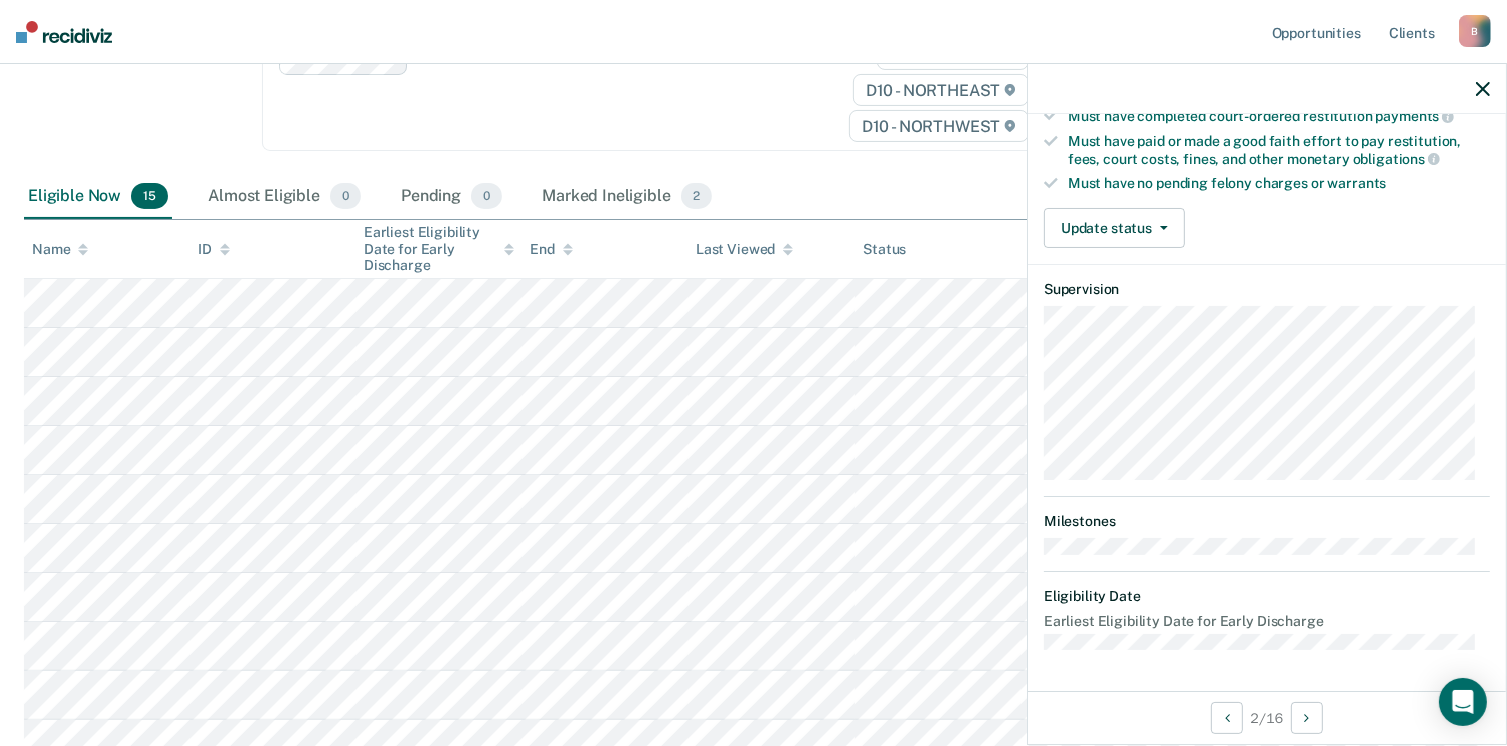 scroll, scrollTop: 371, scrollLeft: 0, axis: vertical 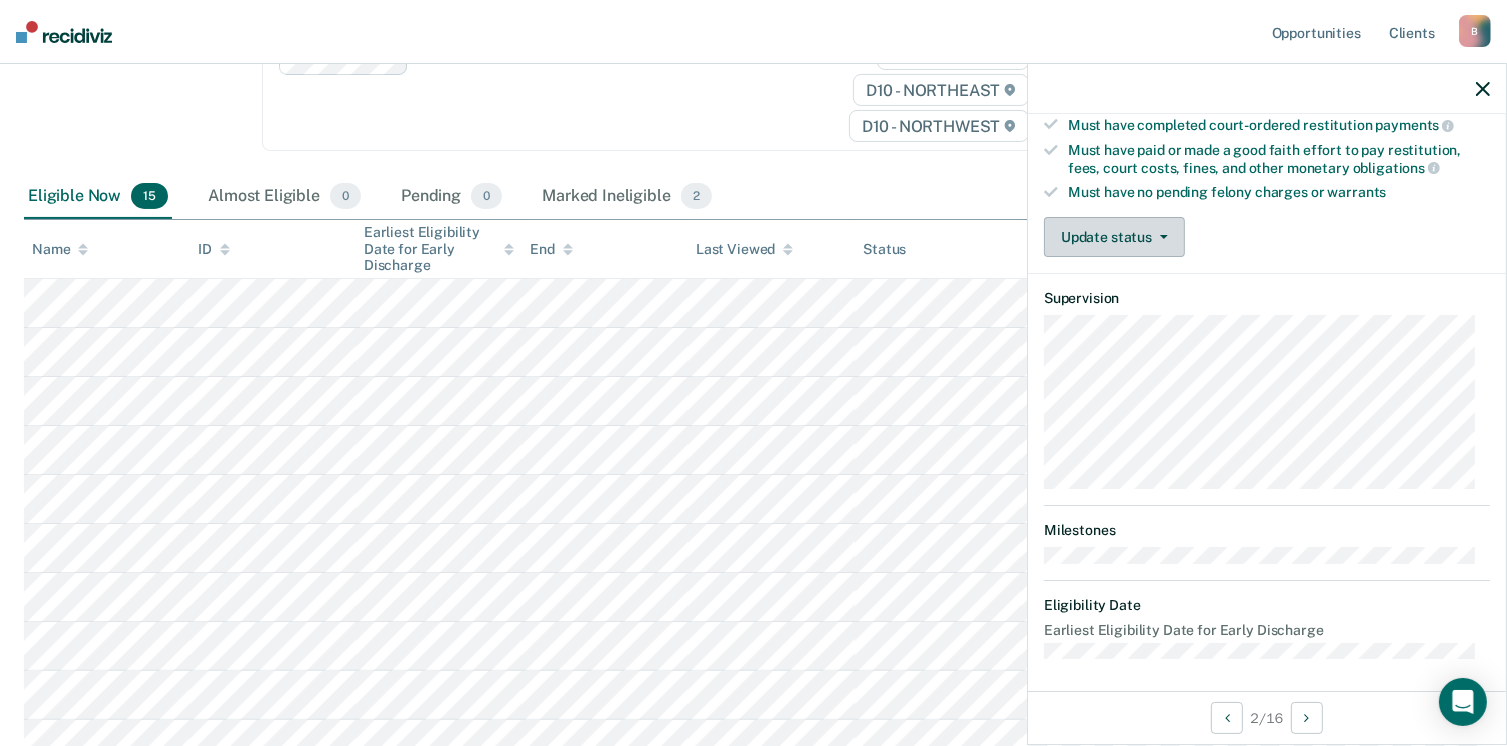 click on "Update status" at bounding box center [1114, 237] 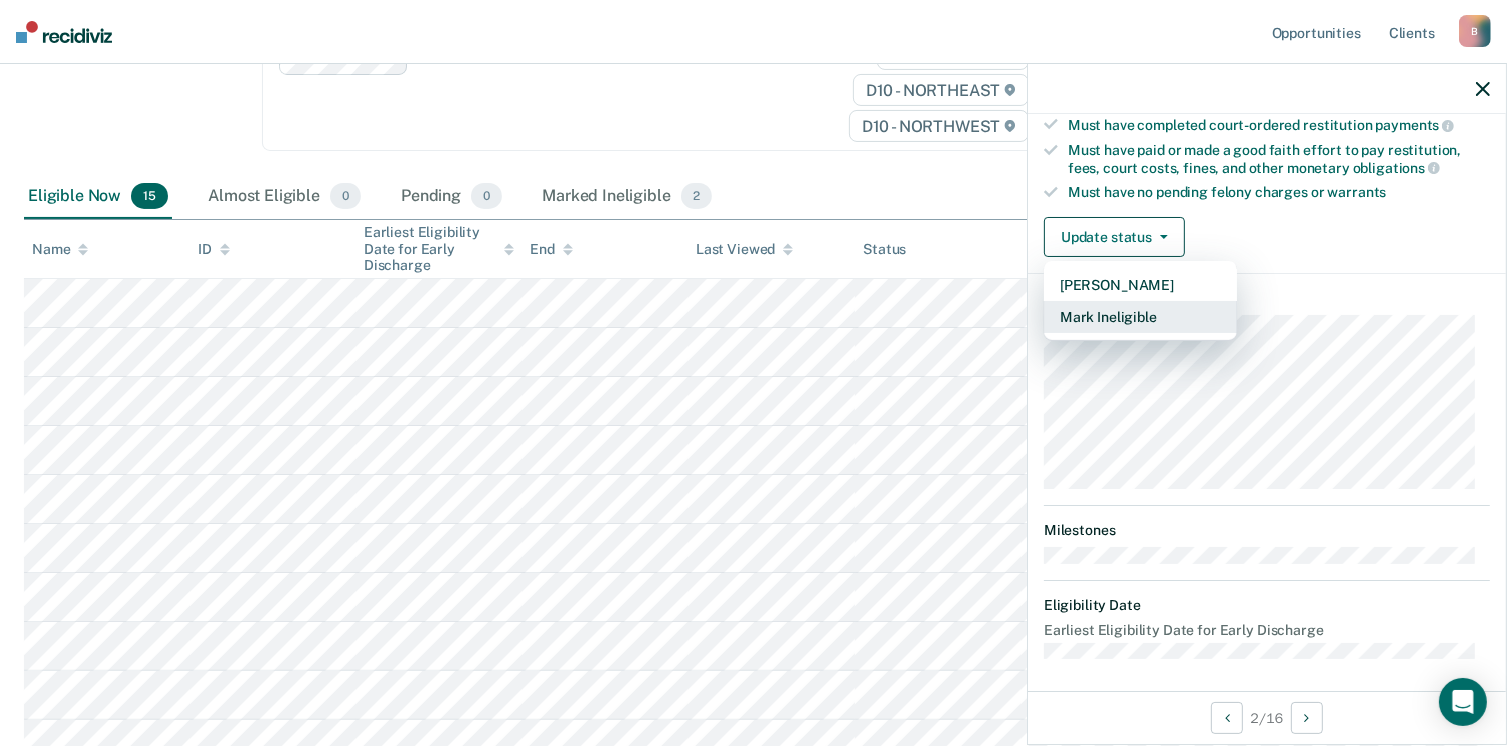 click on "Mark Ineligible" at bounding box center (1140, 317) 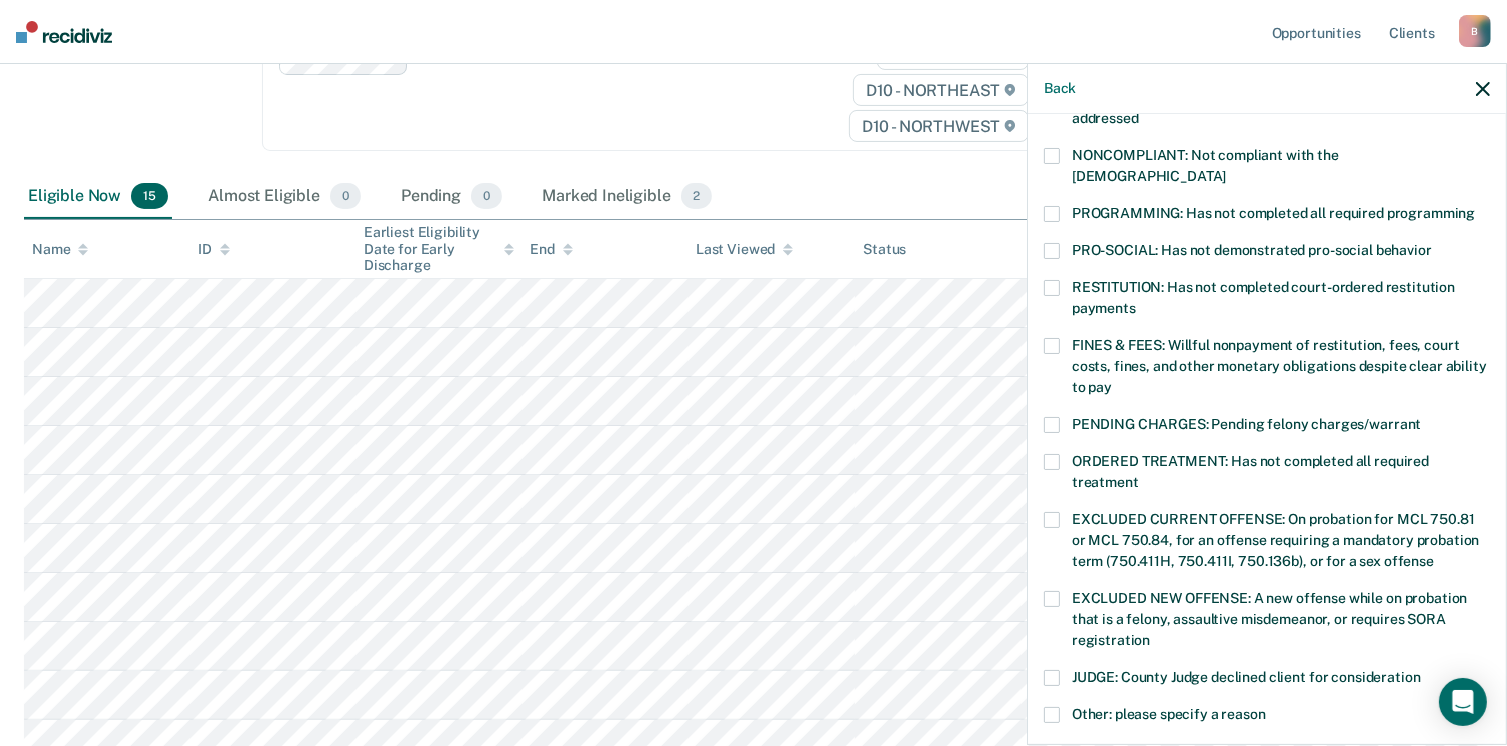click at bounding box center [1052, 214] 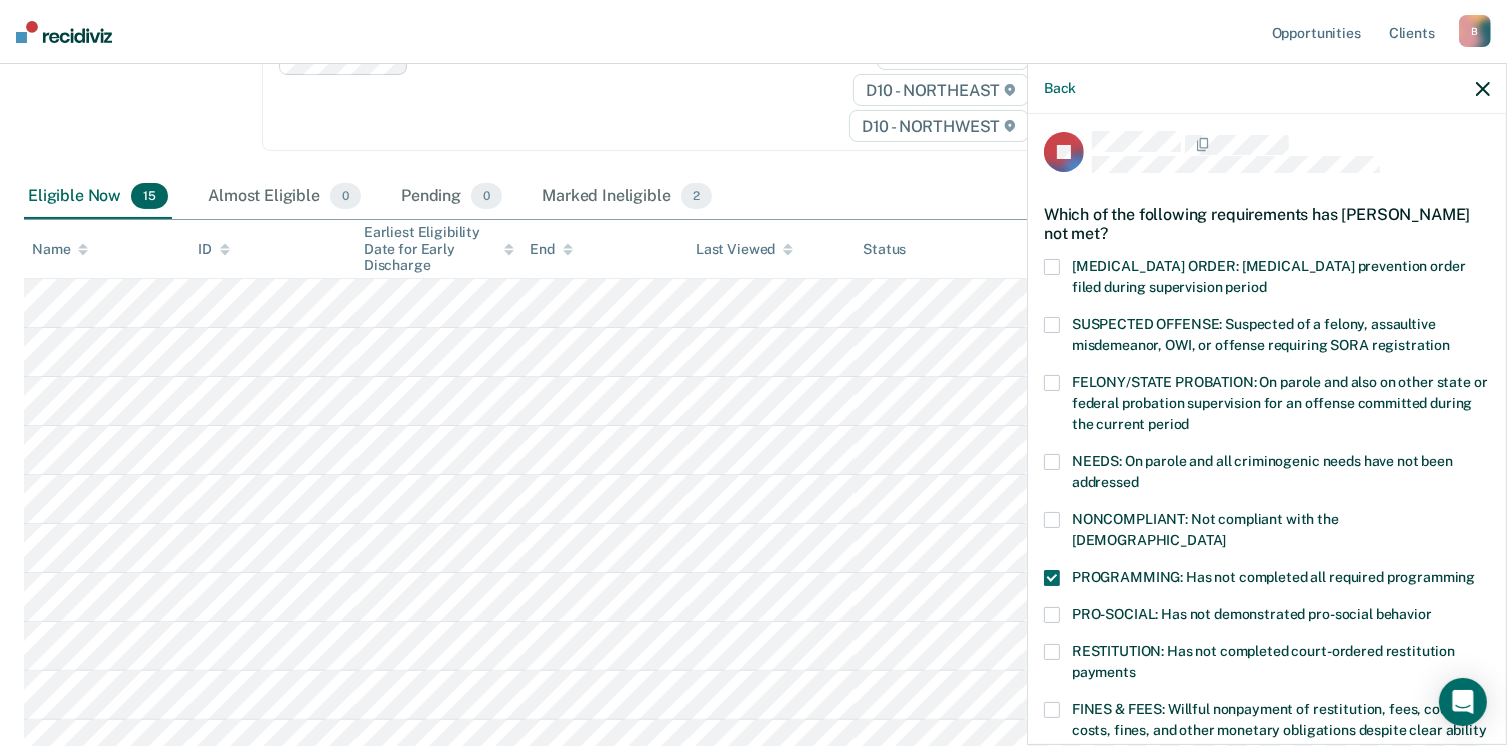 scroll, scrollTop: 0, scrollLeft: 0, axis: both 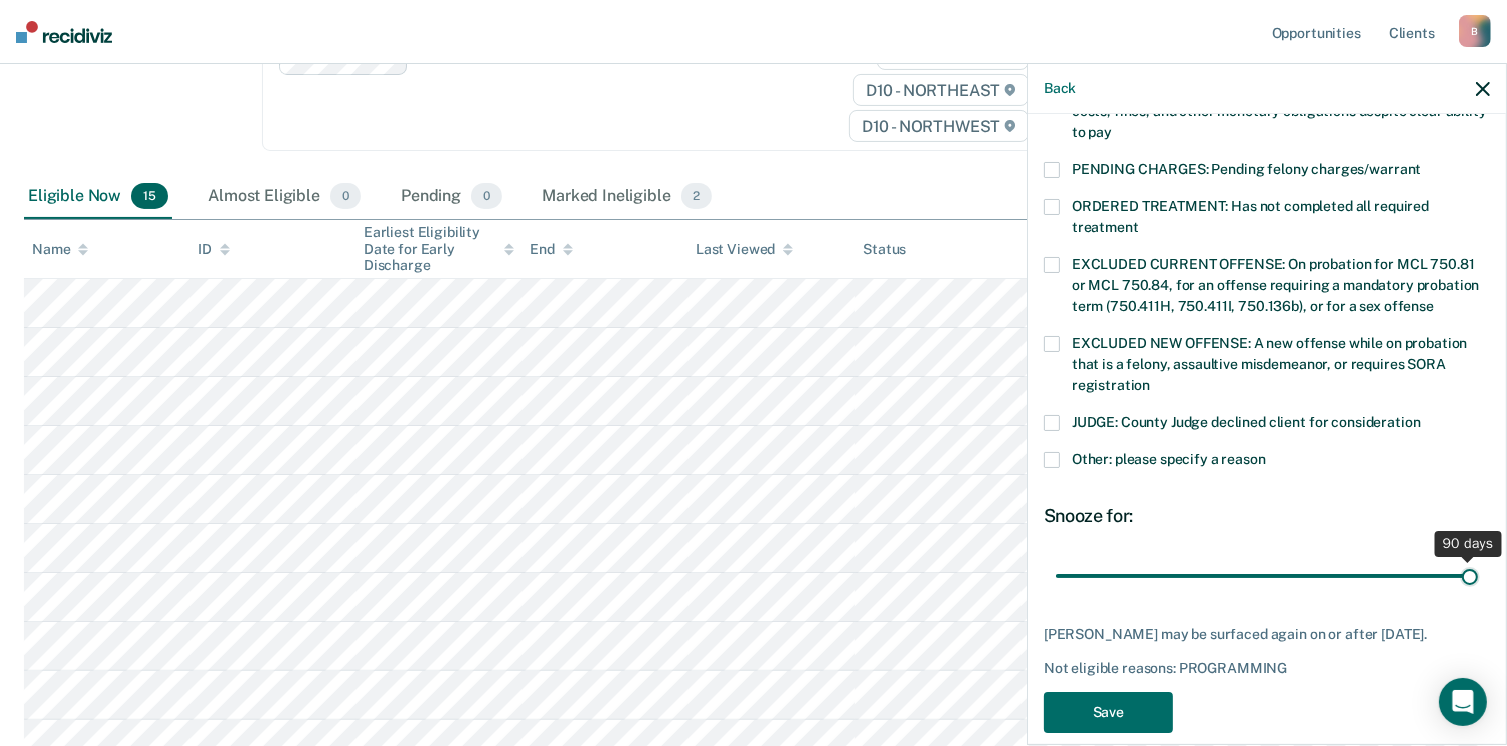 drag, startPoint x: 1195, startPoint y: 557, endPoint x: 1496, endPoint y: 552, distance: 301.04153 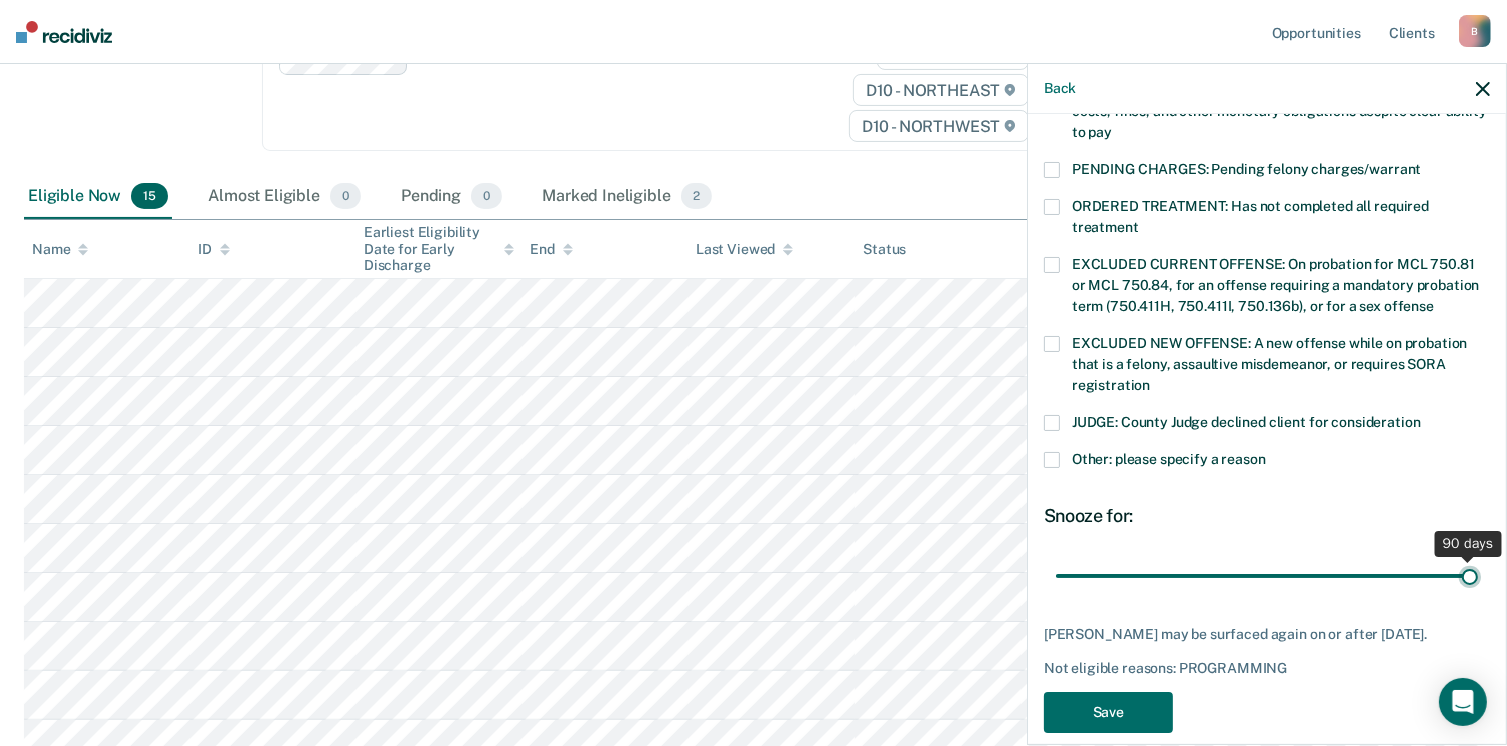 type on "90" 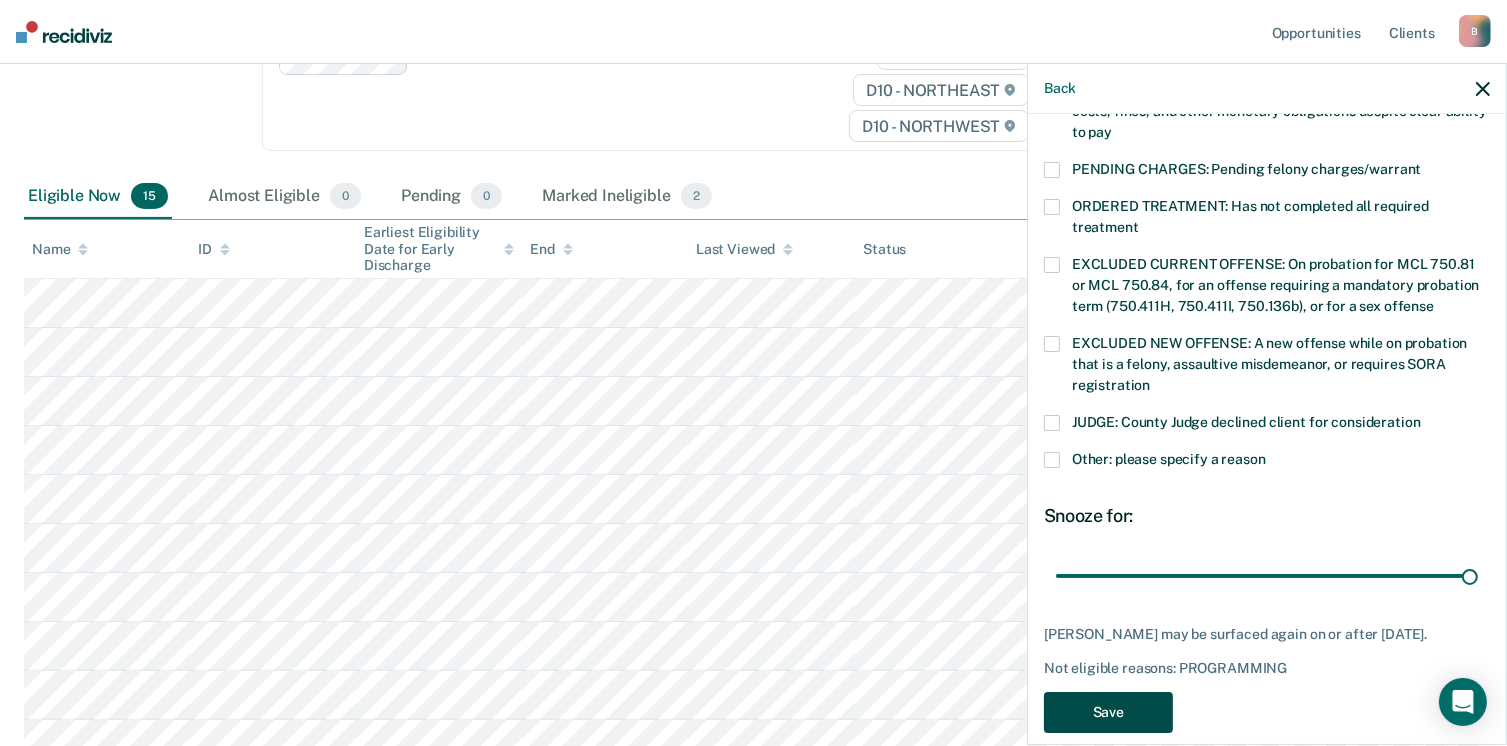 click on "Save" at bounding box center [1108, 712] 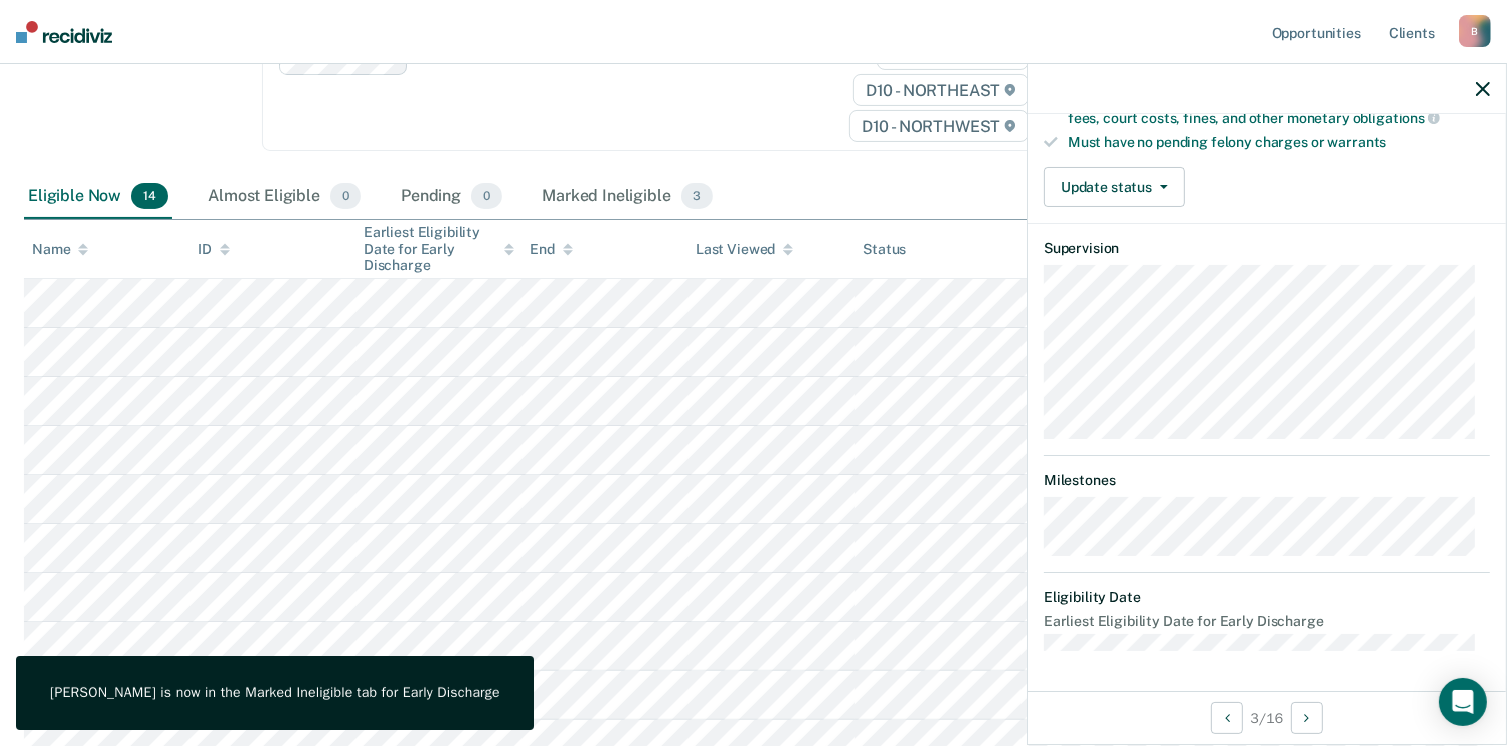 scroll, scrollTop: 371, scrollLeft: 0, axis: vertical 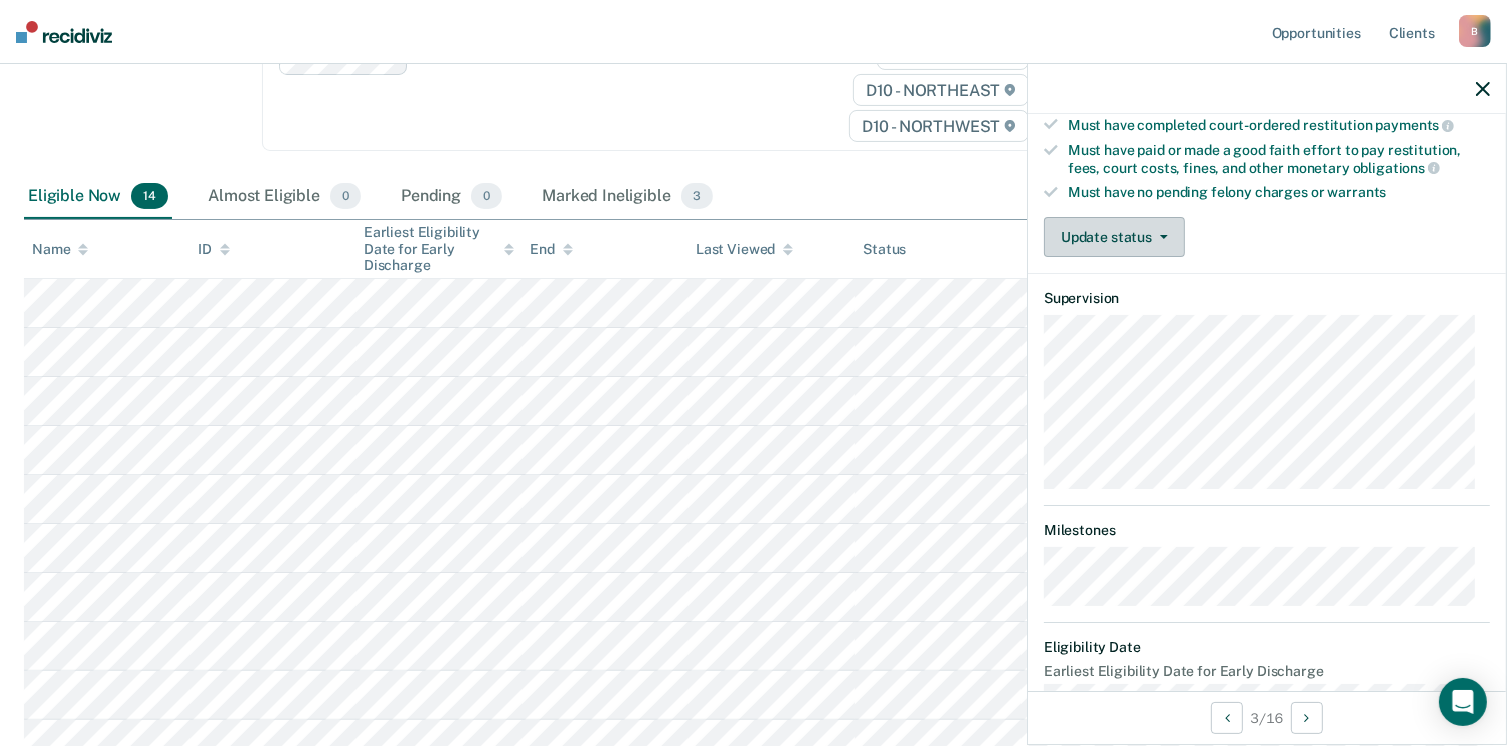 click on "Update status" at bounding box center [1114, 237] 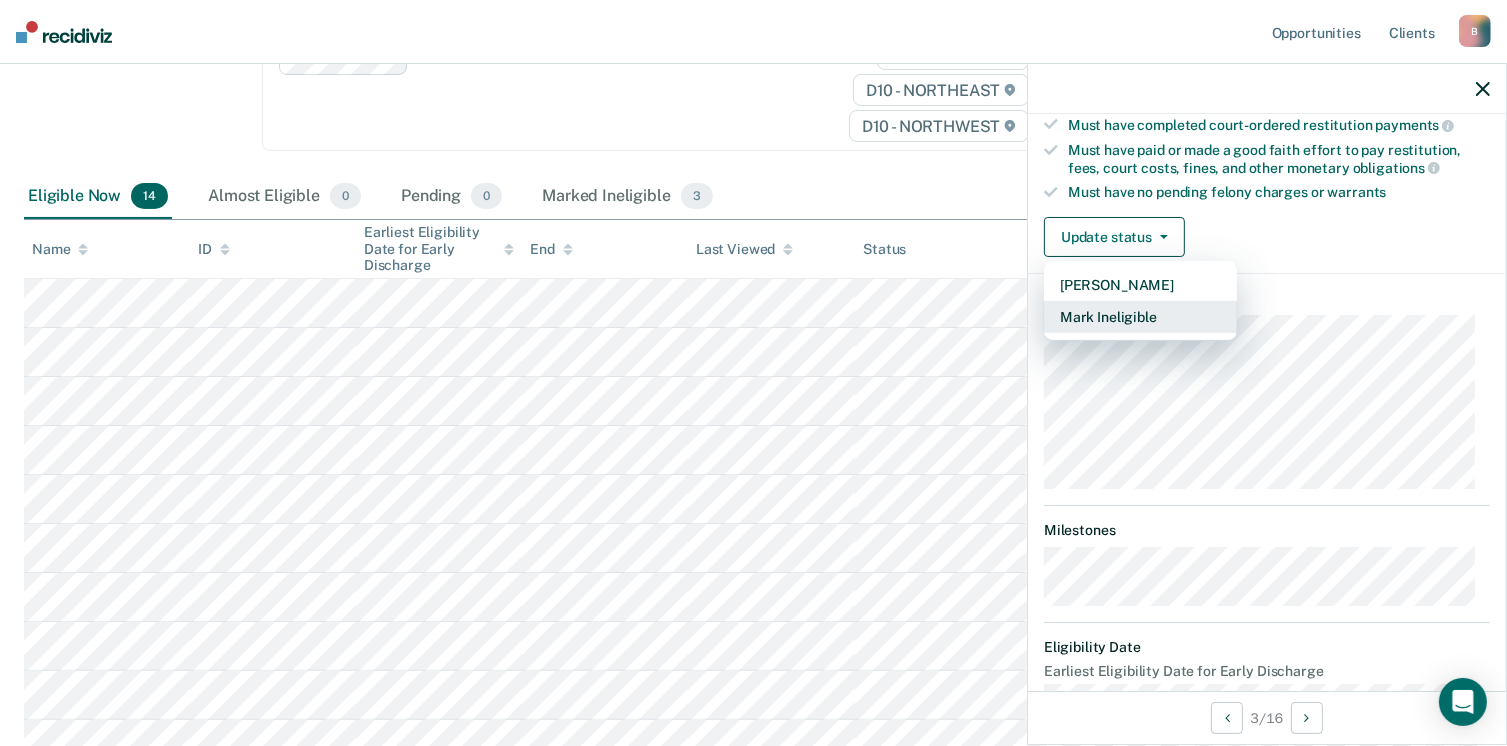 click on "Mark Ineligible" at bounding box center [1140, 317] 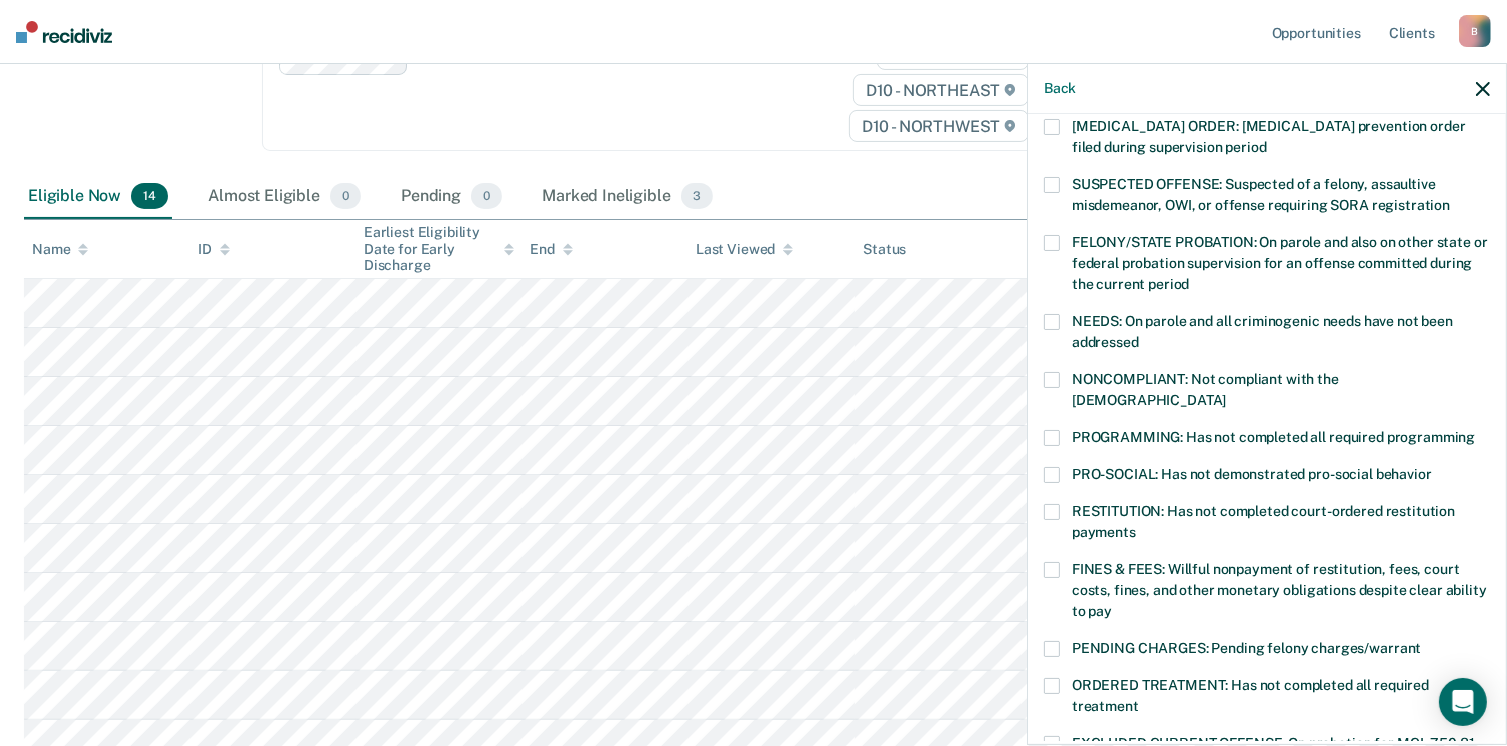 scroll, scrollTop: 206, scrollLeft: 0, axis: vertical 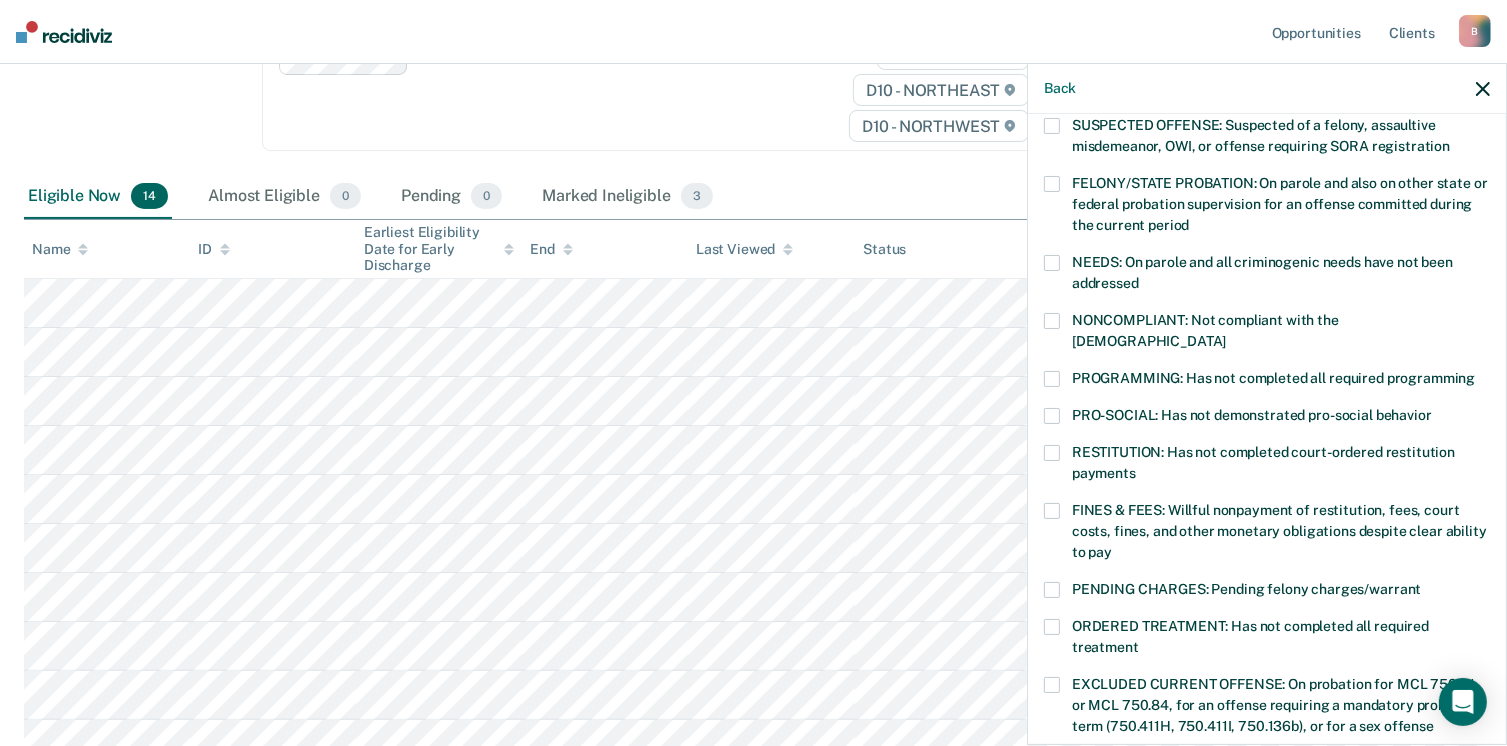 click at bounding box center [1052, 379] 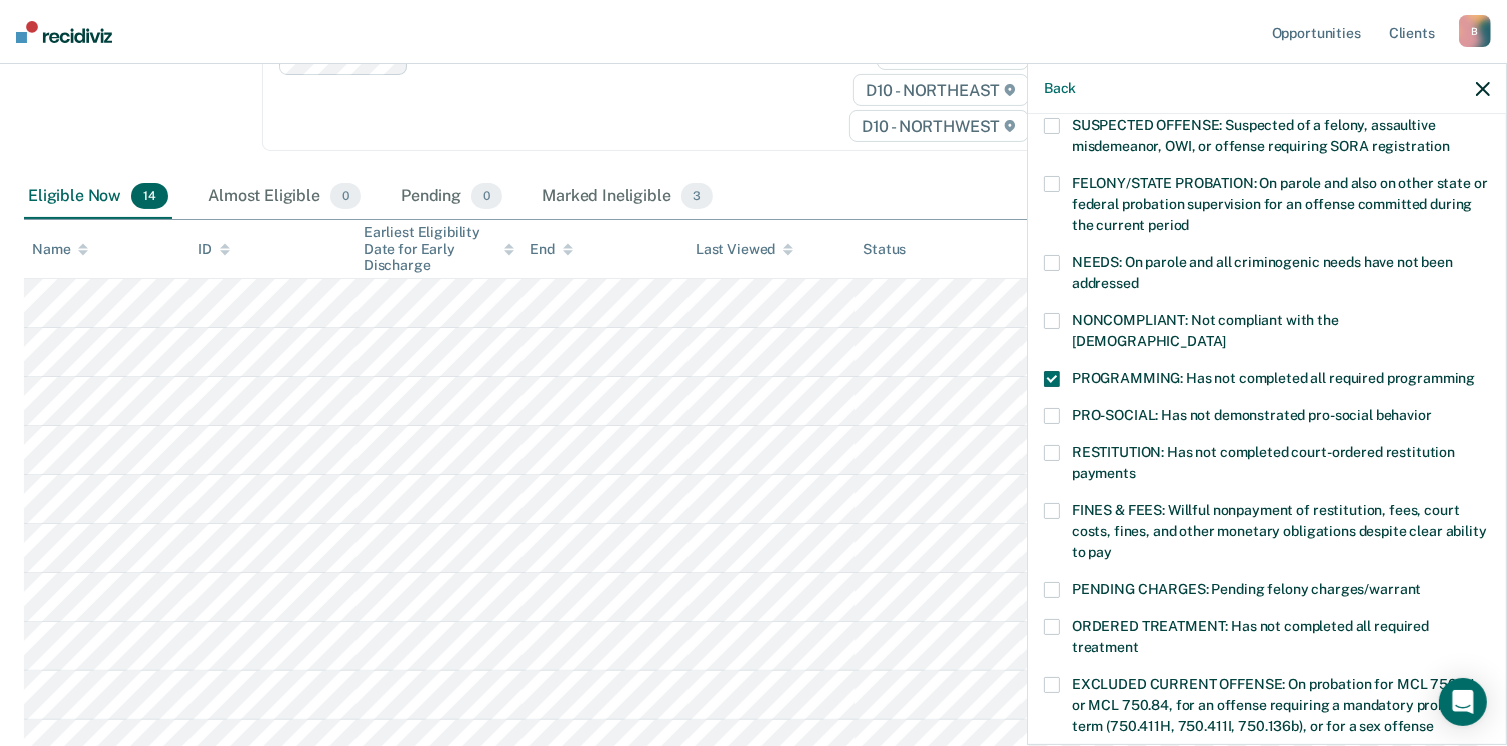 scroll, scrollTop: 630, scrollLeft: 0, axis: vertical 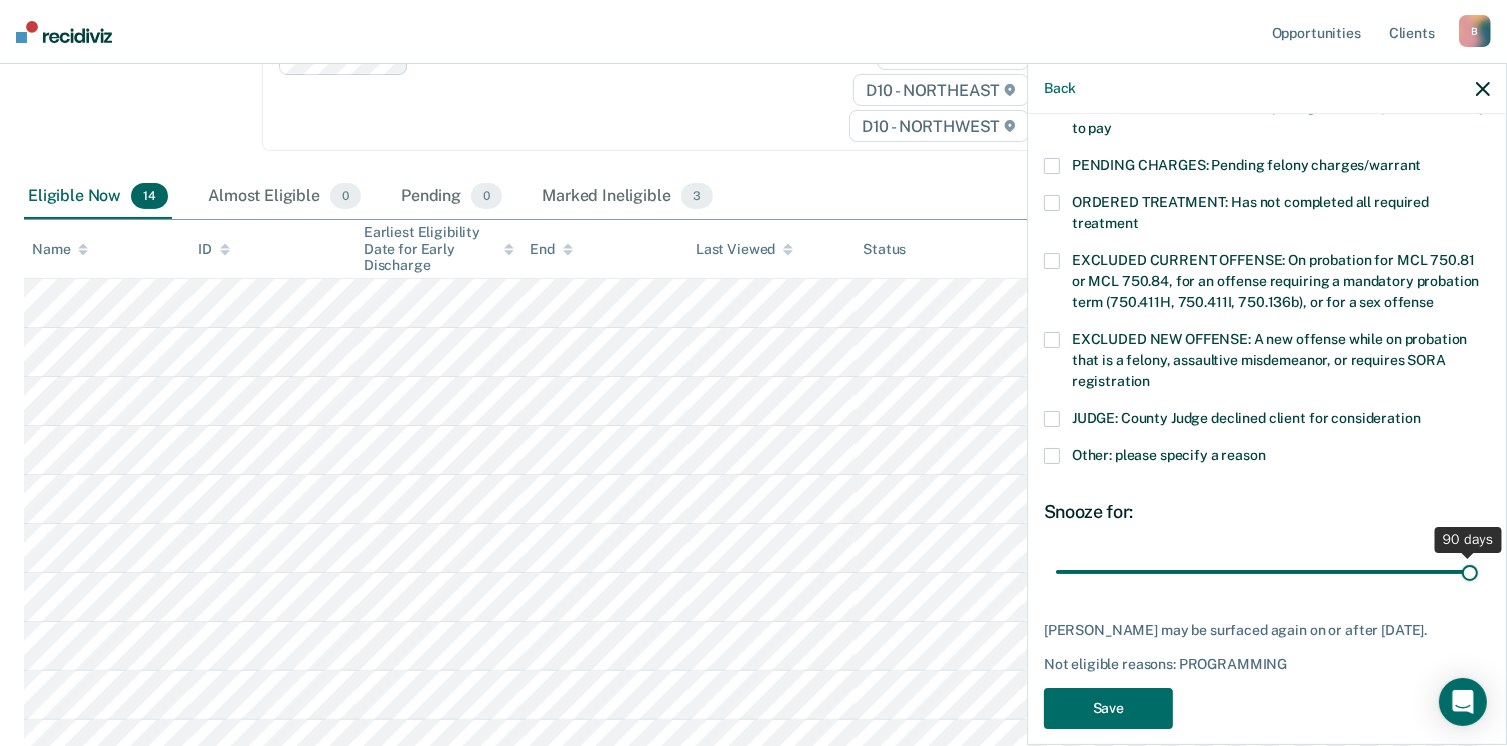 drag, startPoint x: 1194, startPoint y: 547, endPoint x: 1456, endPoint y: 558, distance: 262.2308 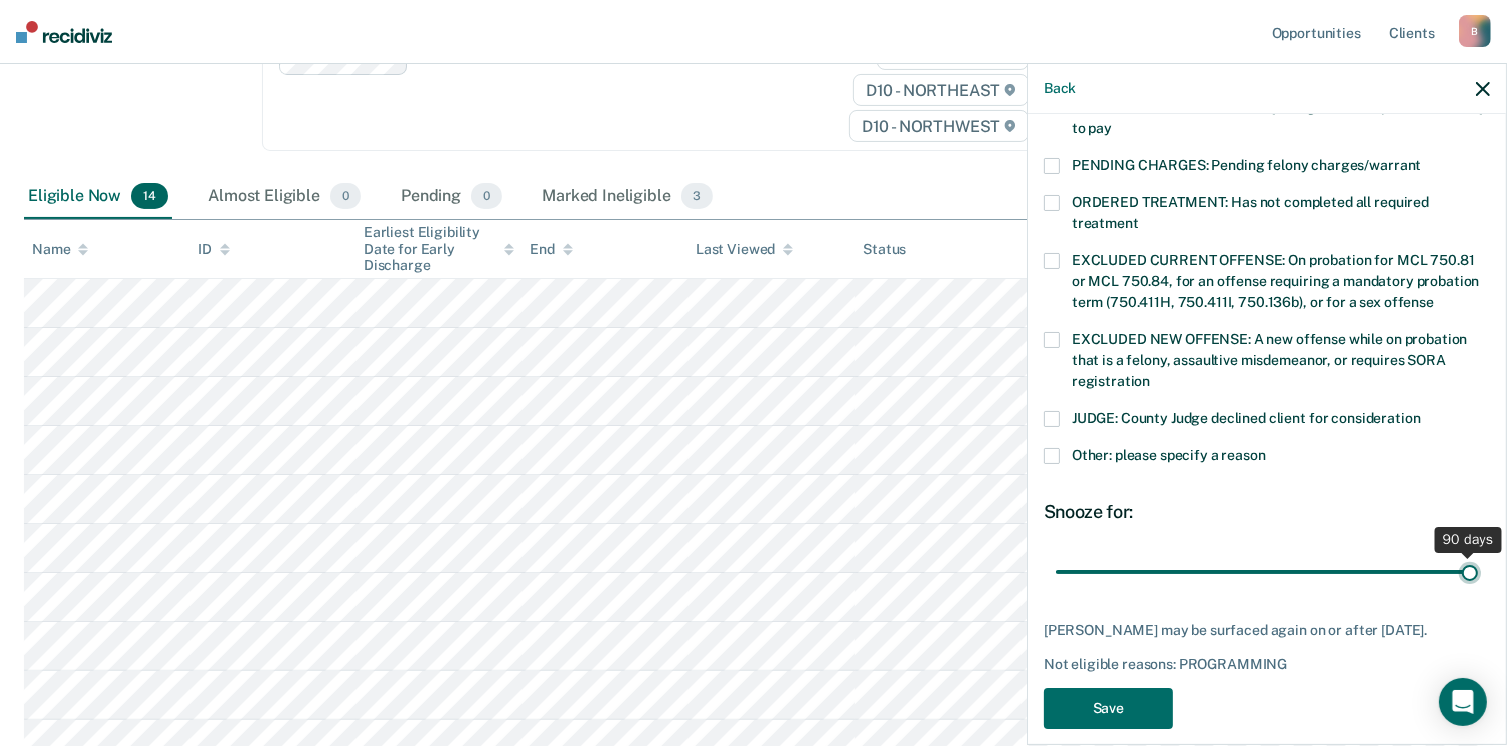 type on "90" 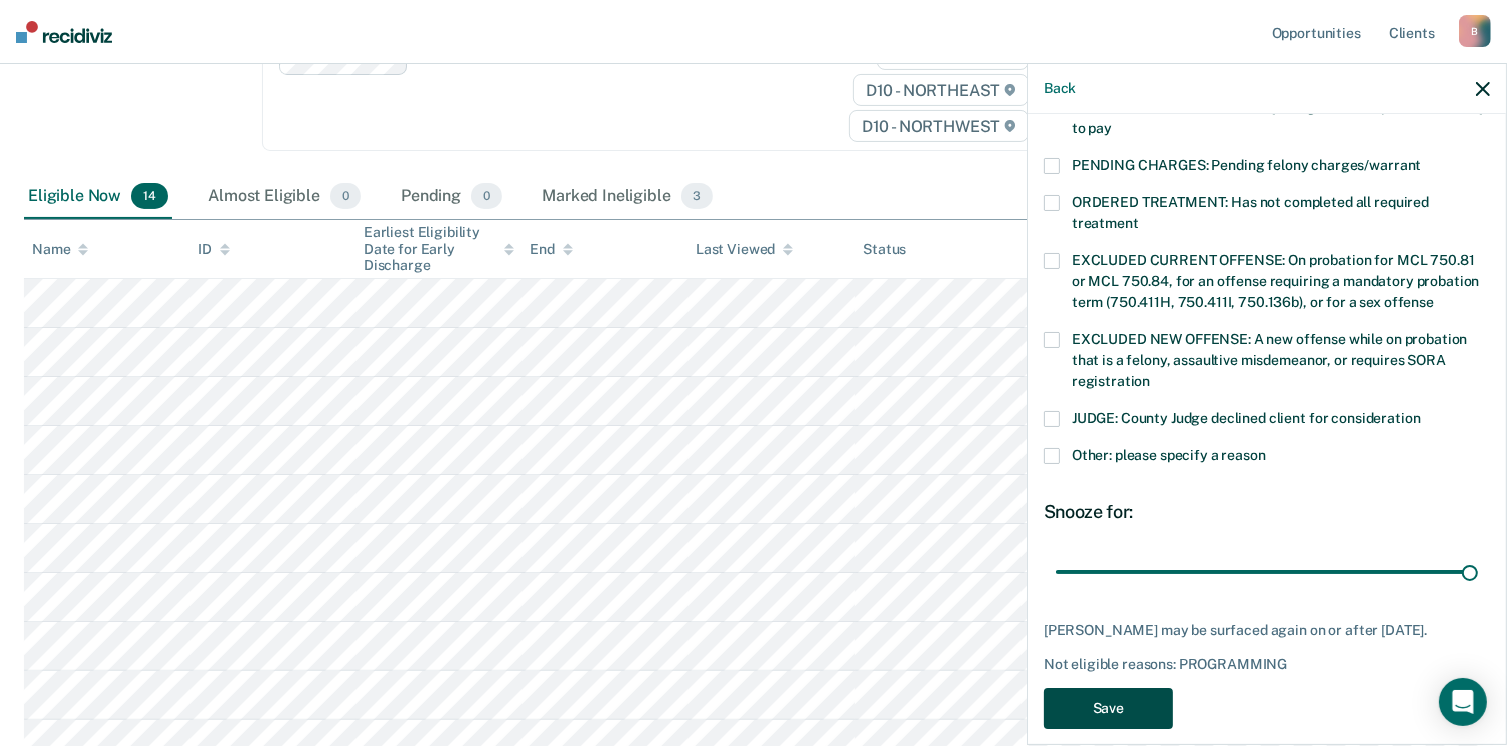 click on "Save" at bounding box center (1108, 708) 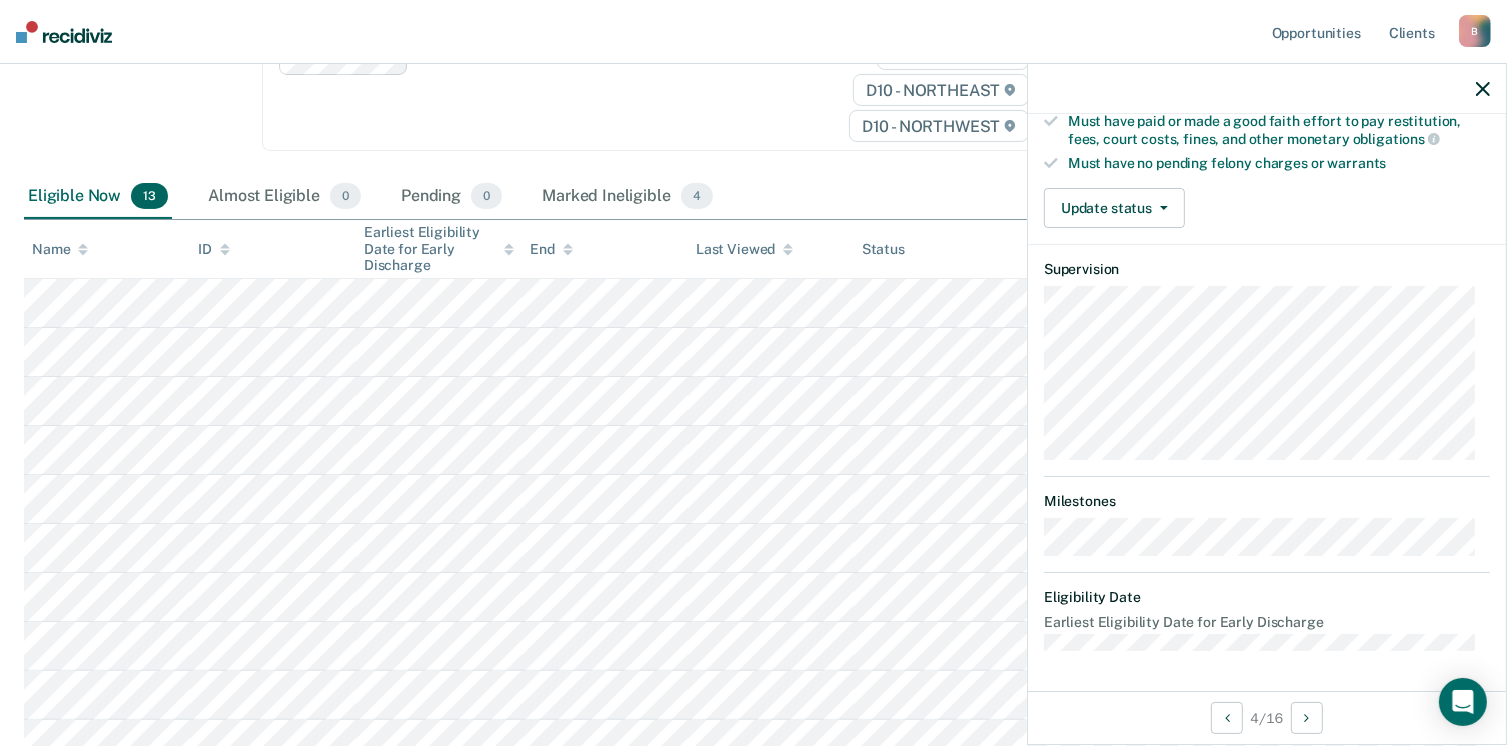 scroll, scrollTop: 392, scrollLeft: 0, axis: vertical 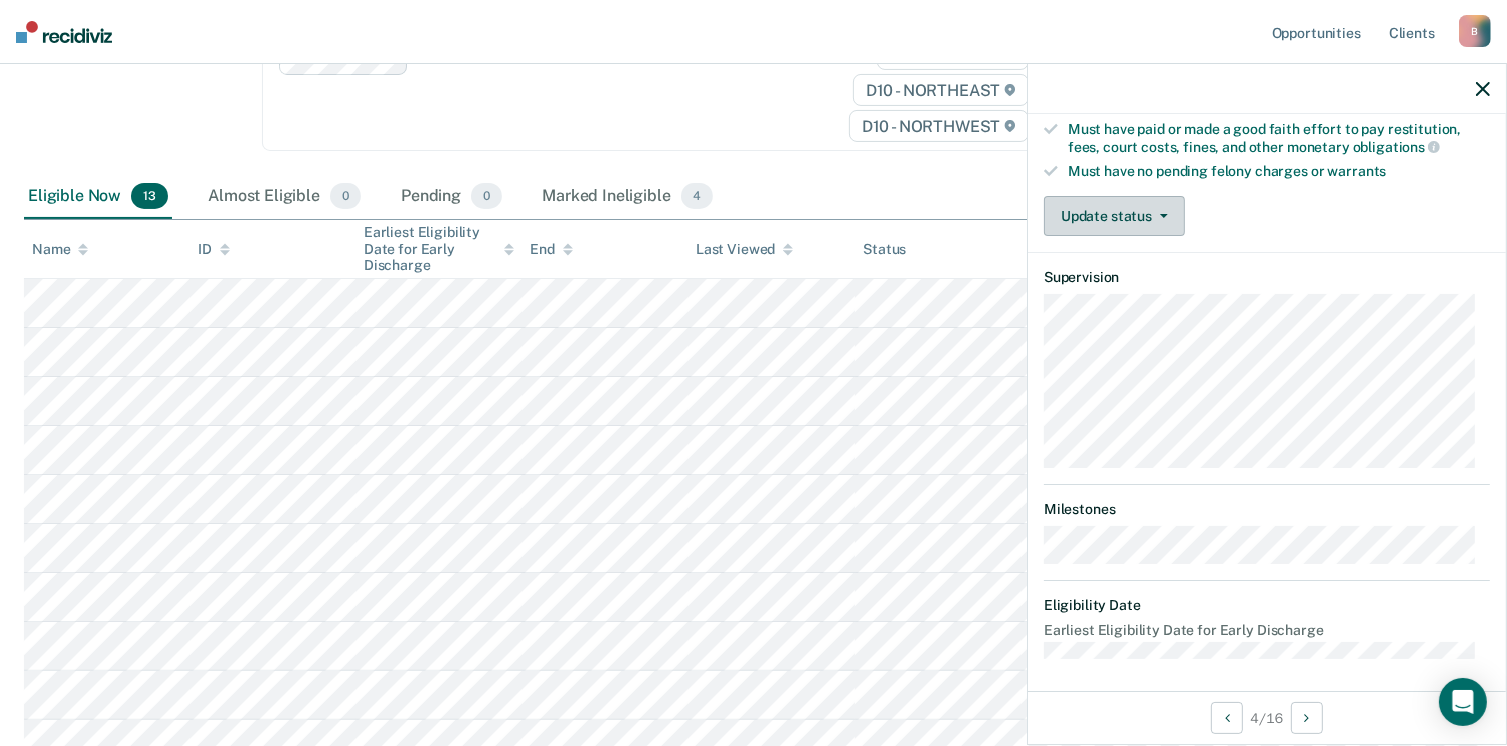 click on "Update status" at bounding box center (1114, 216) 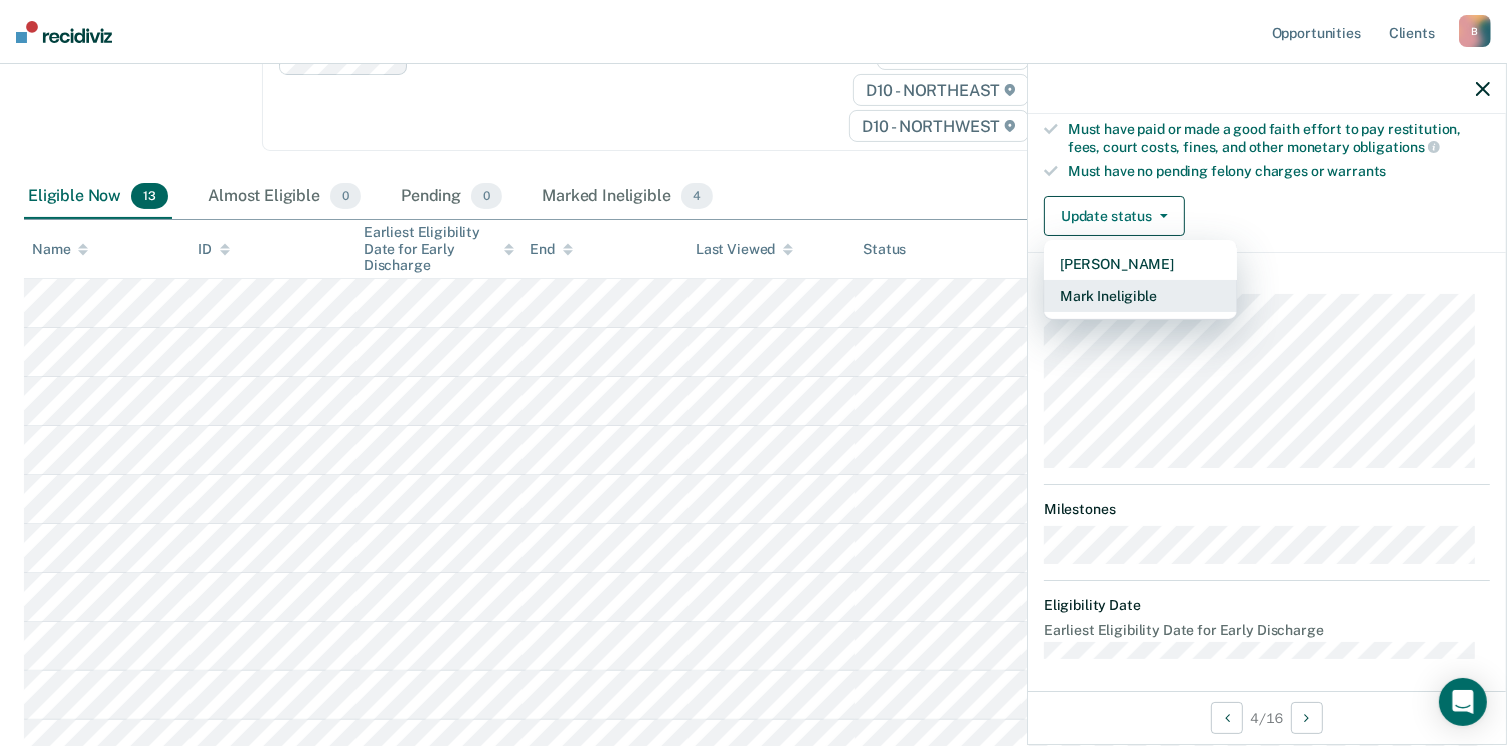 click on "Mark Ineligible" at bounding box center [1140, 296] 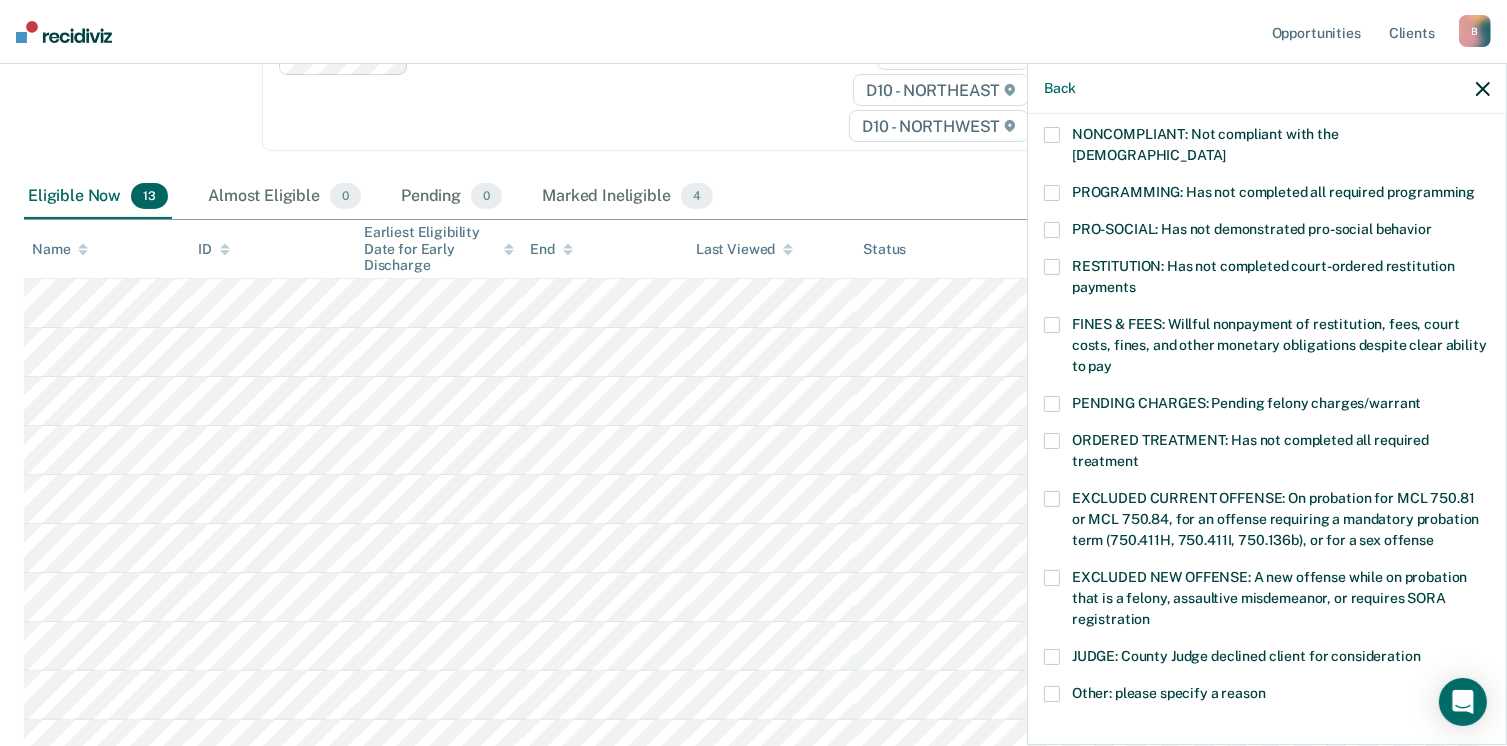 click at bounding box center (1052, 193) 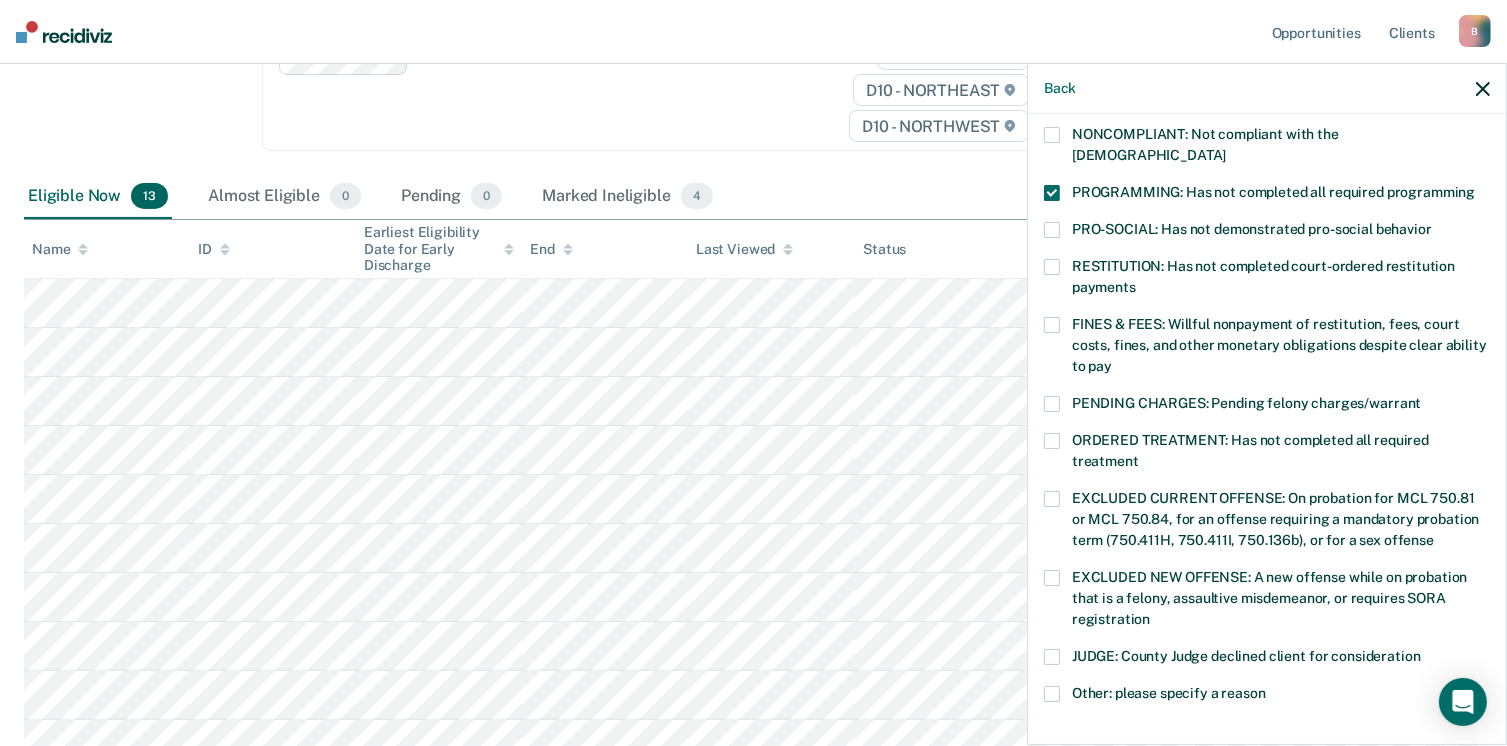 scroll, scrollTop: 630, scrollLeft: 0, axis: vertical 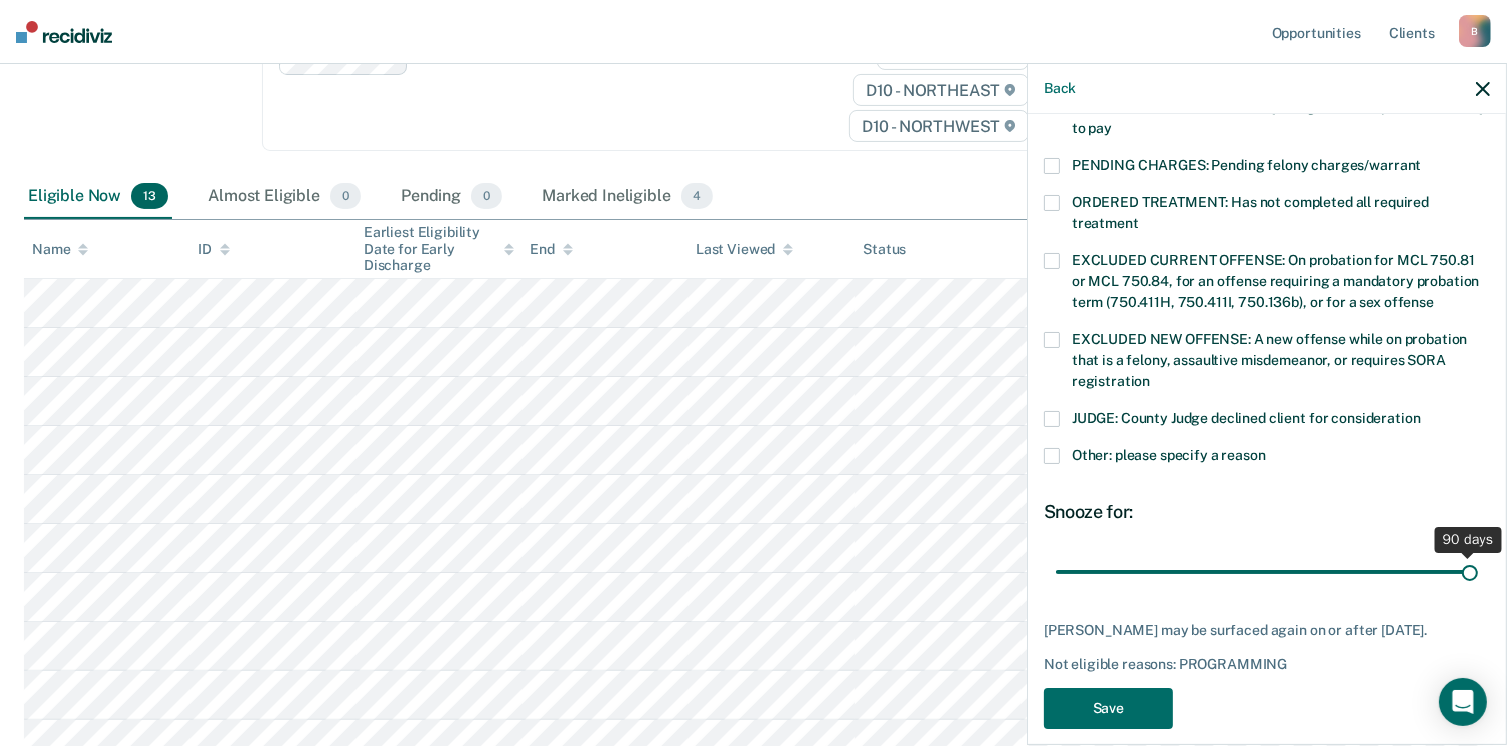 drag, startPoint x: 1188, startPoint y: 546, endPoint x: 1480, endPoint y: 566, distance: 292.68414 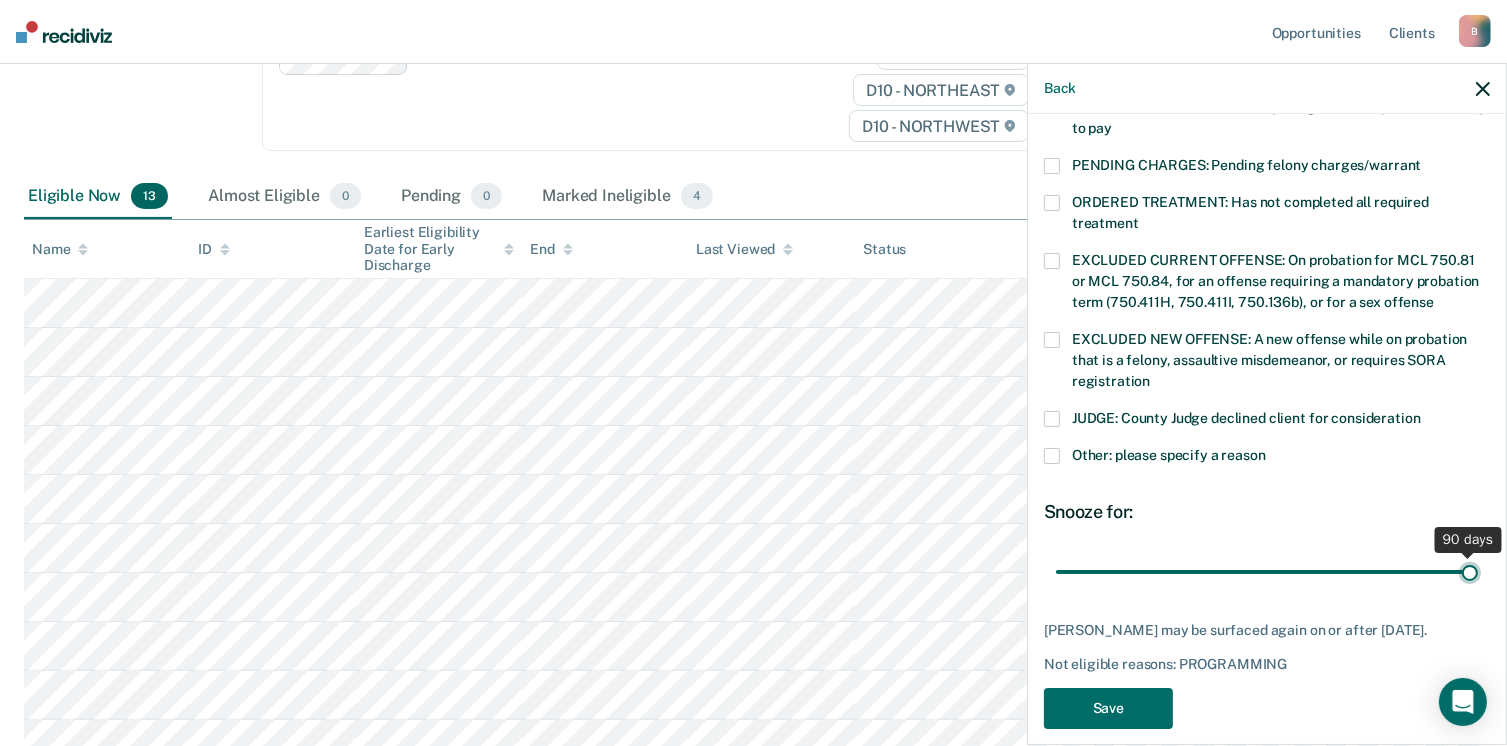 type on "90" 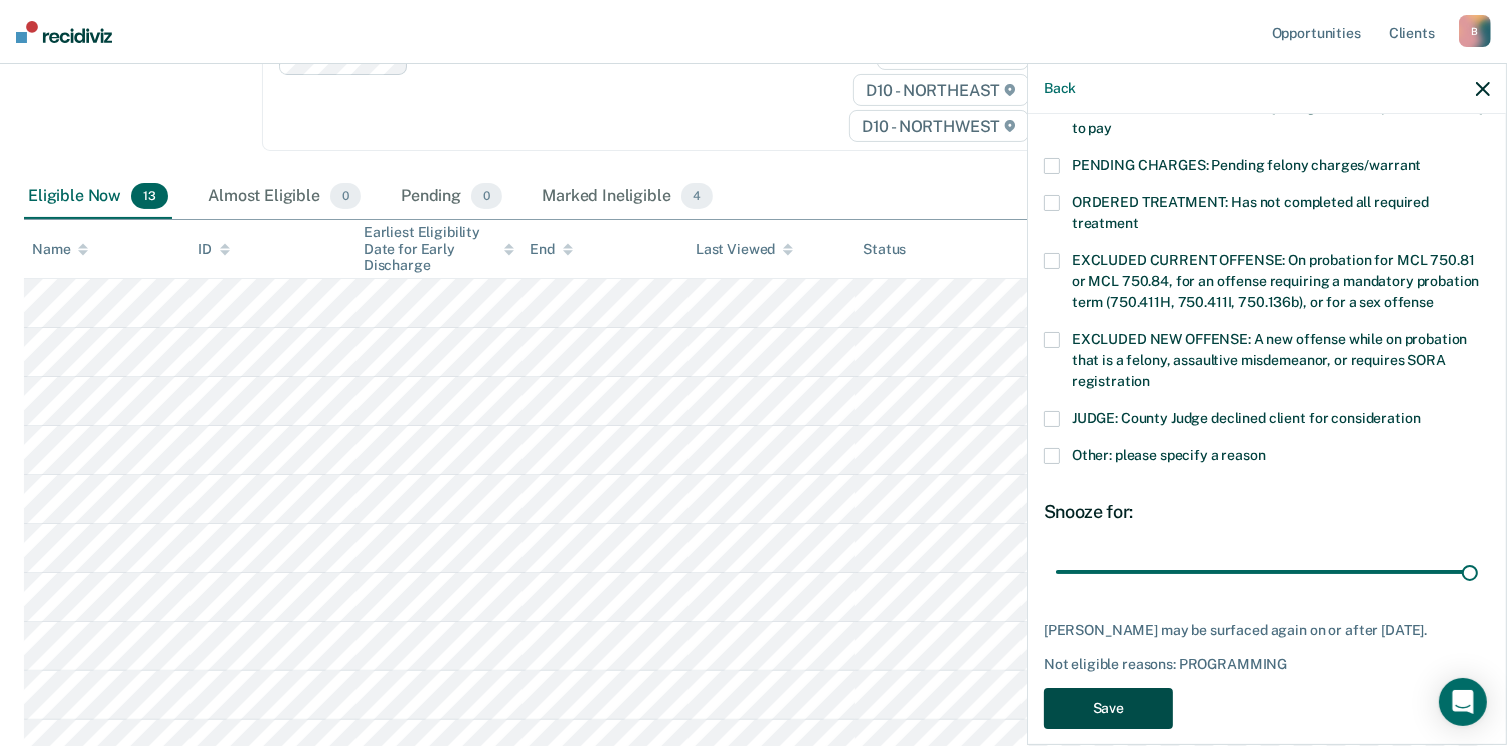 click on "Save" at bounding box center [1108, 708] 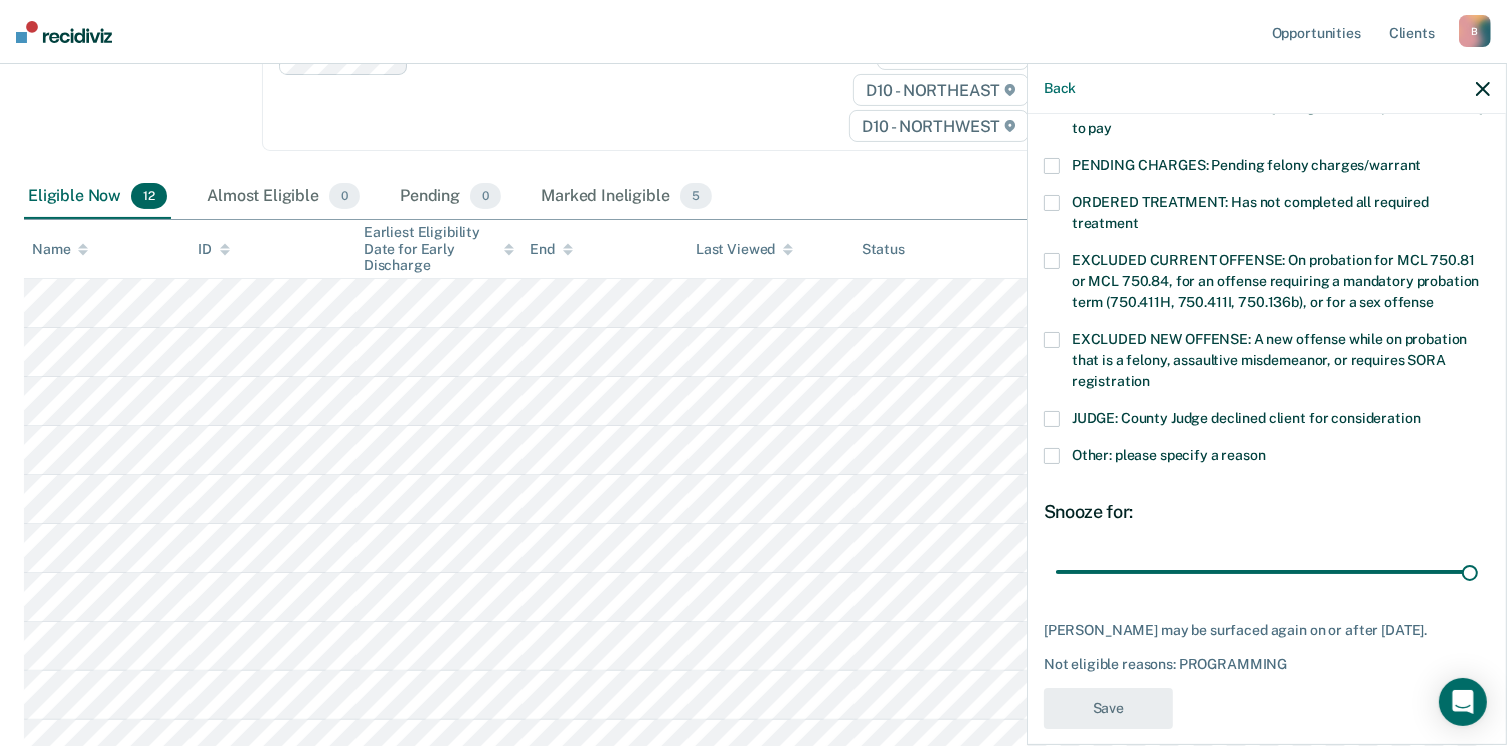 scroll, scrollTop: 540, scrollLeft: 0, axis: vertical 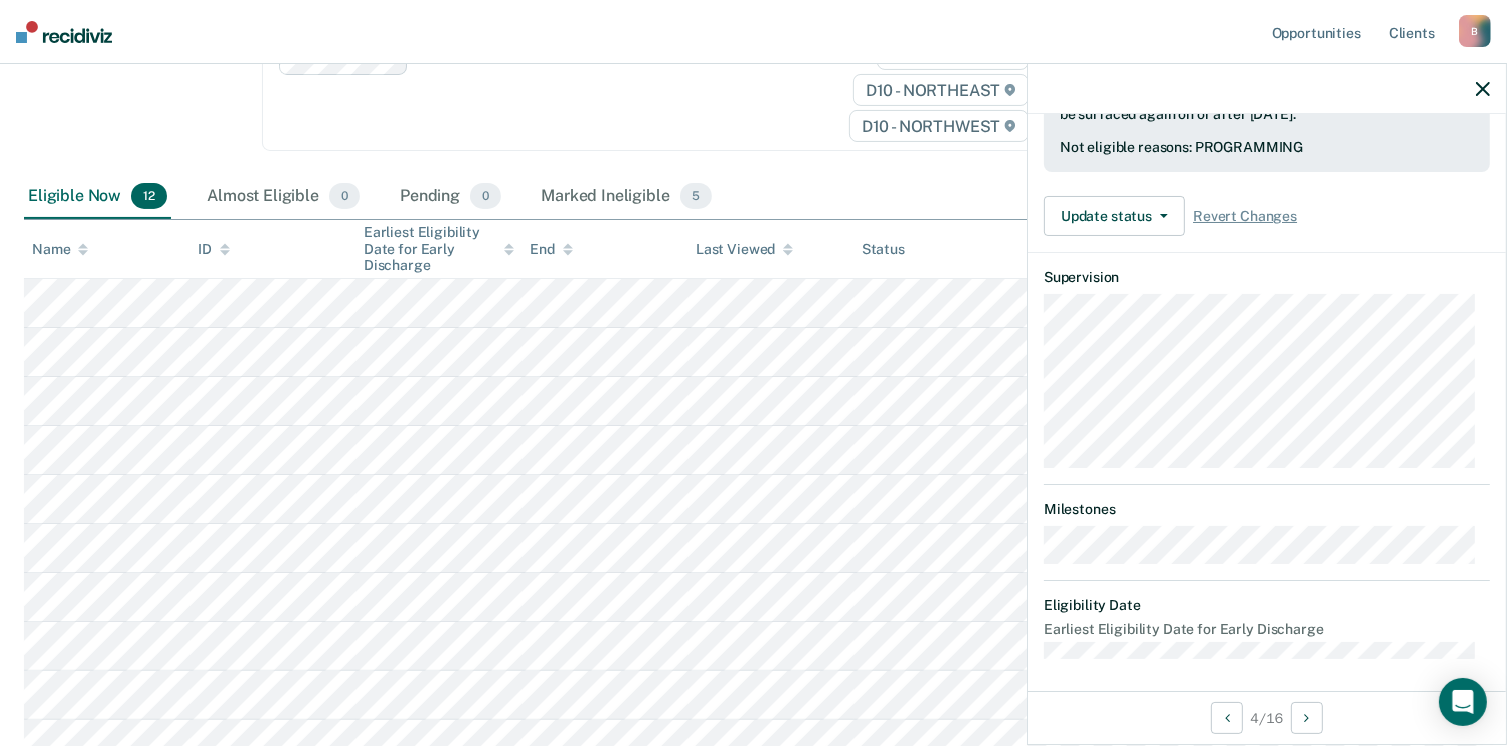 click 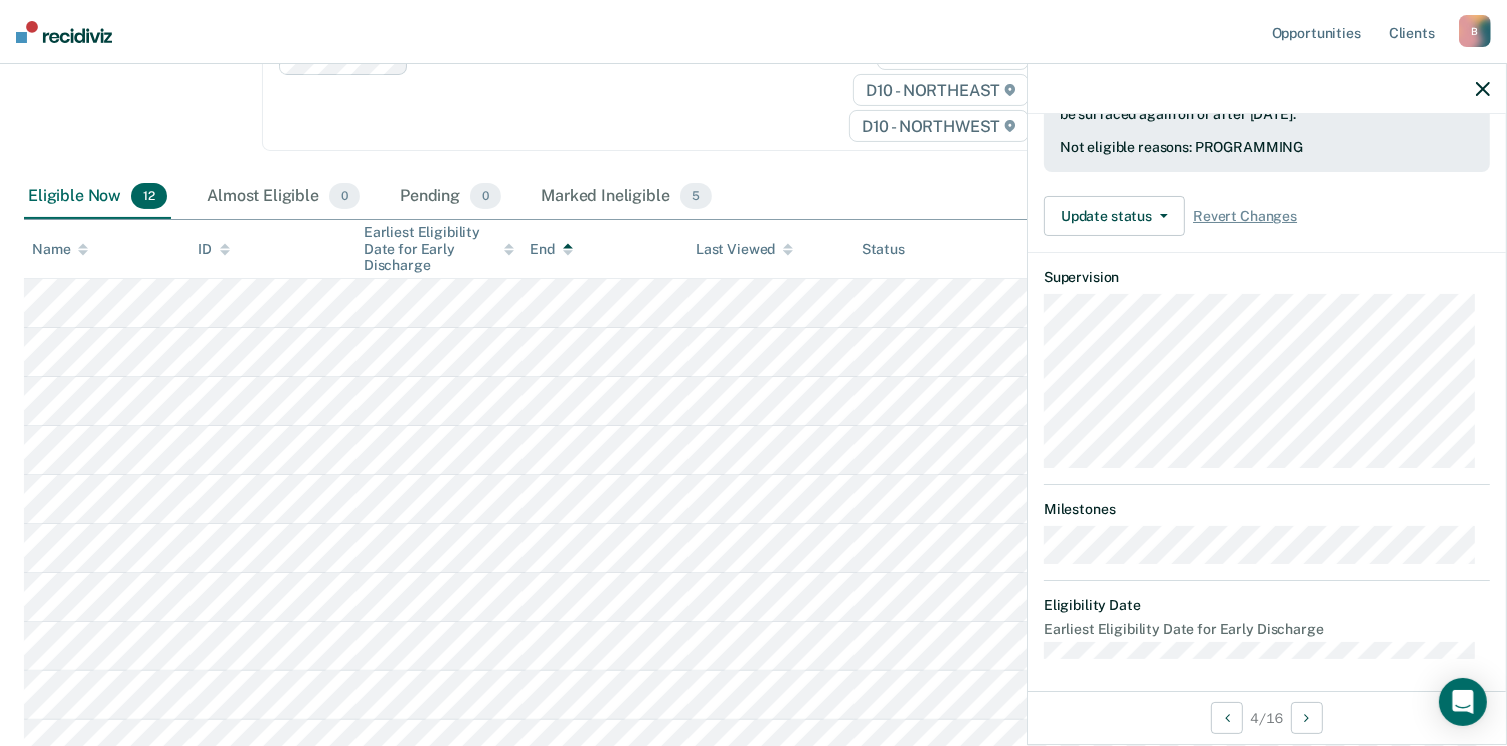 click 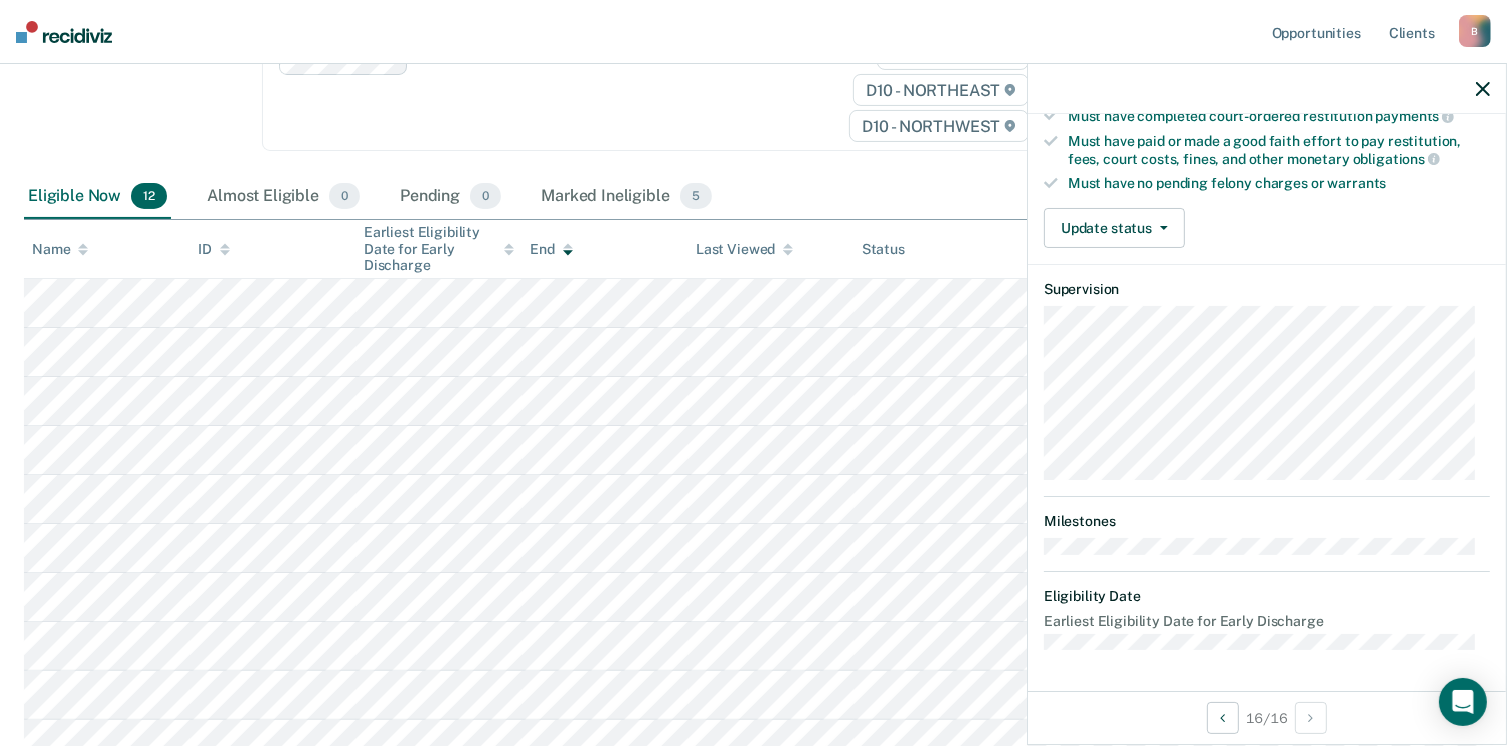 scroll, scrollTop: 371, scrollLeft: 0, axis: vertical 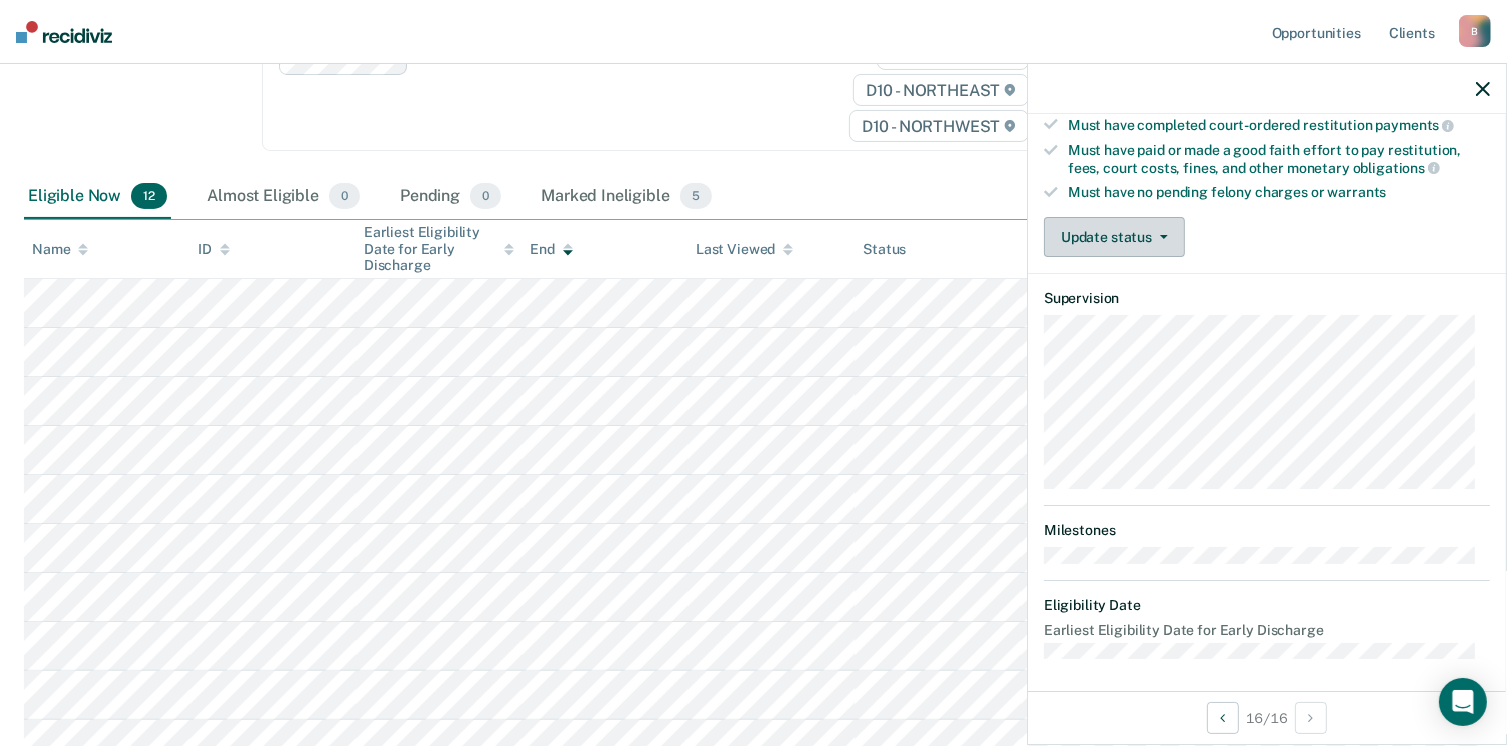 click on "Update status" at bounding box center (1114, 237) 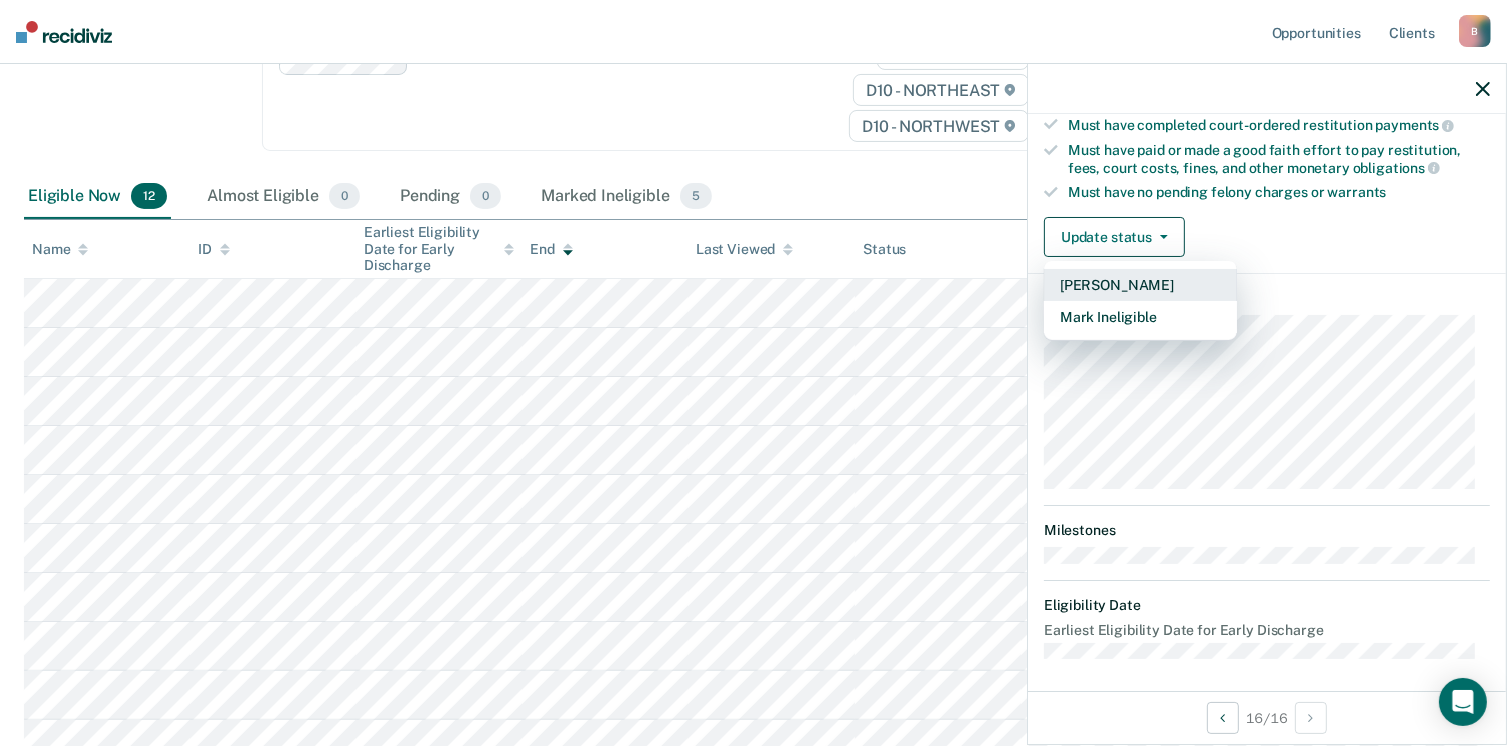 click on "[PERSON_NAME]" at bounding box center [1140, 285] 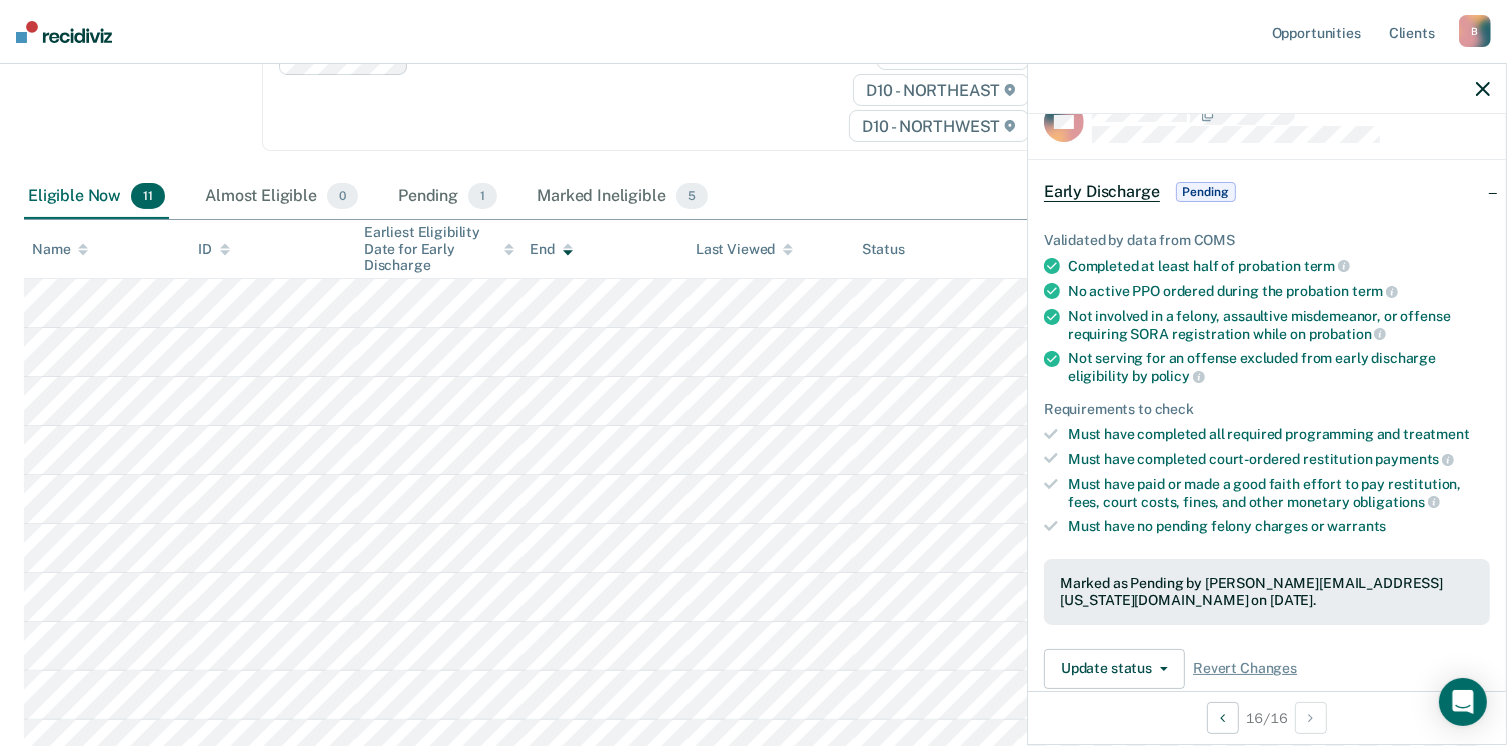 scroll, scrollTop: 0, scrollLeft: 0, axis: both 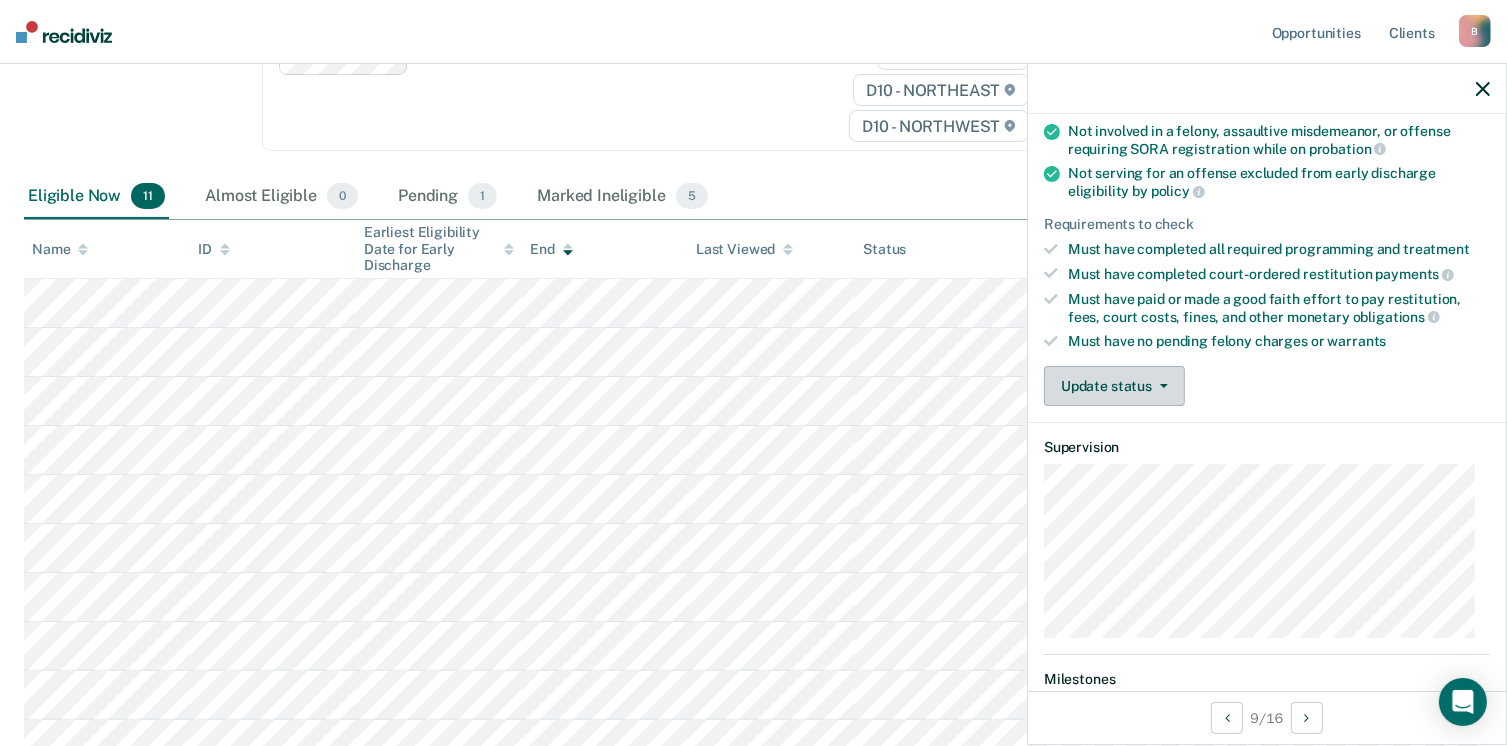 click on "Update status" at bounding box center (1114, 386) 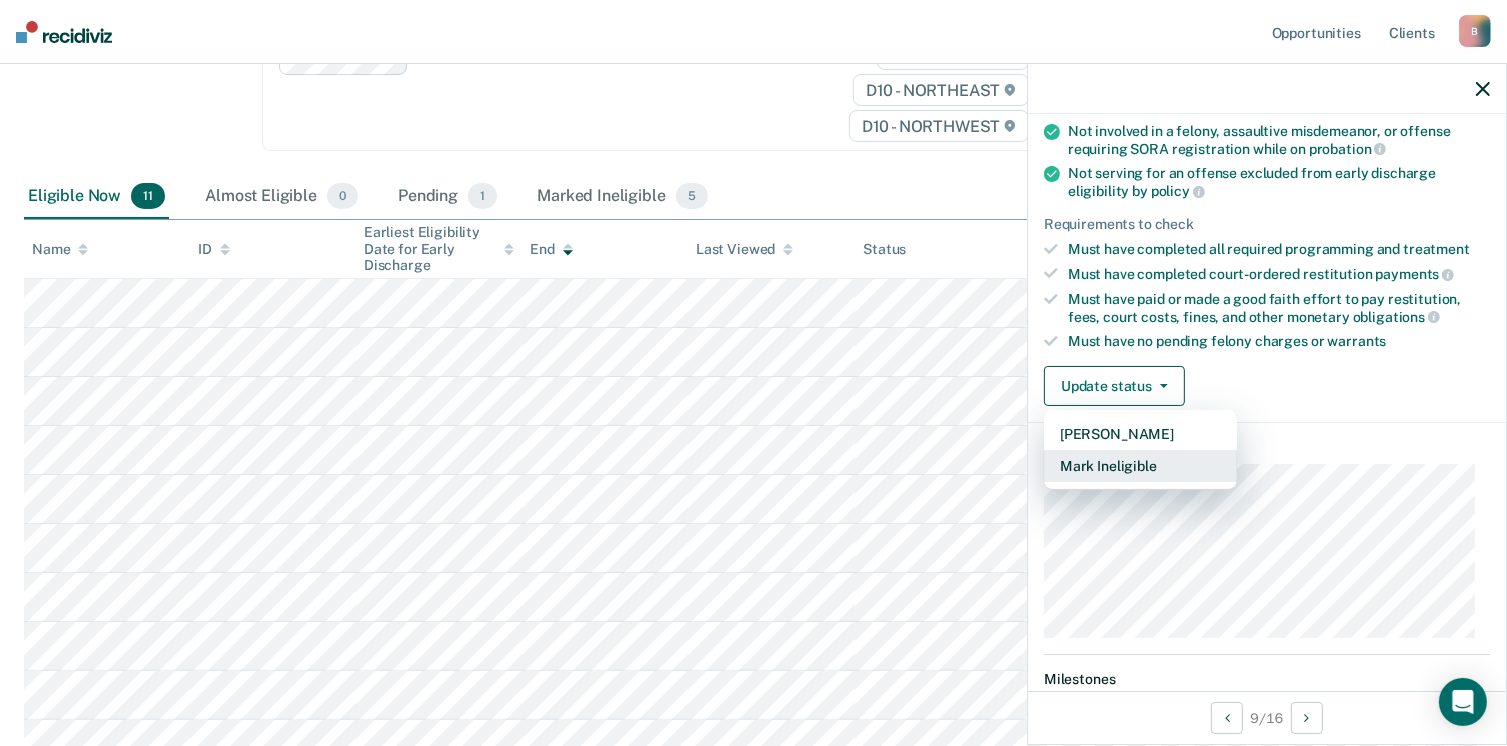 click on "Mark Ineligible" at bounding box center [1140, 466] 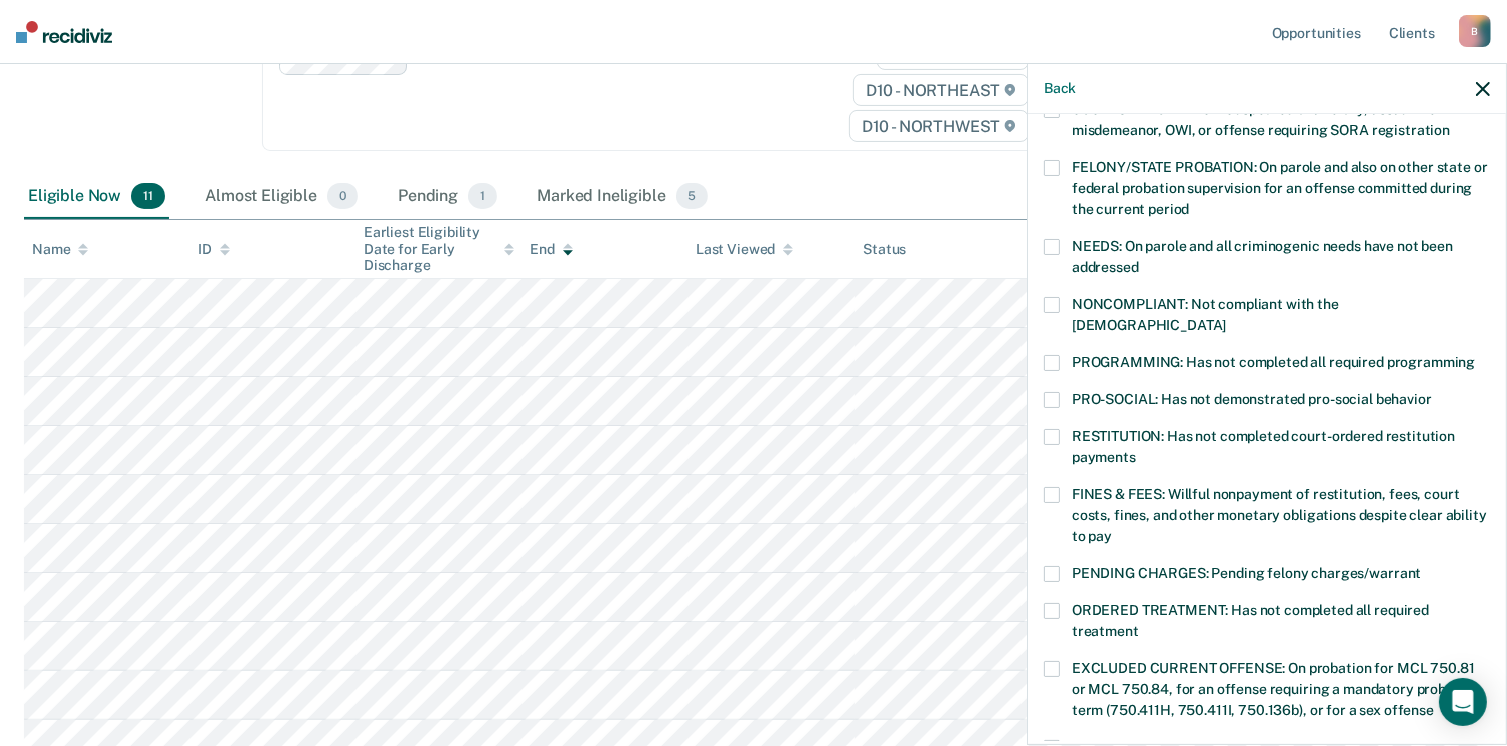 click at bounding box center [1052, 495] 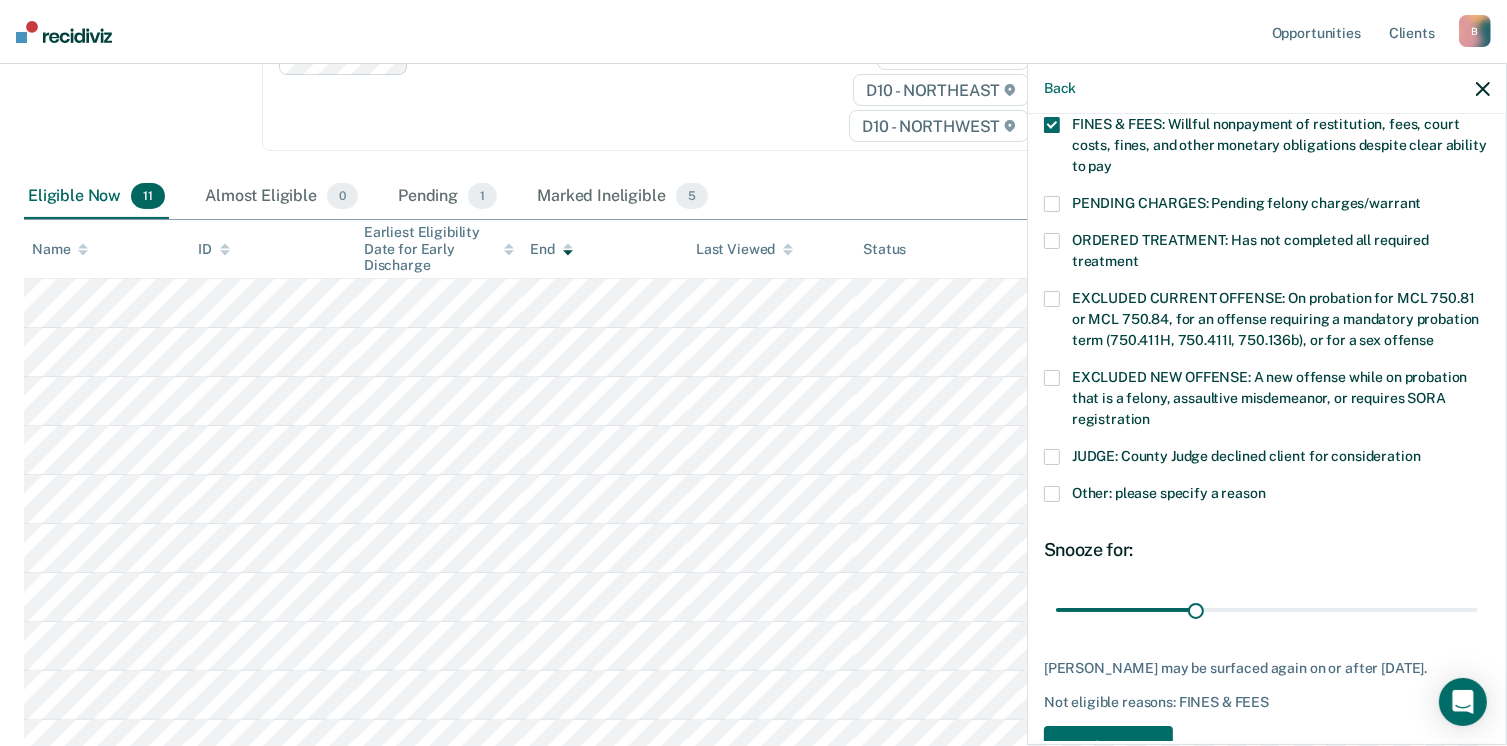 scroll, scrollTop: 630, scrollLeft: 0, axis: vertical 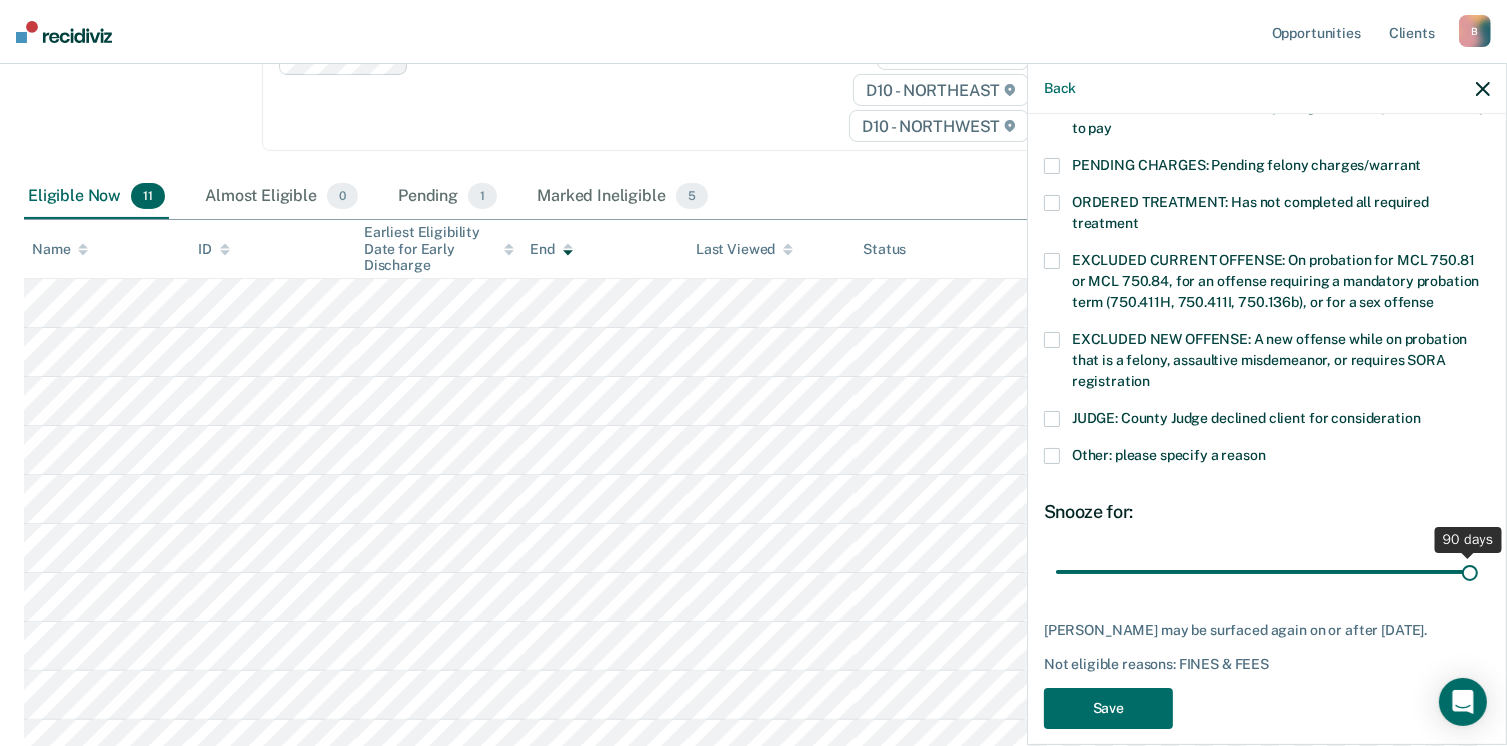 drag, startPoint x: 1188, startPoint y: 549, endPoint x: 1491, endPoint y: 528, distance: 303.72684 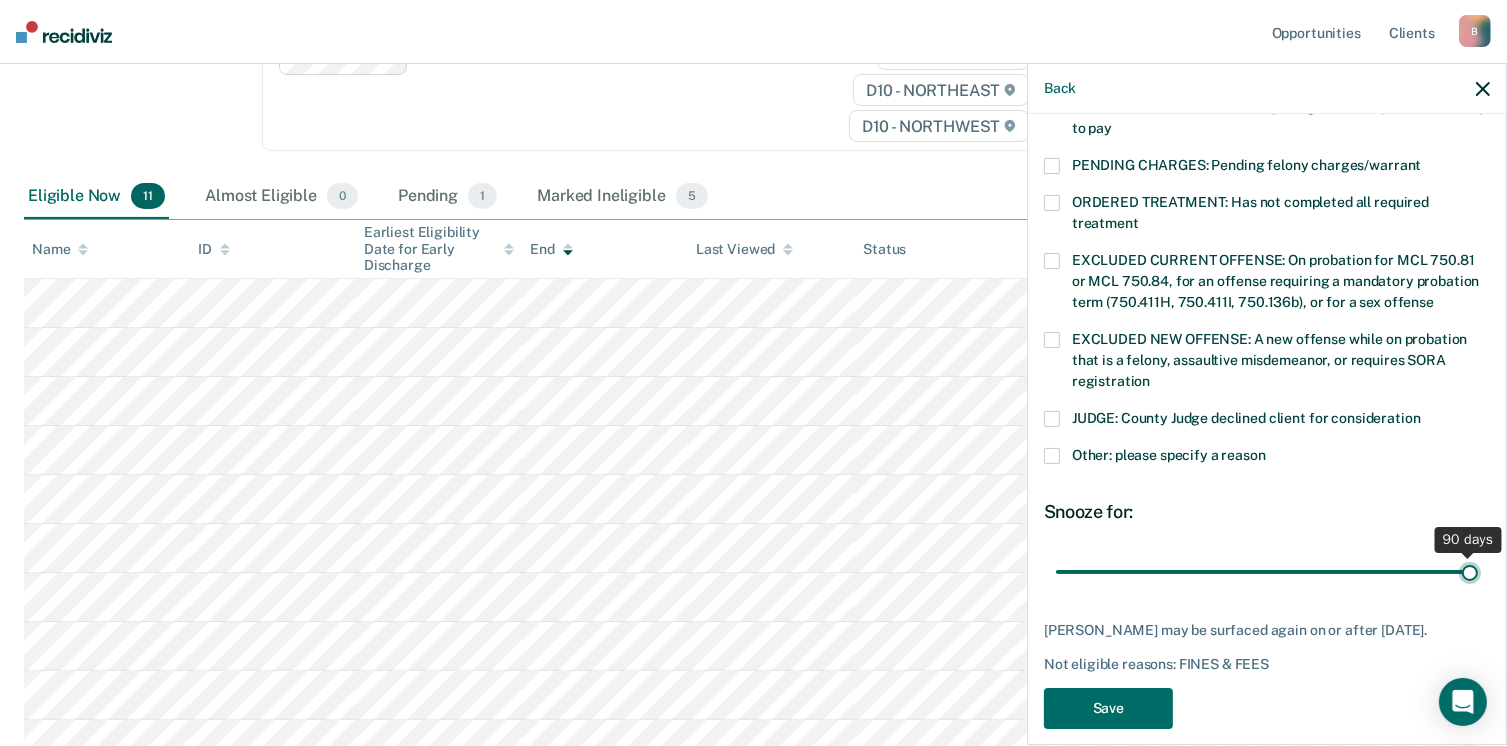 type on "90" 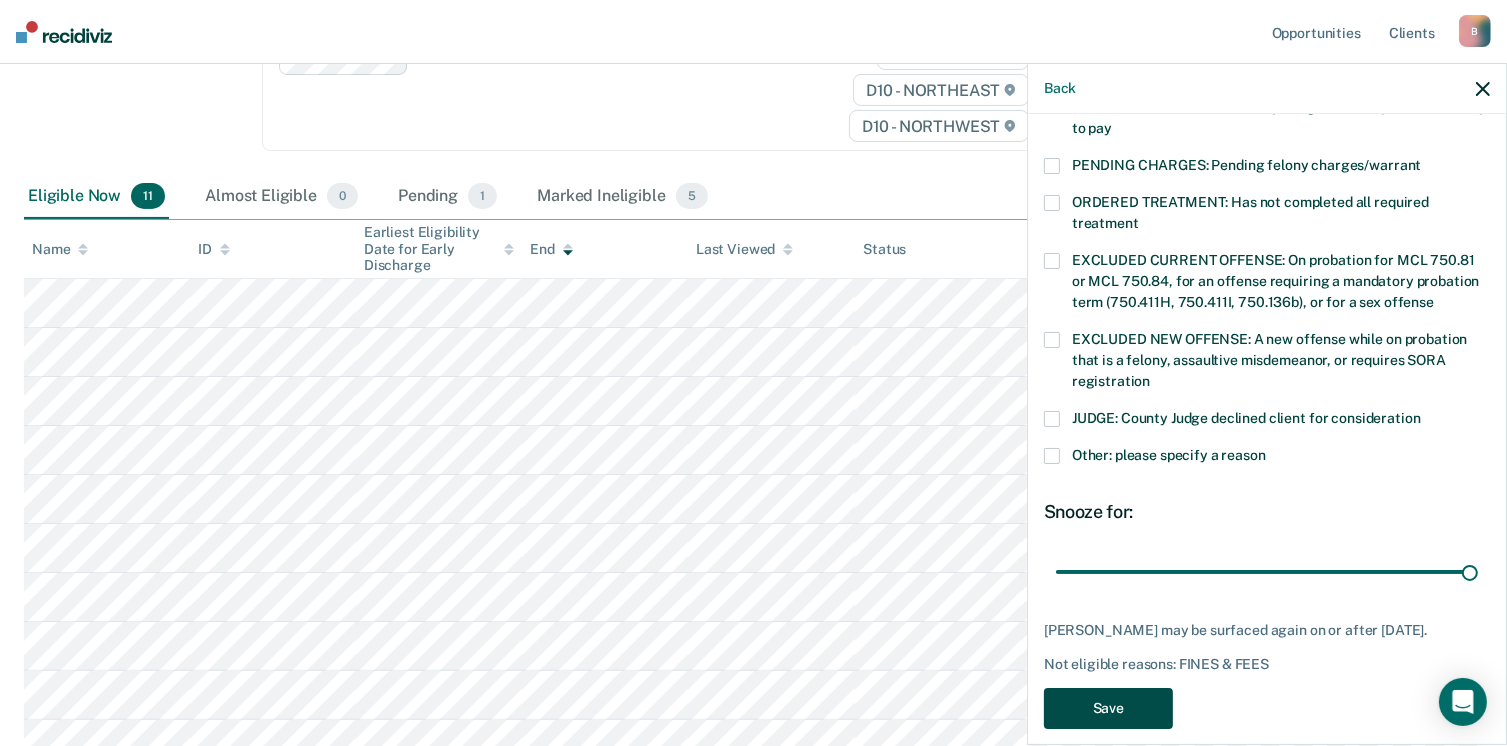 click on "Save" at bounding box center [1108, 708] 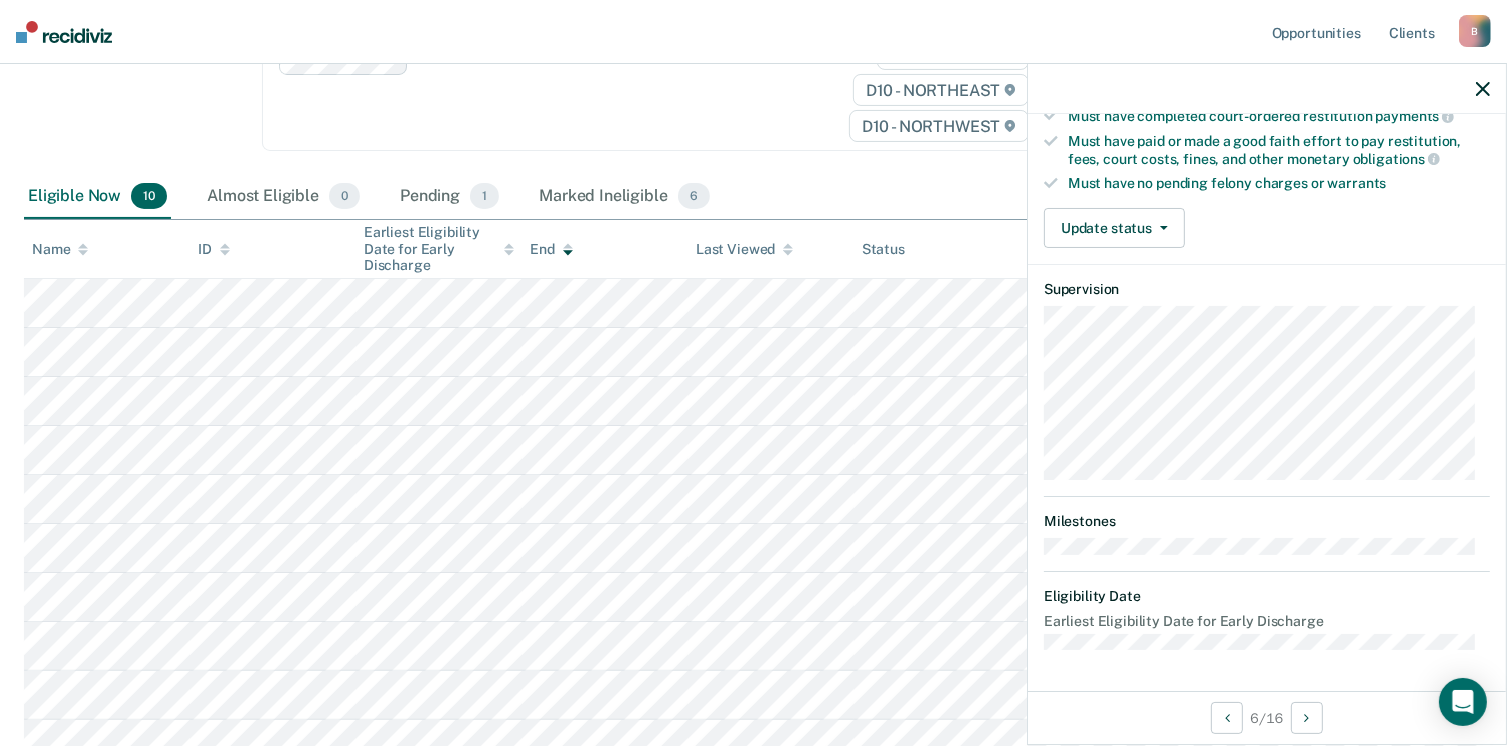 scroll, scrollTop: 371, scrollLeft: 0, axis: vertical 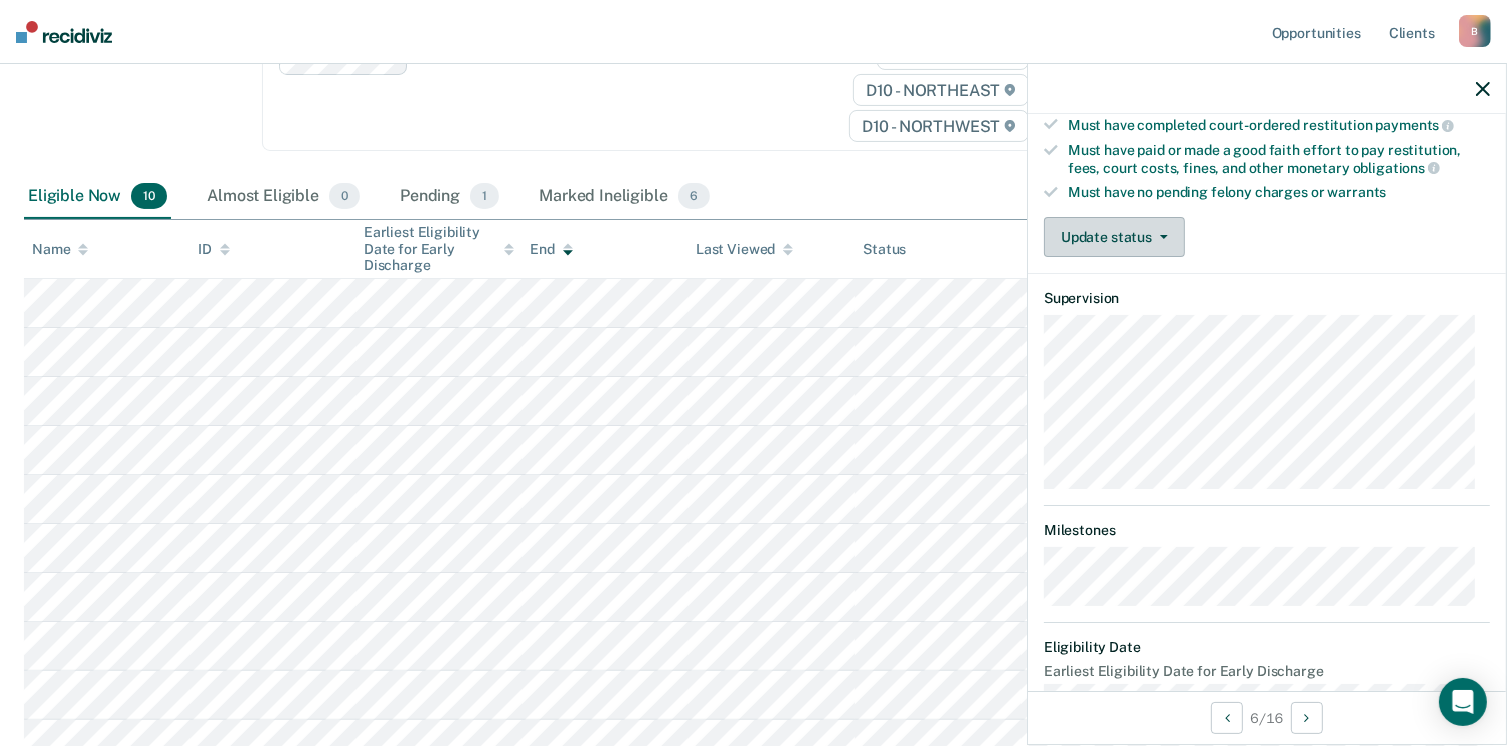 click on "Update status" at bounding box center [1114, 237] 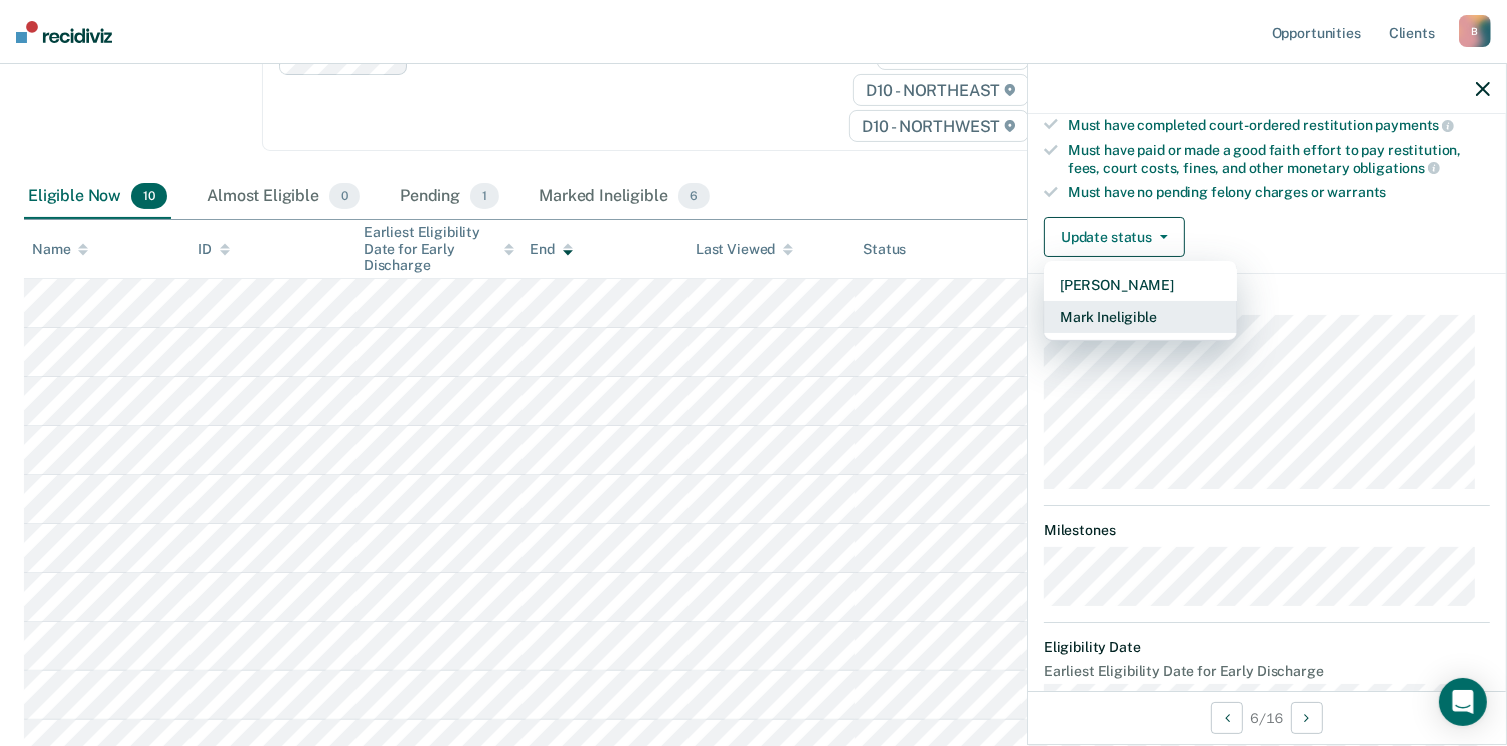 click on "Mark Ineligible" at bounding box center (1140, 317) 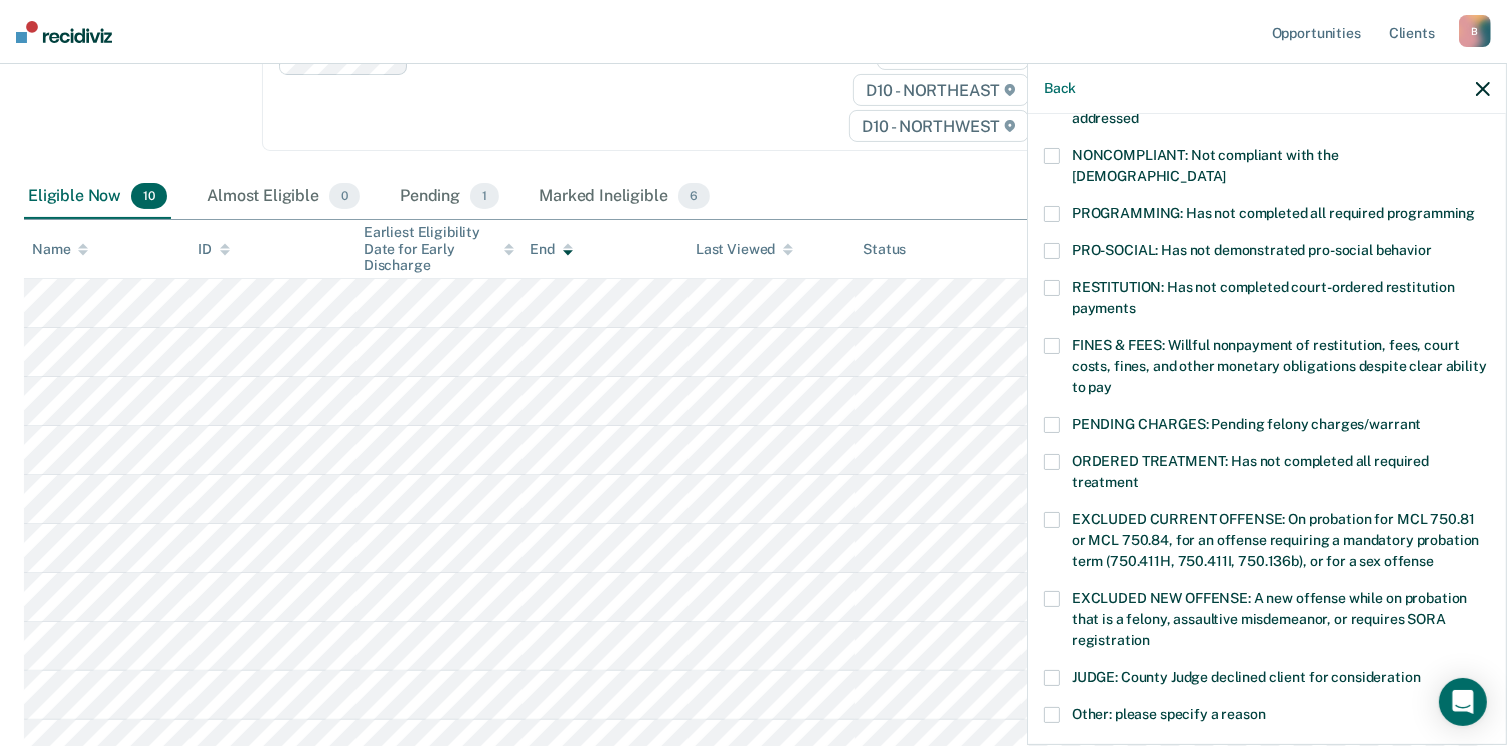 click at bounding box center (1052, 462) 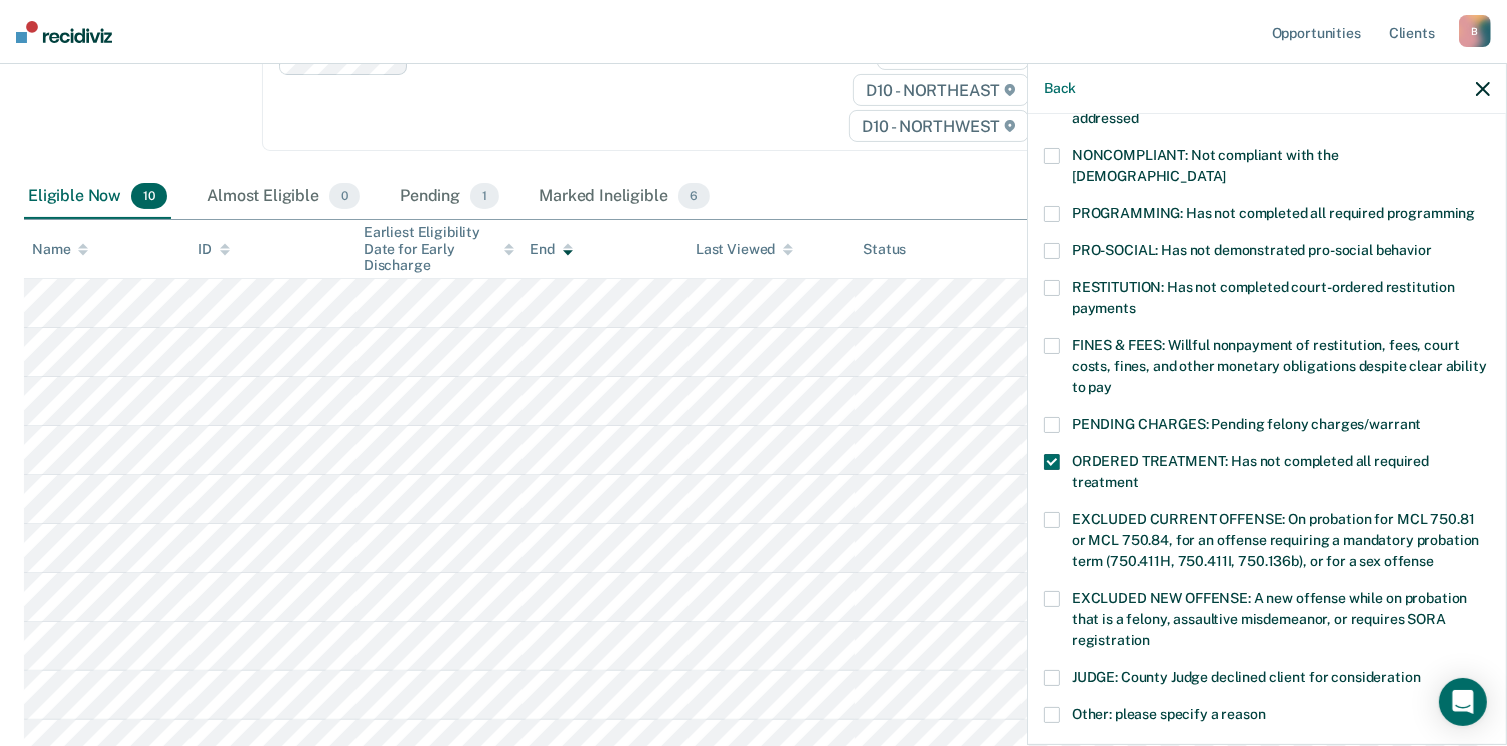scroll, scrollTop: 647, scrollLeft: 0, axis: vertical 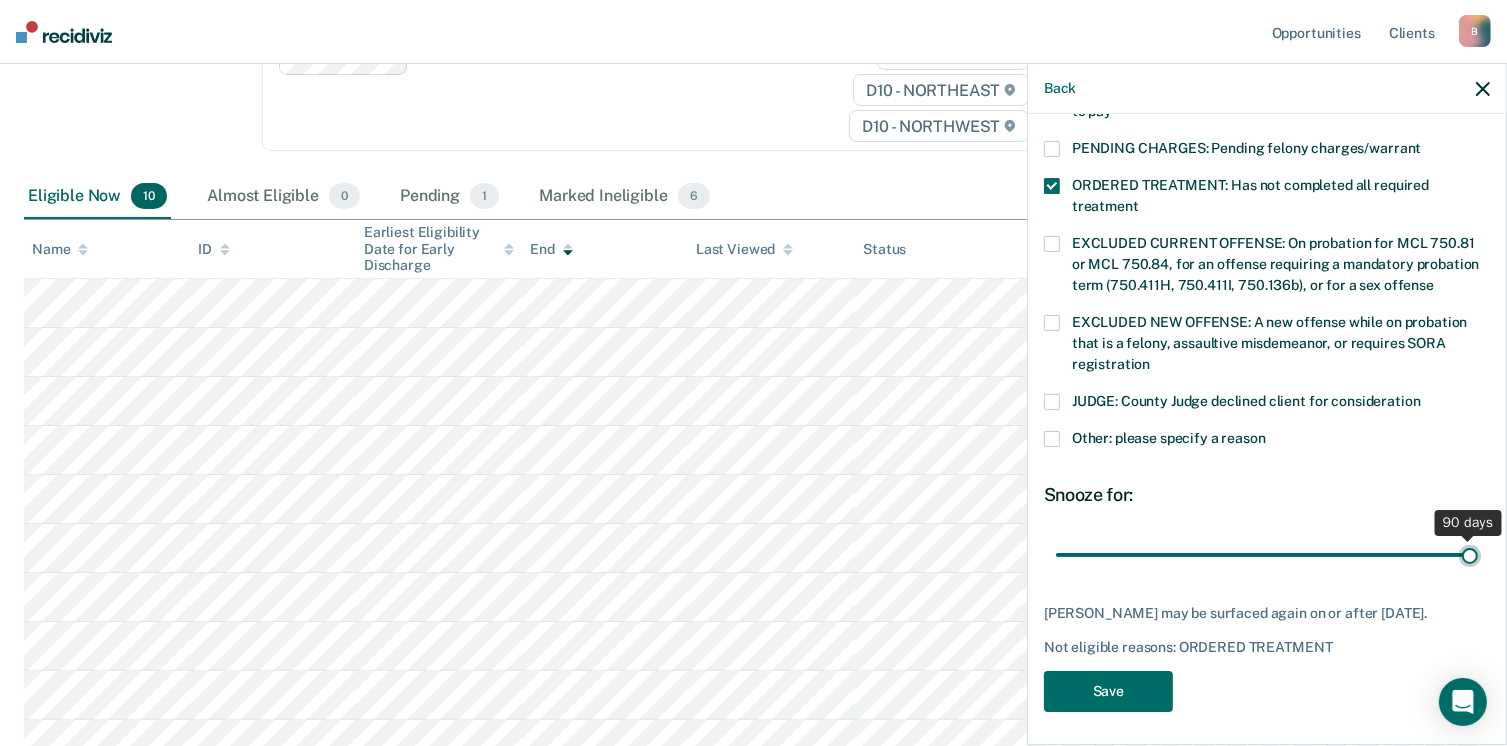 type on "90" 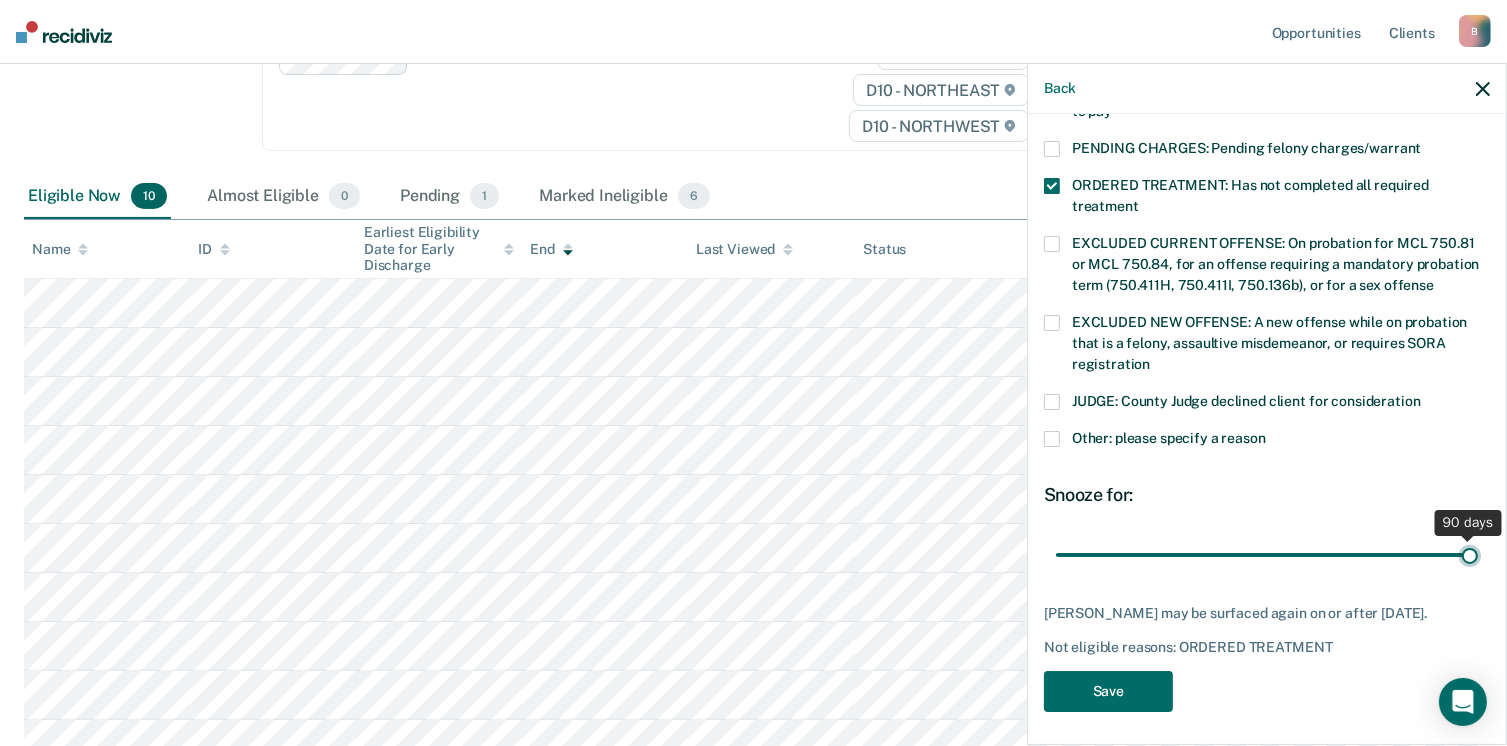 click at bounding box center [1267, 555] 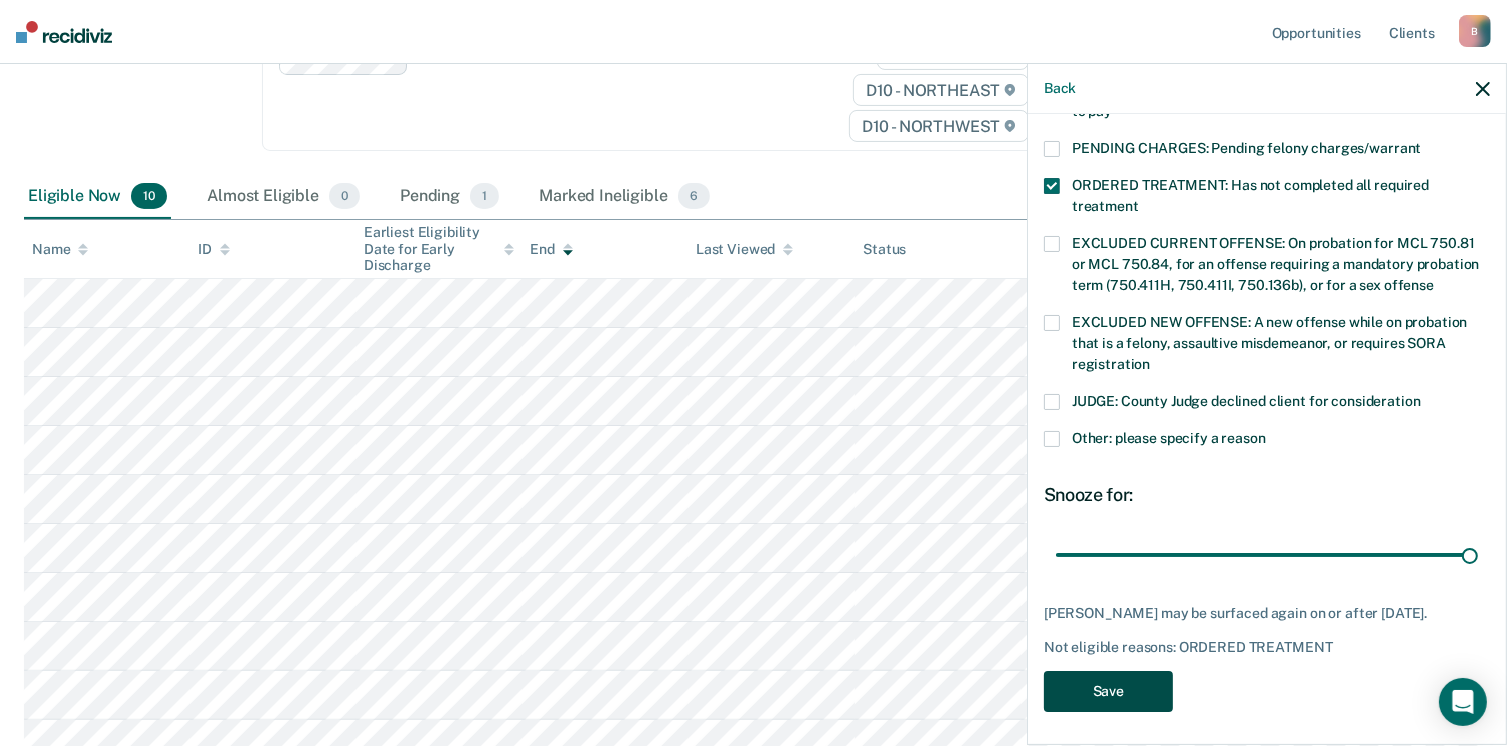 click on "Save" at bounding box center [1108, 691] 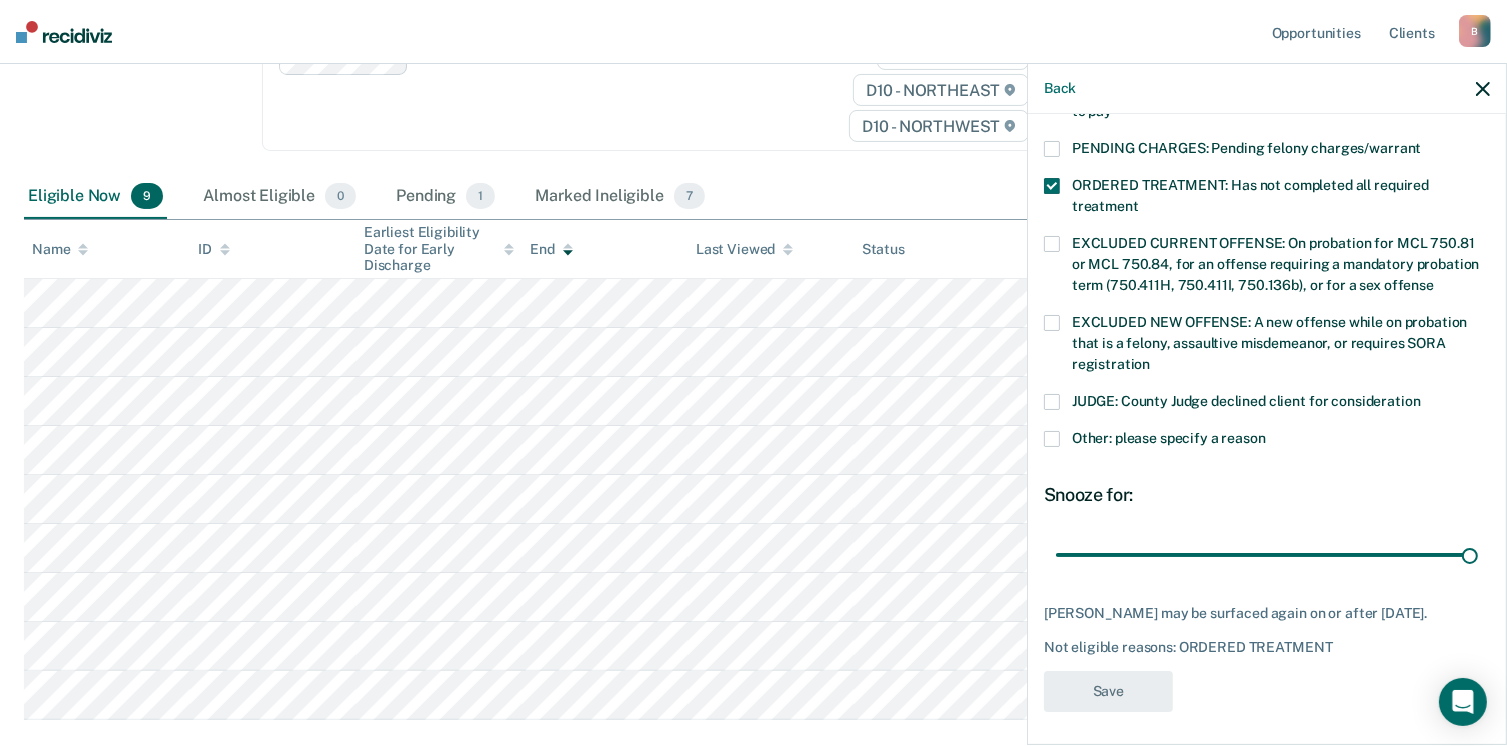 scroll, scrollTop: 560, scrollLeft: 0, axis: vertical 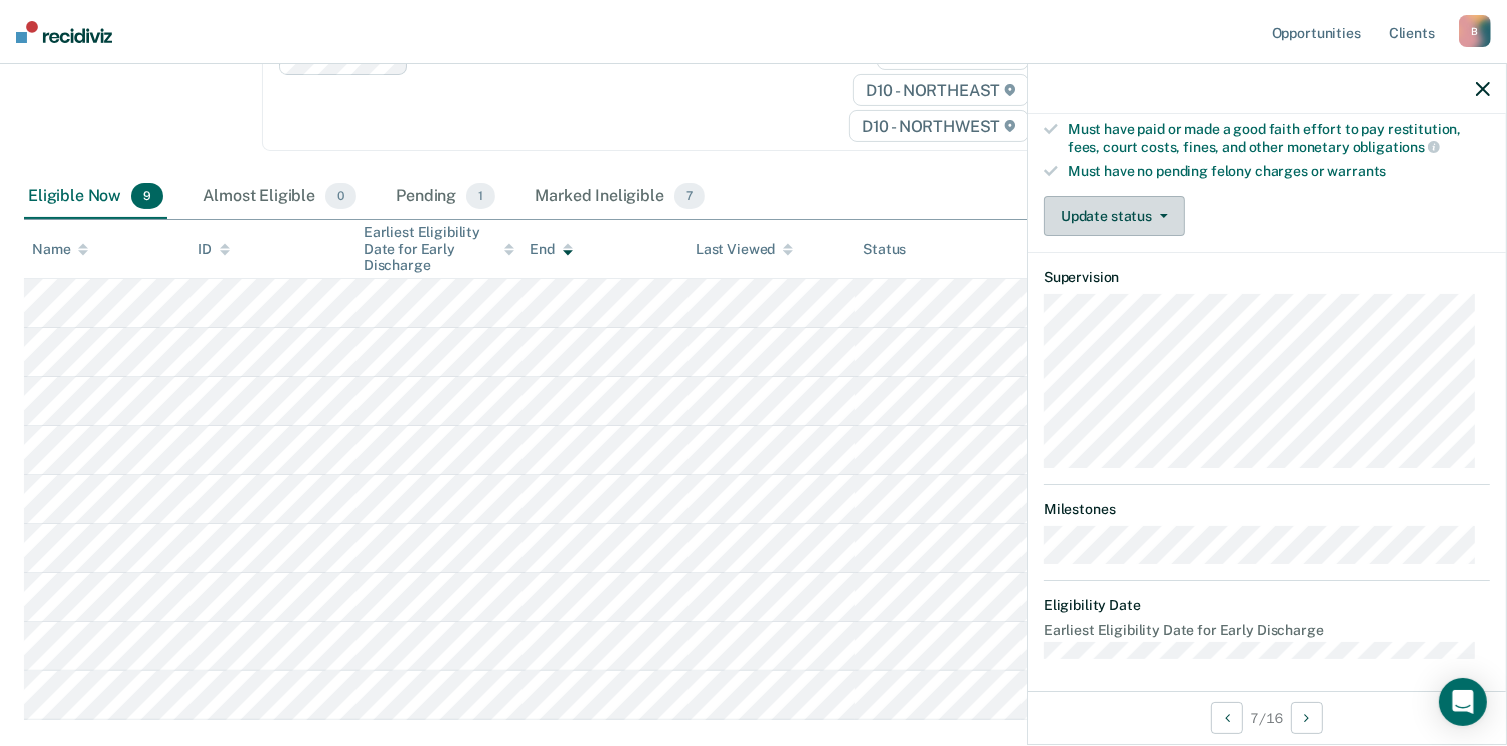 click on "Update status" at bounding box center (1114, 216) 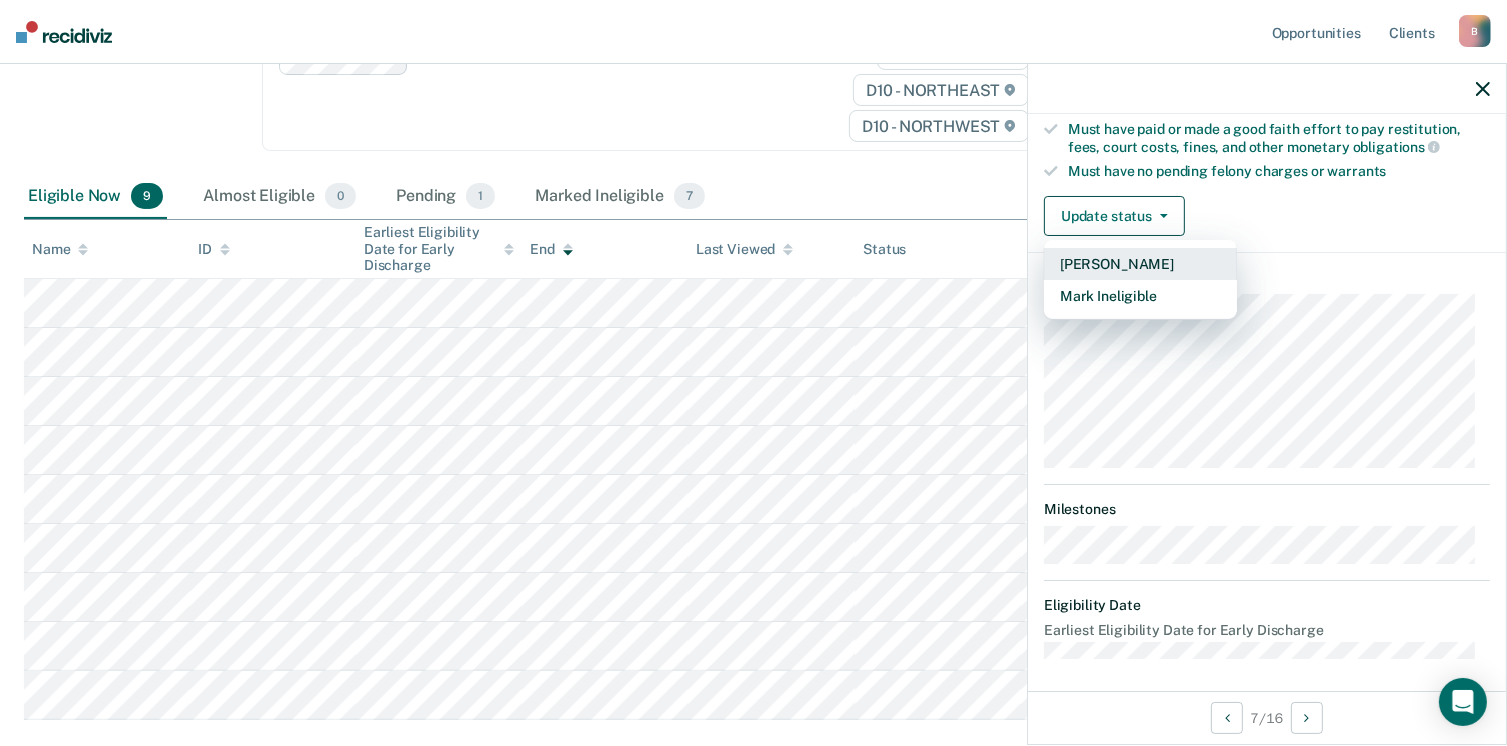 click on "[PERSON_NAME]" at bounding box center (1140, 264) 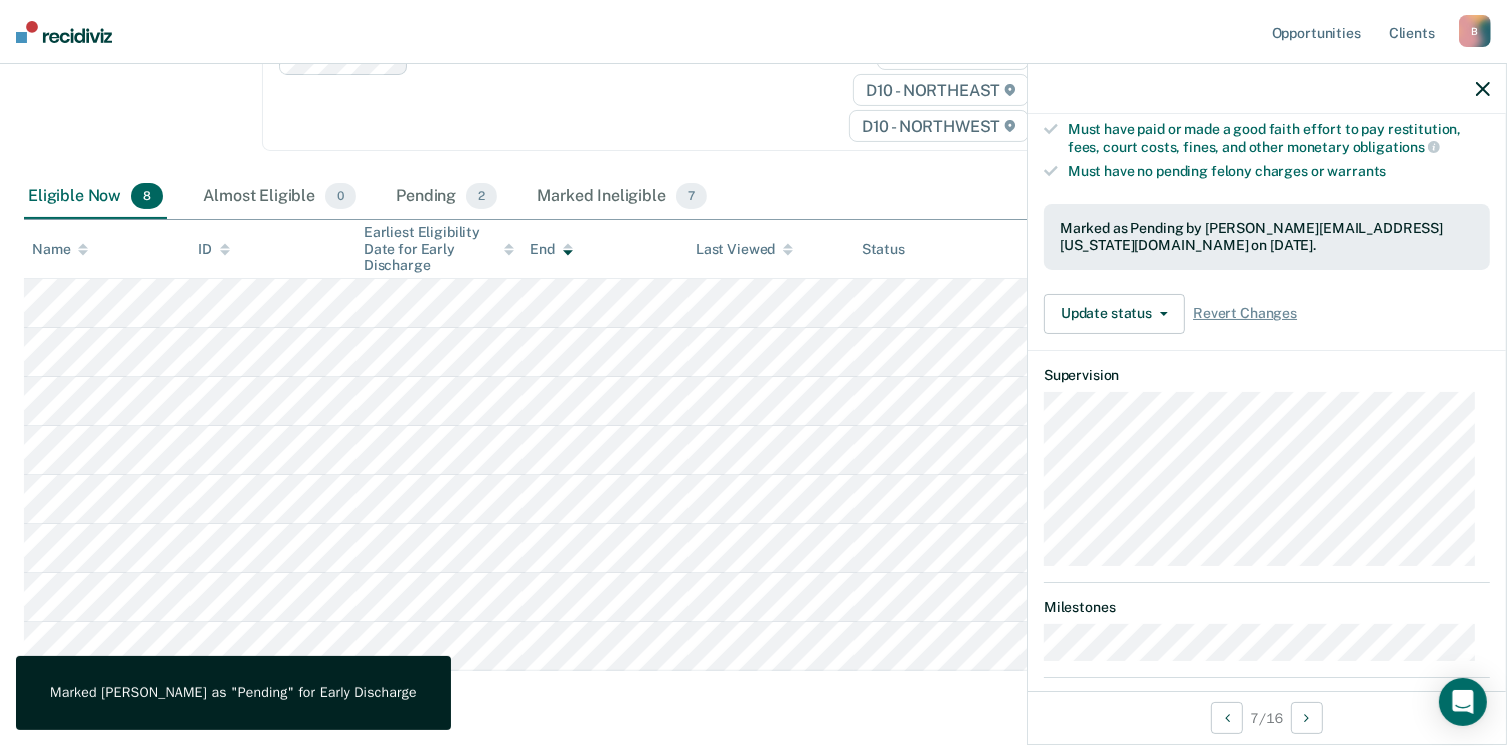 scroll, scrollTop: 489, scrollLeft: 0, axis: vertical 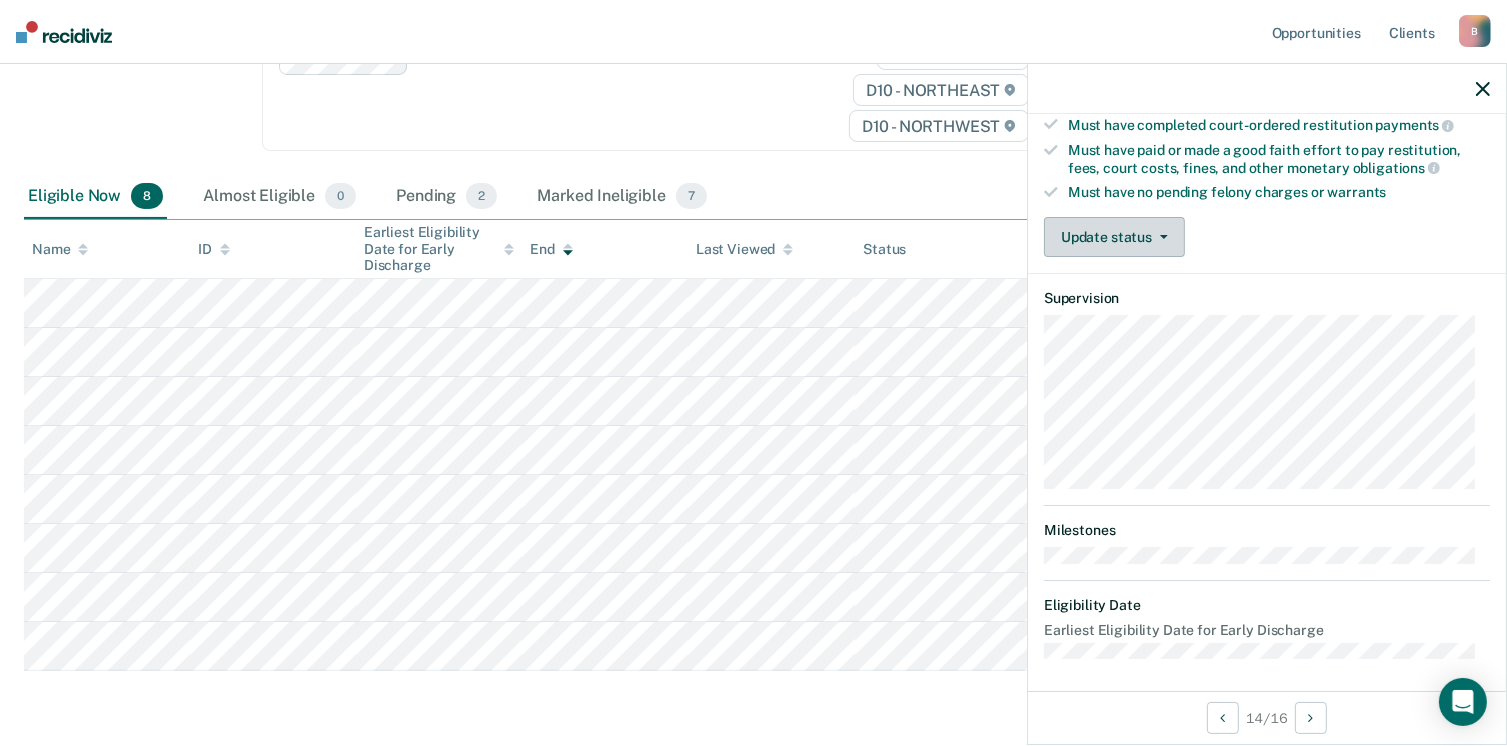 click on "Update status" at bounding box center (1114, 237) 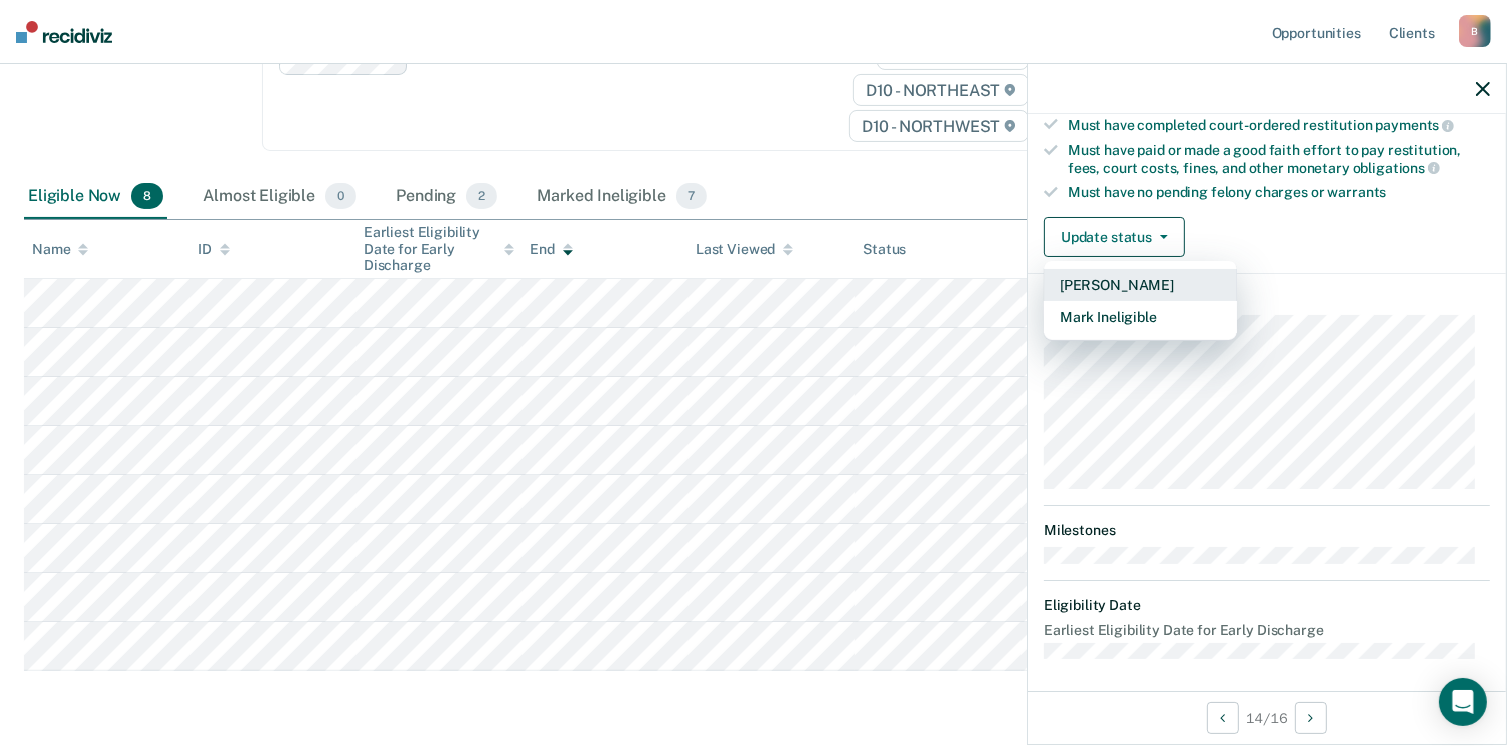 click on "[PERSON_NAME]" at bounding box center [1140, 285] 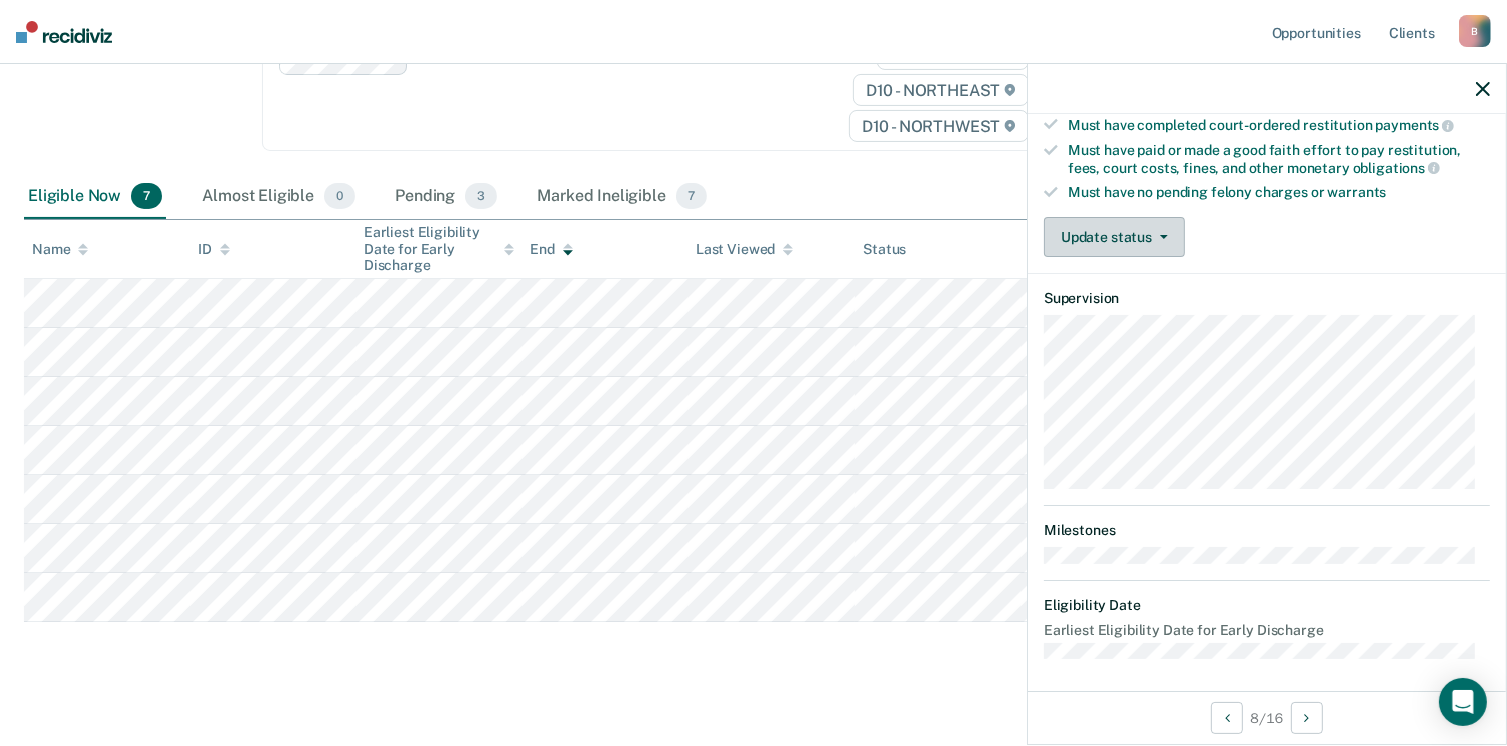 click on "Update status" at bounding box center [1114, 237] 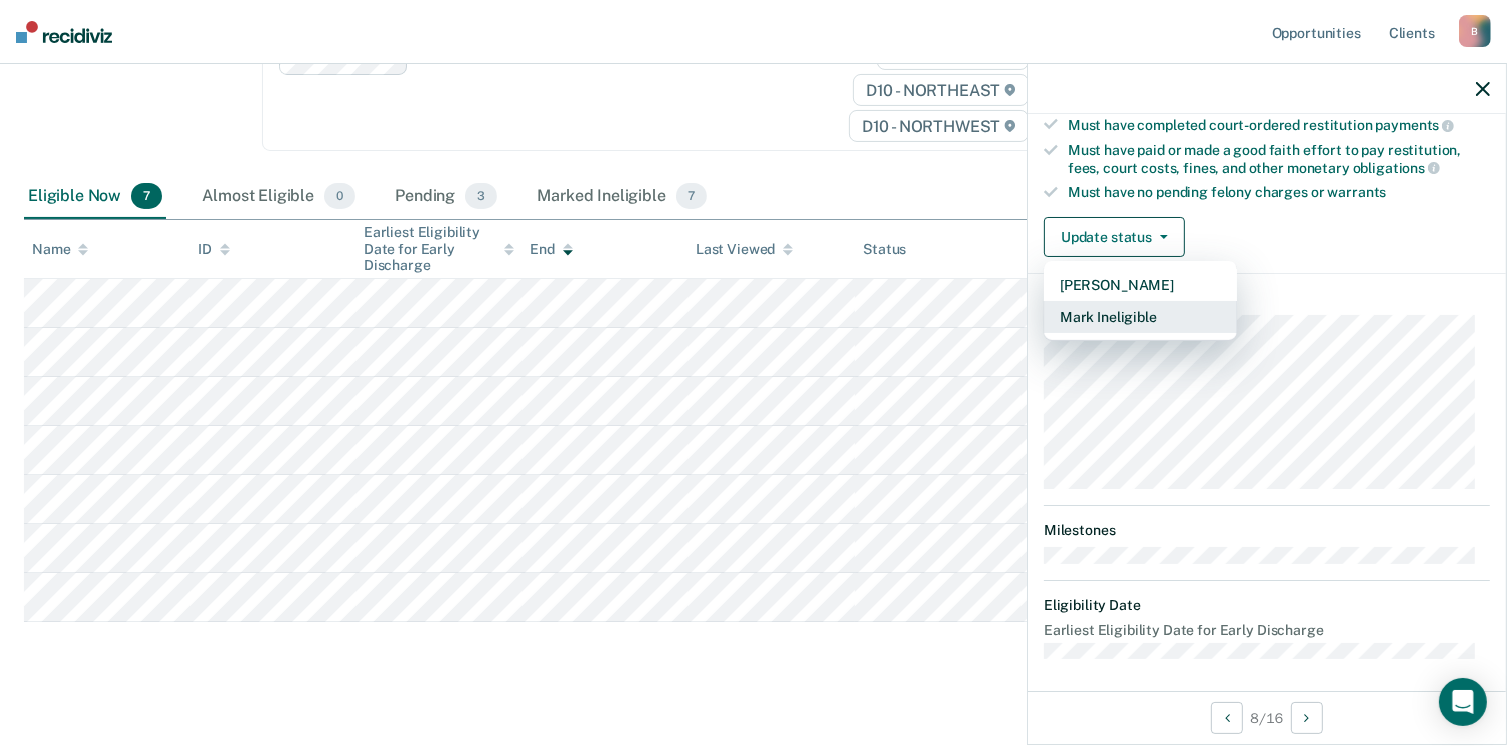 click on "Mark Ineligible" at bounding box center (1140, 317) 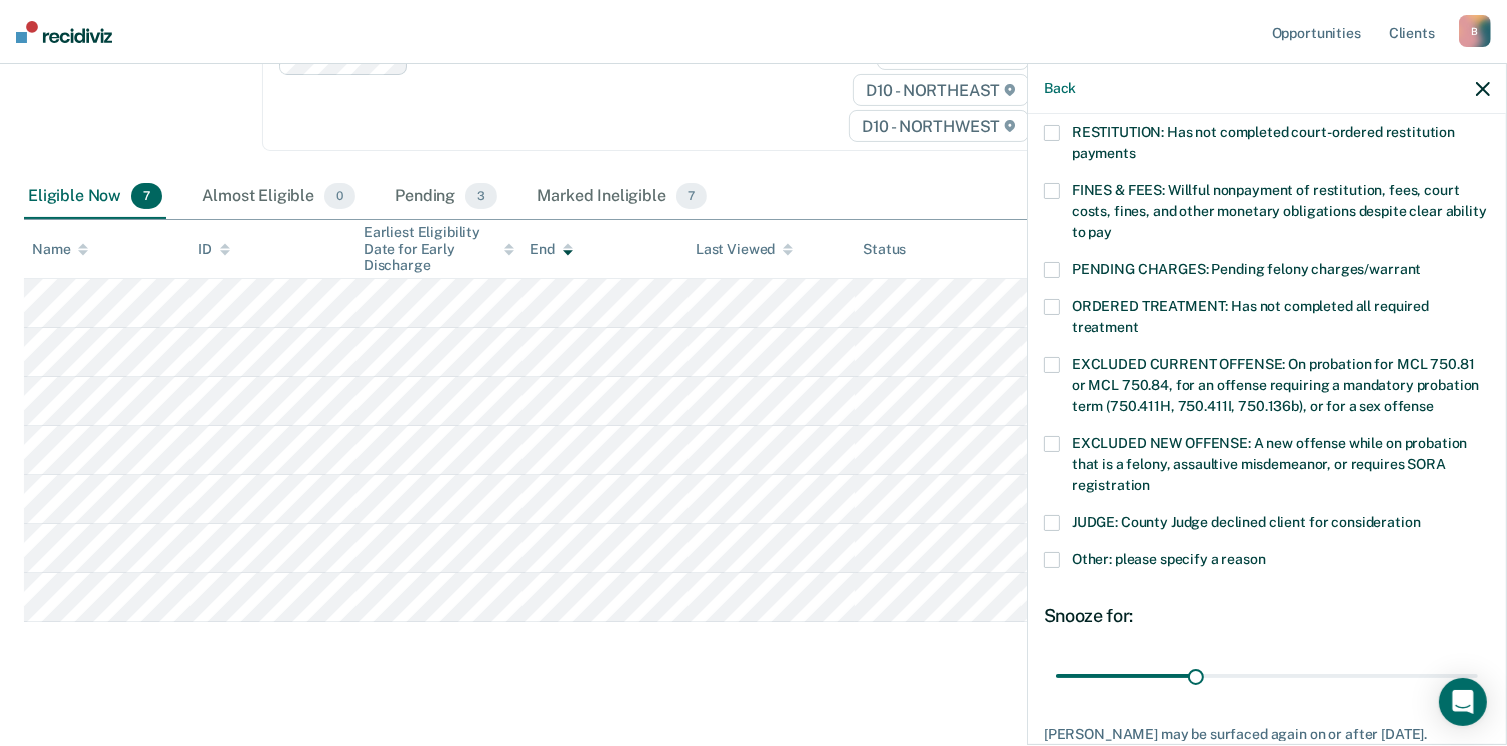 scroll, scrollTop: 538, scrollLeft: 0, axis: vertical 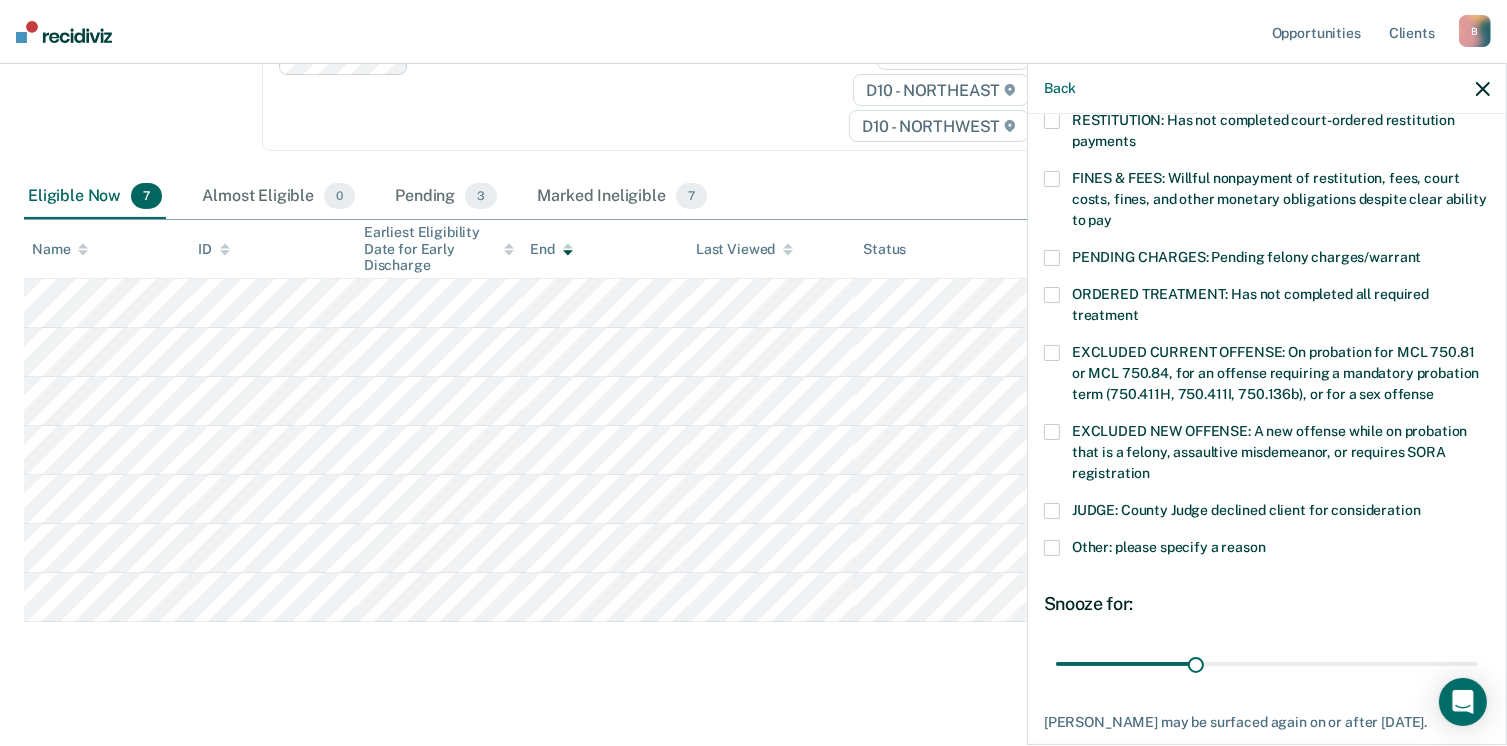 click at bounding box center (1052, 179) 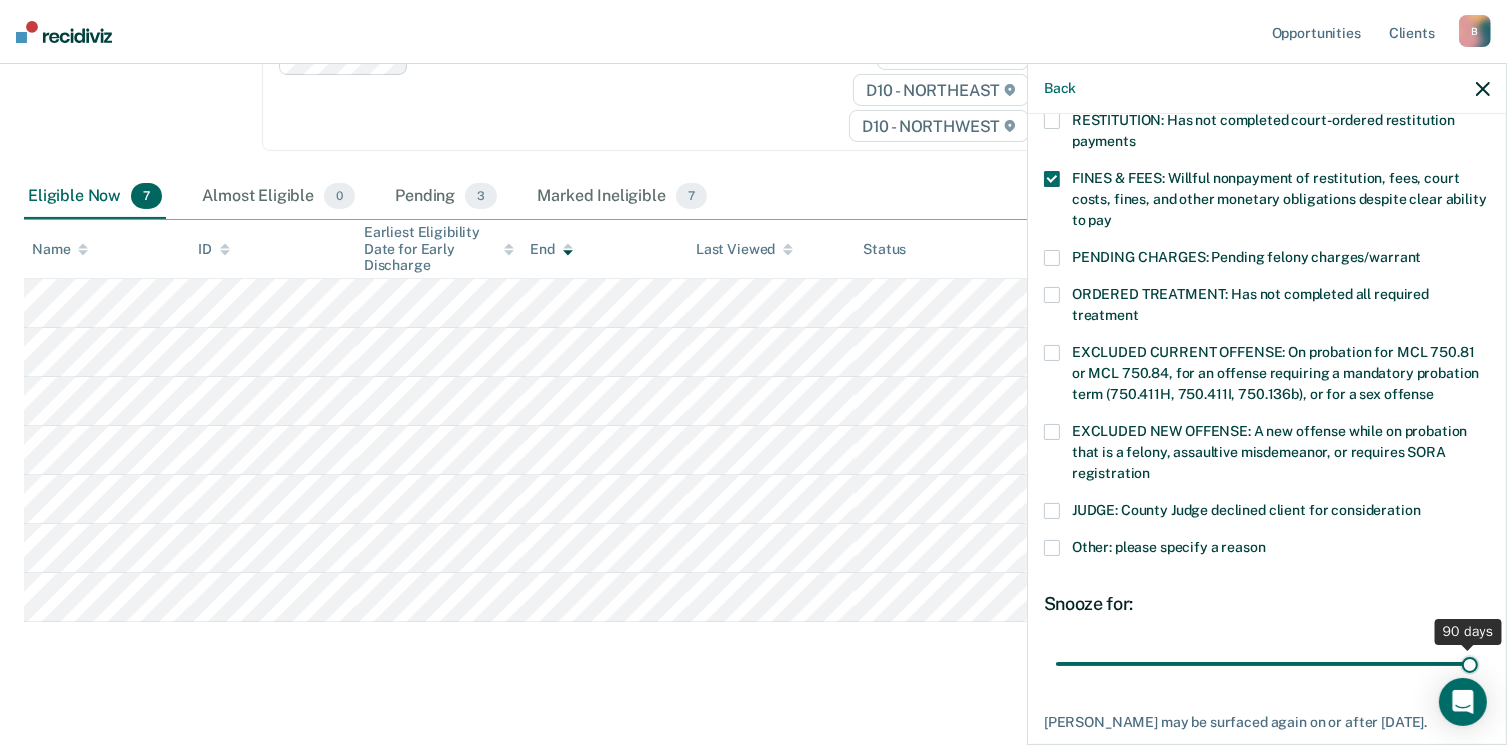 drag, startPoint x: 1188, startPoint y: 642, endPoint x: 1501, endPoint y: 676, distance: 314.84122 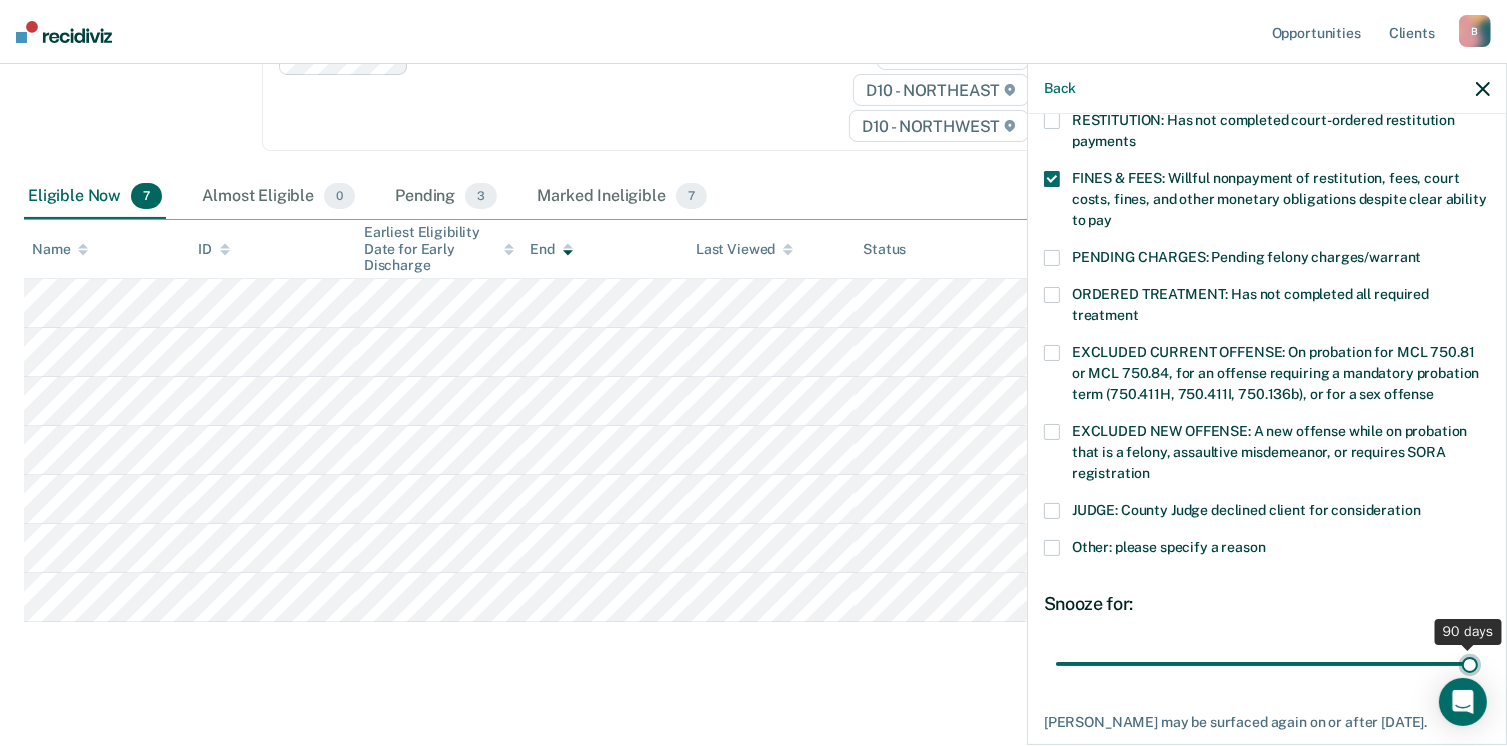 type on "90" 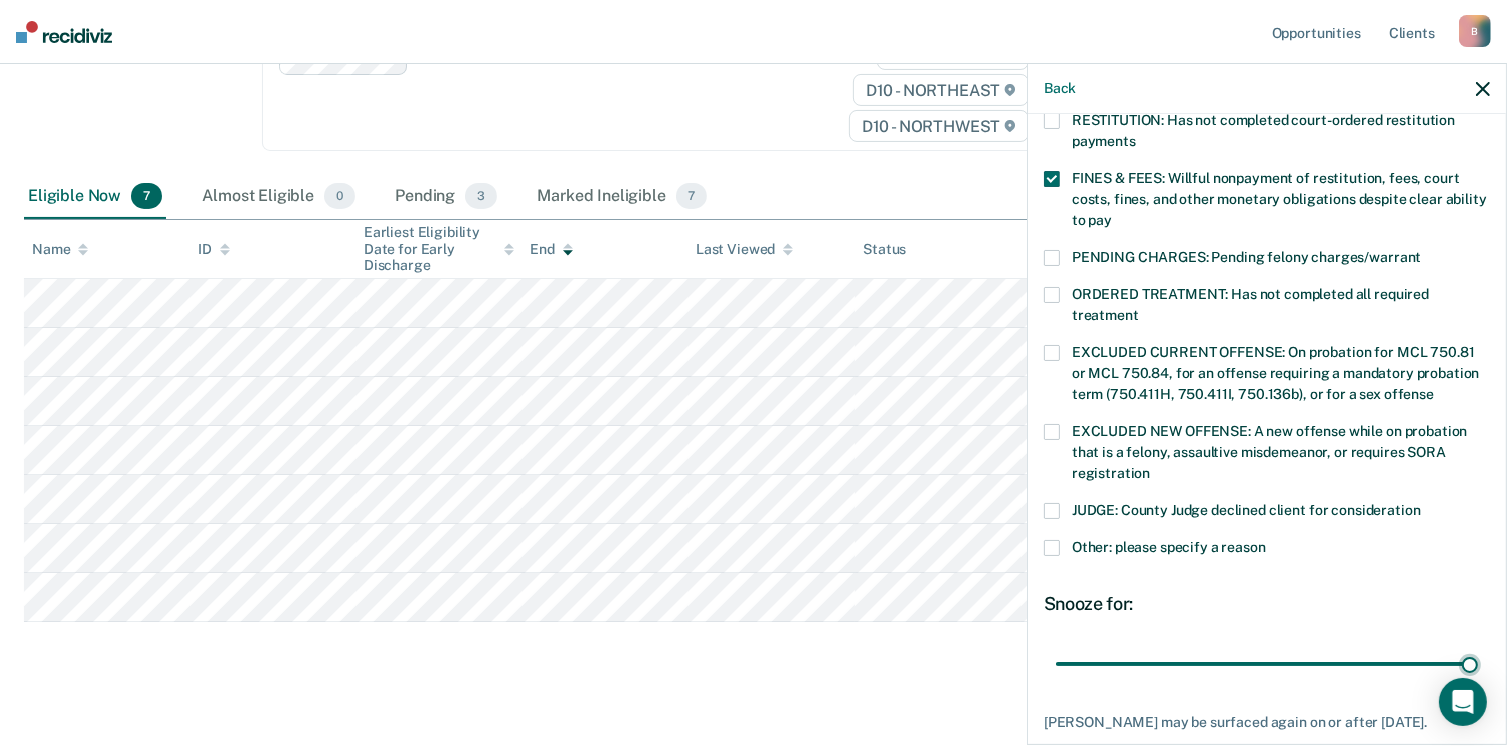 scroll, scrollTop: 630, scrollLeft: 0, axis: vertical 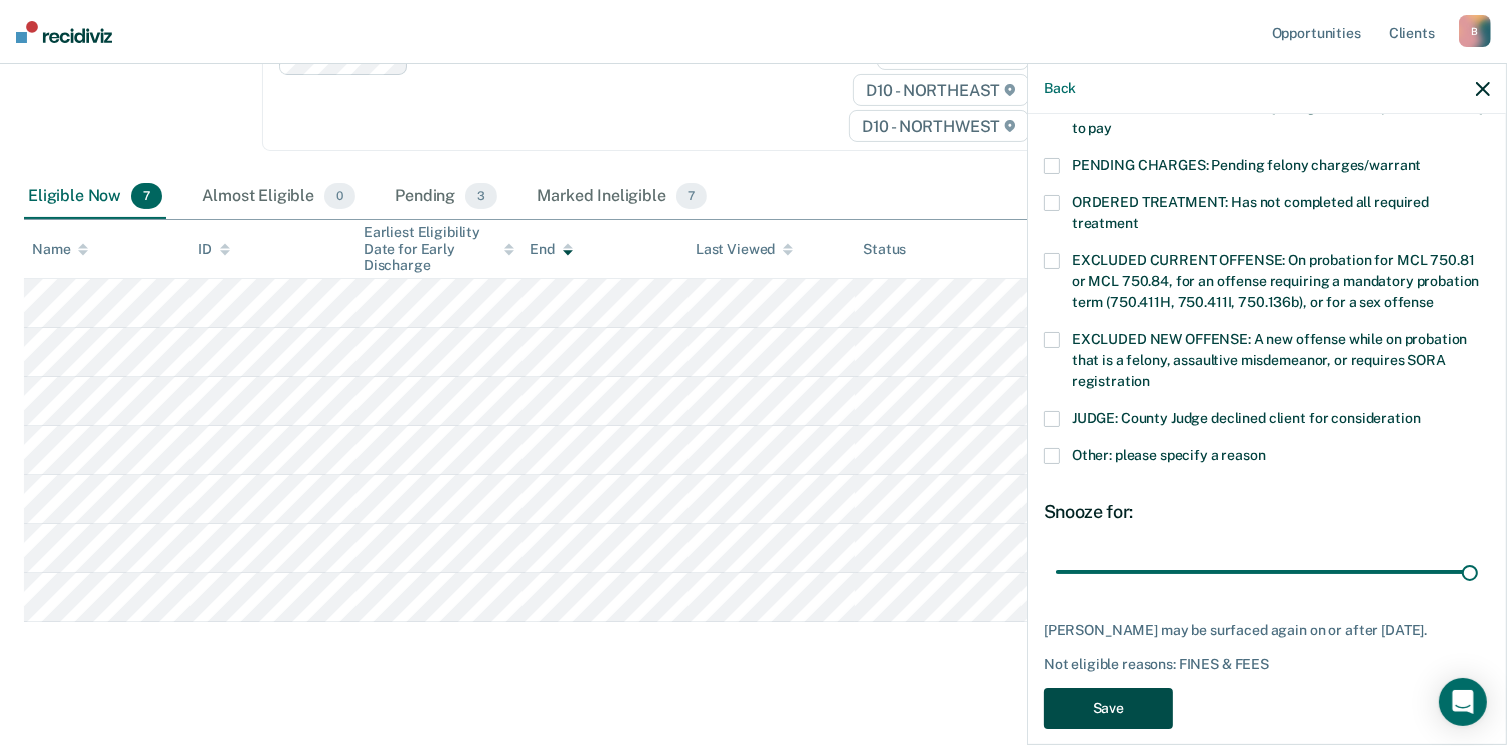 click on "Save" at bounding box center [1108, 708] 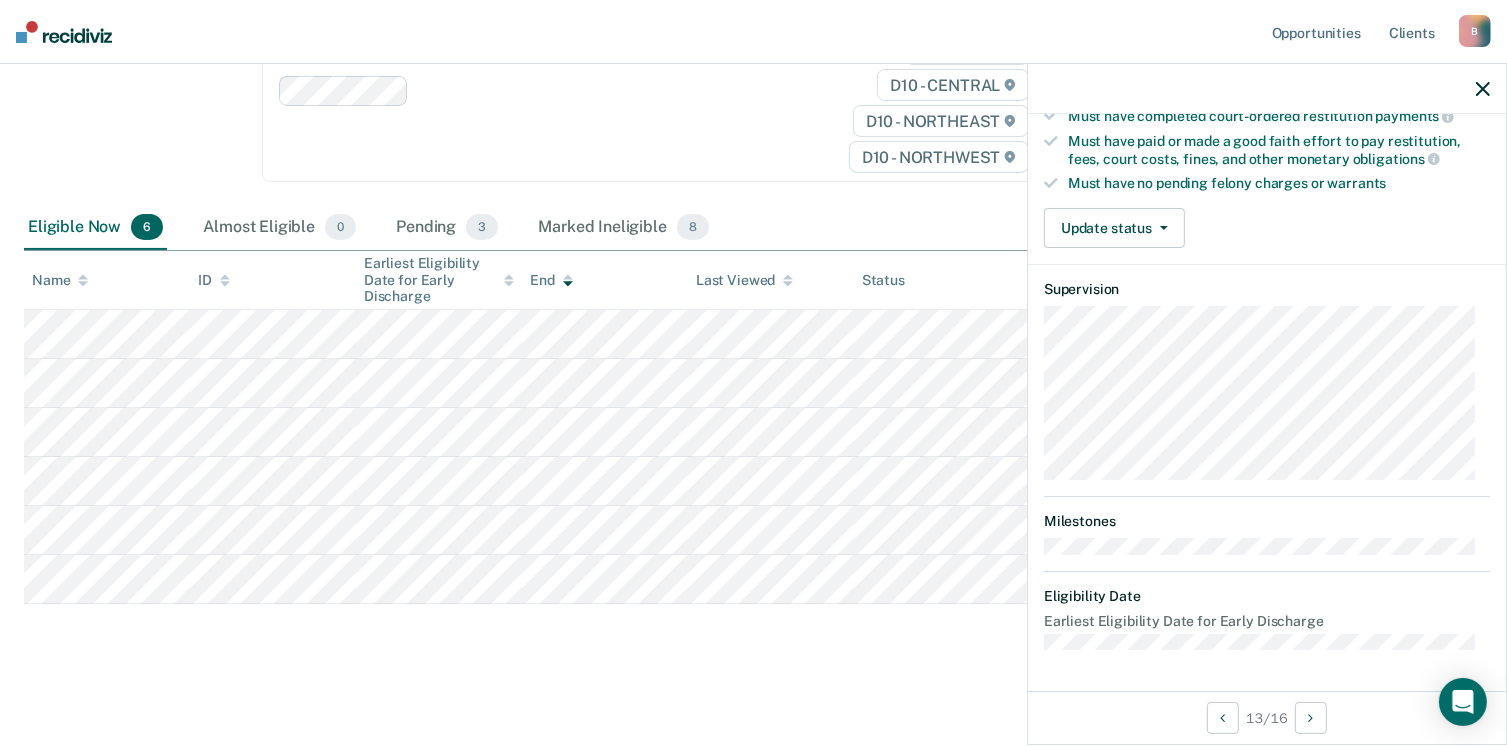 scroll, scrollTop: 371, scrollLeft: 0, axis: vertical 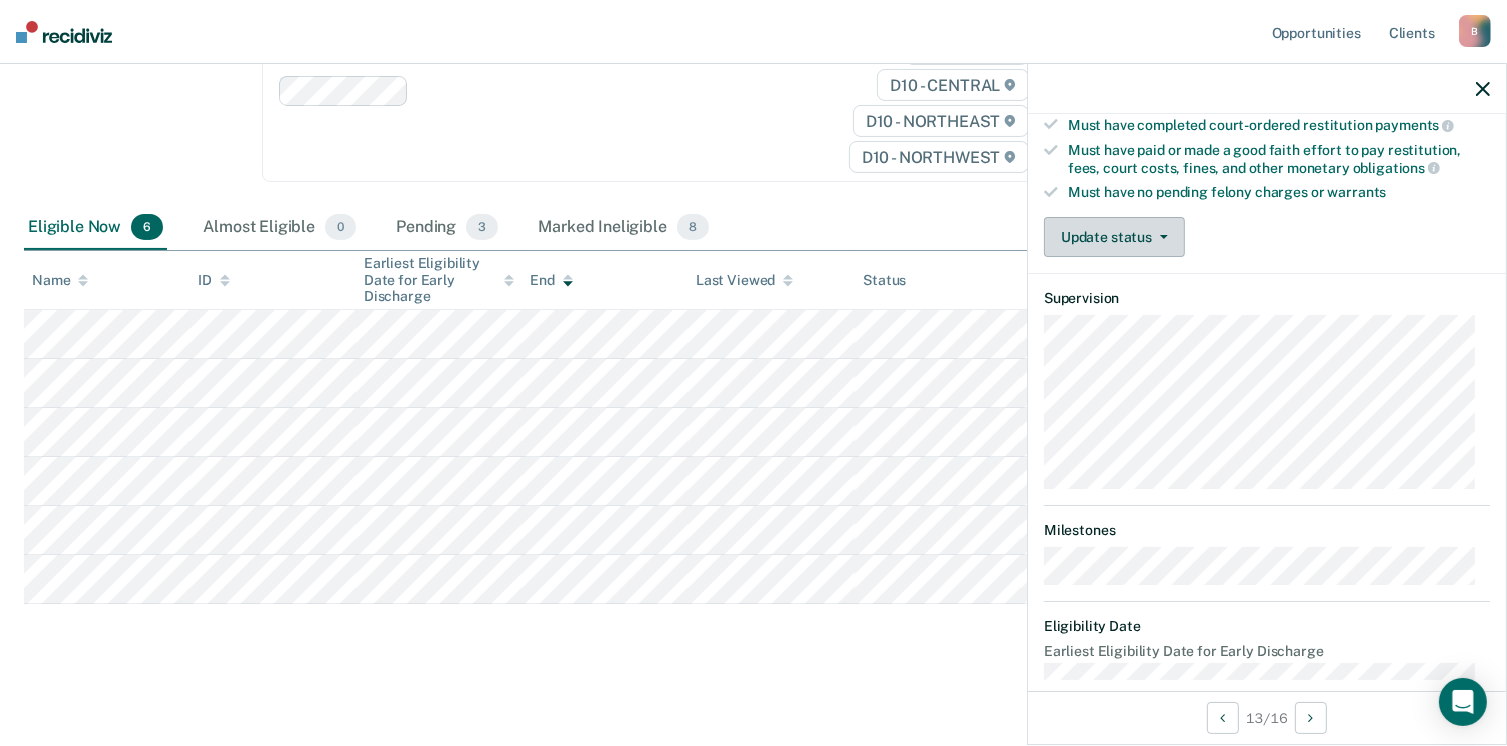 click on "Update status" at bounding box center [1114, 237] 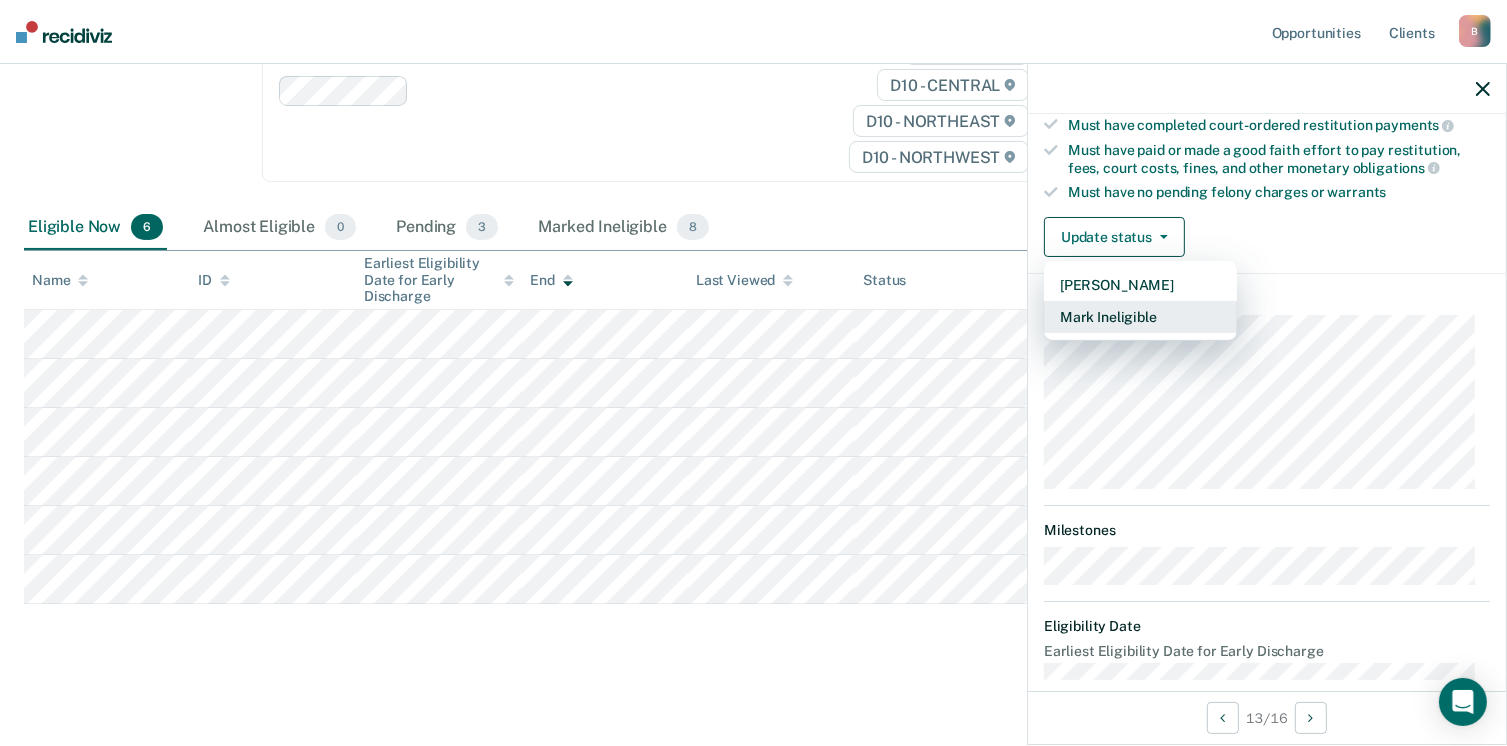 click on "Mark Ineligible" at bounding box center (1140, 317) 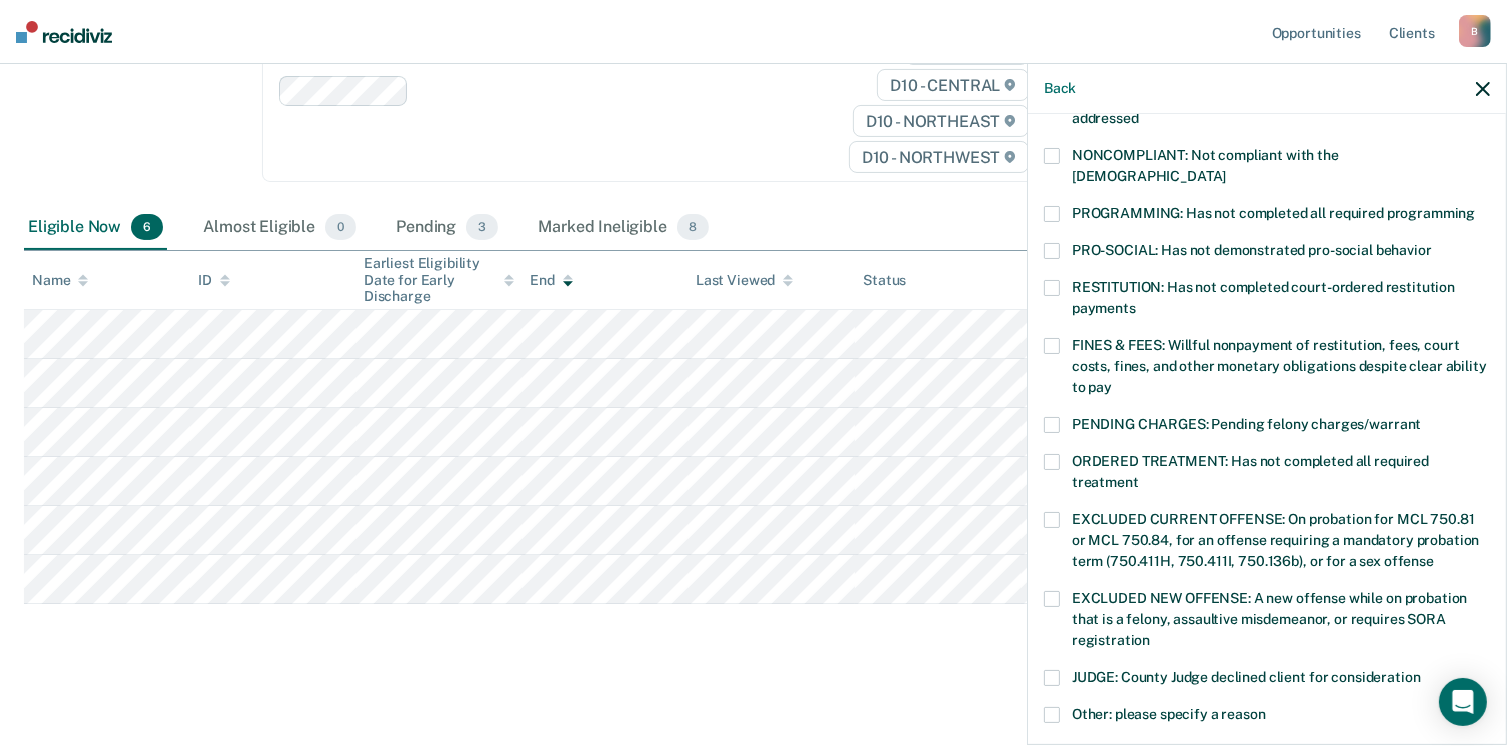 click on "AA   Which of the following requirements has [PERSON_NAME] not met? [MEDICAL_DATA] ORDER: [MEDICAL_DATA] prevention order filed during supervision period SUSPECTED OFFENSE: Suspected of a felony, assaultive misdemeanor, OWI, or offense requiring SORA registration FELONY/STATE PROBATION: On parole and also on other state or federal probation supervision for an offense committed during the current period NEEDS: On parole and all criminogenic needs have not been addressed NONCOMPLIANT: Not compliant with the [DEMOGRAPHIC_DATA] PROGRAMMING: Has not completed all required programming PRO-SOCIAL: Has not demonstrated pro-social behavior RESTITUTION: Has not completed court-ordered restitution payments FINES & FEES: Willful nonpayment of restitution, fees, court costs, fines, and other monetary obligations despite clear ability to pay PENDING CHARGES: Pending felony charges/warrant ORDERED TREATMENT: Has not completed all required treatment JUDGE: County Judge declined client for consideration Snooze for: 30 days Save" at bounding box center [1267, 427] 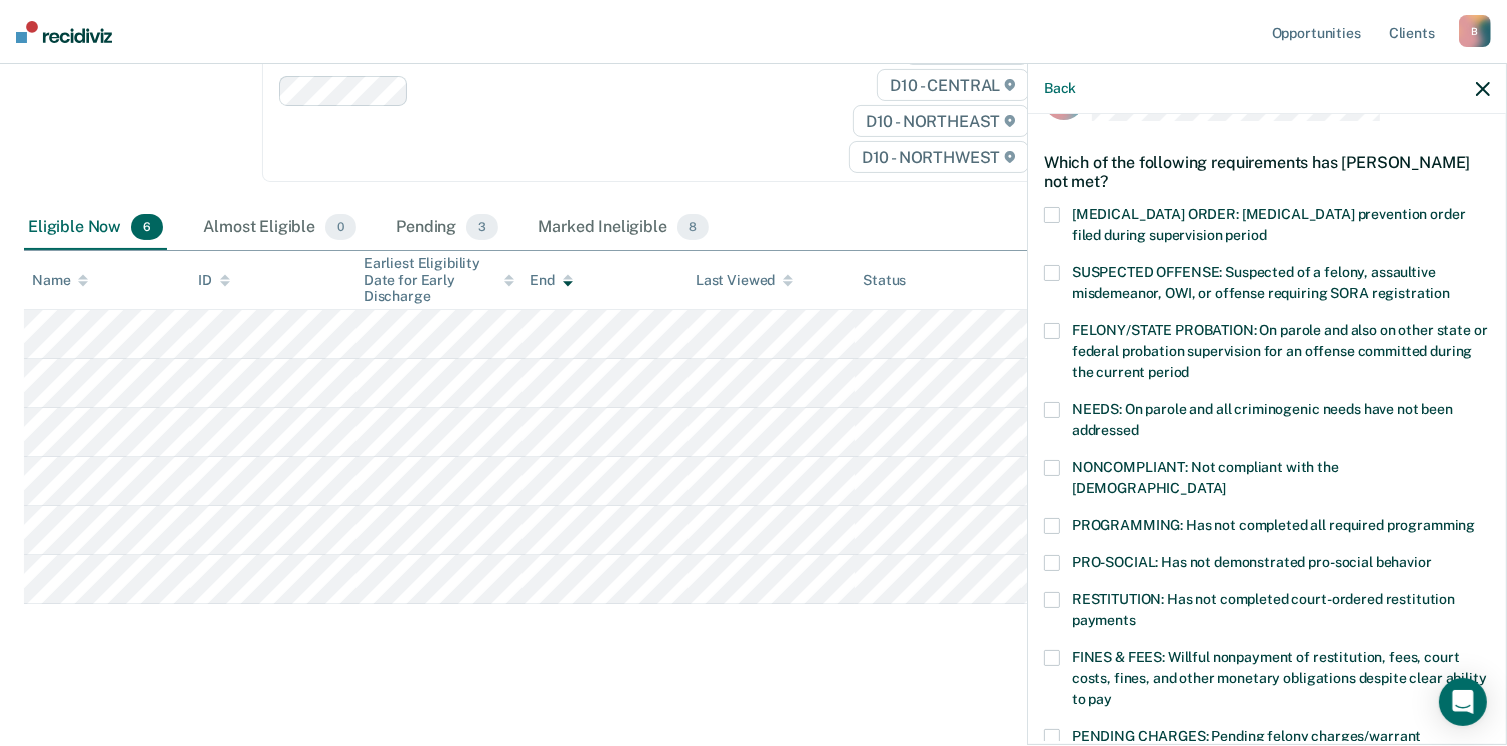 scroll, scrollTop: 60, scrollLeft: 0, axis: vertical 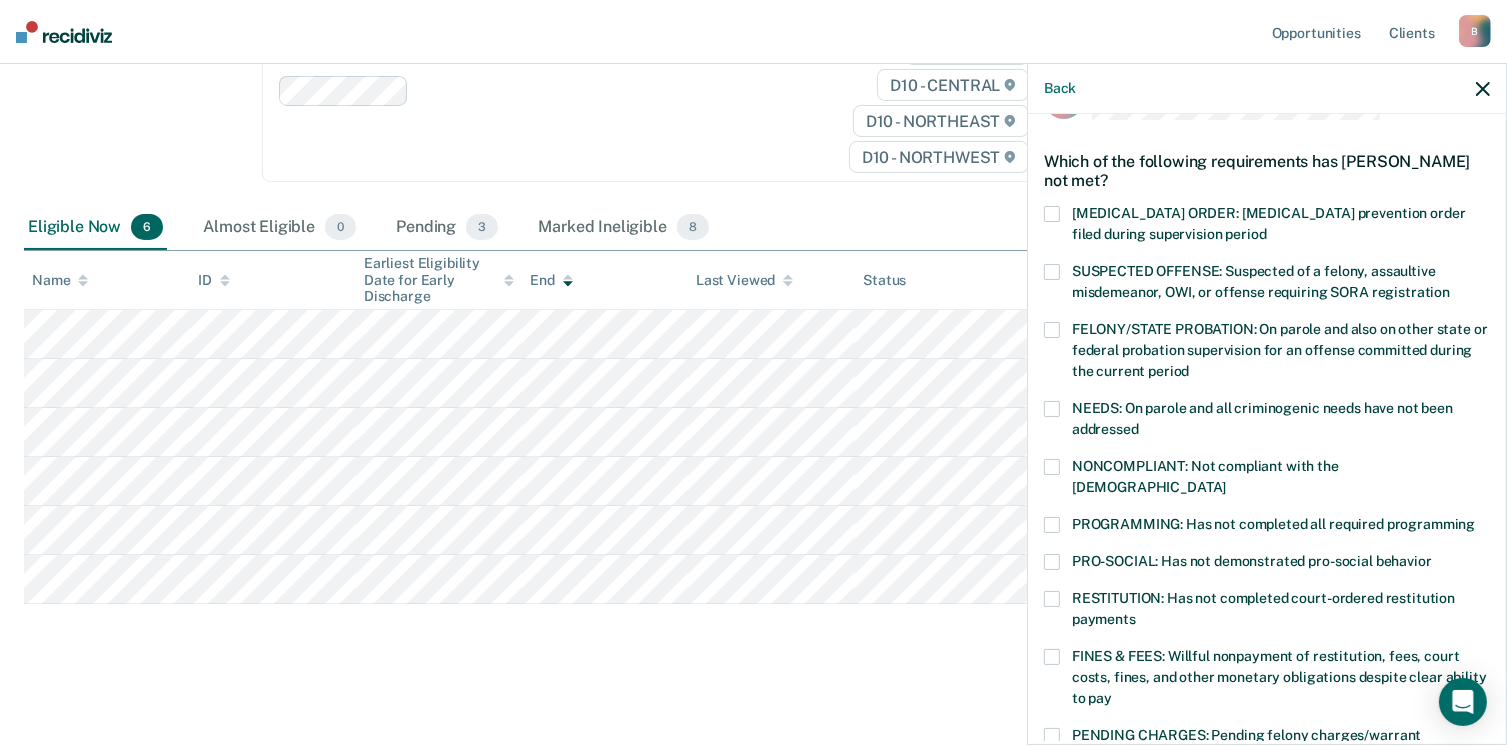 click at bounding box center (1052, 467) 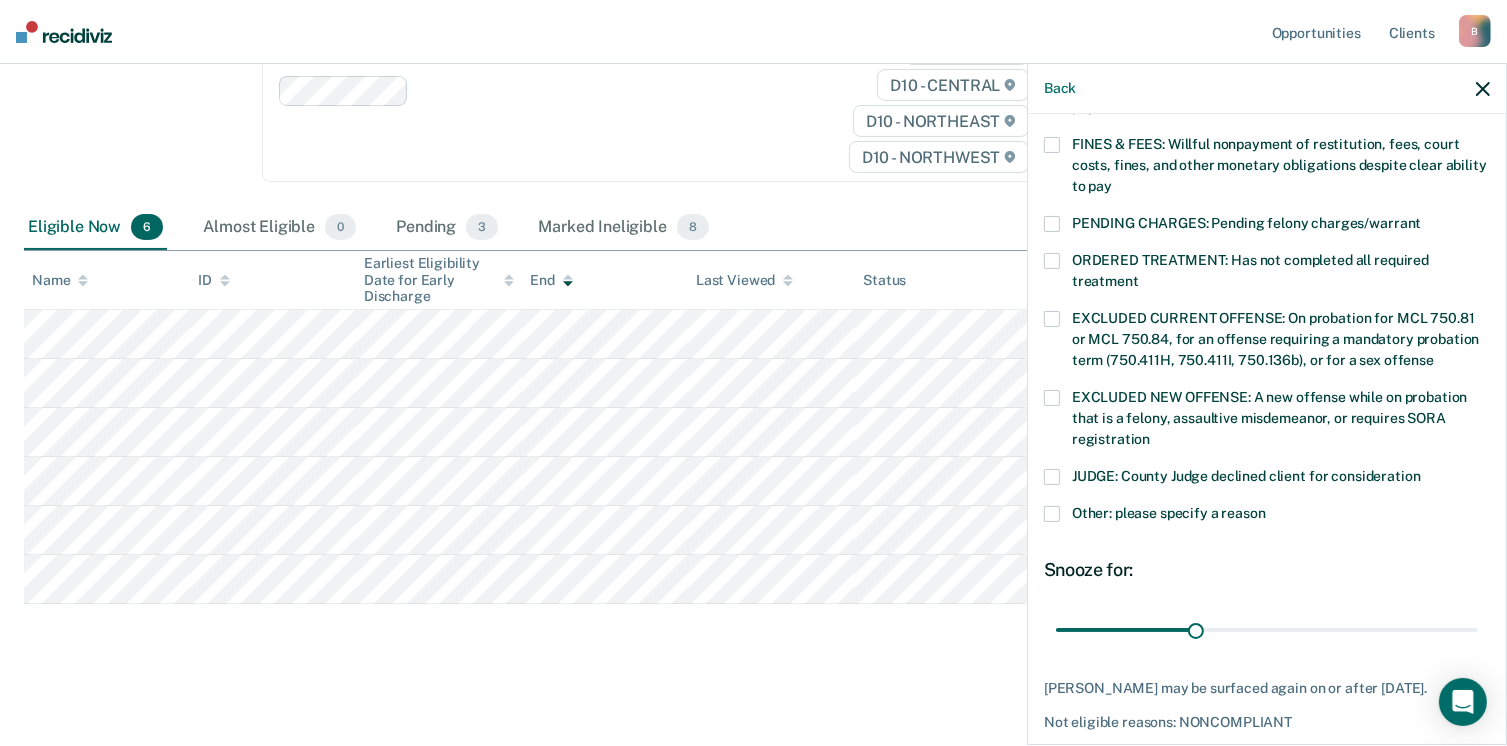 scroll, scrollTop: 630, scrollLeft: 0, axis: vertical 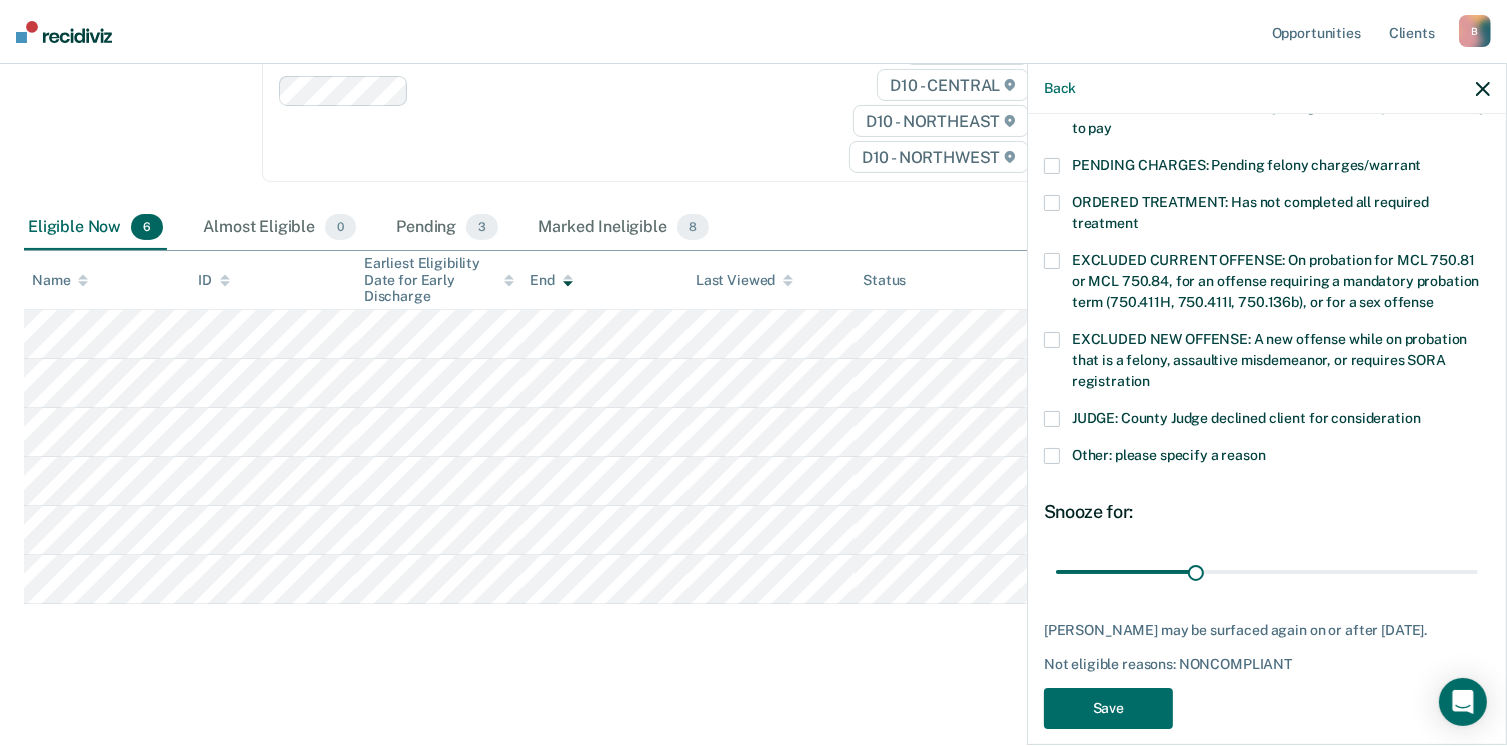 click at bounding box center [1052, 456] 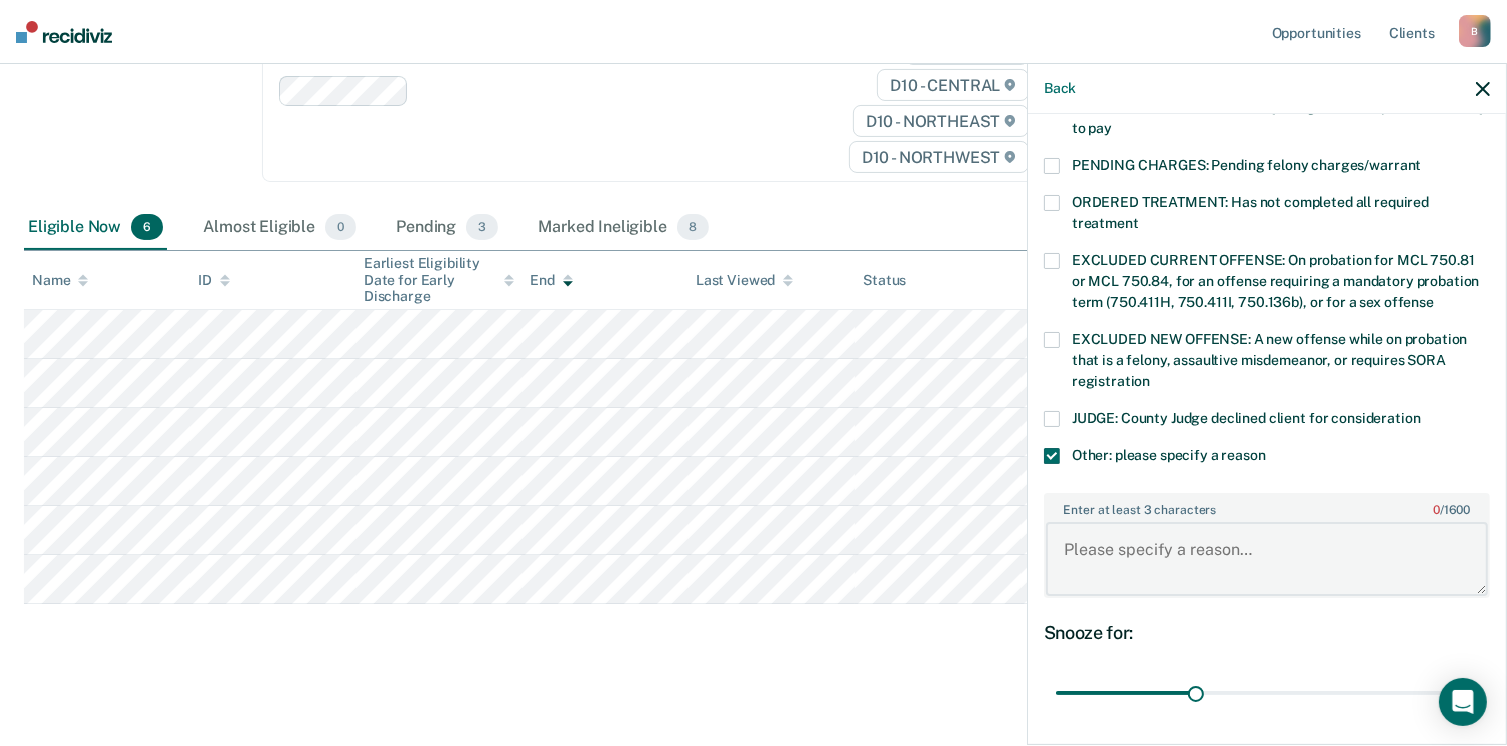 click on "Enter at least 3 characters 0  /  1600" at bounding box center [1267, 559] 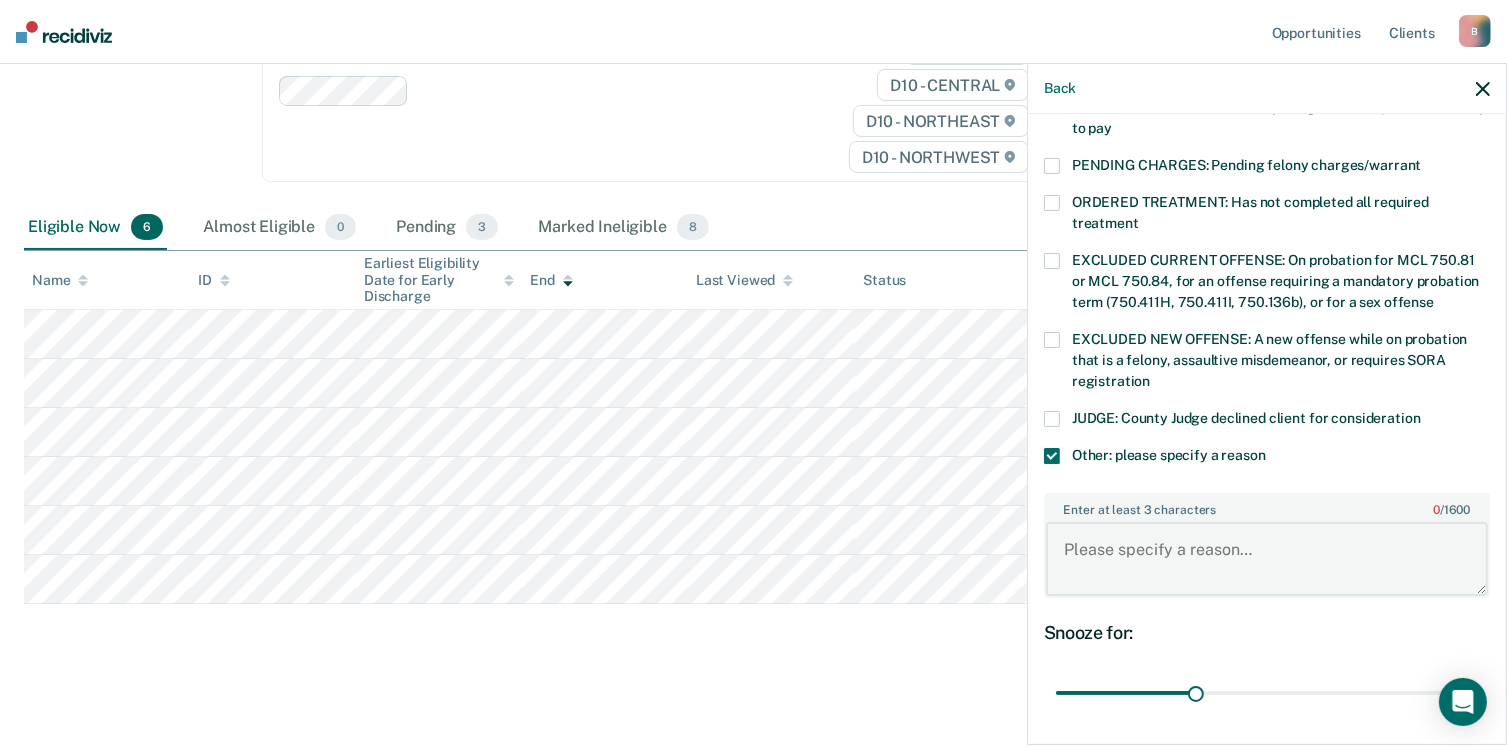 paste on "Show cause held under docket no. 23-004890-01-FH the defendant pled guilty." 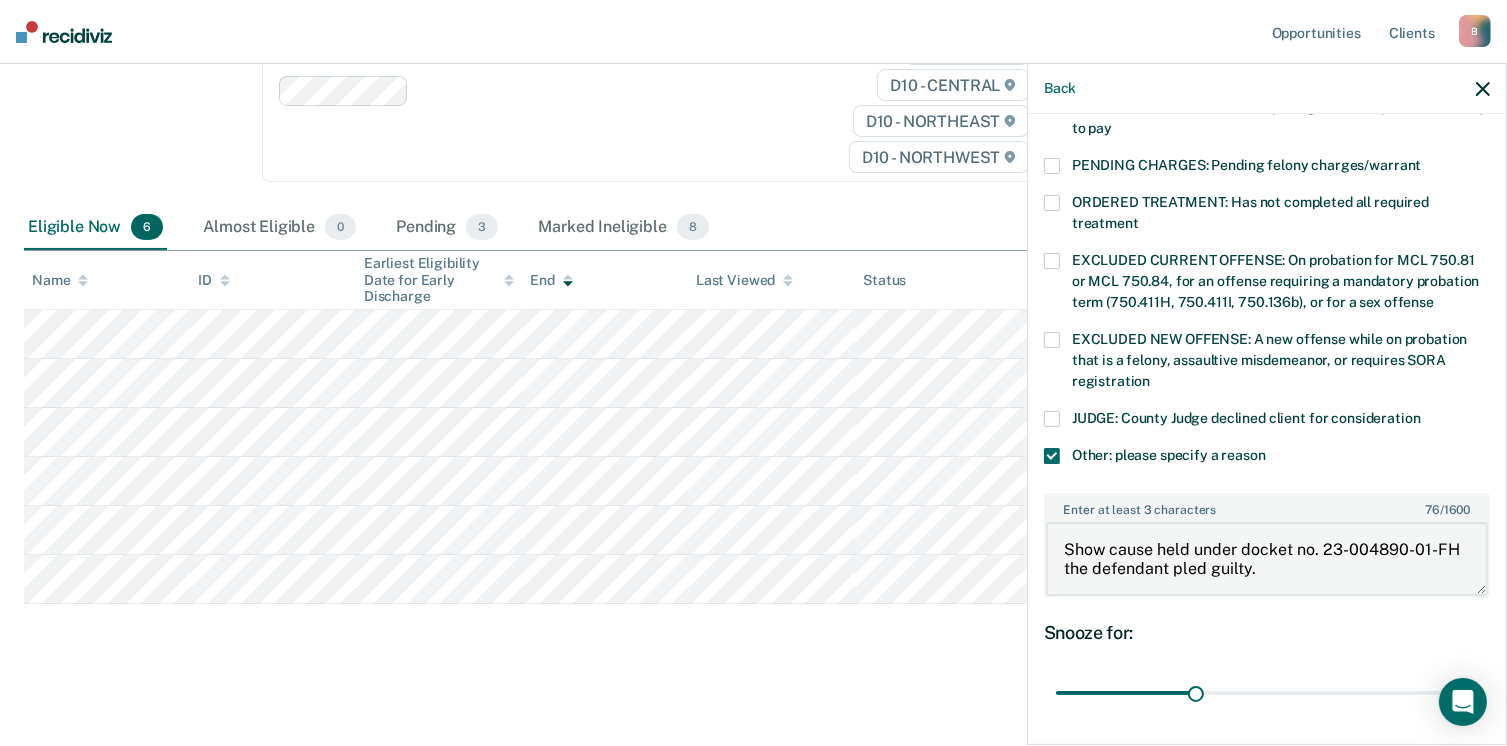 click on "Show cause held under docket no. 23-004890-01-FH the defendant pled guilty." at bounding box center [1267, 559] 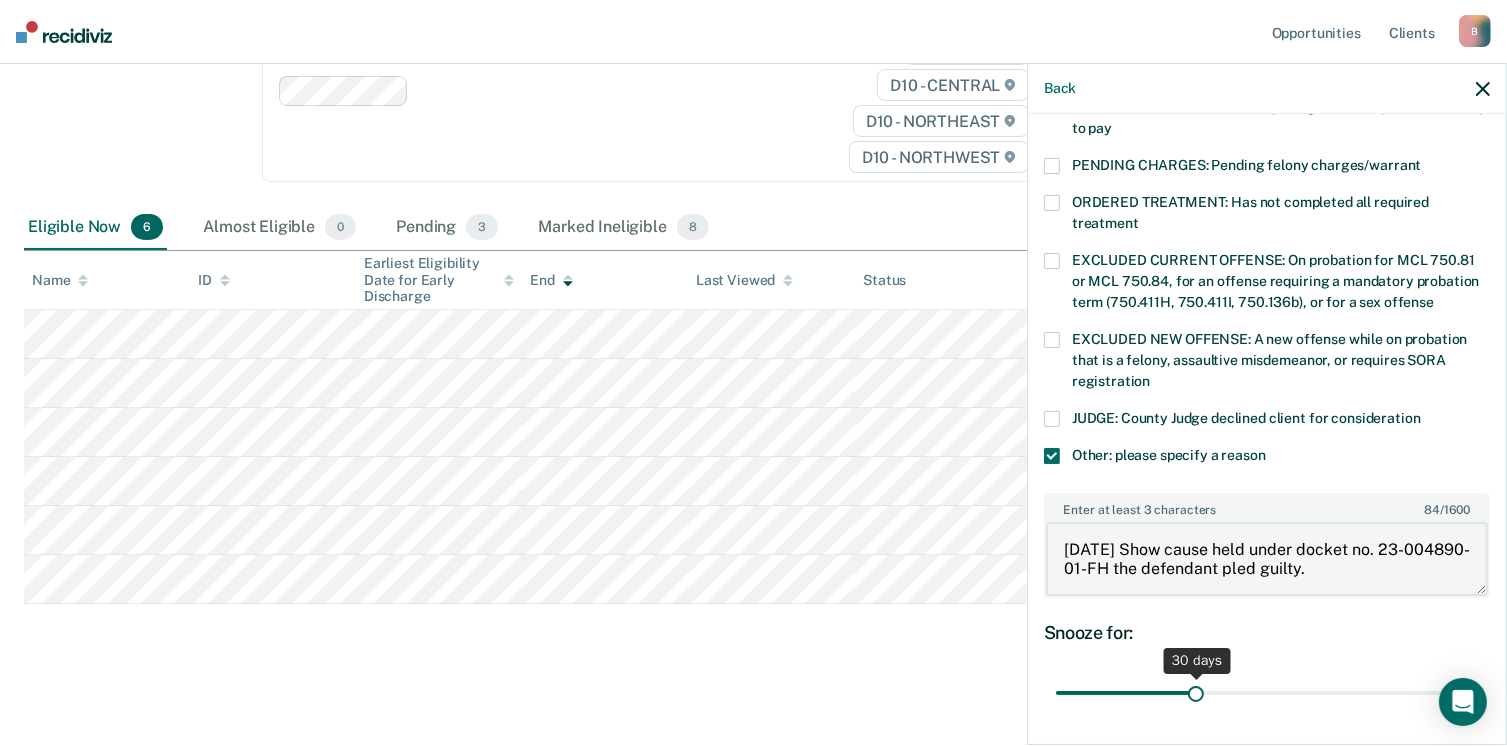 type on "[DATE] Show cause held under docket no. 23-004890-01-FH the defendant pled guilty." 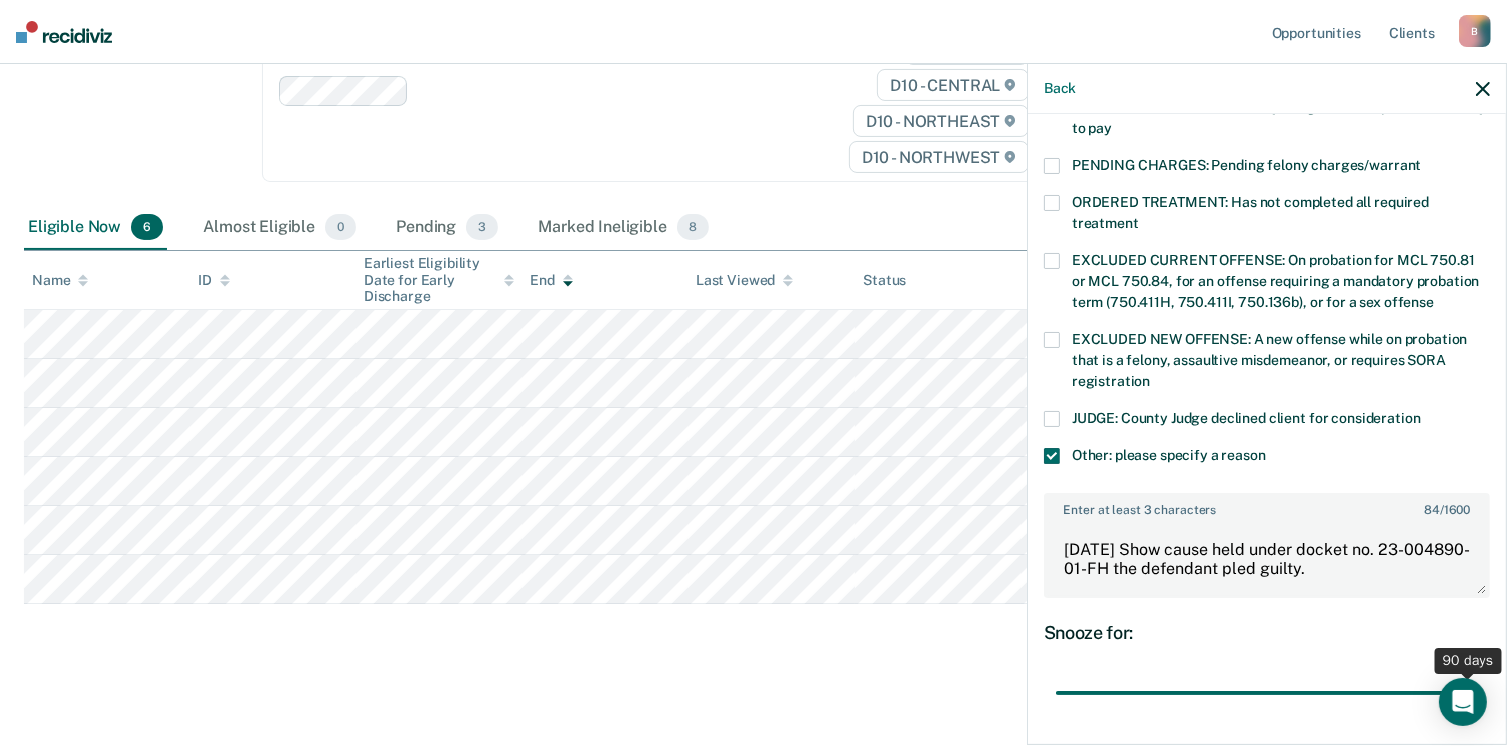 drag, startPoint x: 1189, startPoint y: 669, endPoint x: 1511, endPoint y: 671, distance: 322.00623 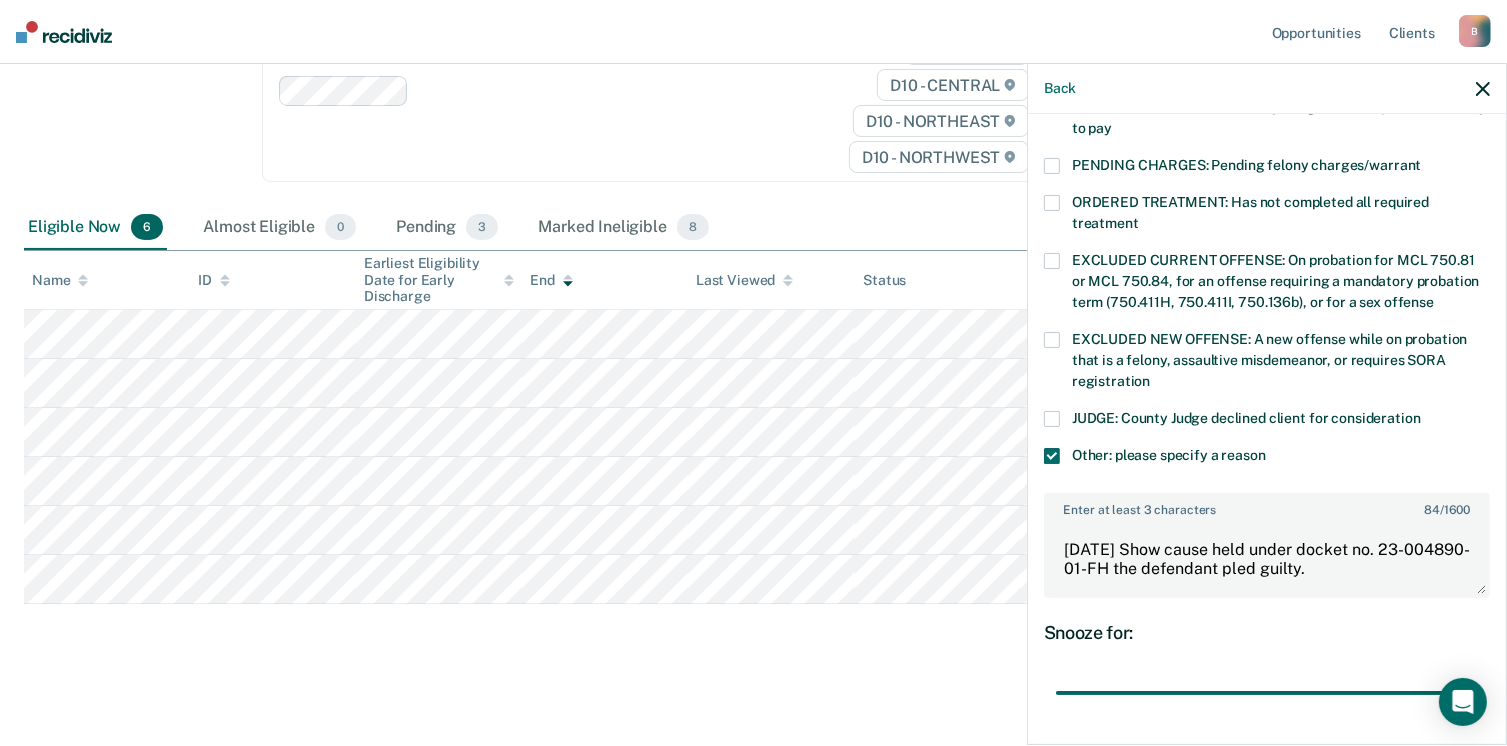 scroll, scrollTop: 749, scrollLeft: 0, axis: vertical 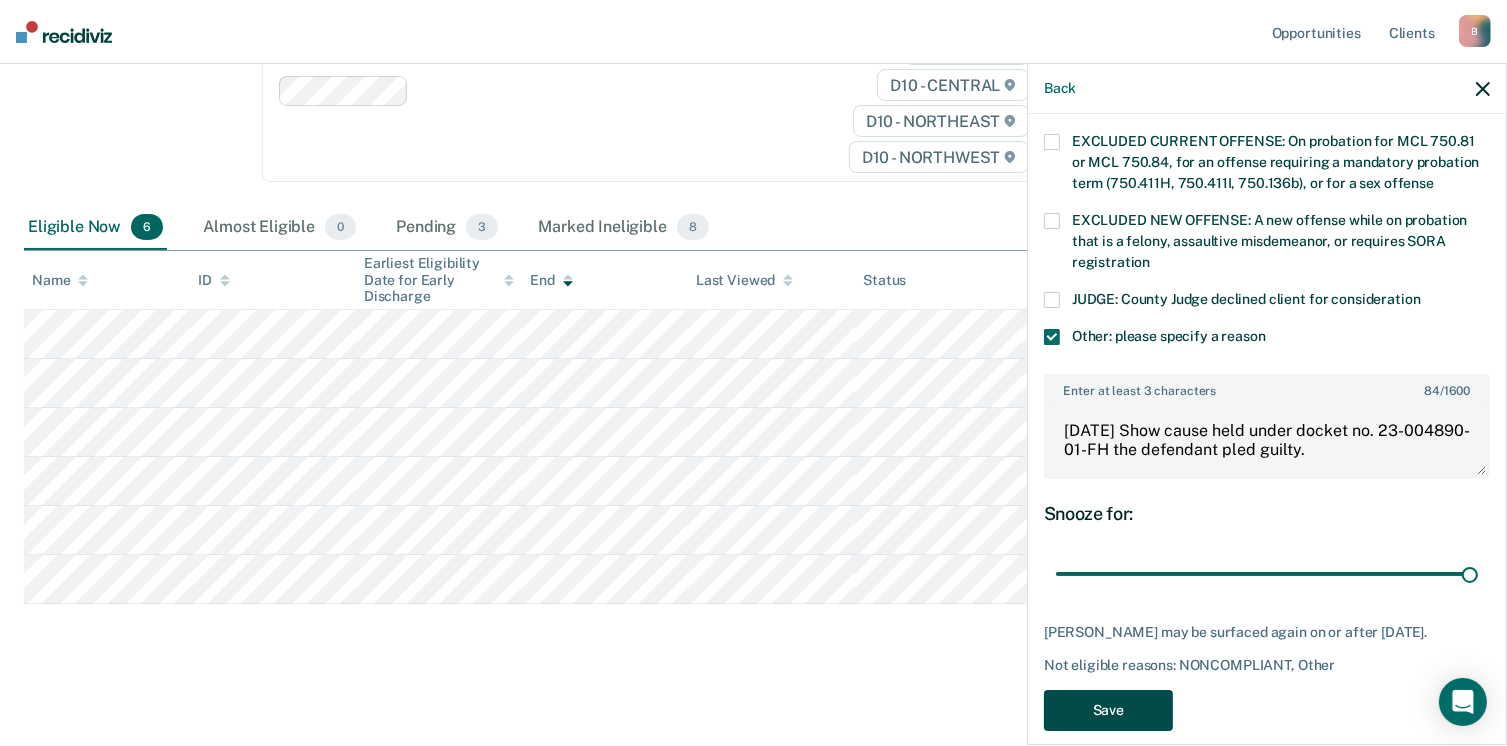 click on "Save" at bounding box center [1108, 710] 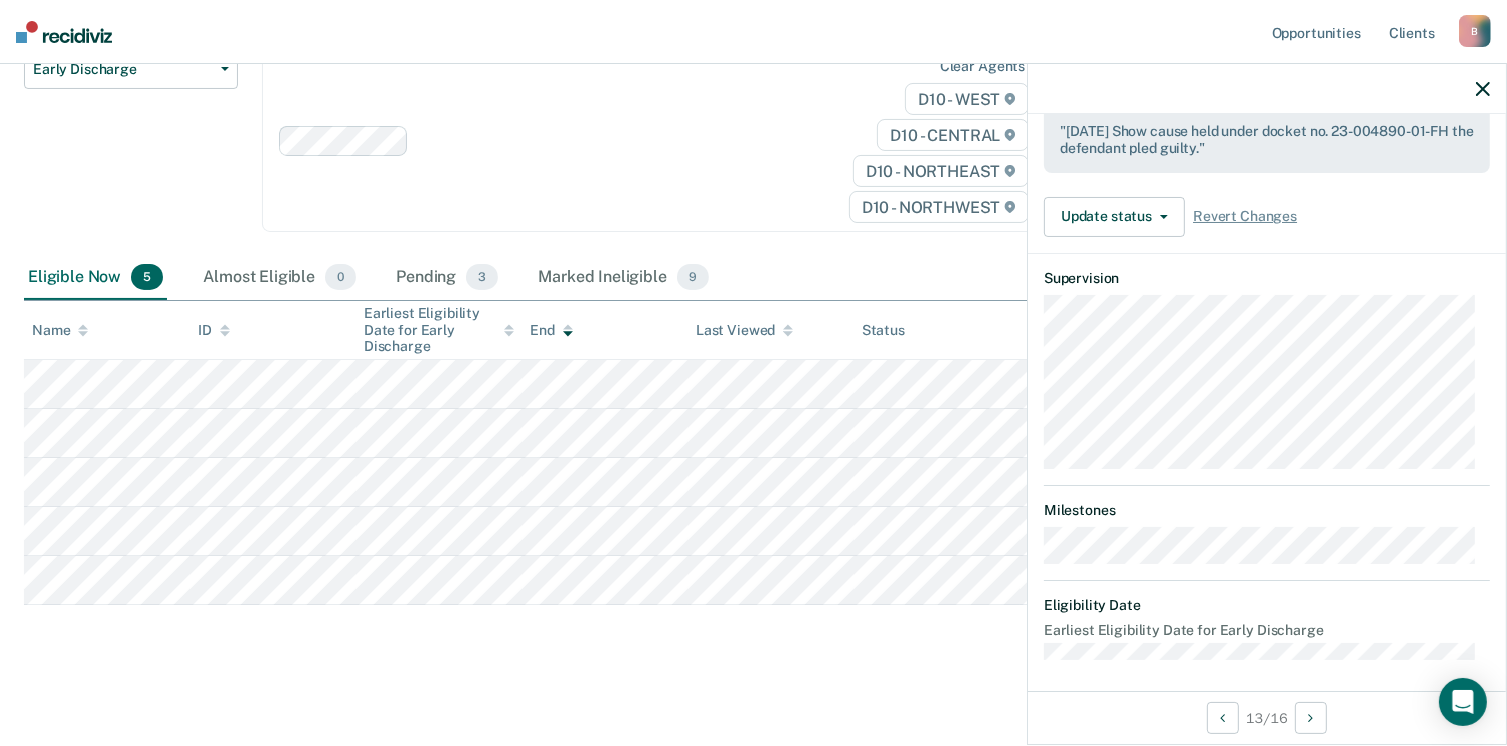 scroll, scrollTop: 371, scrollLeft: 0, axis: vertical 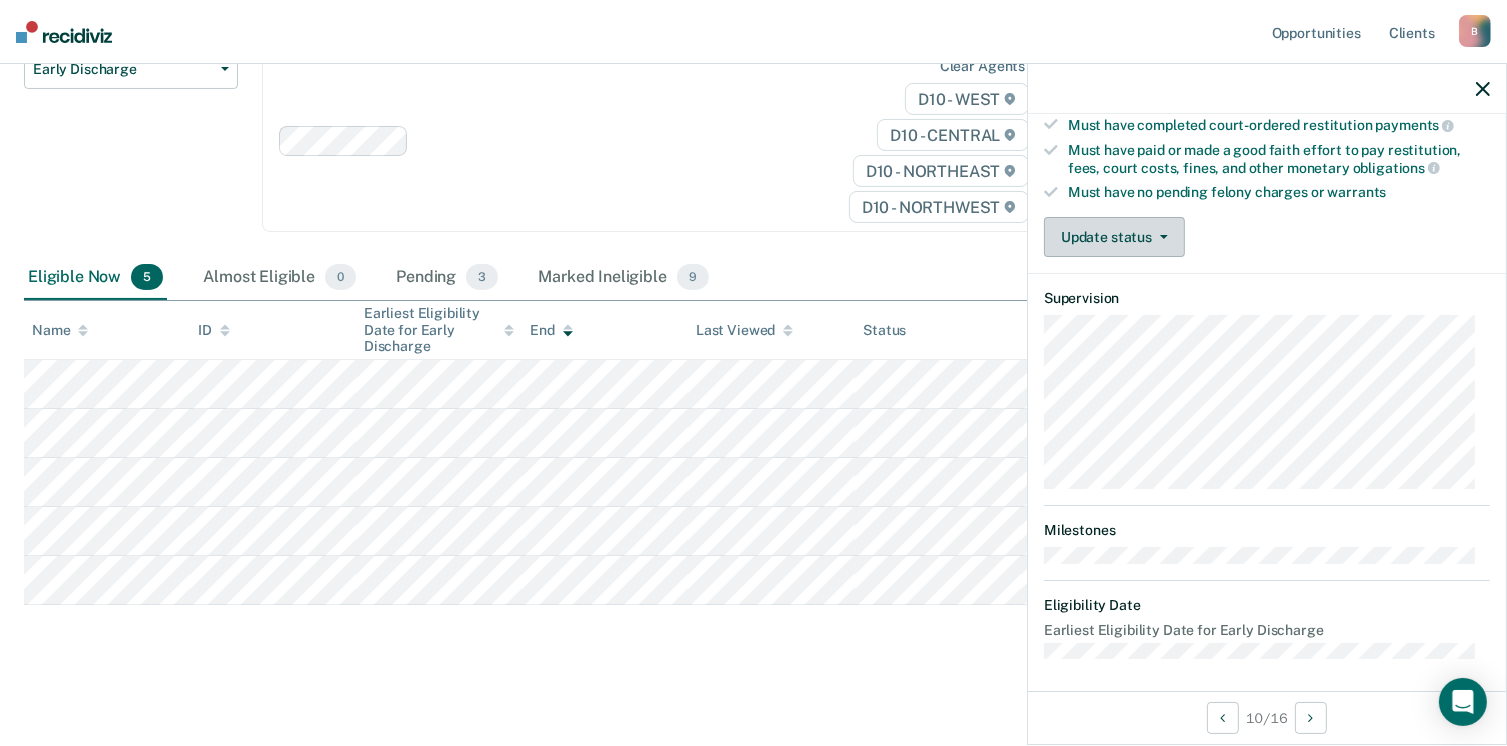 click on "Update status" at bounding box center (1114, 237) 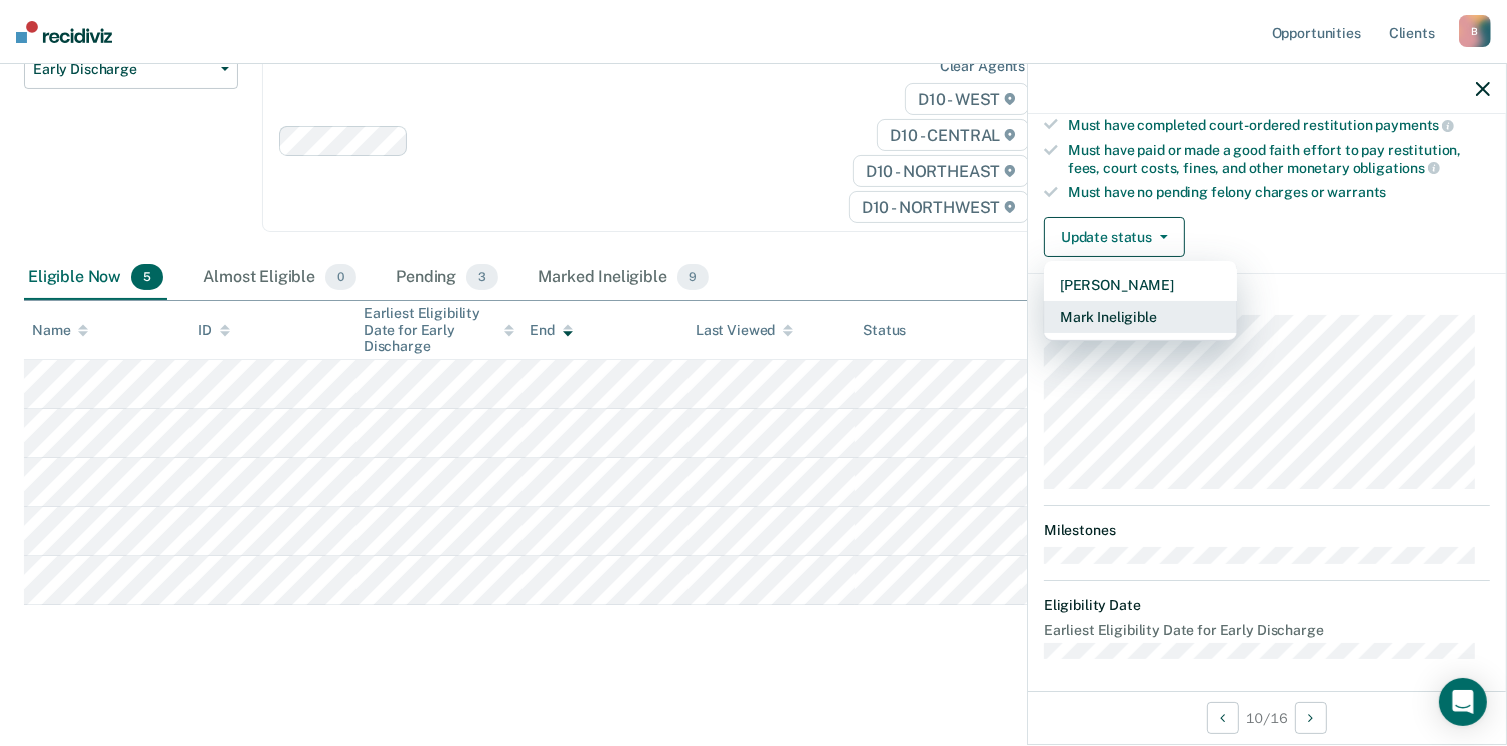 click on "Mark Ineligible" at bounding box center (1140, 317) 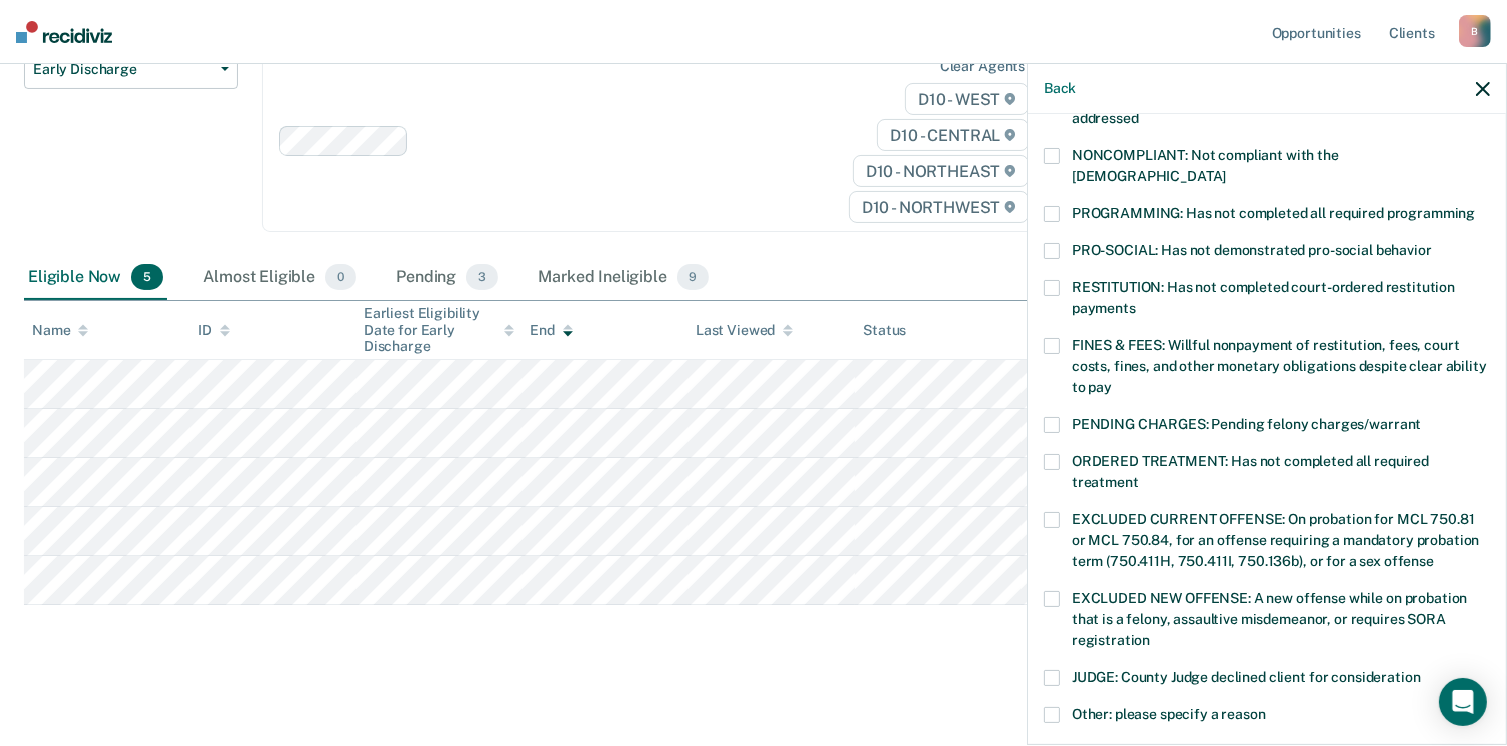 click at bounding box center (1052, 156) 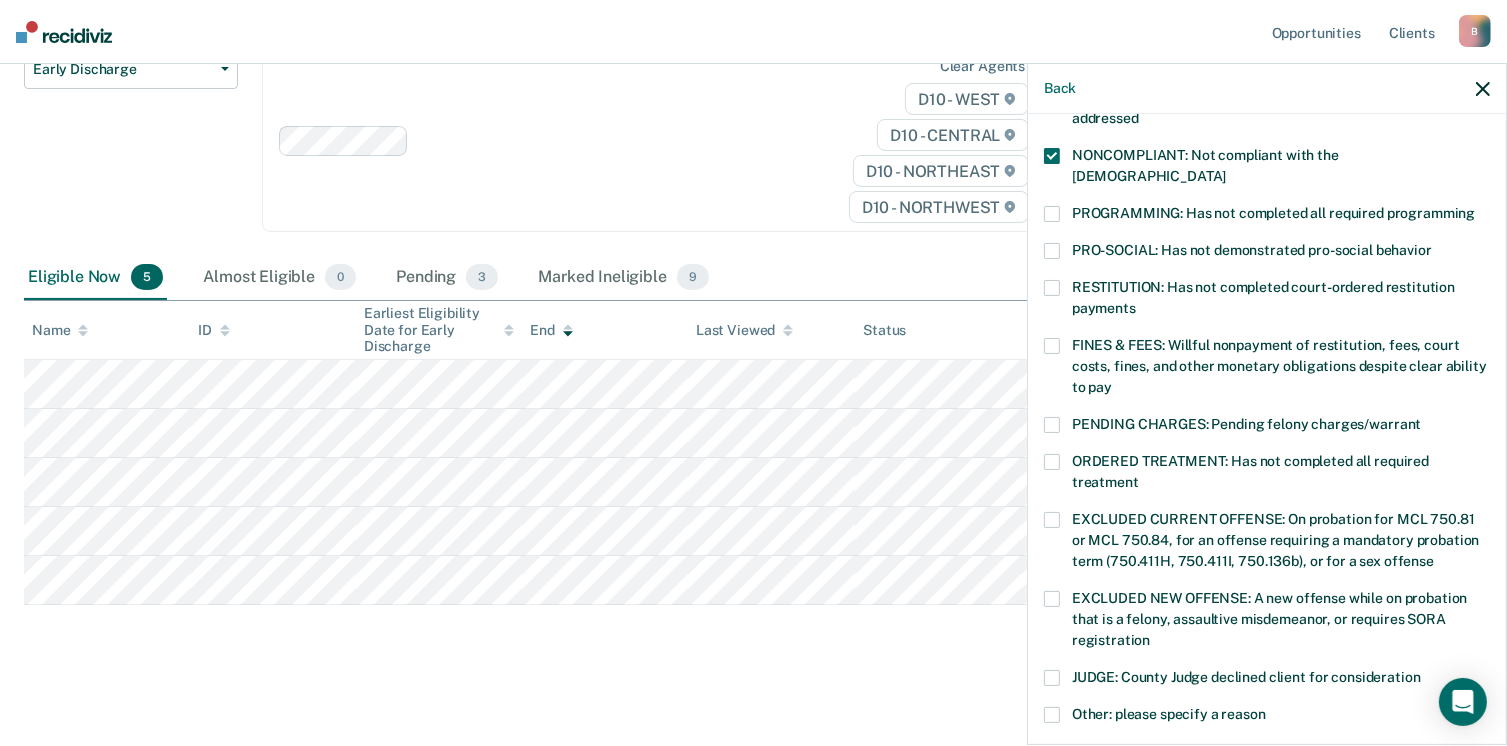 click at bounding box center [1052, 156] 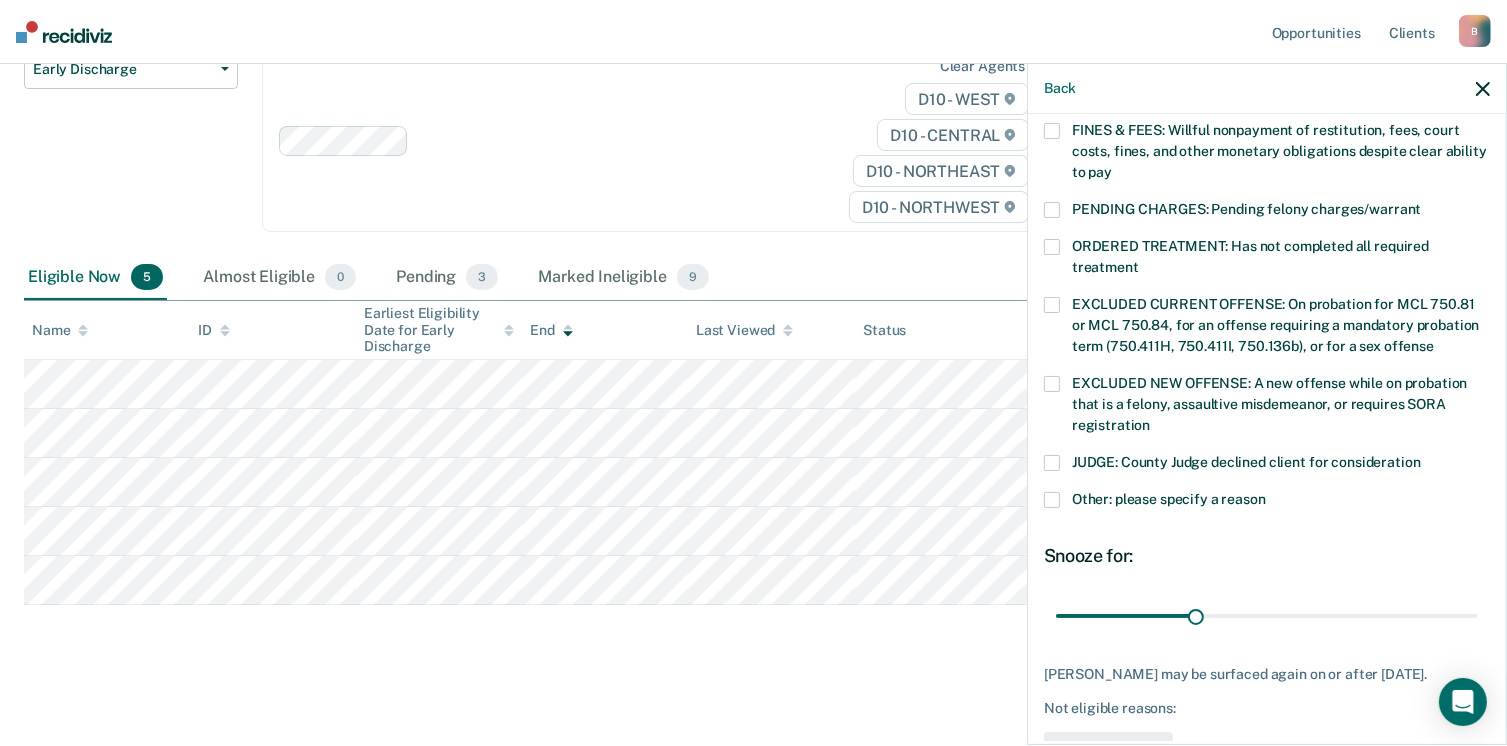 scroll, scrollTop: 630, scrollLeft: 0, axis: vertical 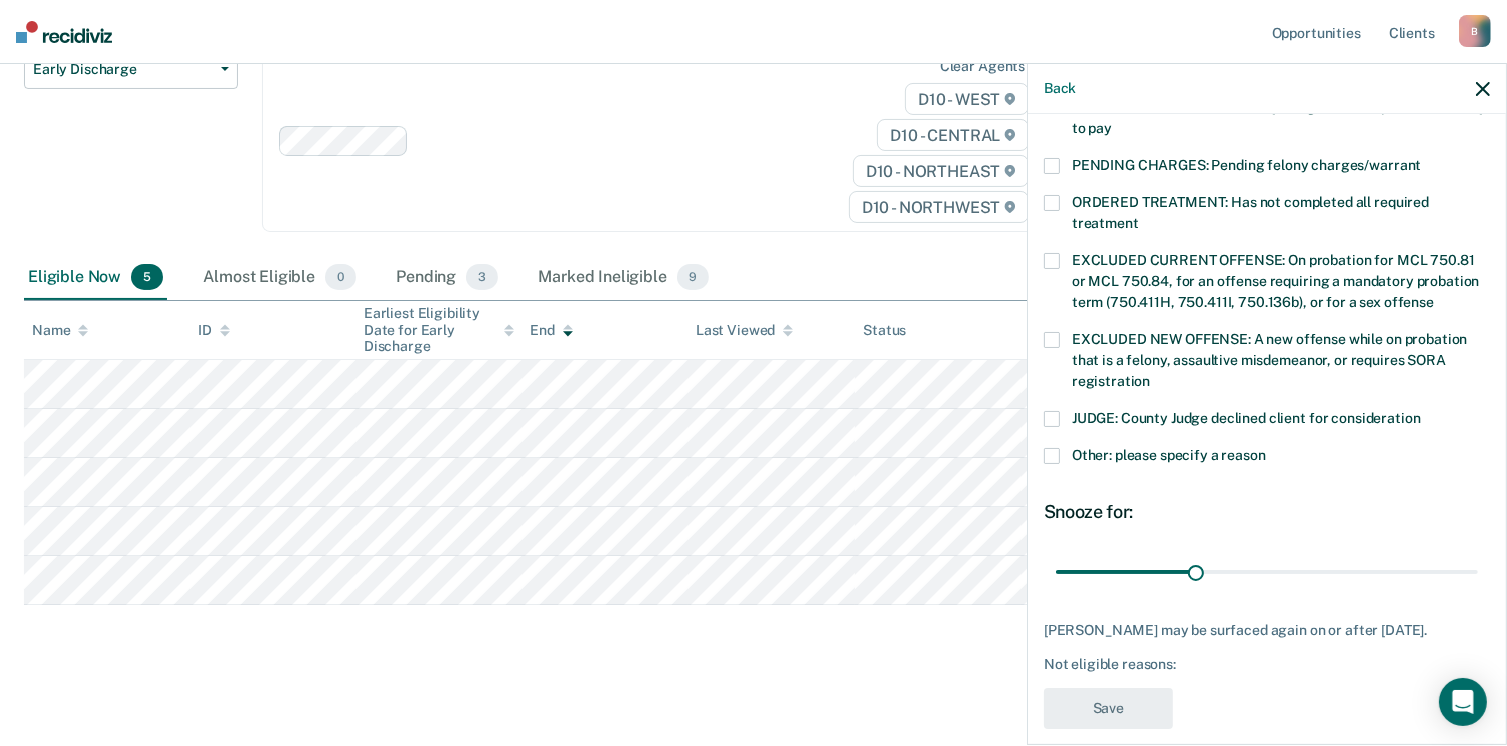 click at bounding box center [1052, 456] 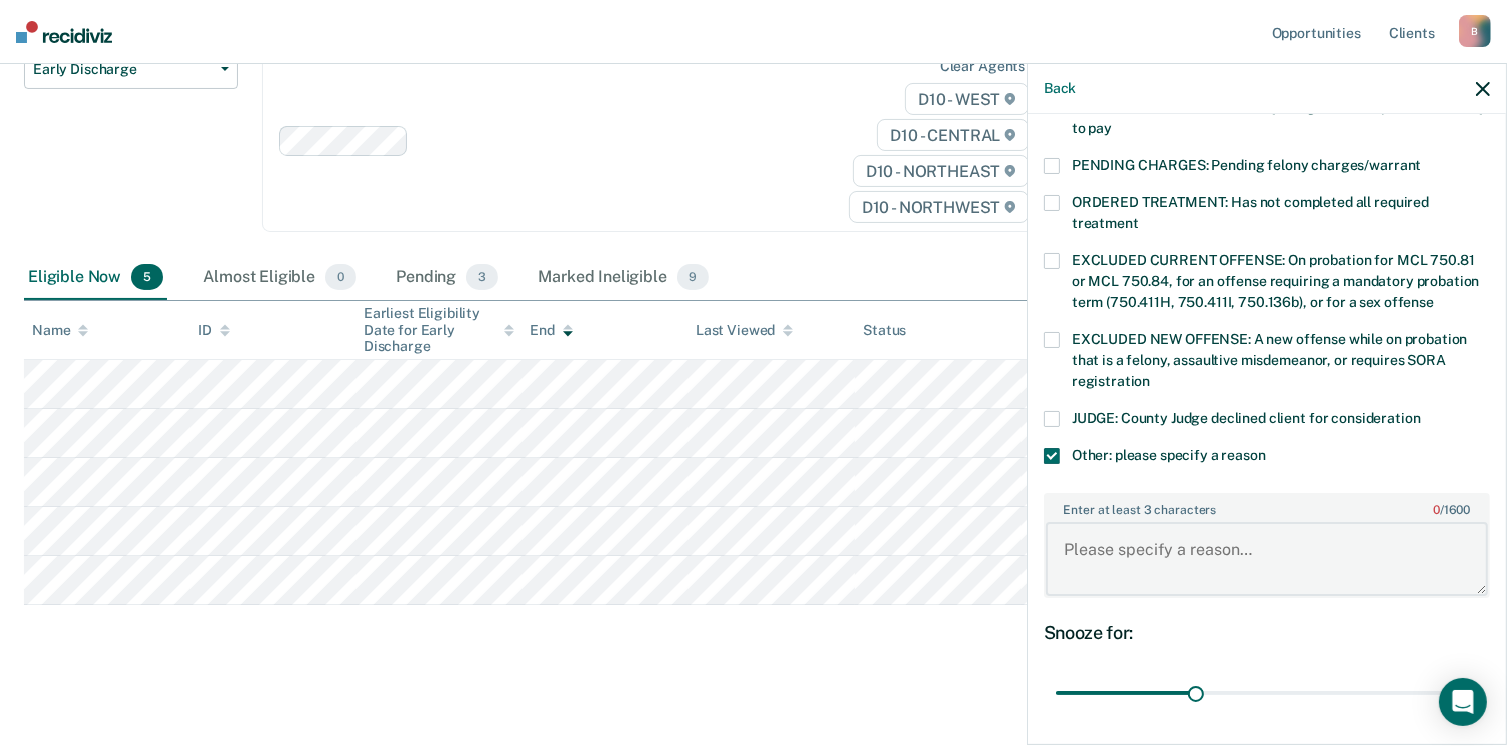 click on "Enter at least 3 characters 0  /  1600" at bounding box center (1267, 559) 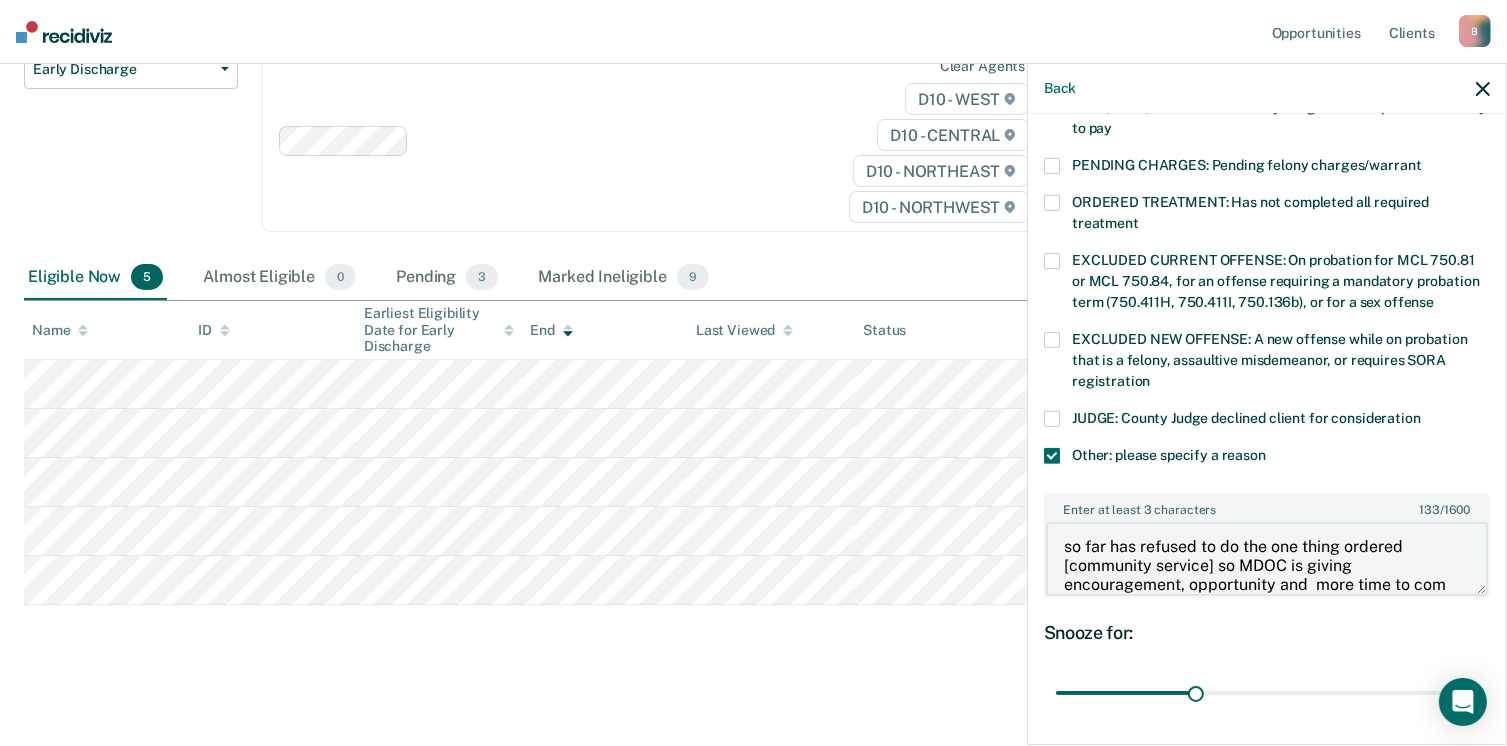 scroll, scrollTop: 22, scrollLeft: 0, axis: vertical 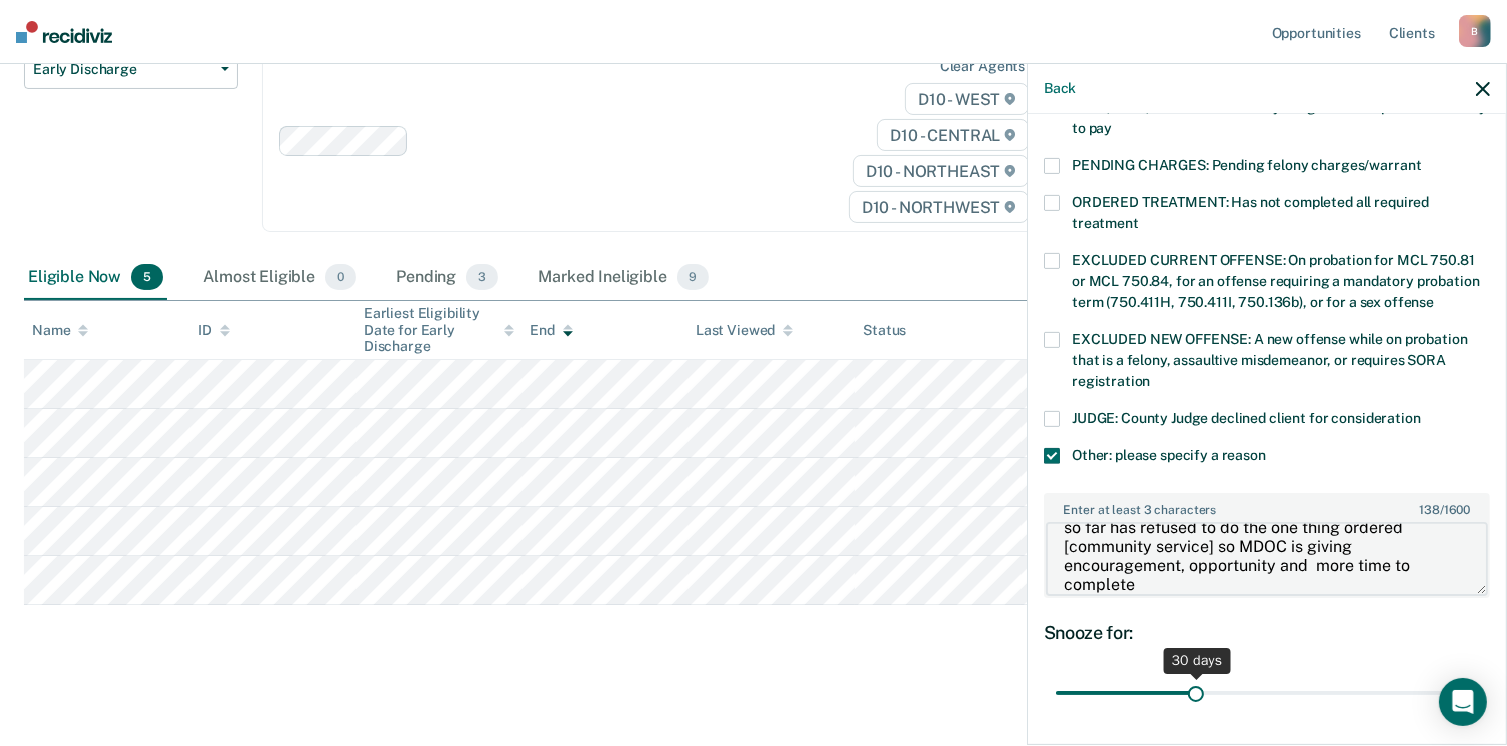 type on "so far has refused to do the one thing ordered [community service] so MDOC is giving encouragement, opportunity and  more time to complete" 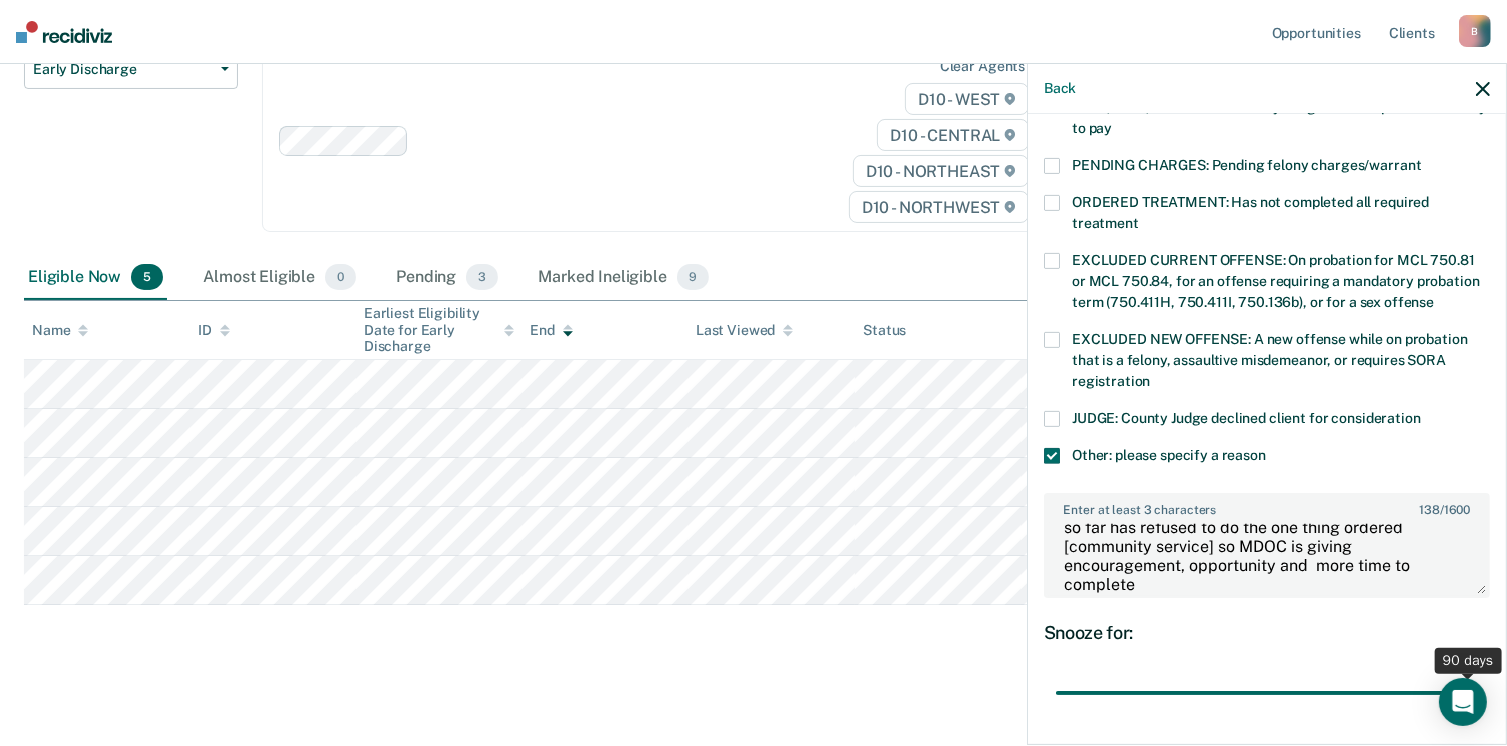 drag, startPoint x: 1192, startPoint y: 670, endPoint x: 1516, endPoint y: 665, distance: 324.03857 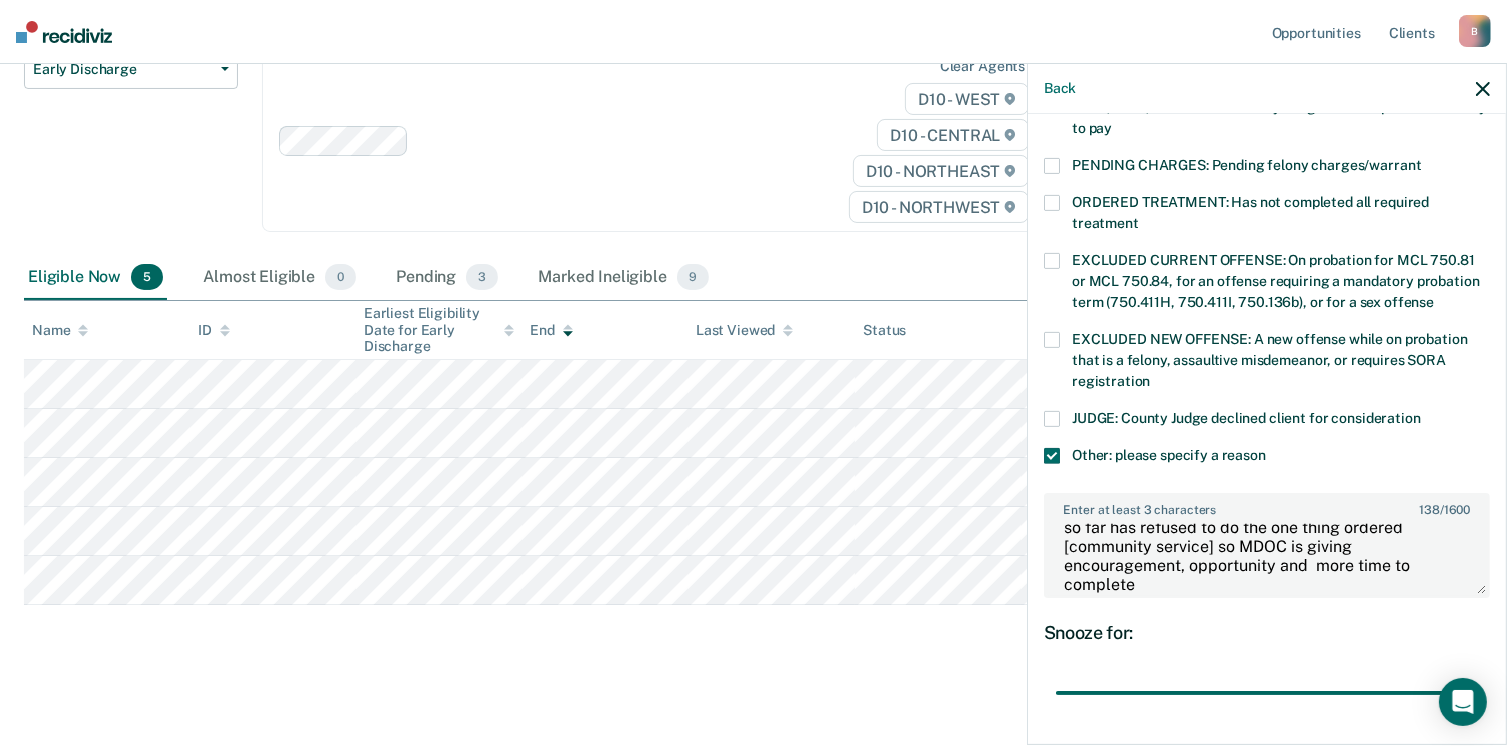 scroll, scrollTop: 766, scrollLeft: 0, axis: vertical 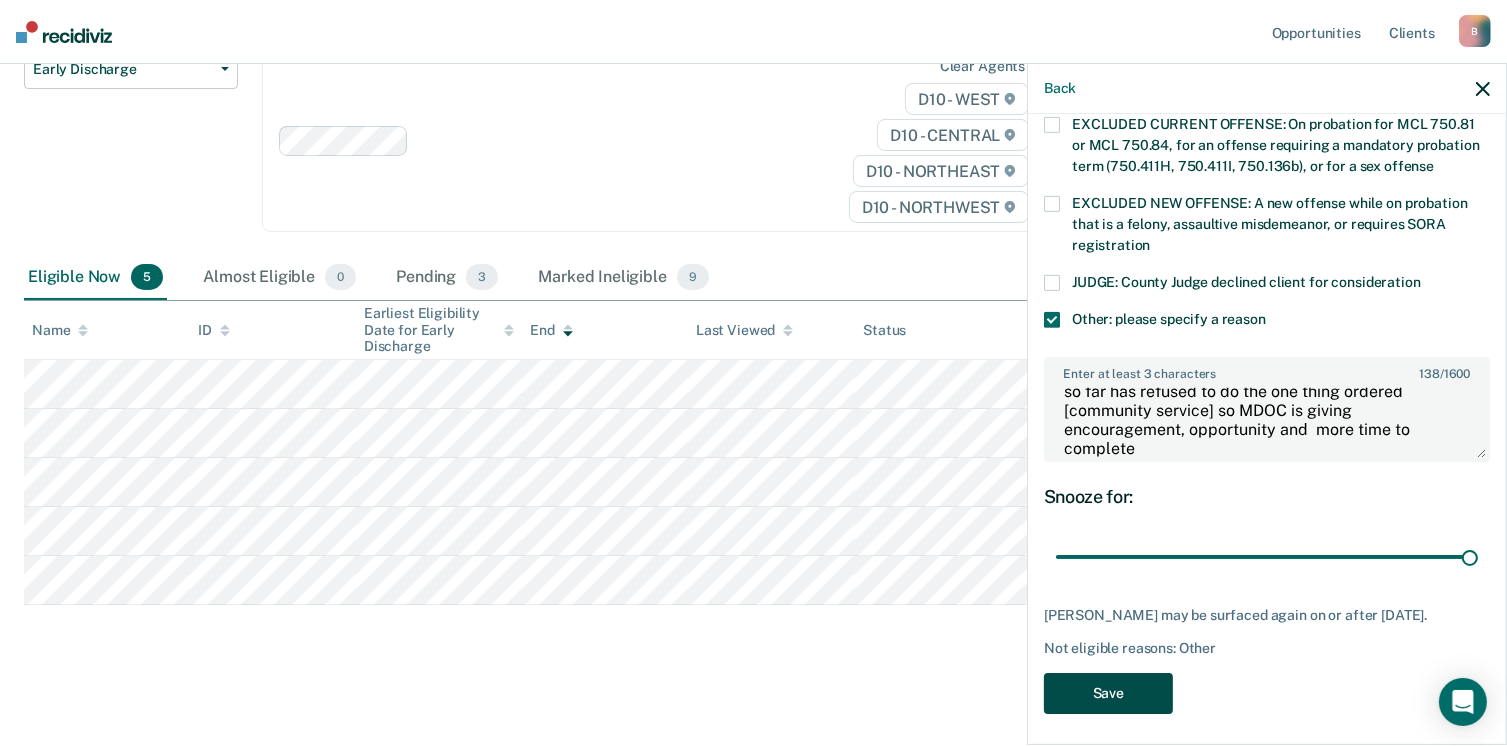 click on "Save" at bounding box center [1108, 693] 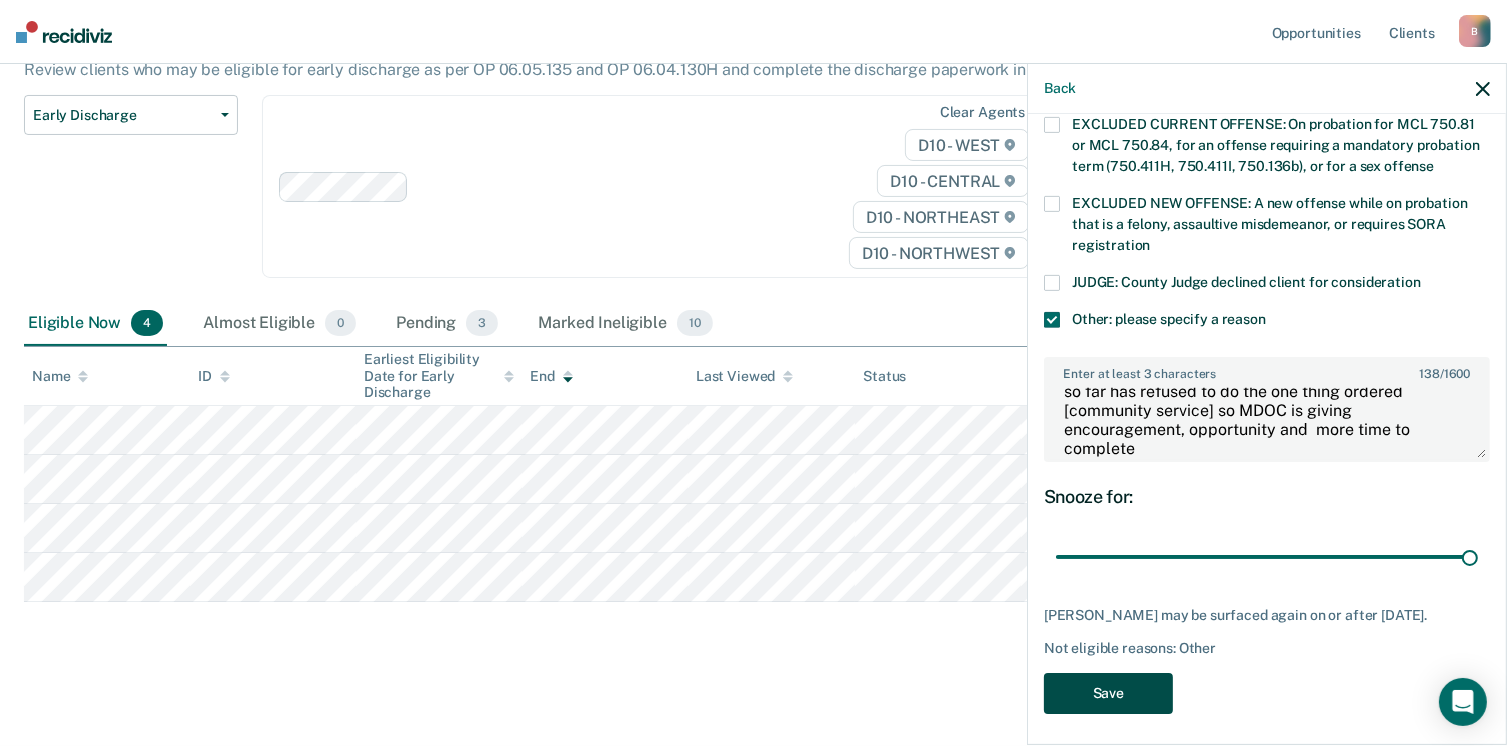 scroll, scrollTop: 189, scrollLeft: 0, axis: vertical 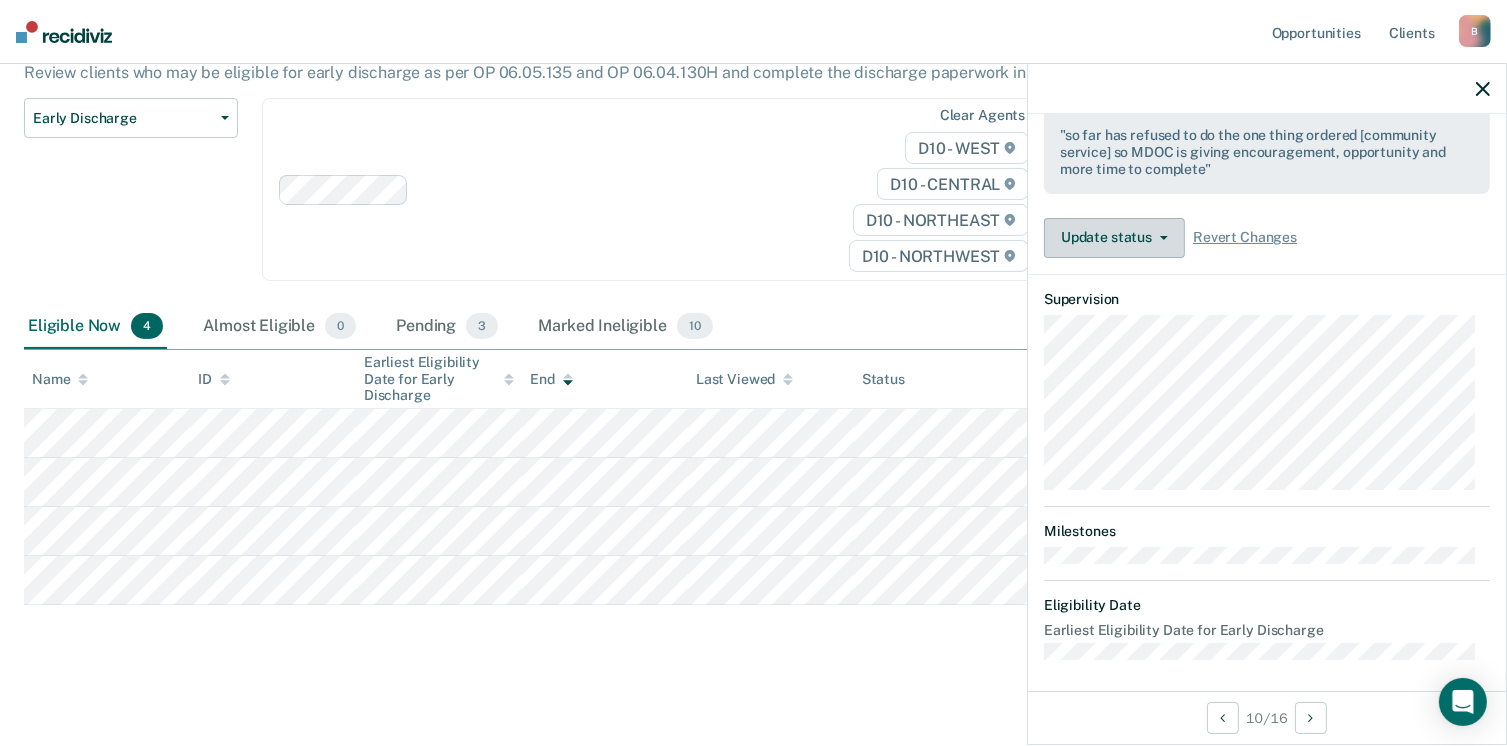 click on "Update status" at bounding box center (1114, 238) 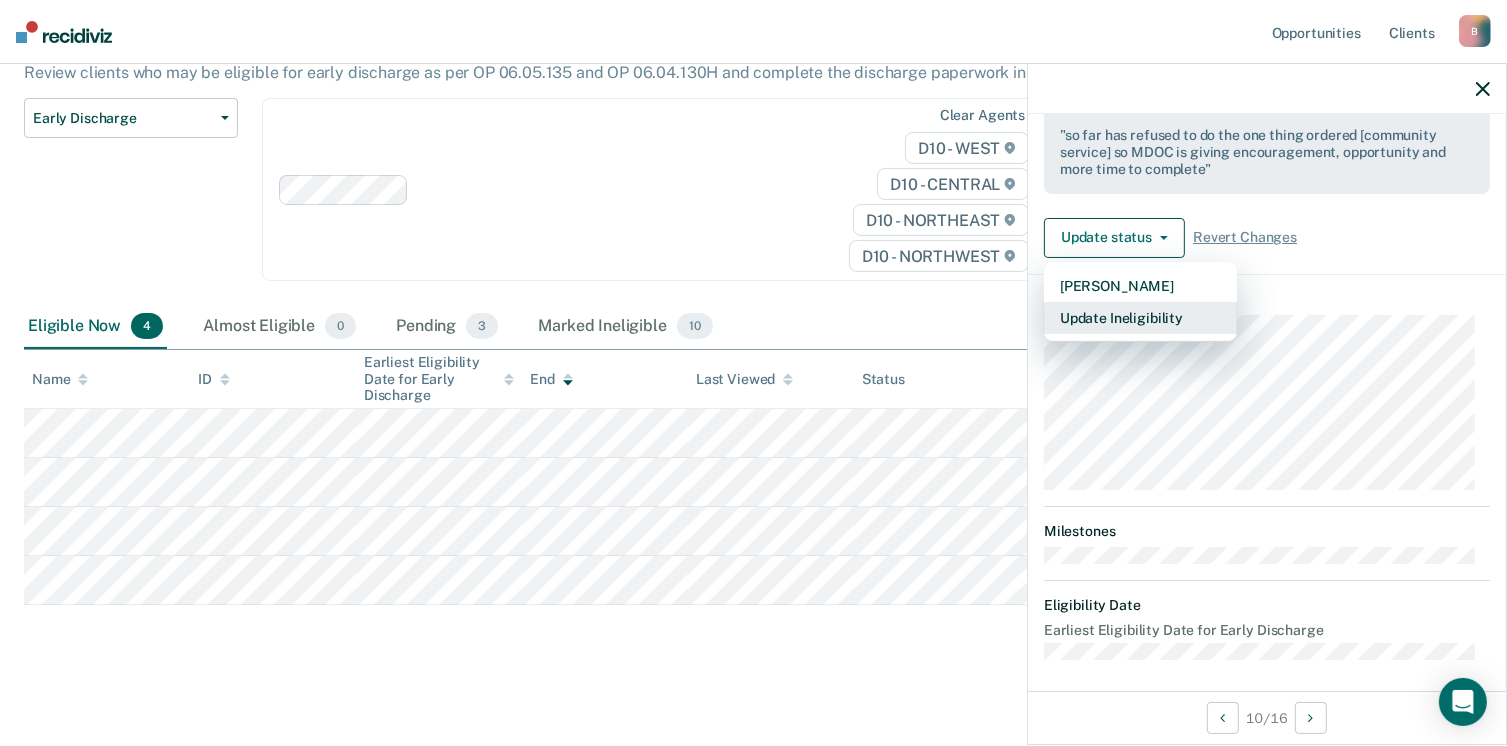 click on "Update Ineligibility" at bounding box center [1140, 318] 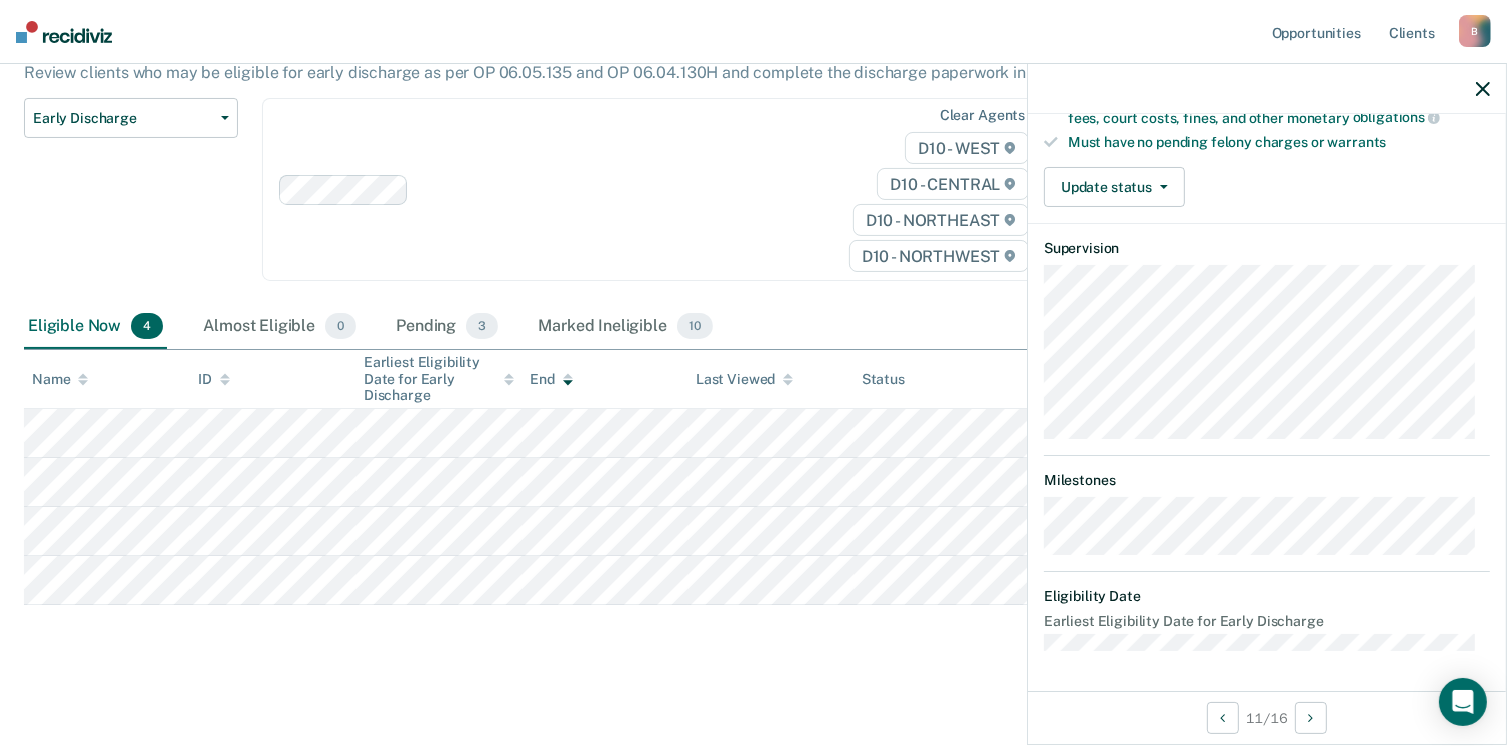 scroll, scrollTop: 412, scrollLeft: 0, axis: vertical 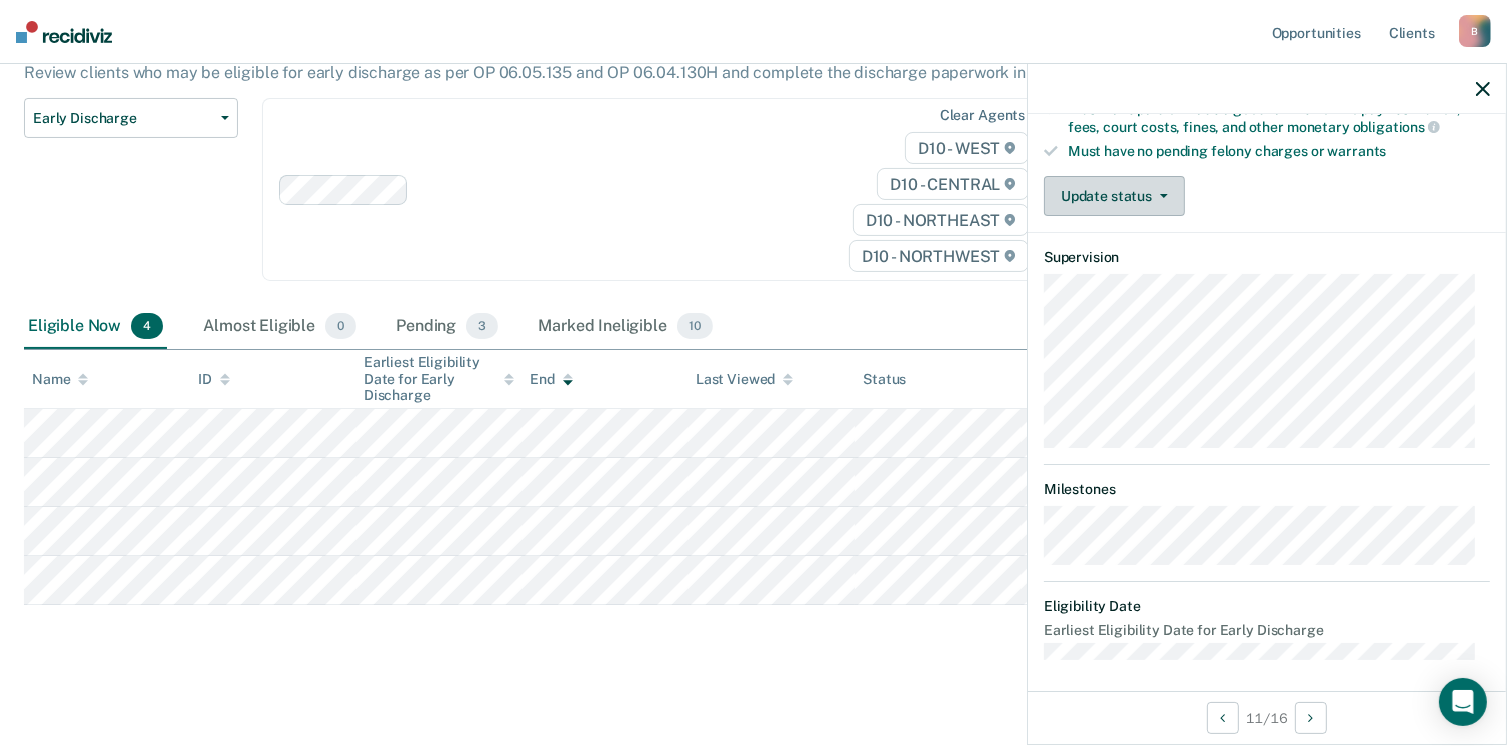 click on "Update status" at bounding box center (1114, 196) 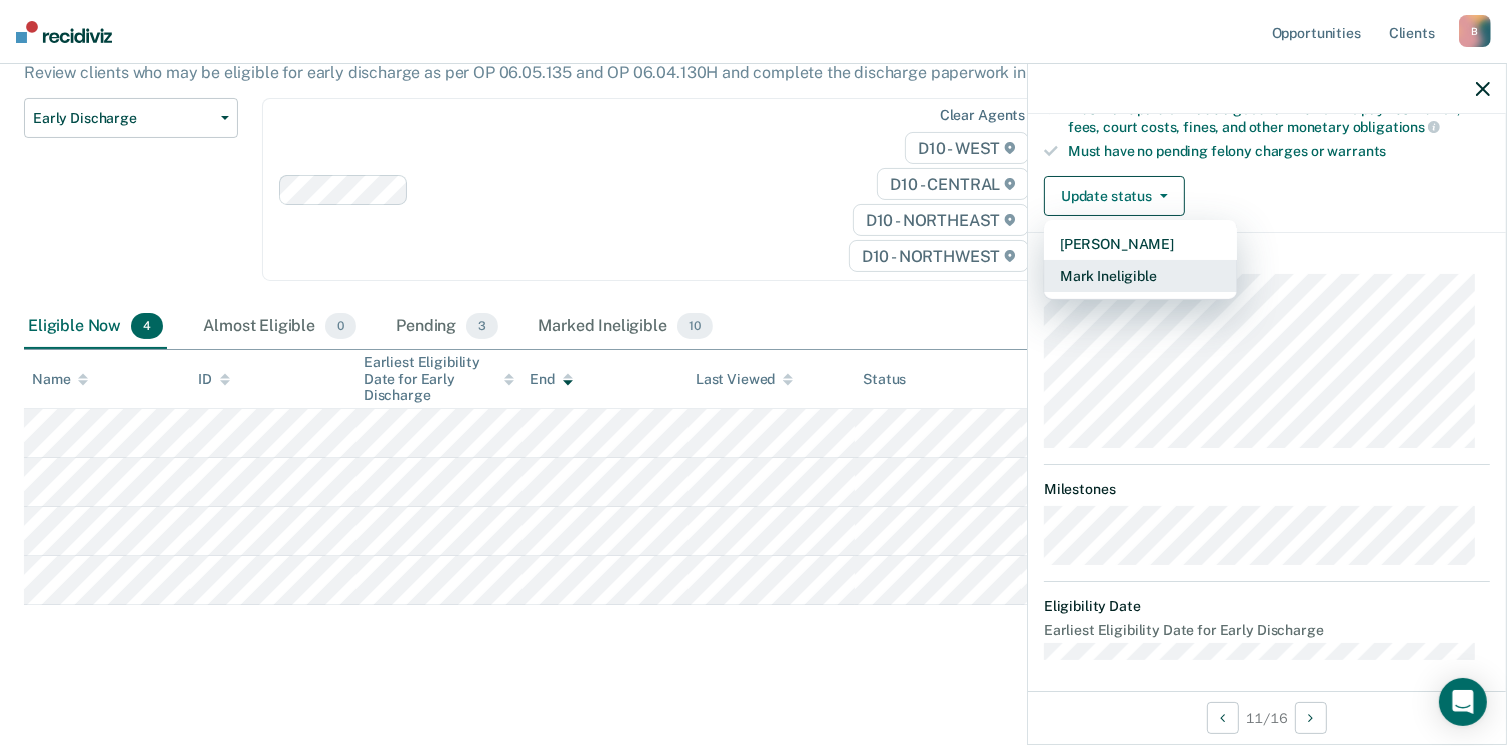 click on "Mark Ineligible" at bounding box center (1140, 276) 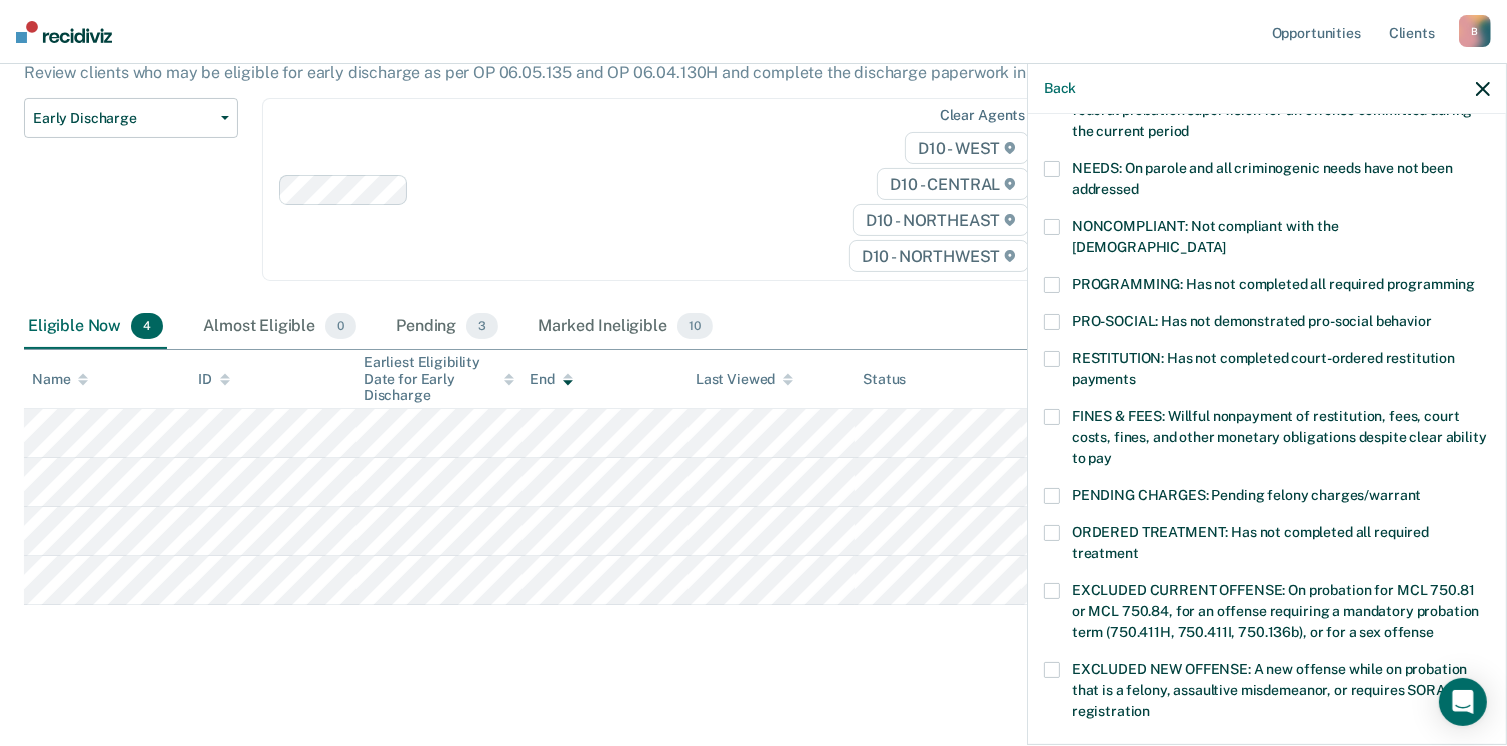 scroll, scrollTop: 304, scrollLeft: 0, axis: vertical 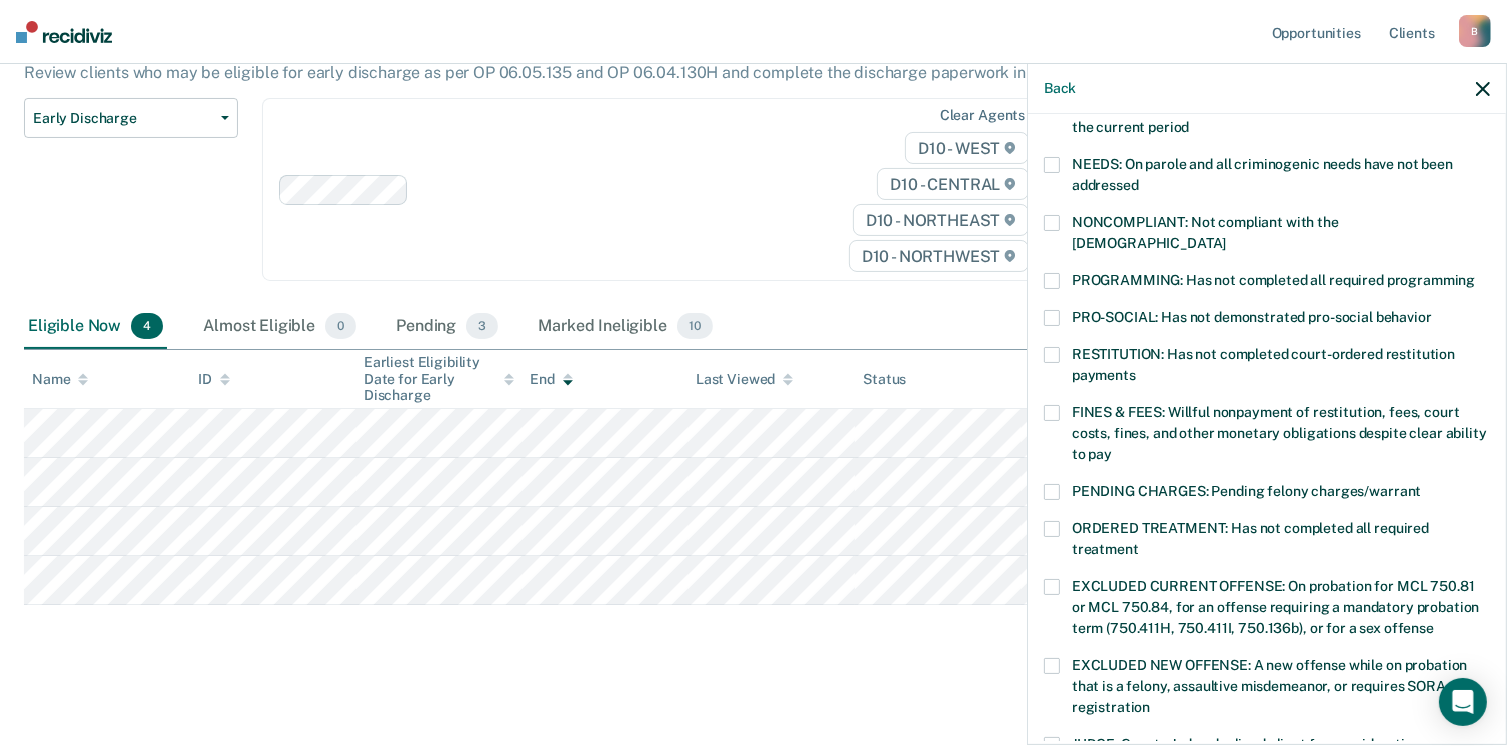 click at bounding box center [1052, 165] 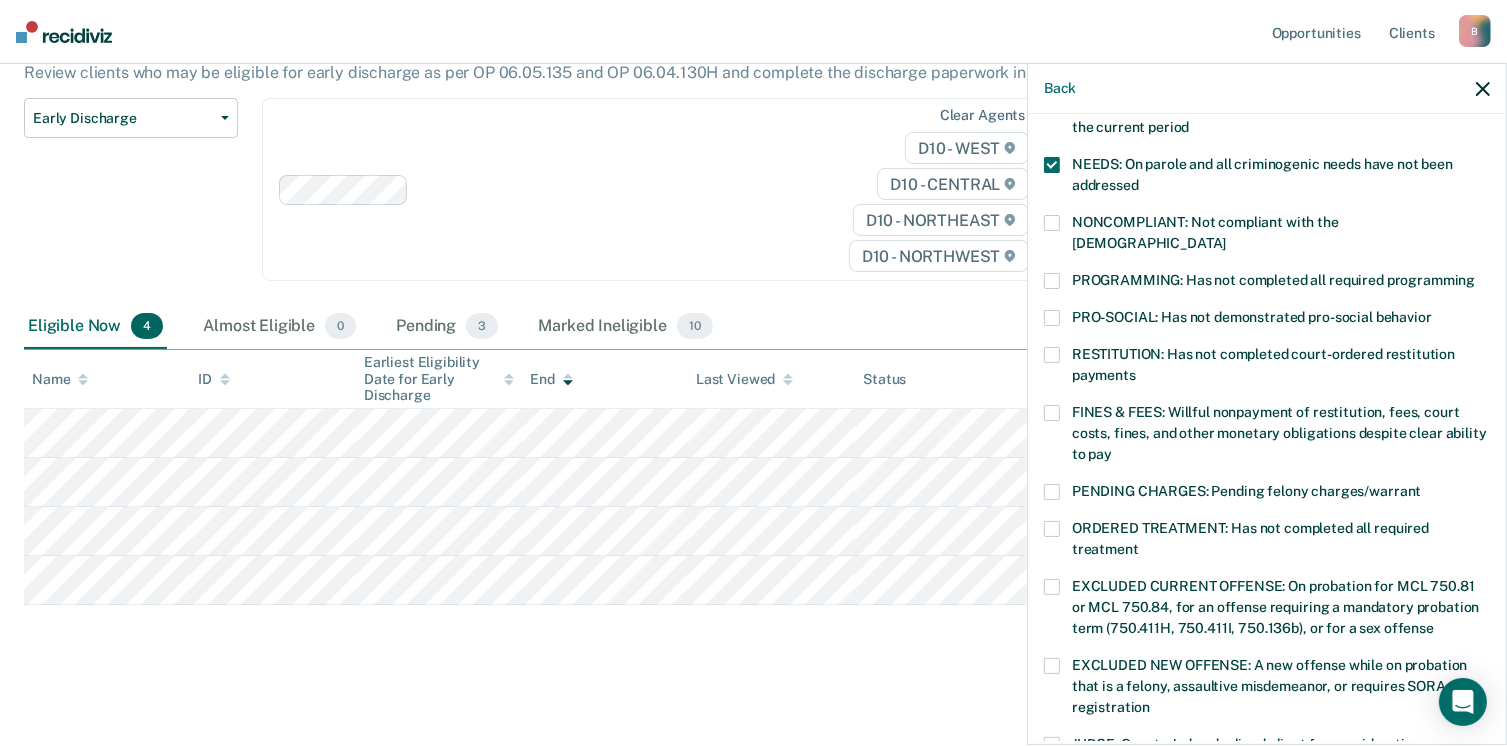 click at bounding box center (1052, 223) 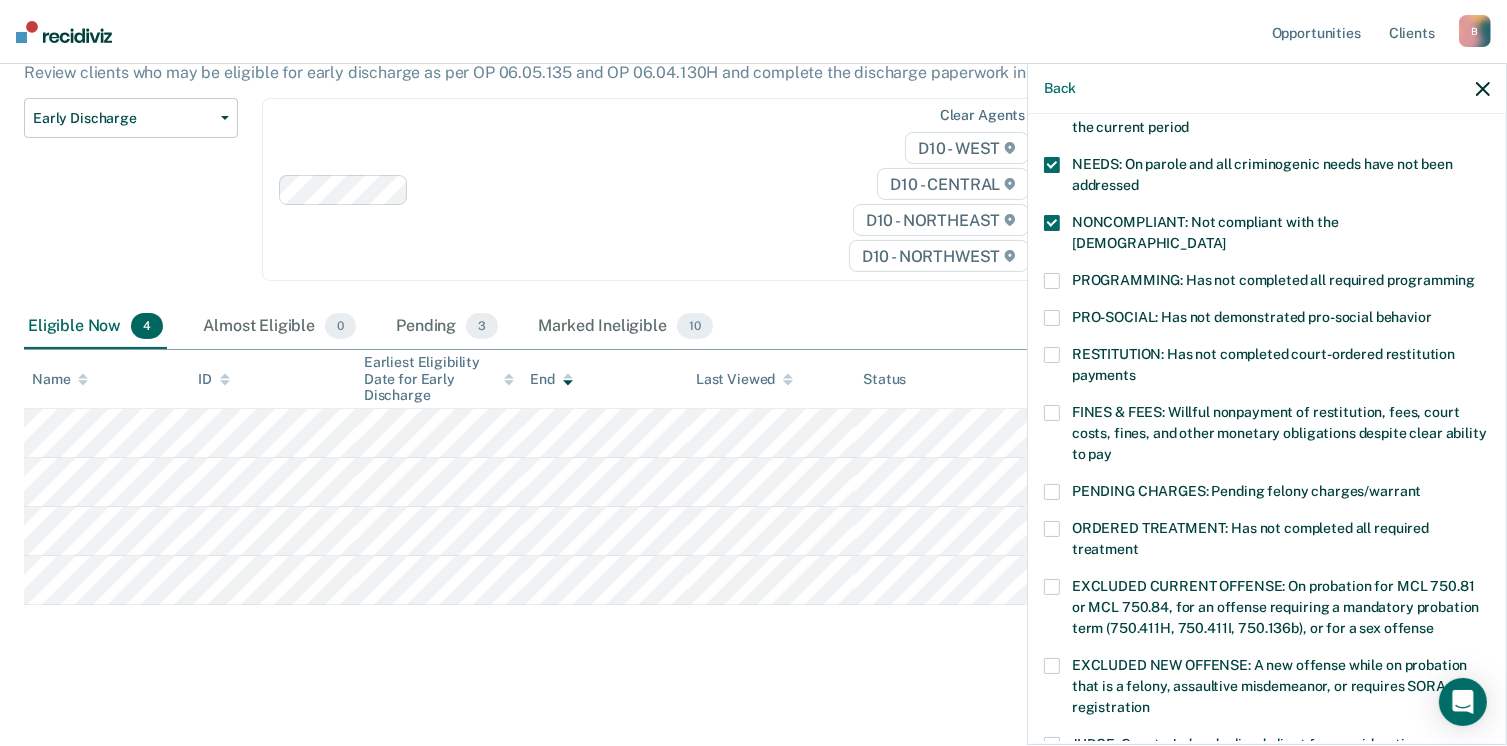 click at bounding box center (1052, 281) 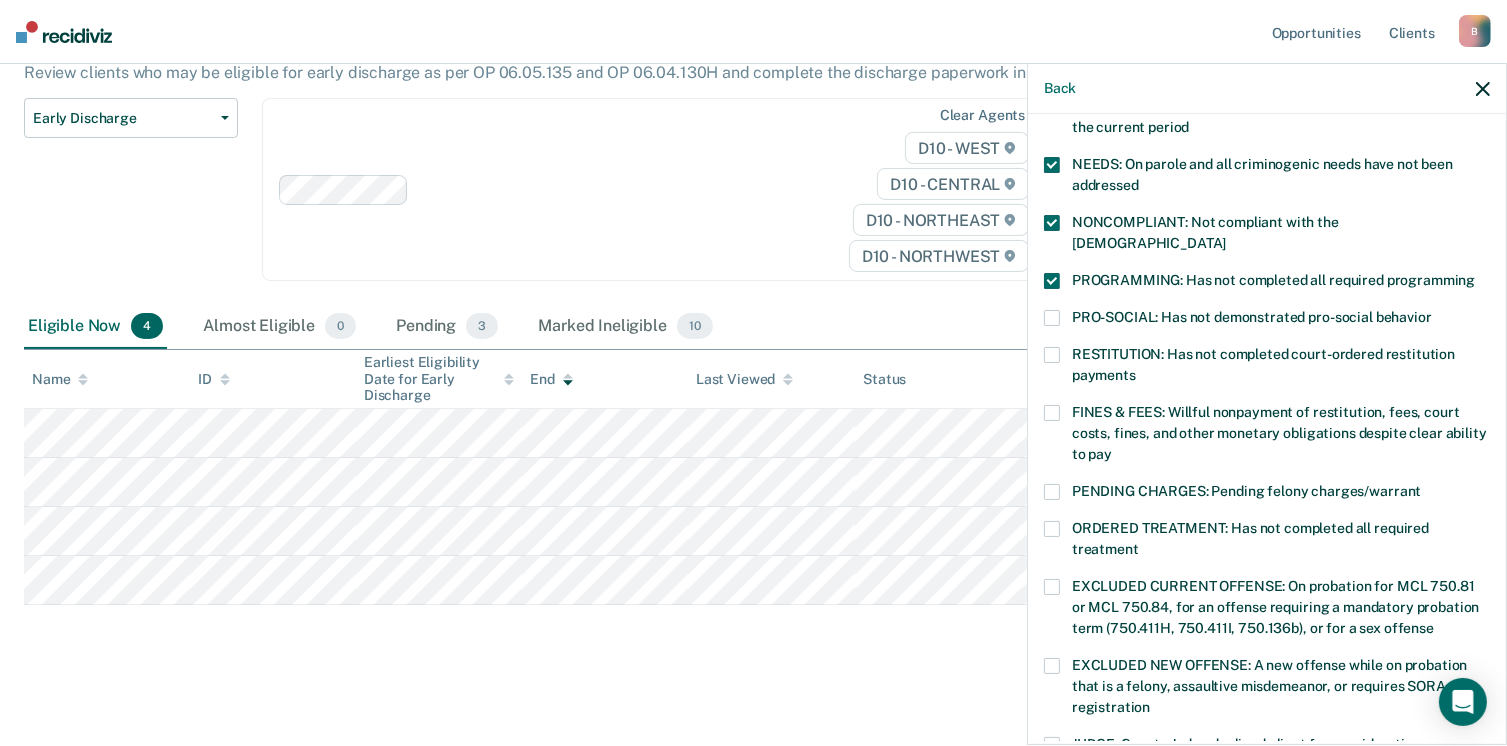 click at bounding box center (1052, 413) 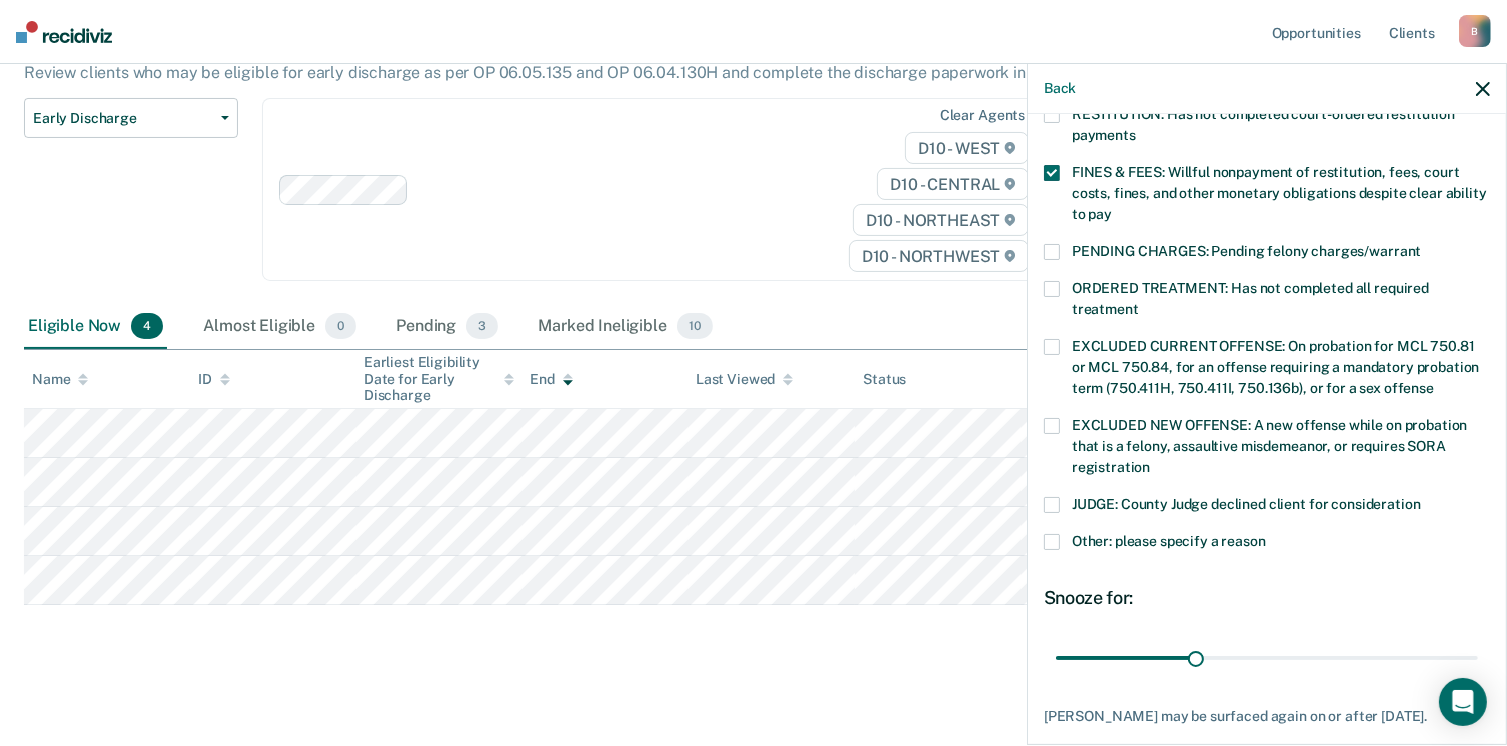 scroll, scrollTop: 588, scrollLeft: 0, axis: vertical 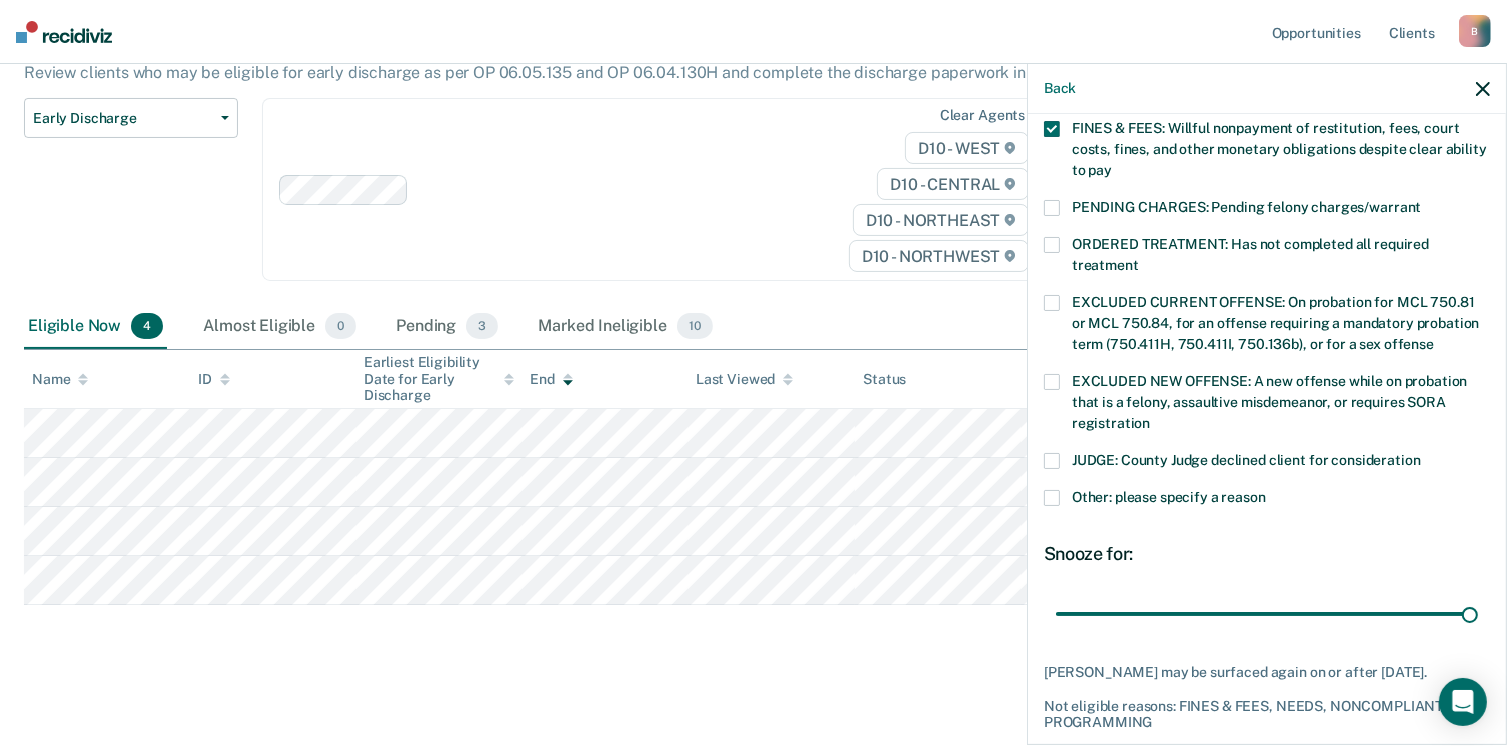 drag, startPoint x: 1188, startPoint y: 587, endPoint x: 1492, endPoint y: 597, distance: 304.16443 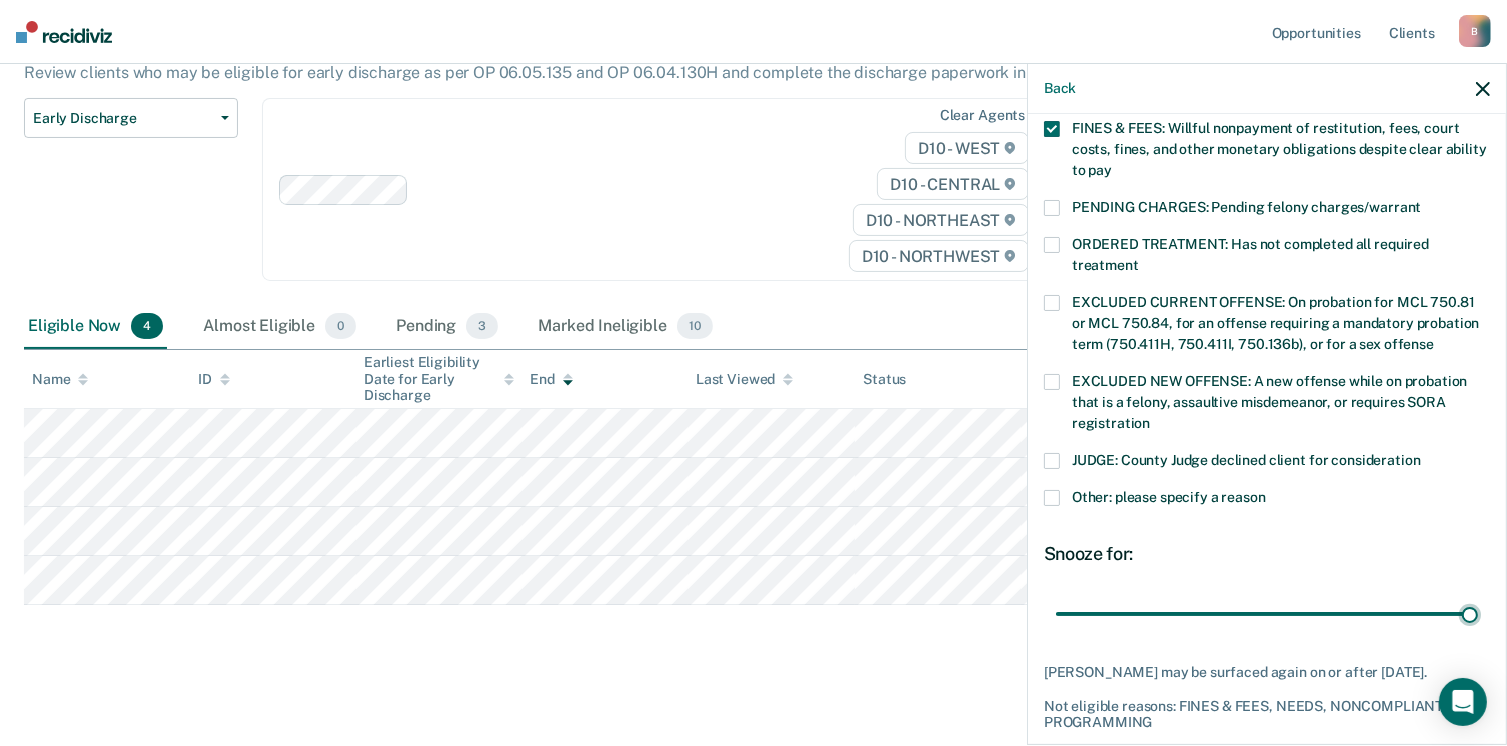type on "90" 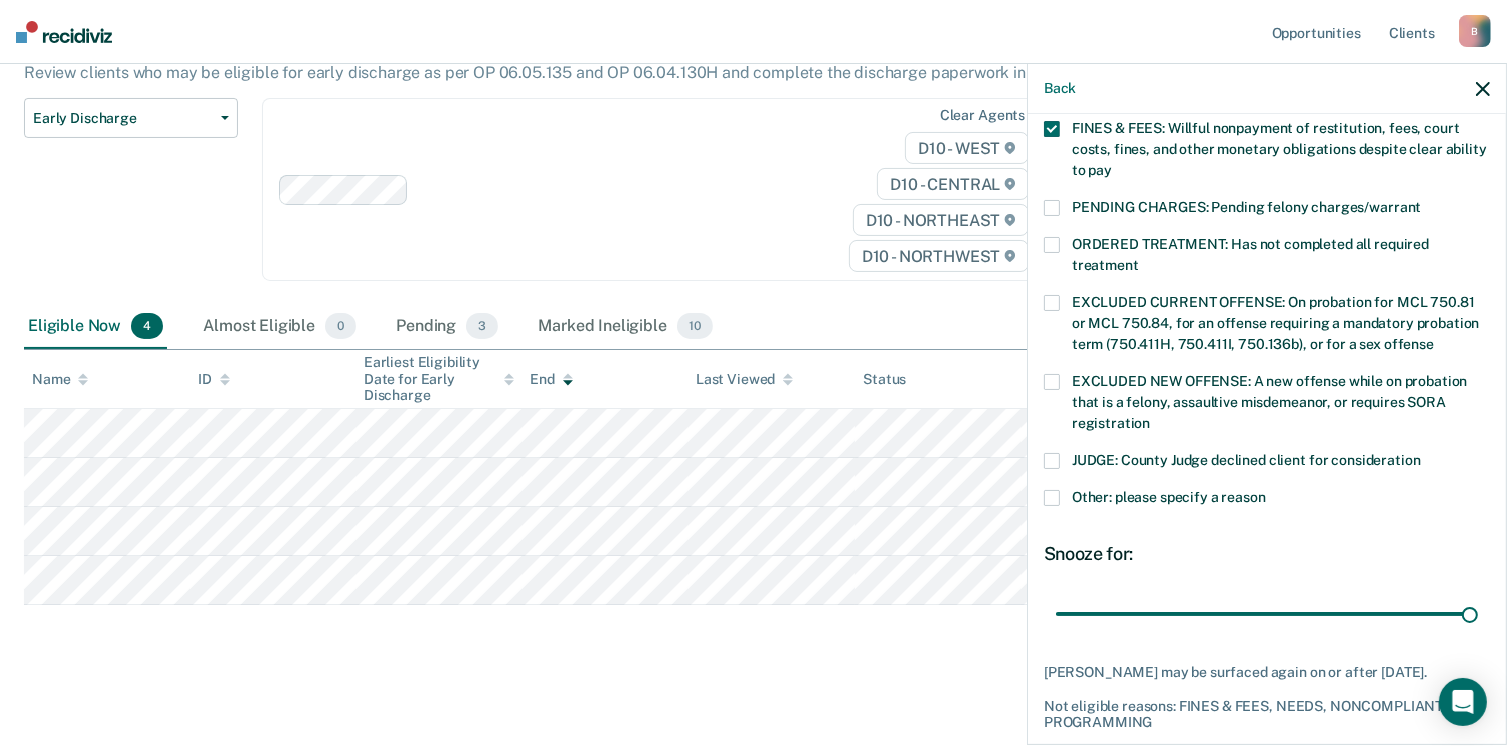 scroll, scrollTop: 647, scrollLeft: 0, axis: vertical 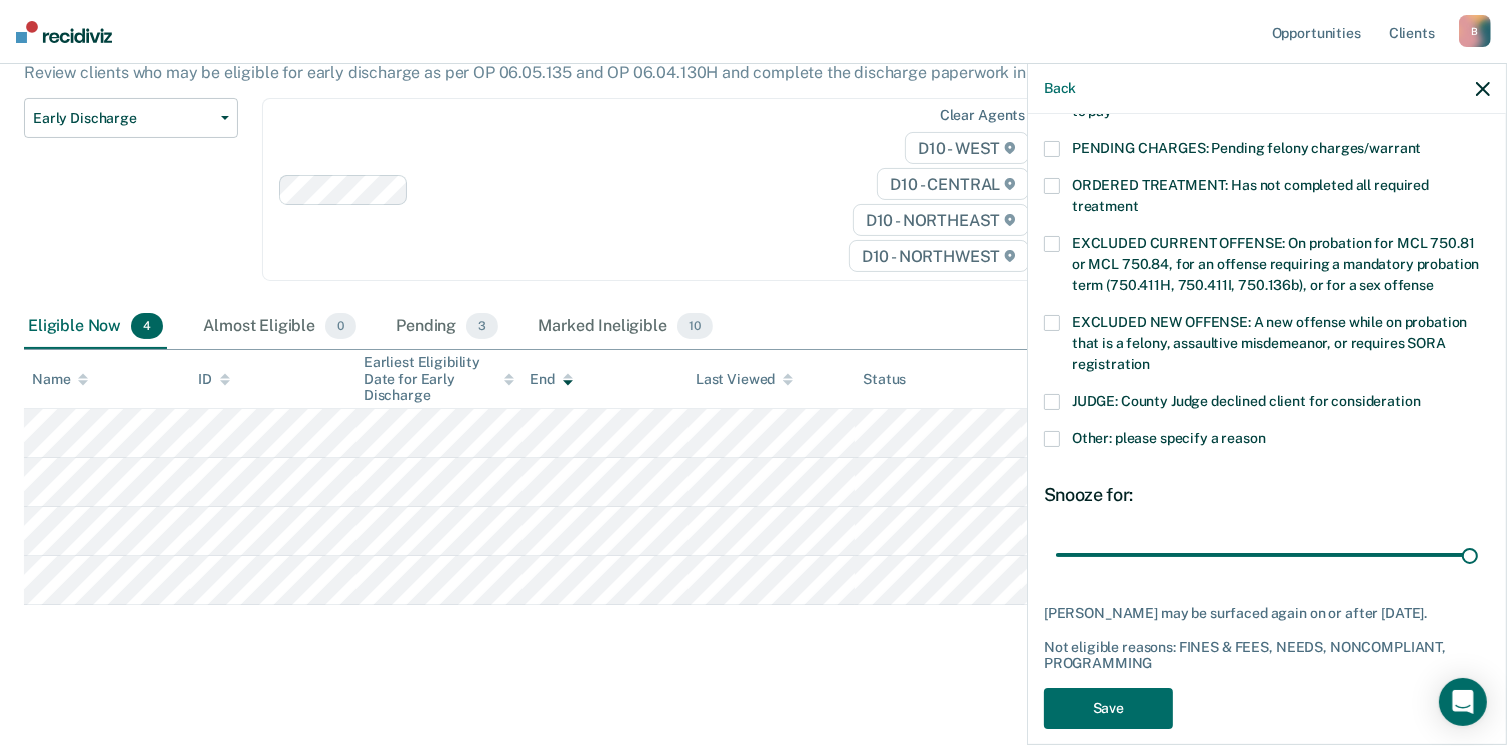 click at bounding box center [1052, 439] 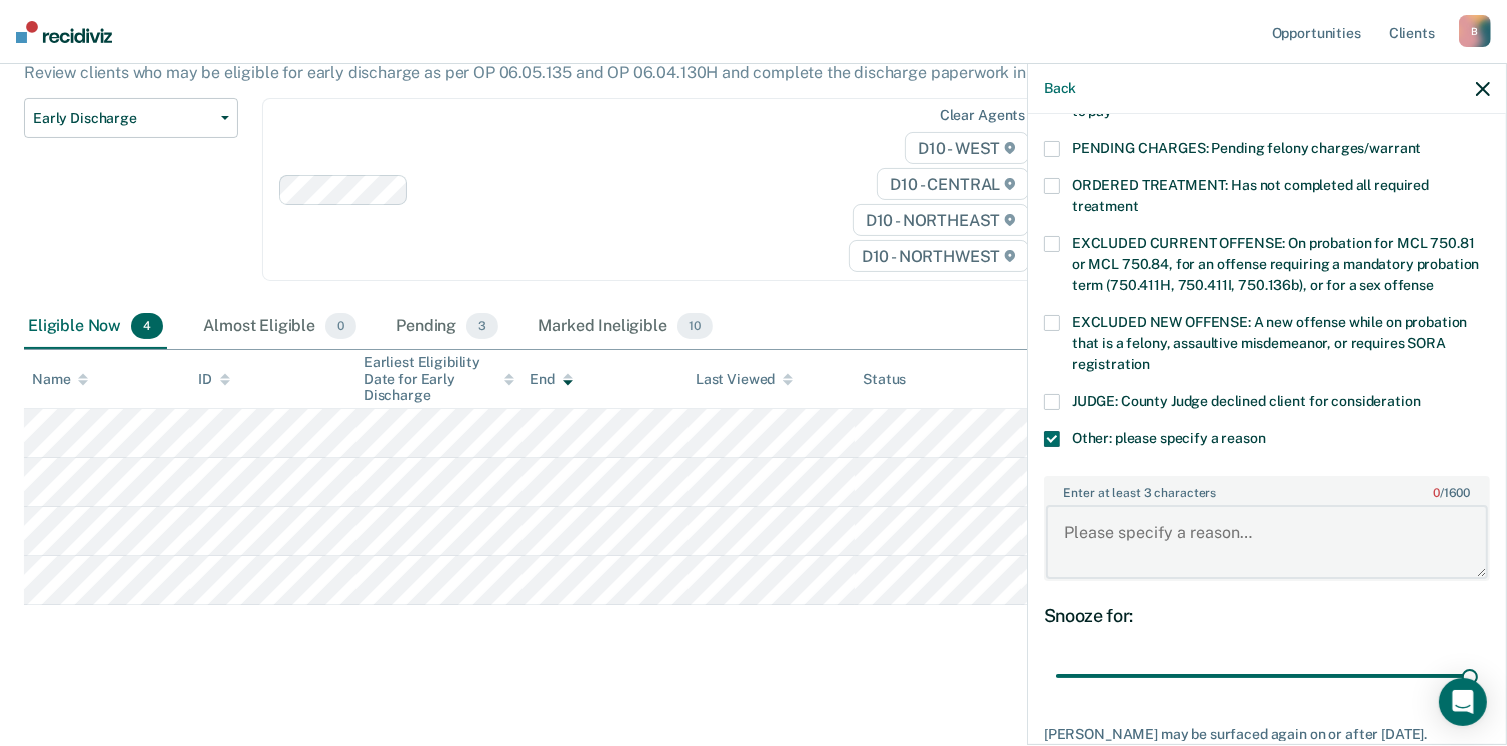 click on "Enter at least 3 characters 0  /  1600" at bounding box center (1267, 542) 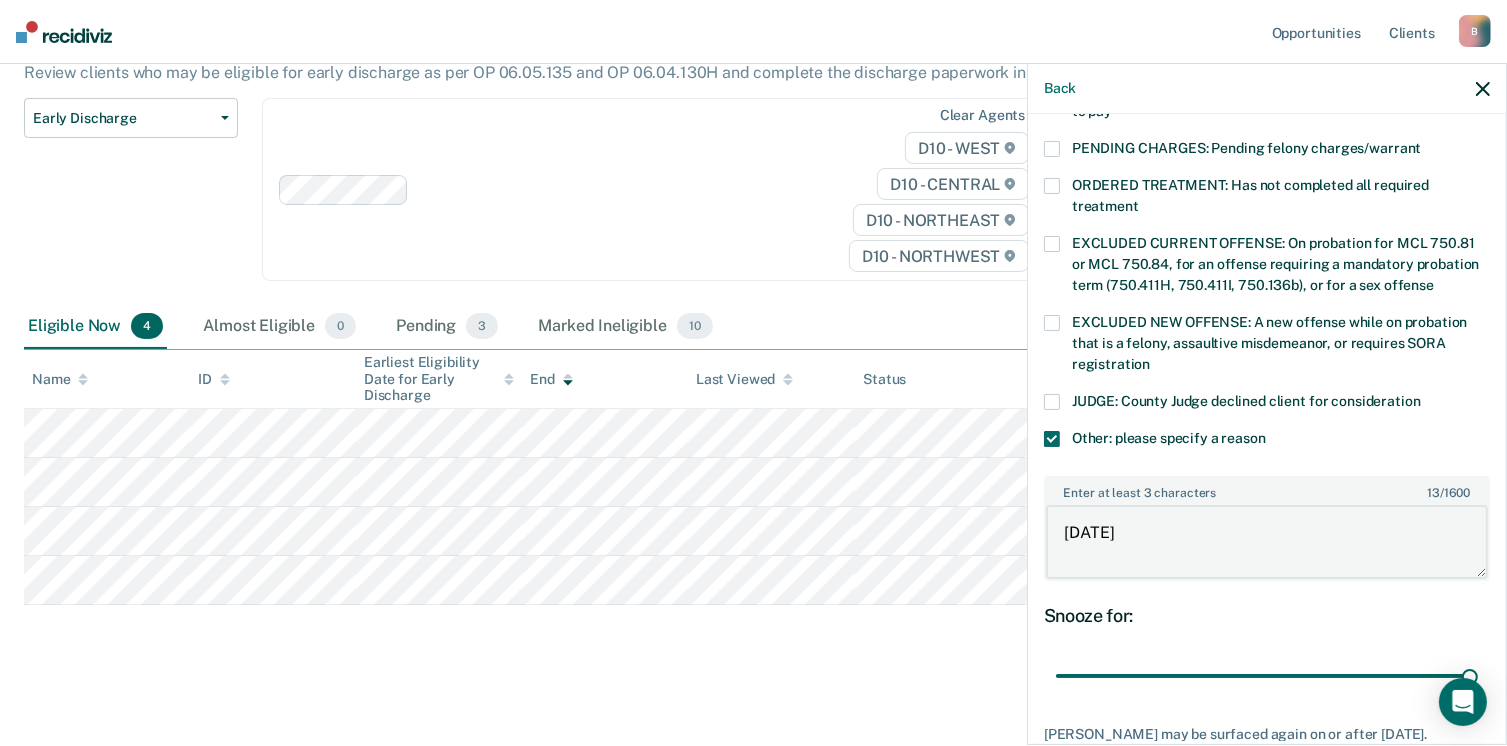 paste on "VOP Hearing- probation continued to term [DATE]-CAPO [PERSON_NAME]" 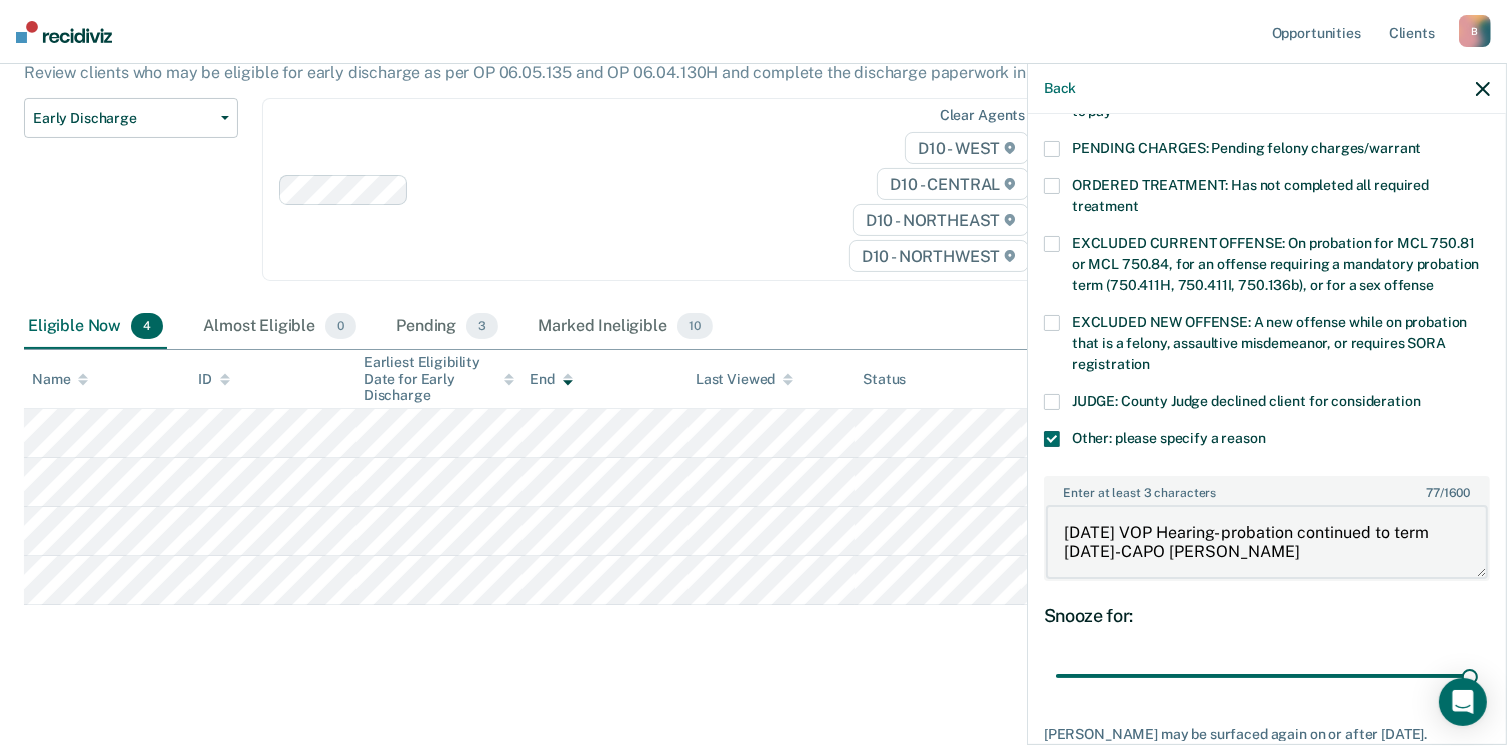 type on "[DATE] VOP Hearing- probation continued to term [DATE]-CAPO [PERSON_NAME]" 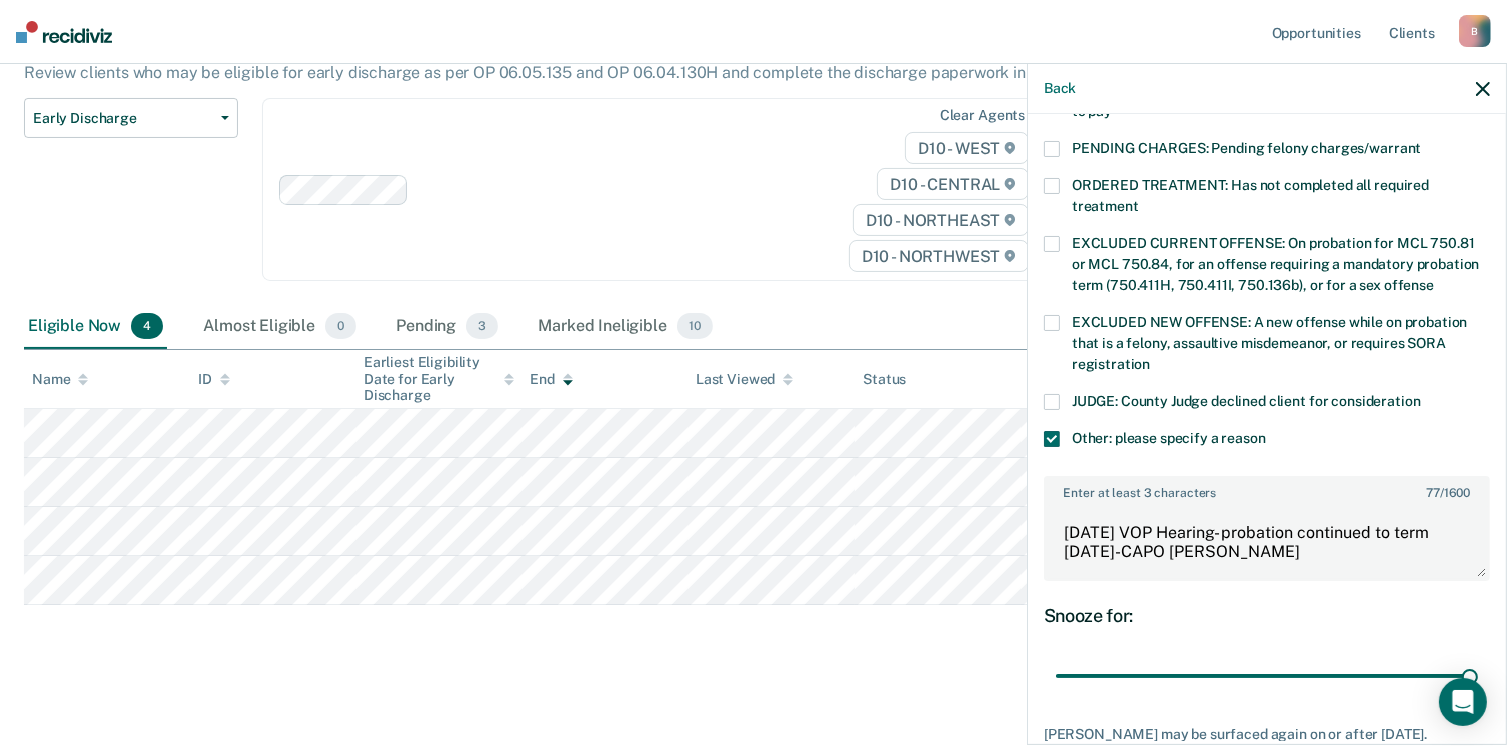 scroll, scrollTop: 766, scrollLeft: 0, axis: vertical 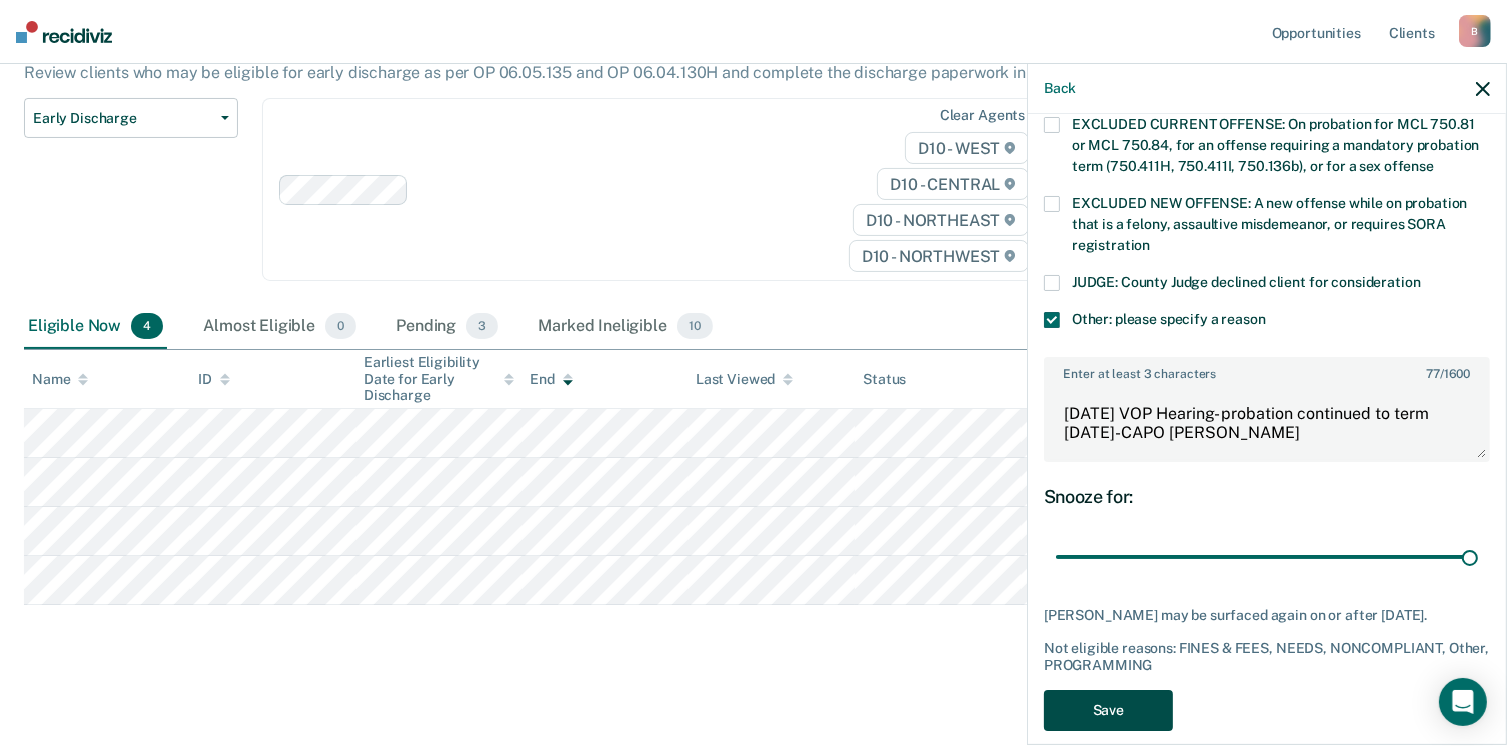 click on "Save" at bounding box center (1108, 710) 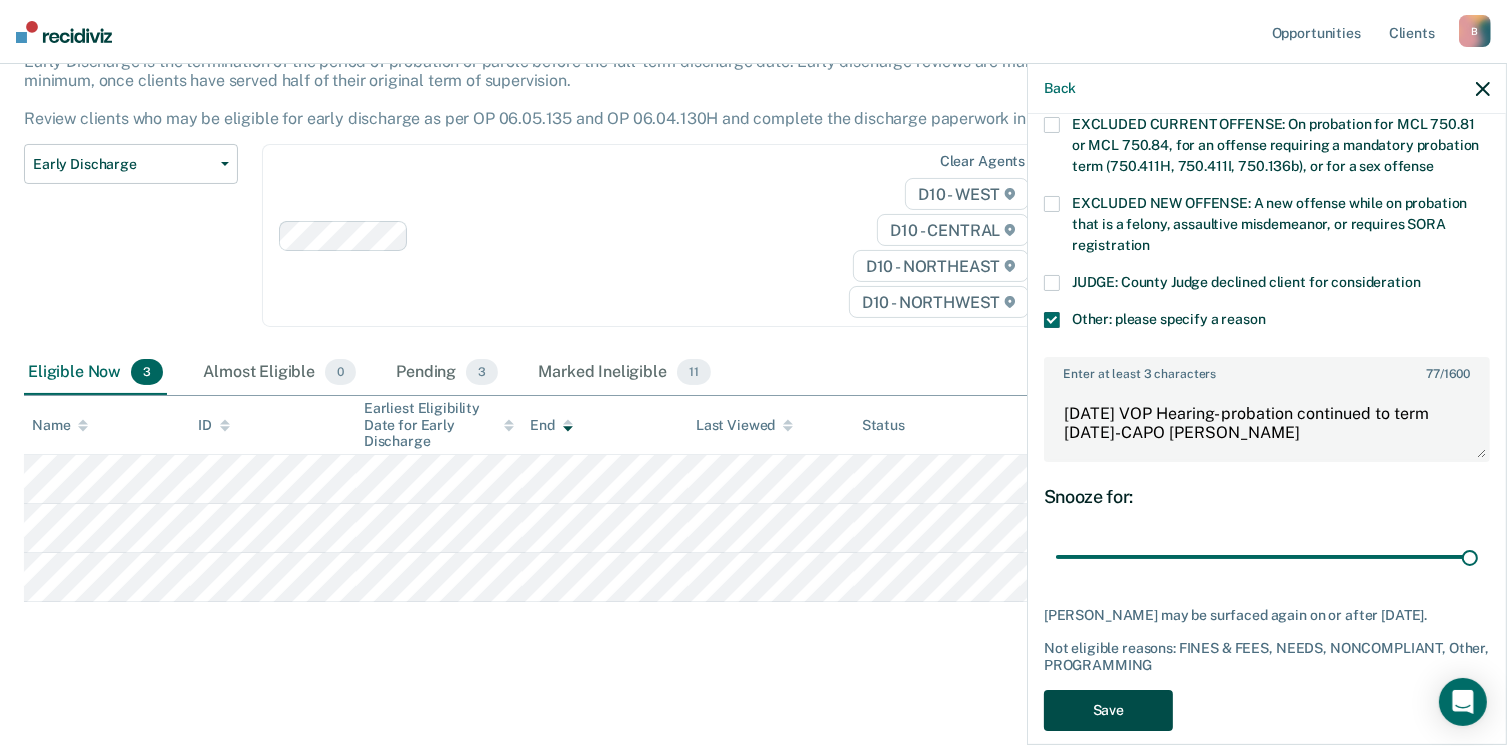 scroll, scrollTop: 140, scrollLeft: 0, axis: vertical 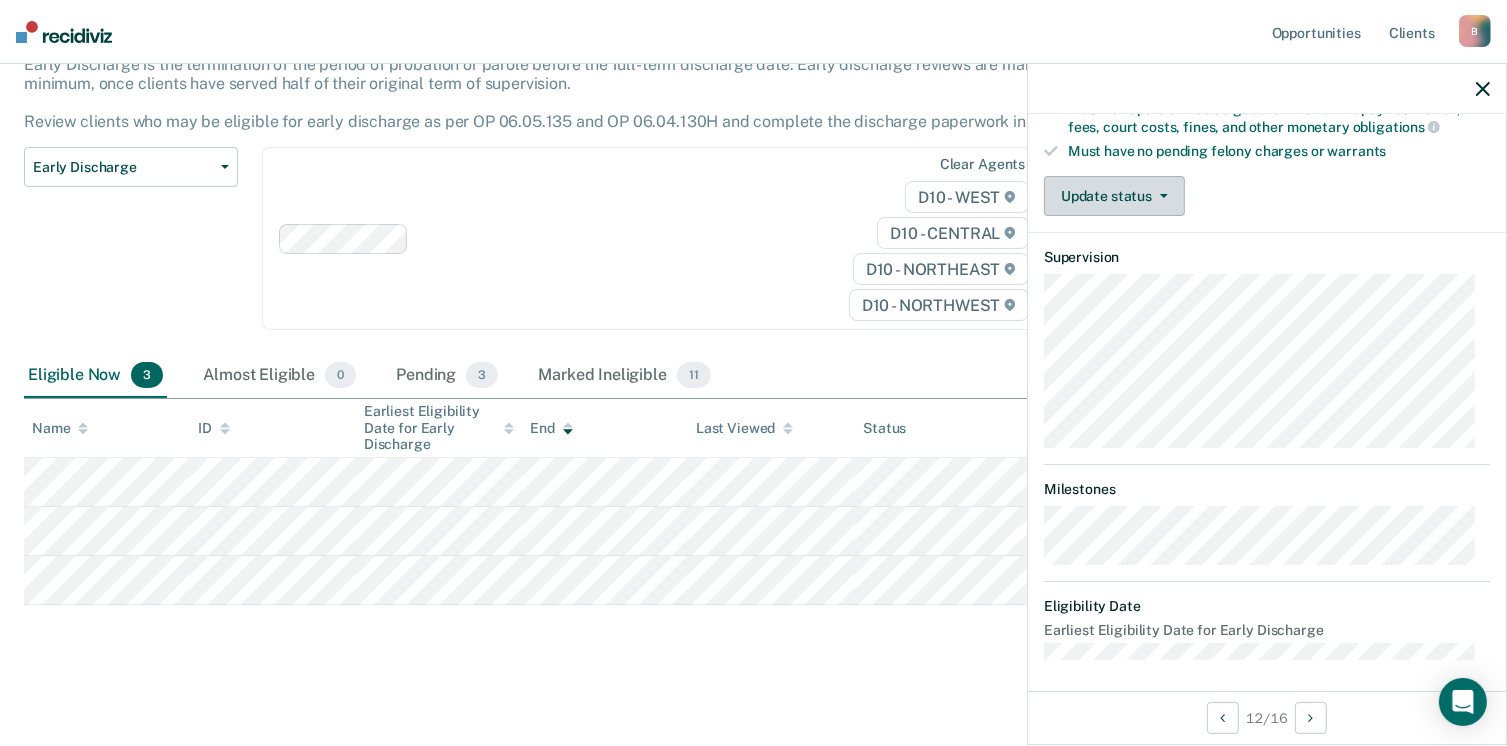 click on "Update status" at bounding box center [1114, 196] 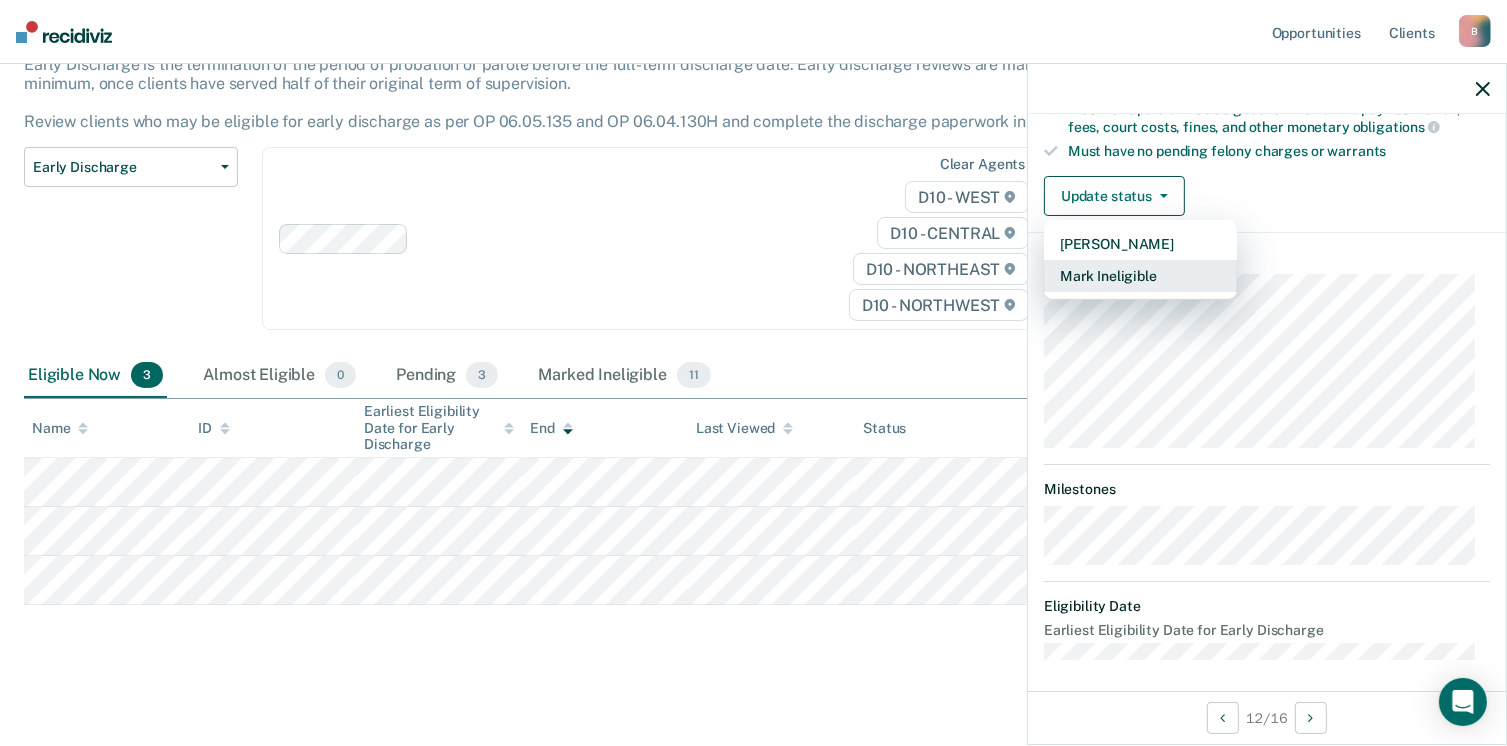 click on "Mark Ineligible" at bounding box center [1140, 276] 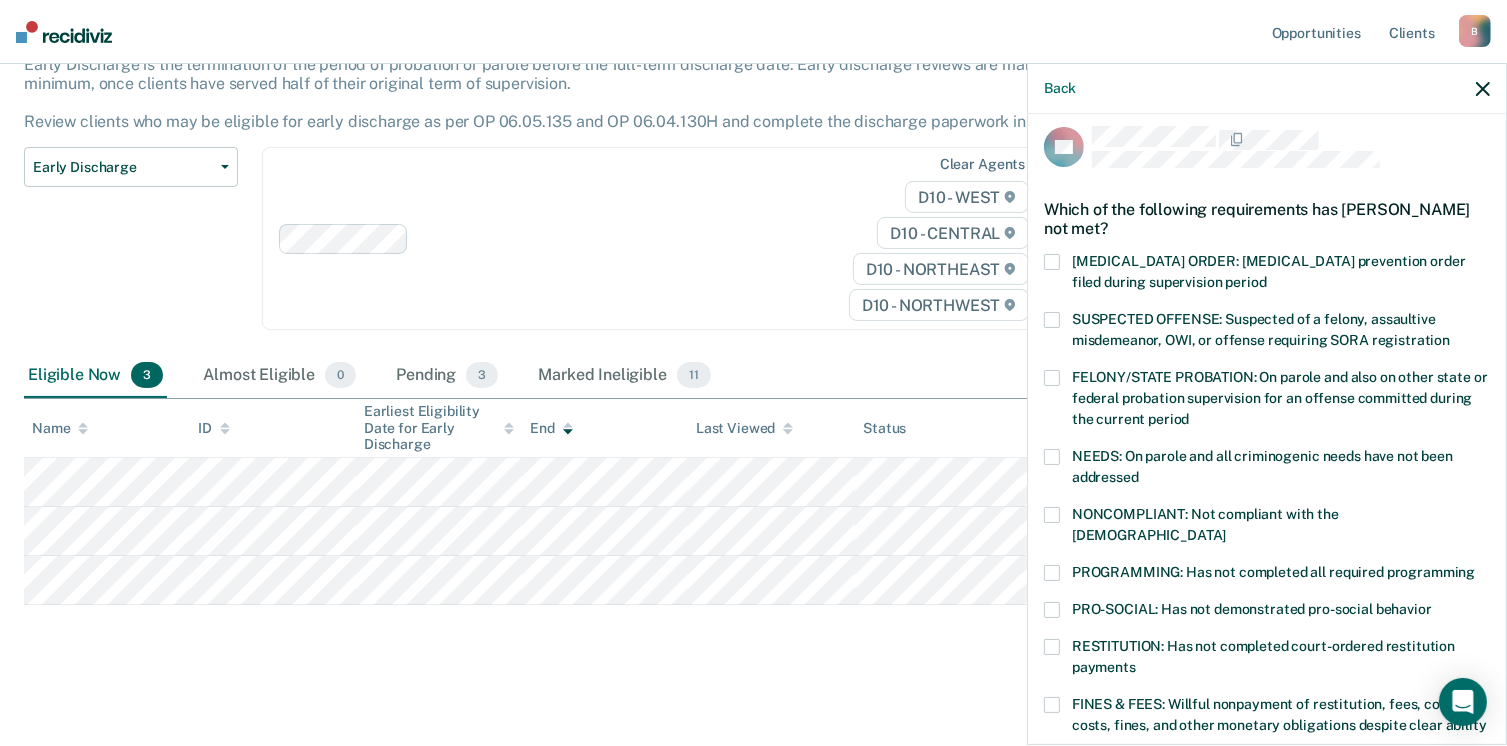 scroll, scrollTop: 0, scrollLeft: 0, axis: both 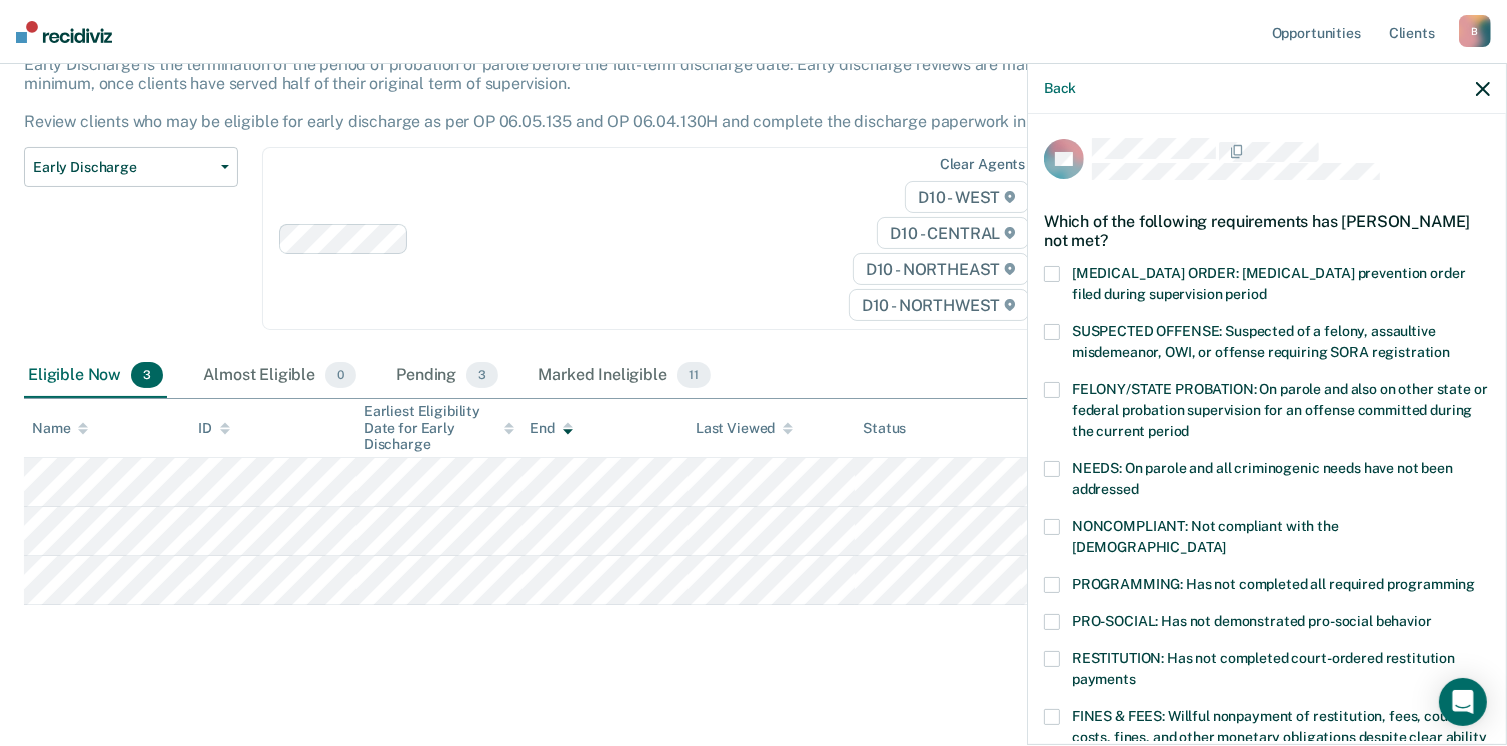 click at bounding box center [1052, 469] 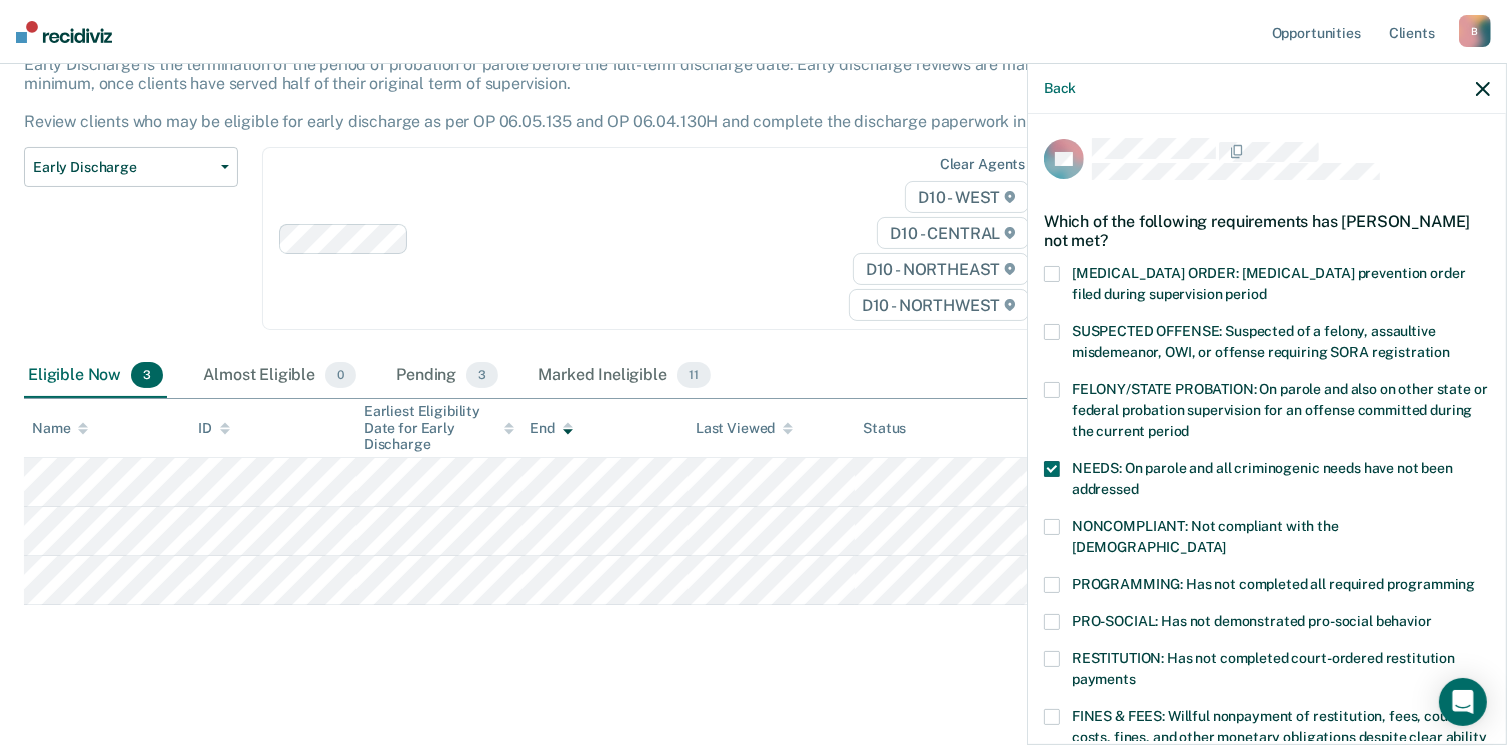 click at bounding box center (1052, 527) 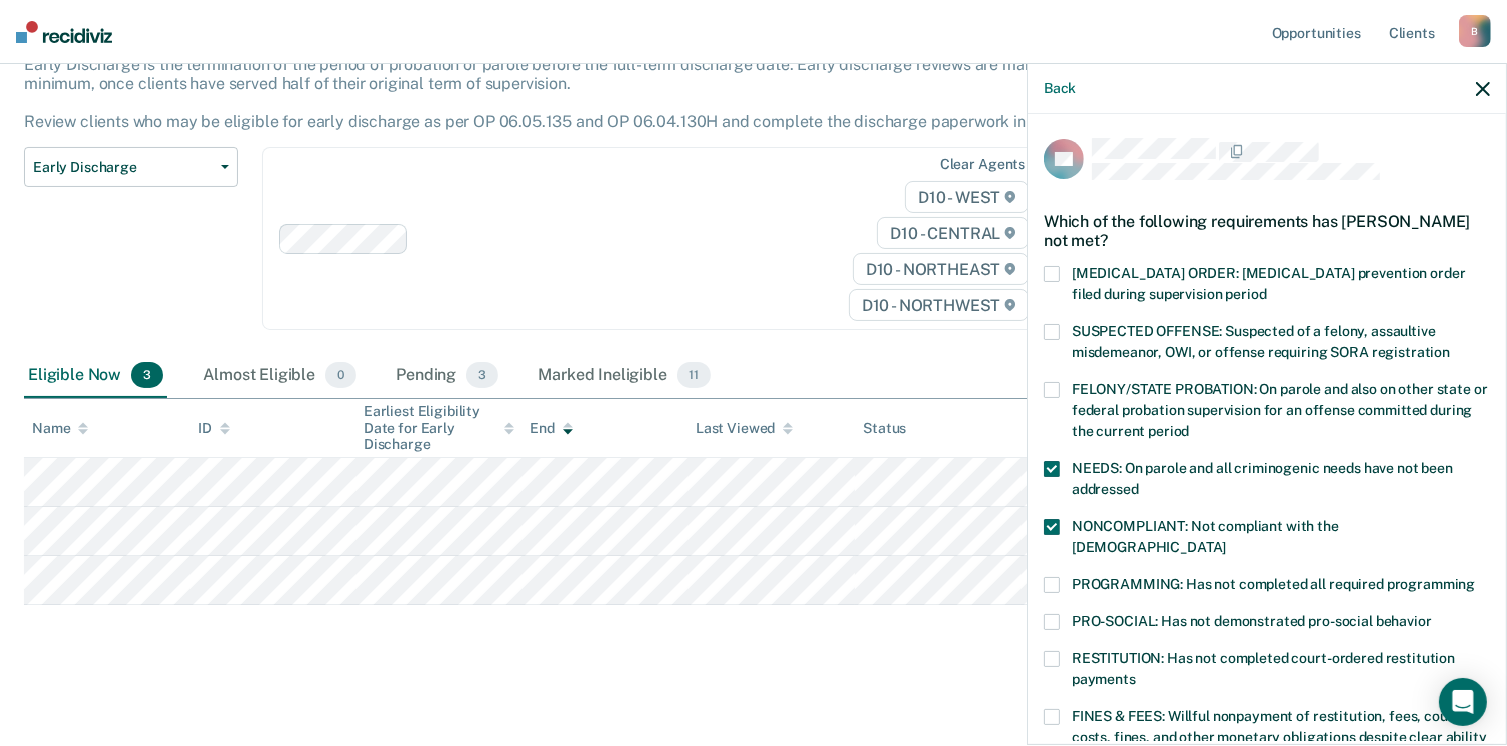 click at bounding box center [1052, 585] 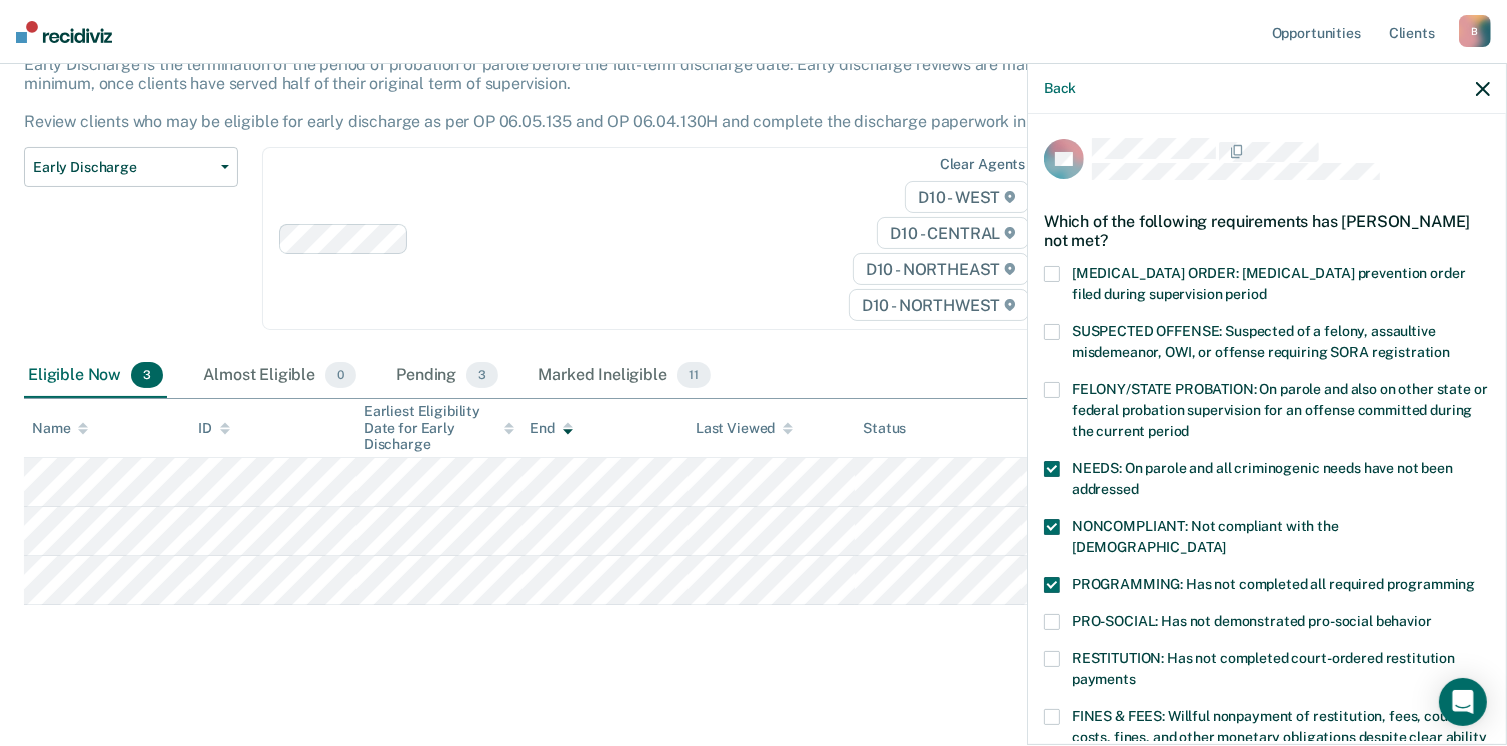 click at bounding box center [1052, 717] 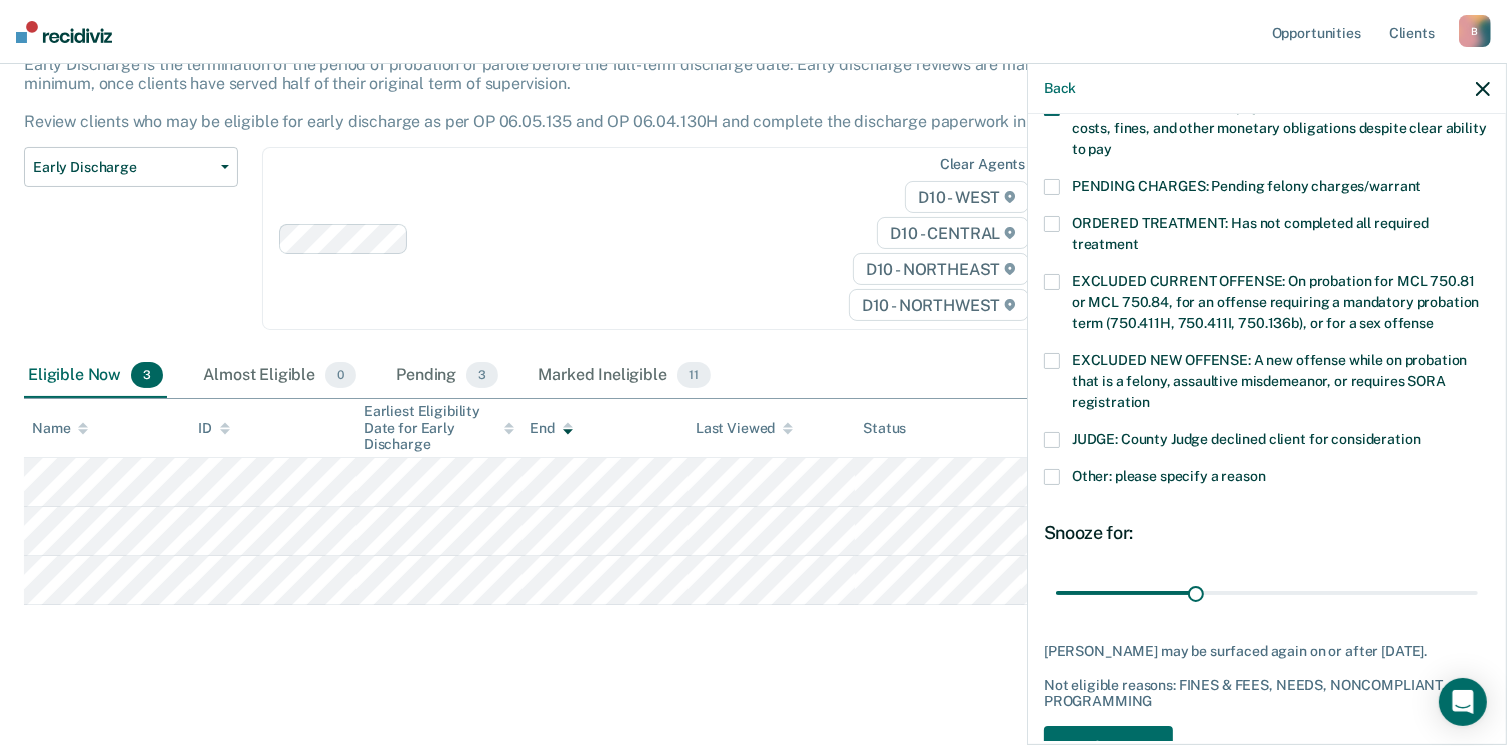 scroll, scrollTop: 647, scrollLeft: 0, axis: vertical 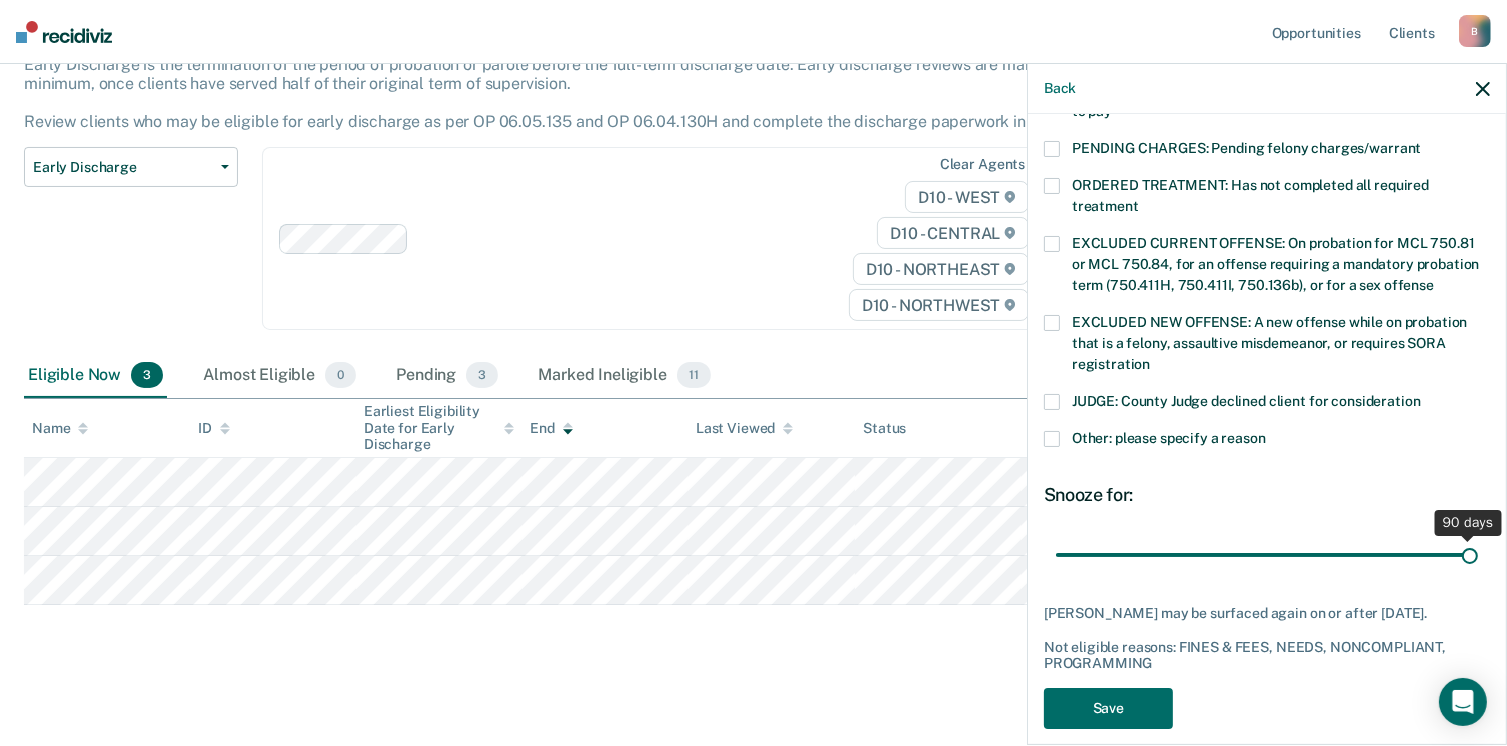 drag, startPoint x: 1192, startPoint y: 532, endPoint x: 1468, endPoint y: 558, distance: 277.22192 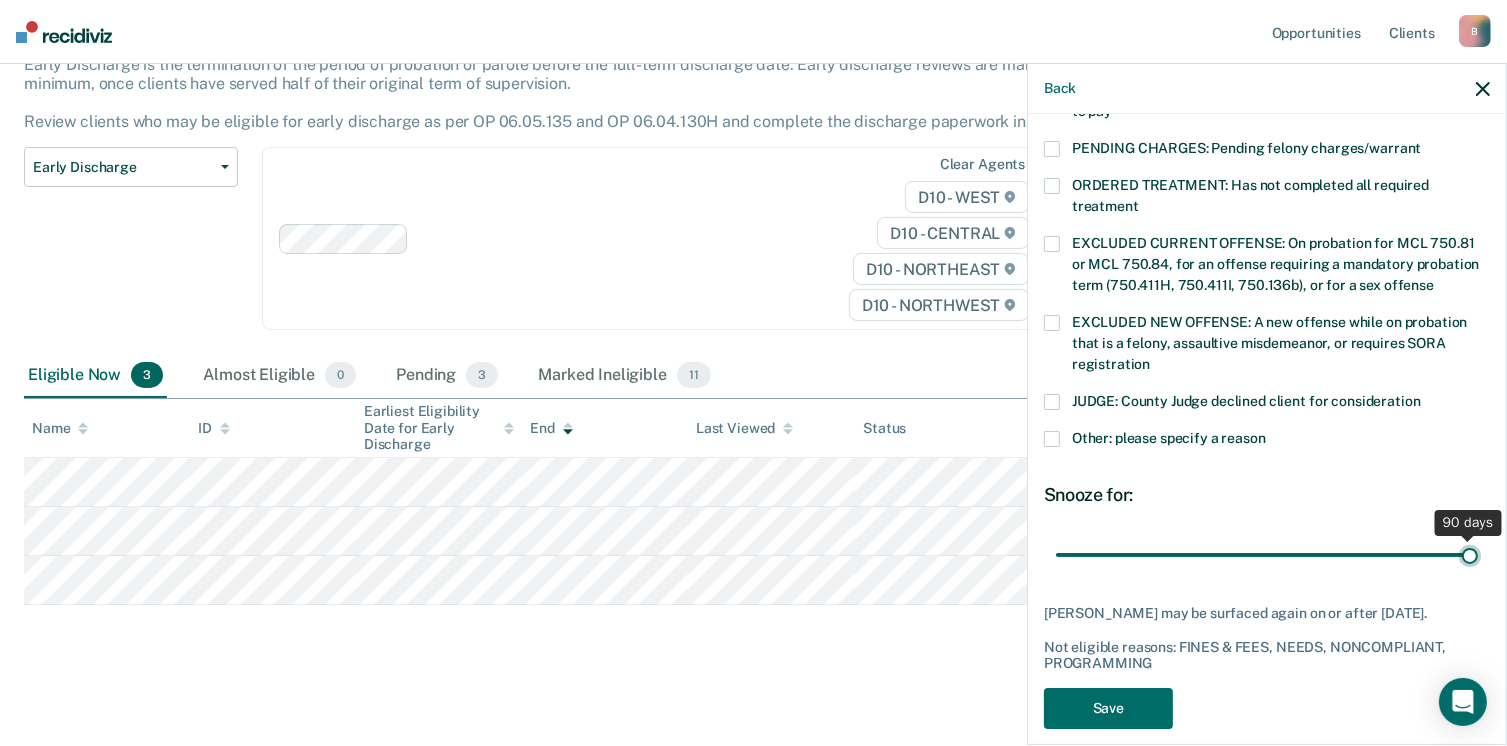 type on "90" 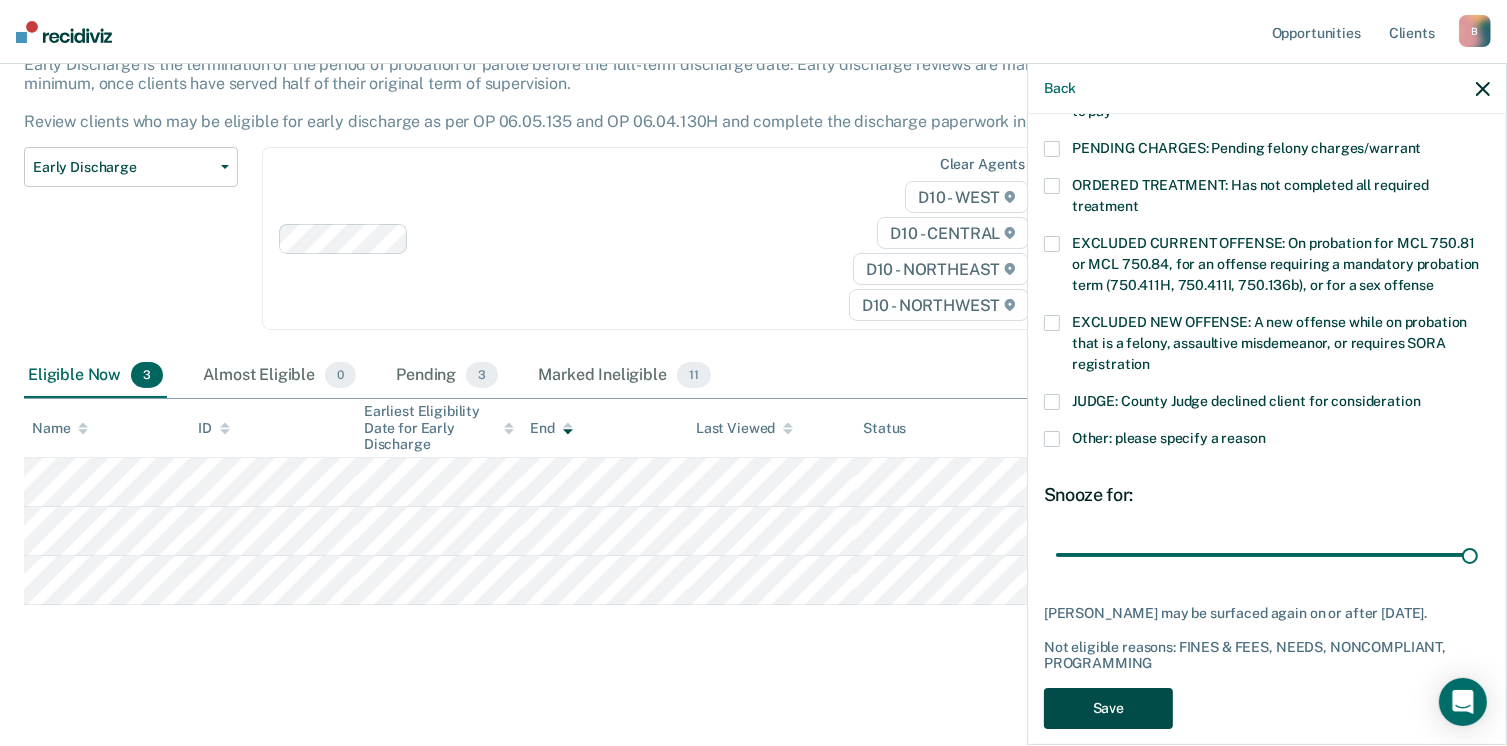 click on "Save" at bounding box center [1108, 708] 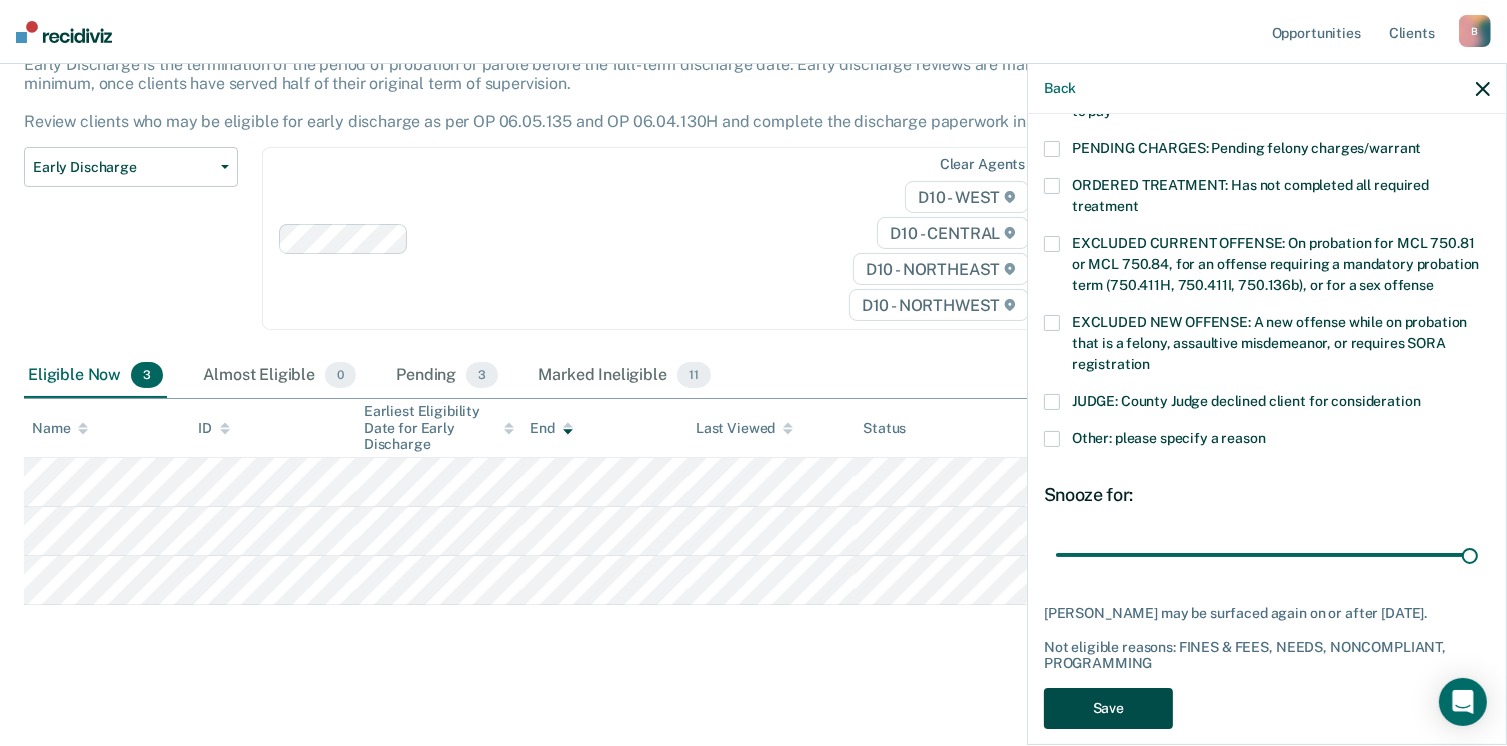 scroll, scrollTop: 92, scrollLeft: 0, axis: vertical 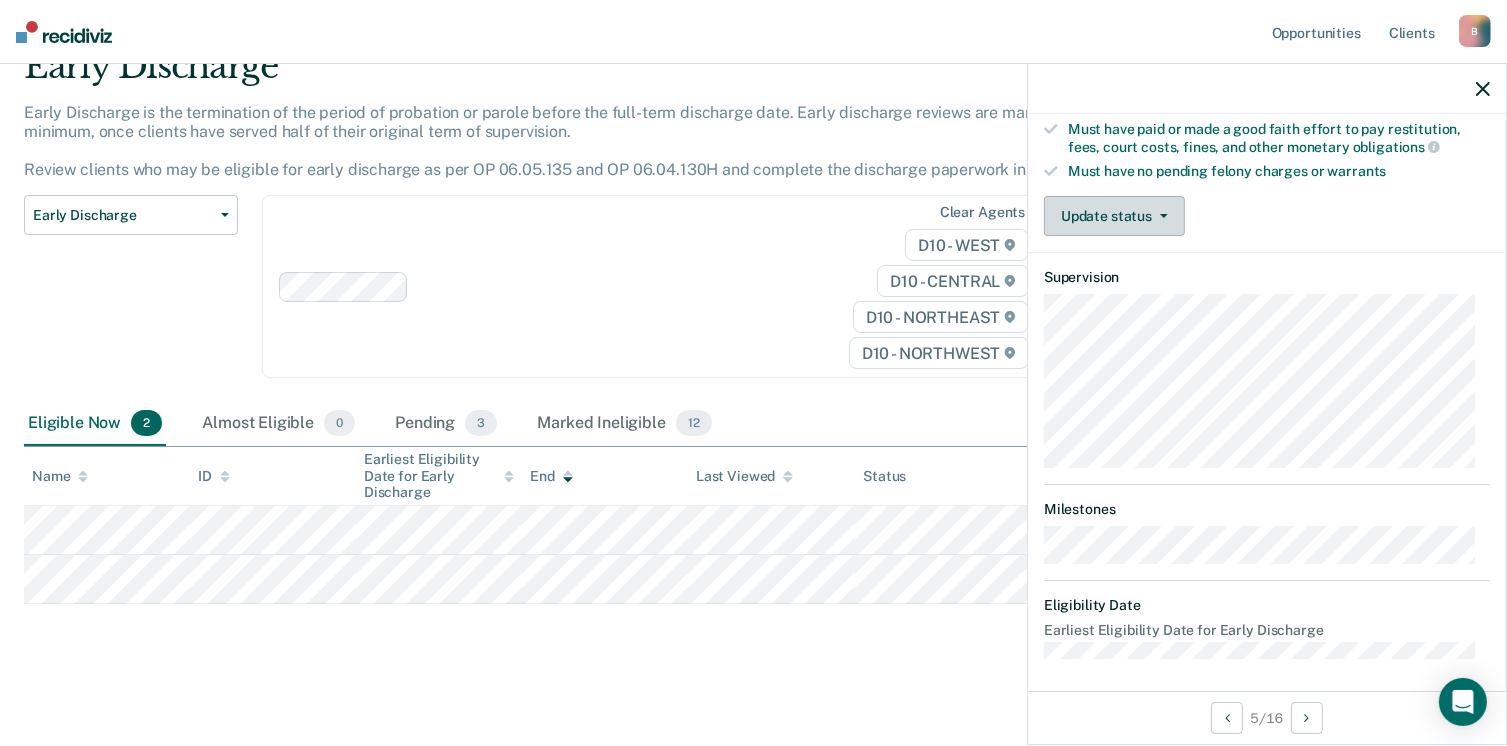 click on "Update status" at bounding box center (1114, 216) 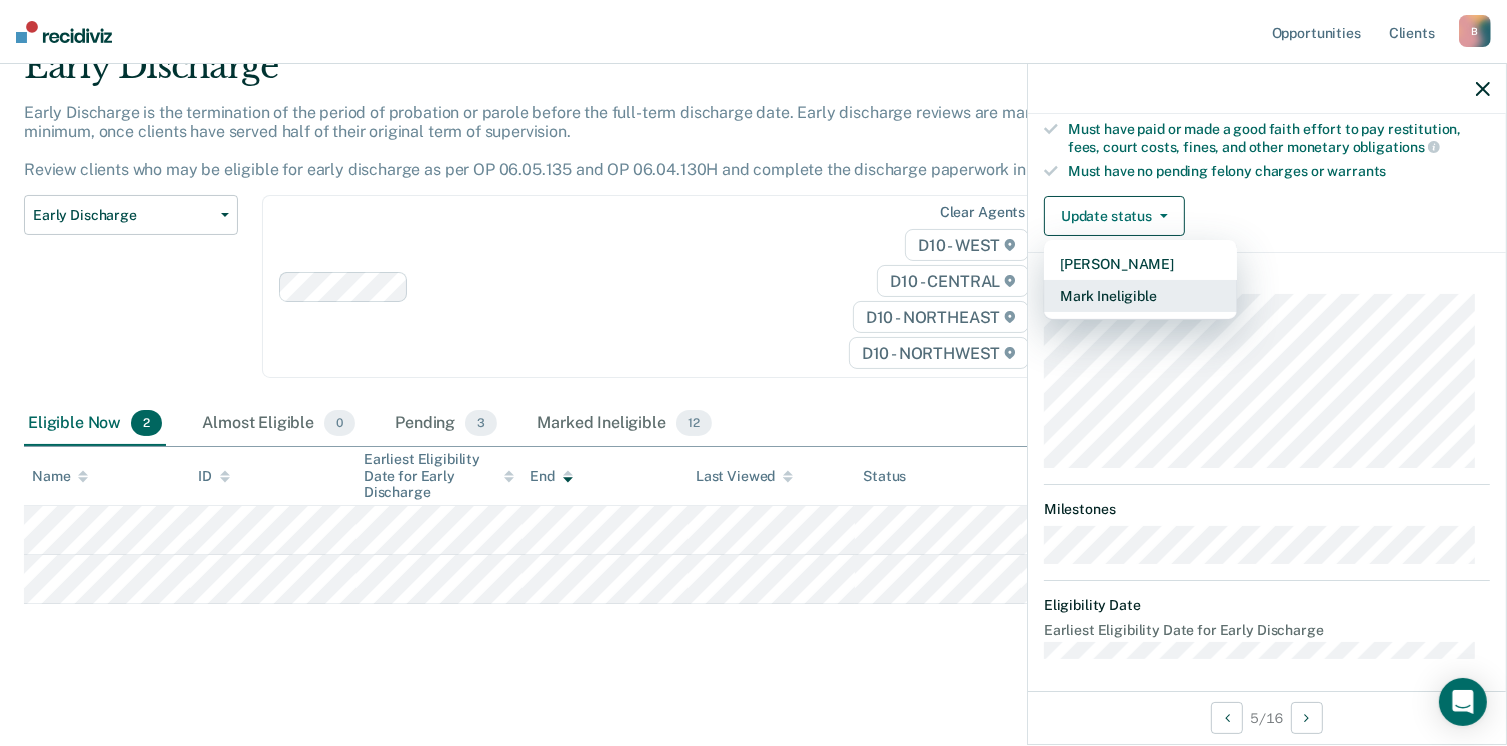 click on "Mark Ineligible" at bounding box center (1140, 296) 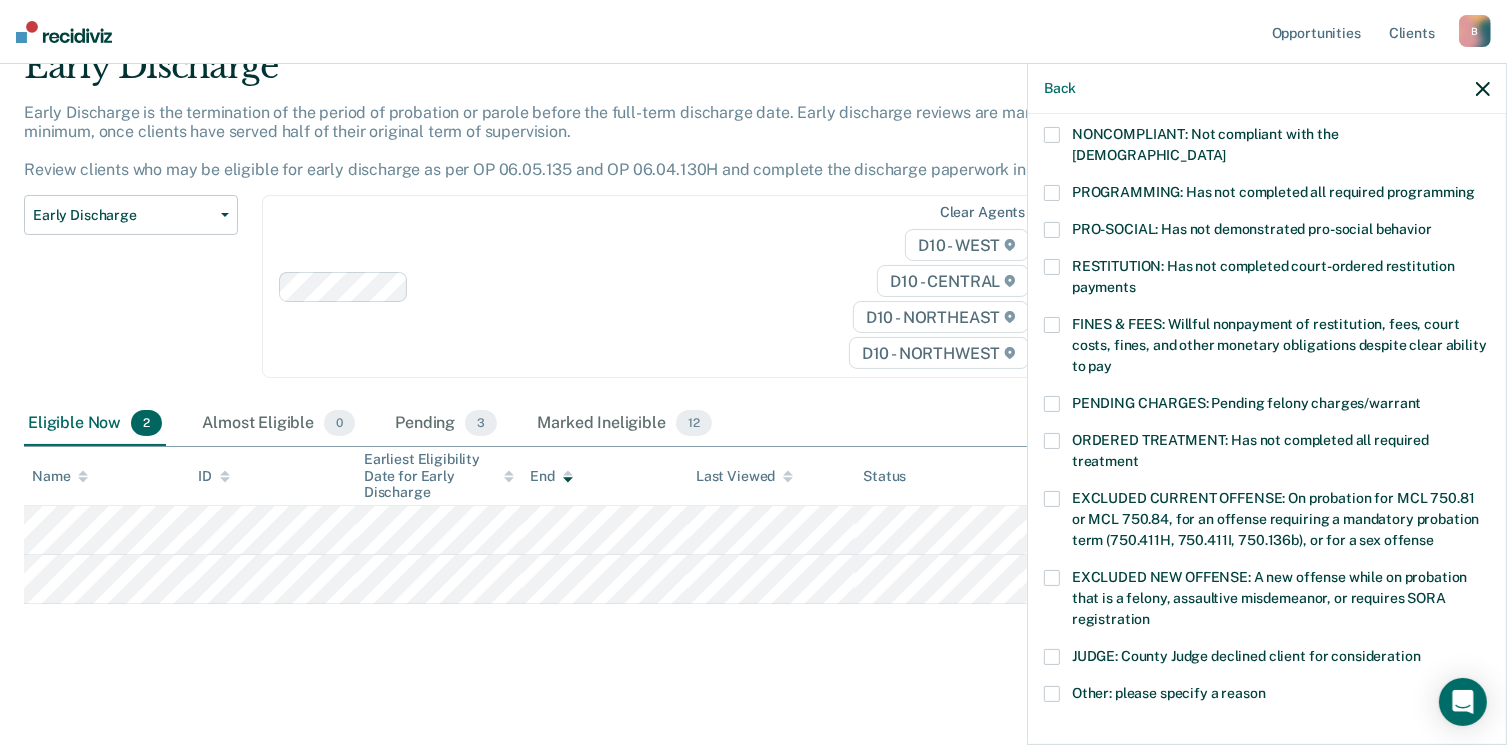 click at bounding box center (1052, 325) 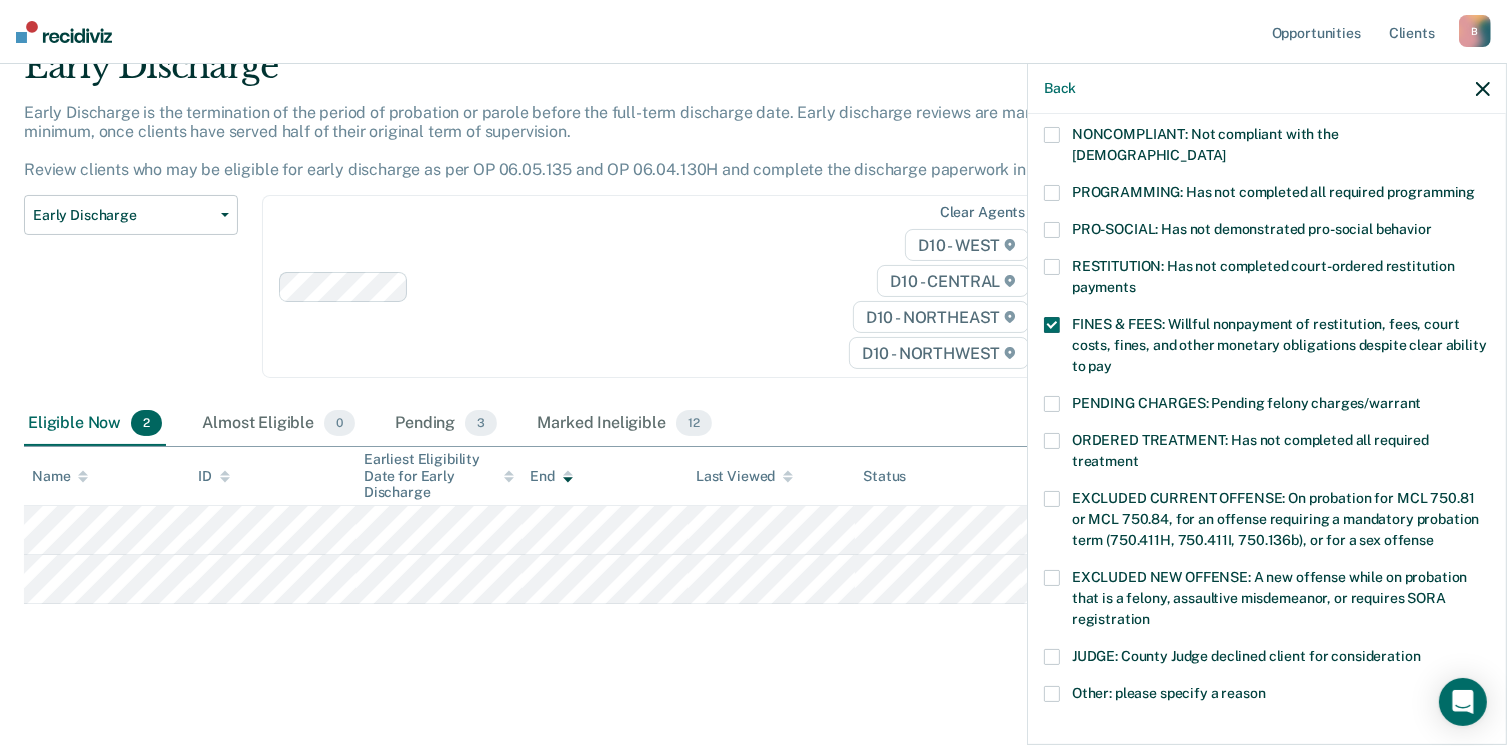 scroll, scrollTop: 647, scrollLeft: 0, axis: vertical 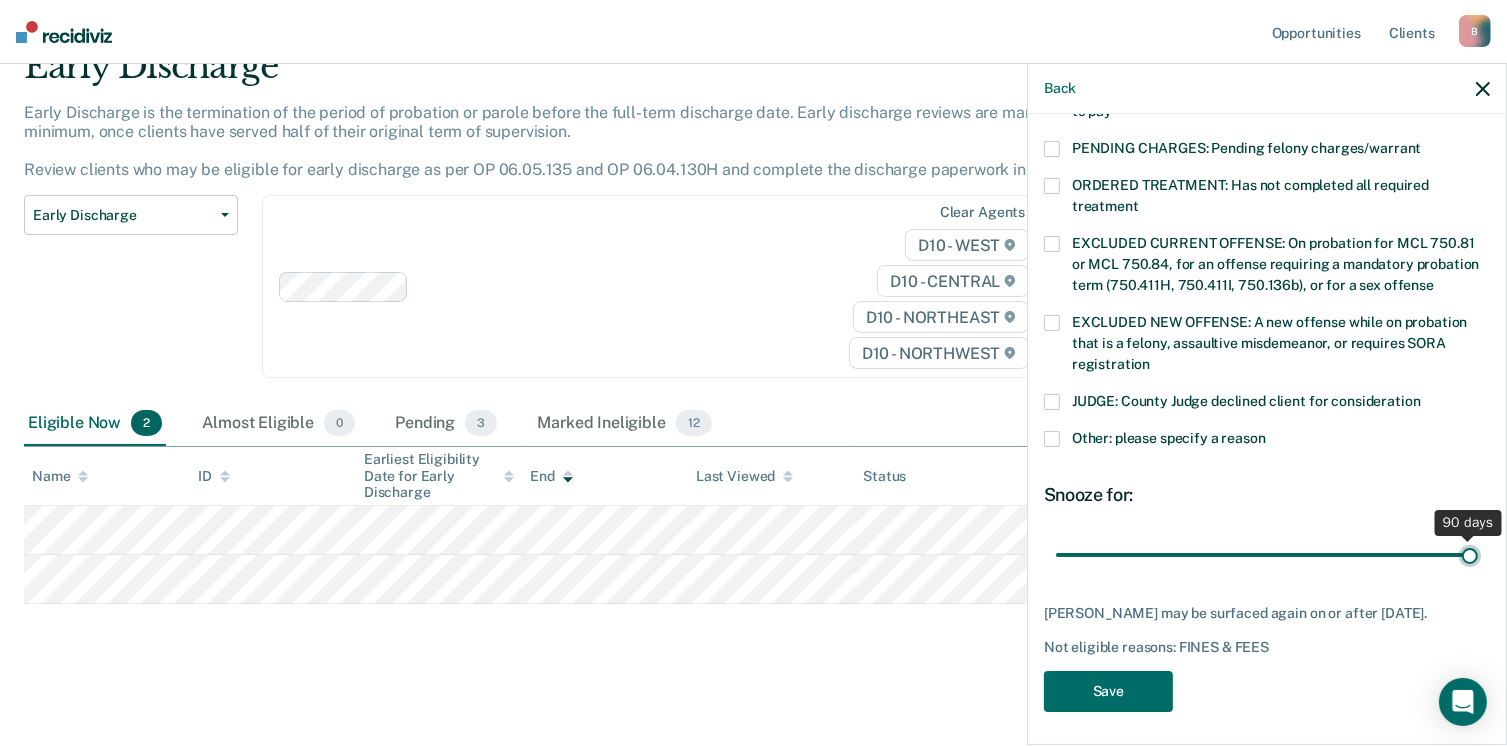 type on "90" 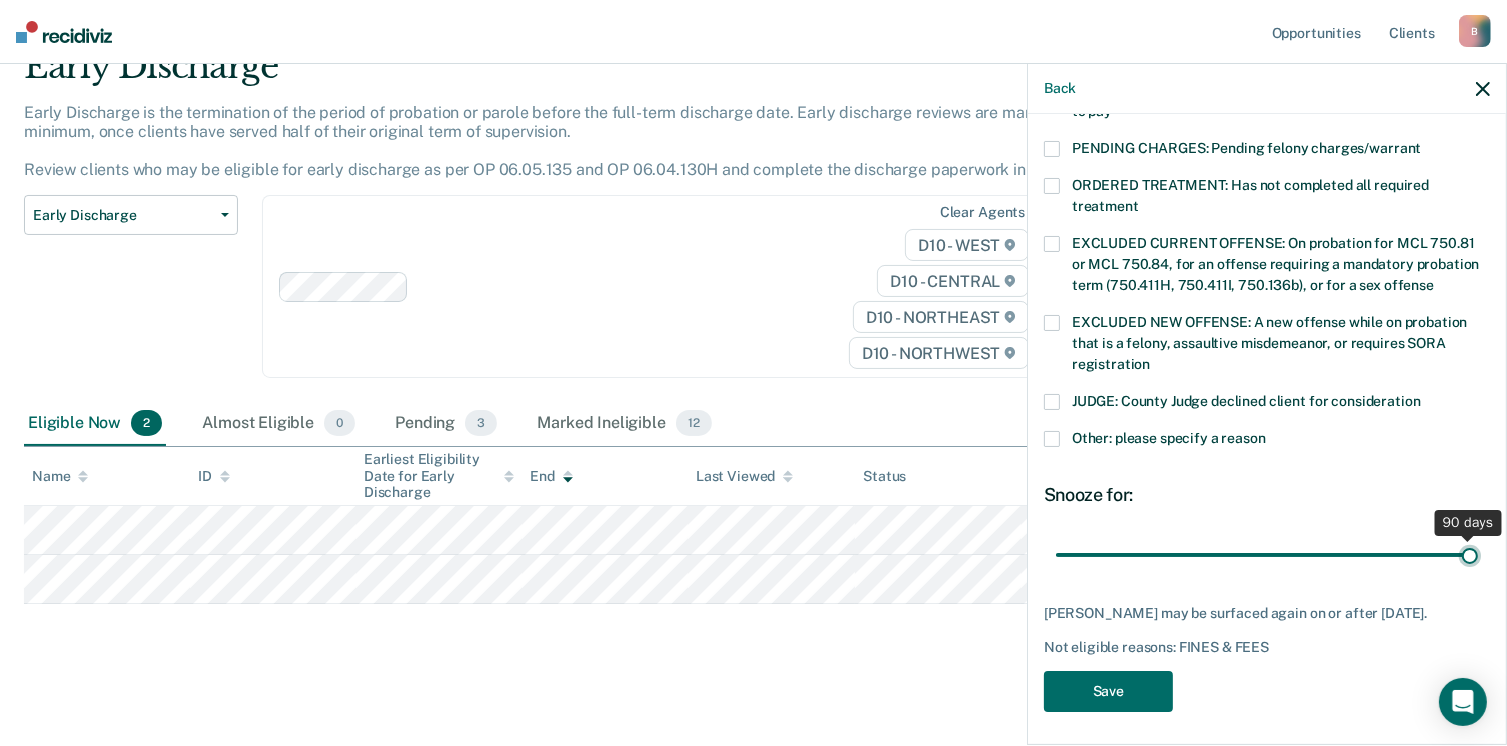 click at bounding box center (1267, 555) 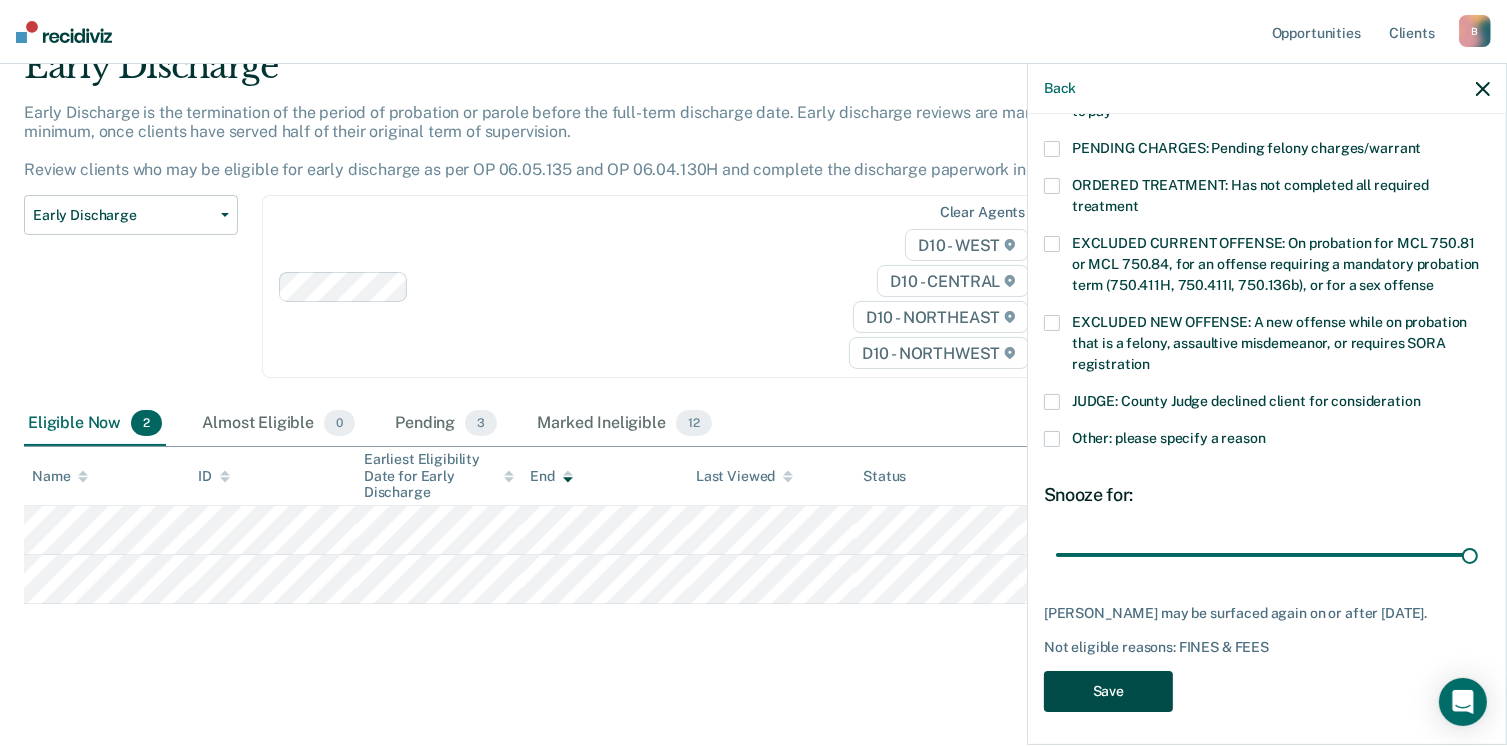click on "Save" at bounding box center [1108, 691] 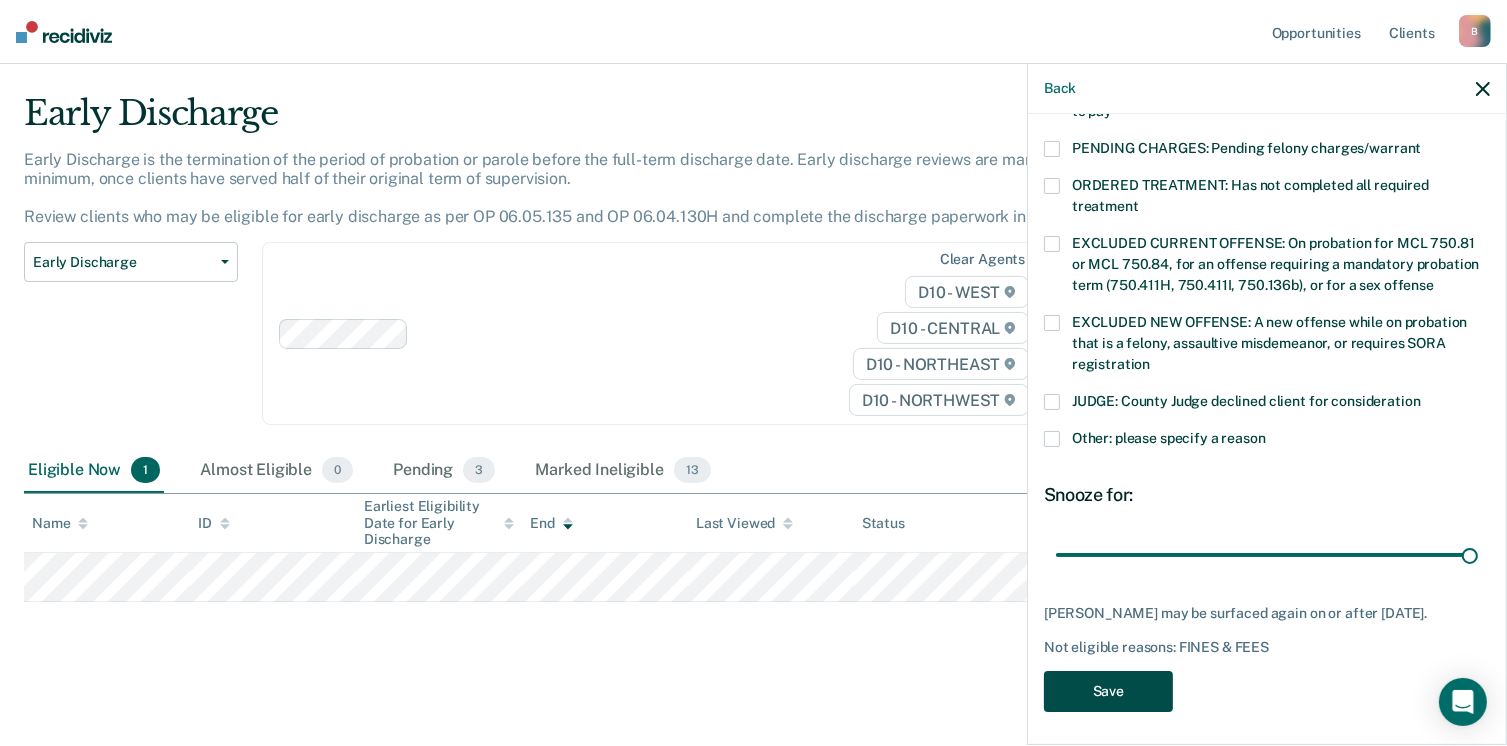 scroll, scrollTop: 42, scrollLeft: 0, axis: vertical 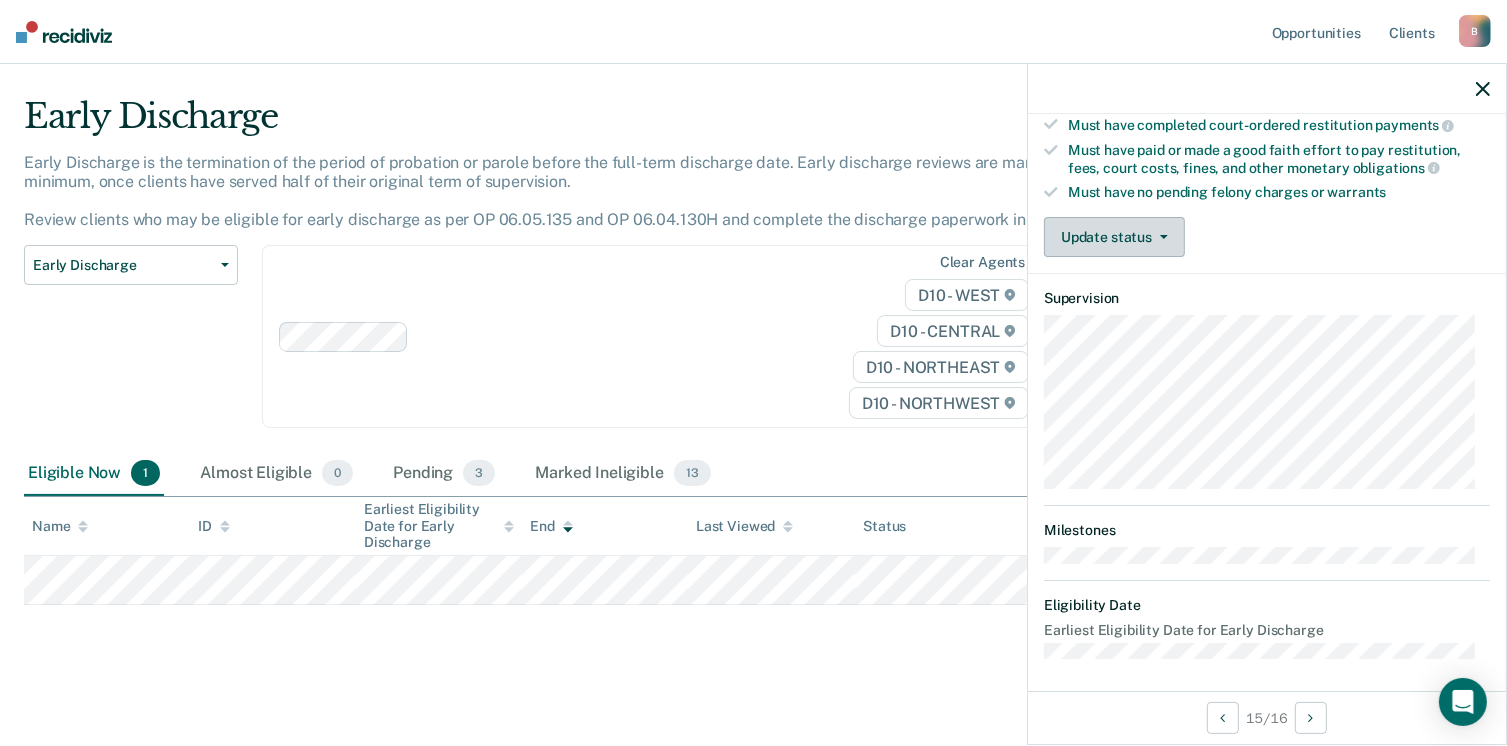 click on "Update status" at bounding box center [1114, 237] 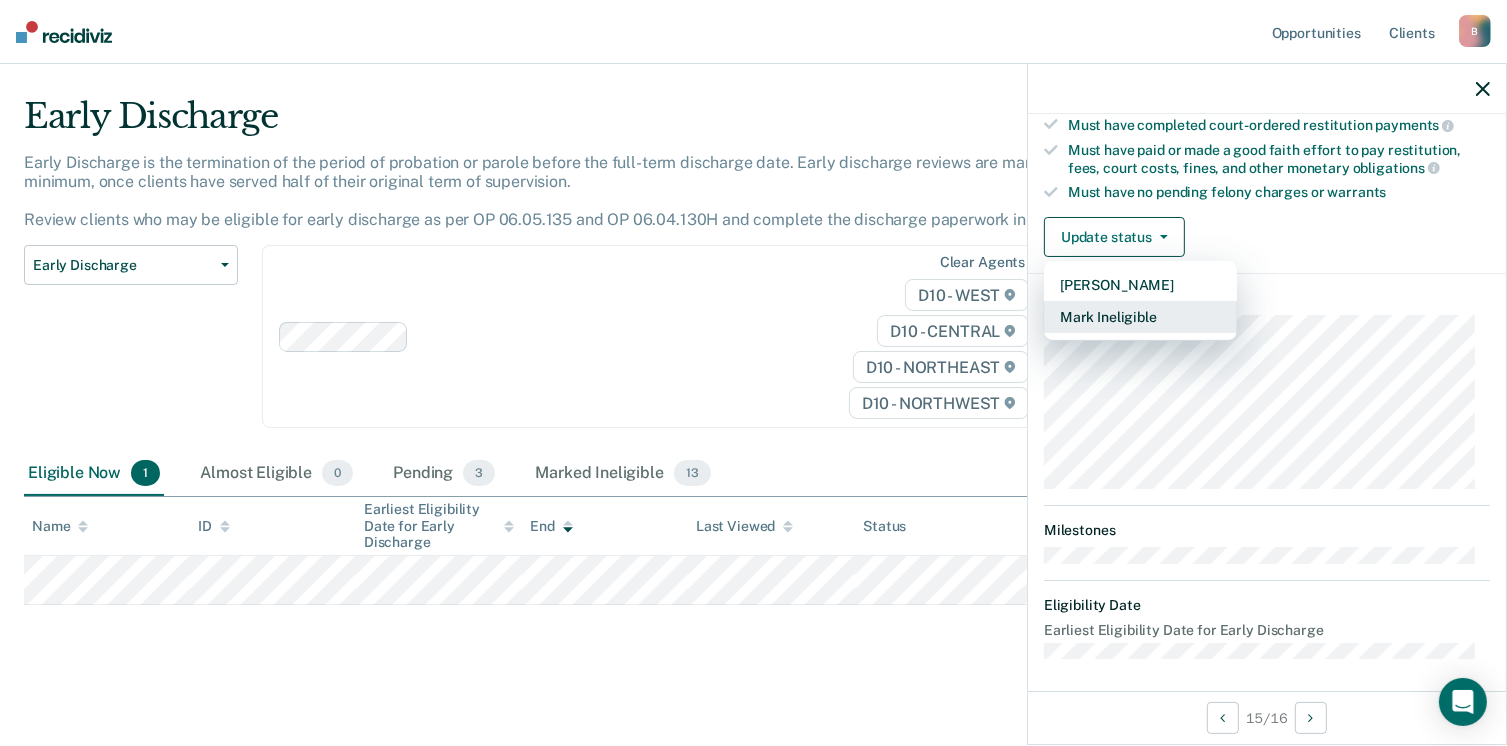 click on "Mark Ineligible" at bounding box center [1140, 317] 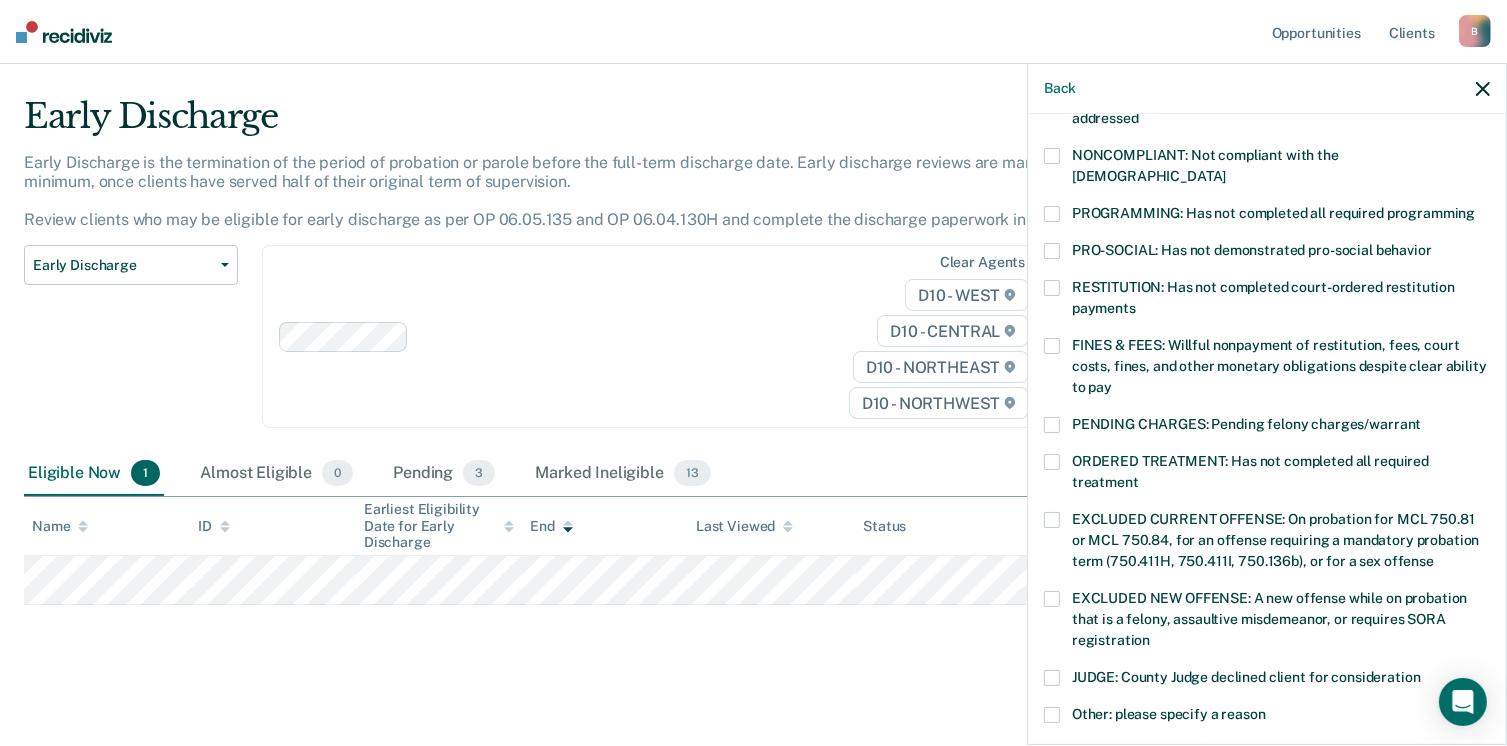 click at bounding box center (1052, 214) 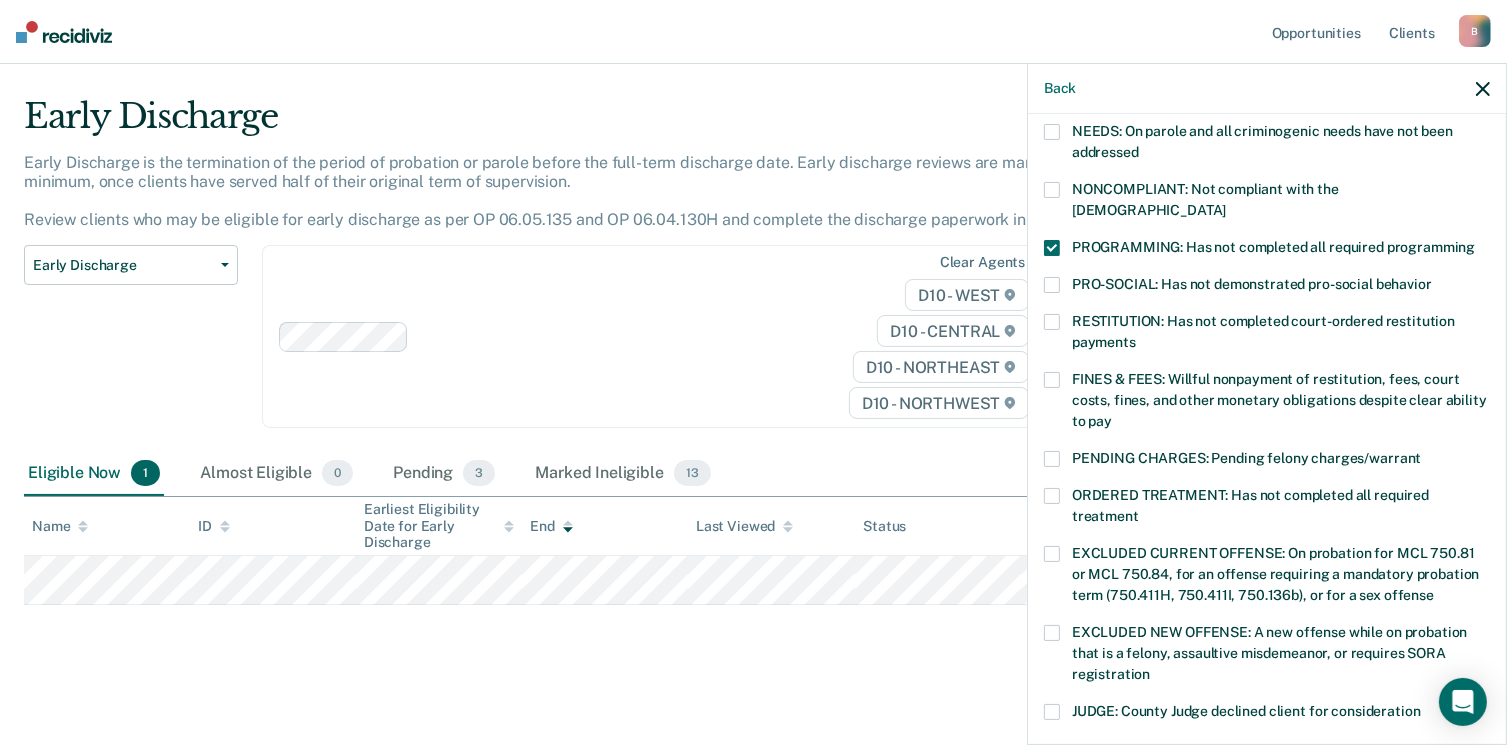 scroll, scrollTop: 304, scrollLeft: 0, axis: vertical 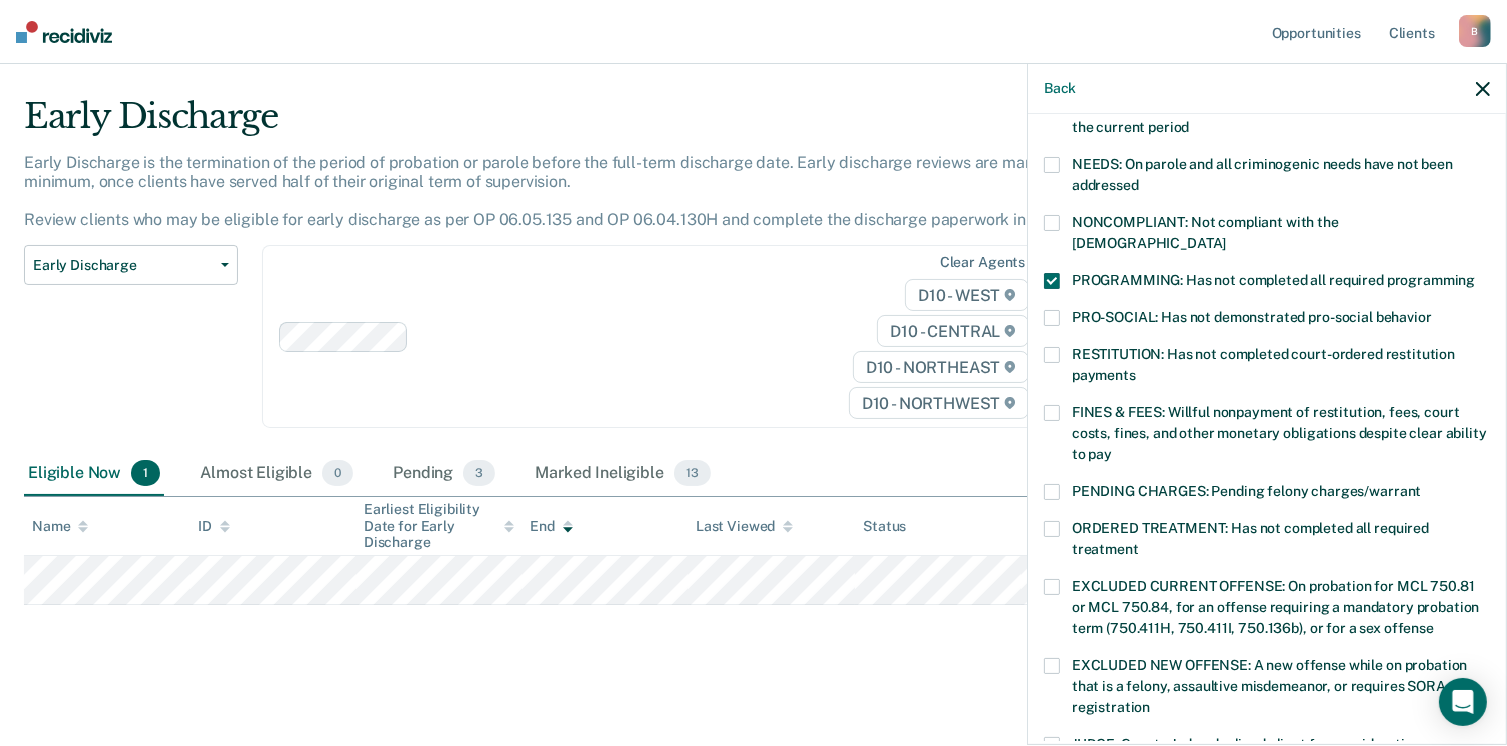 click at bounding box center (1052, 413) 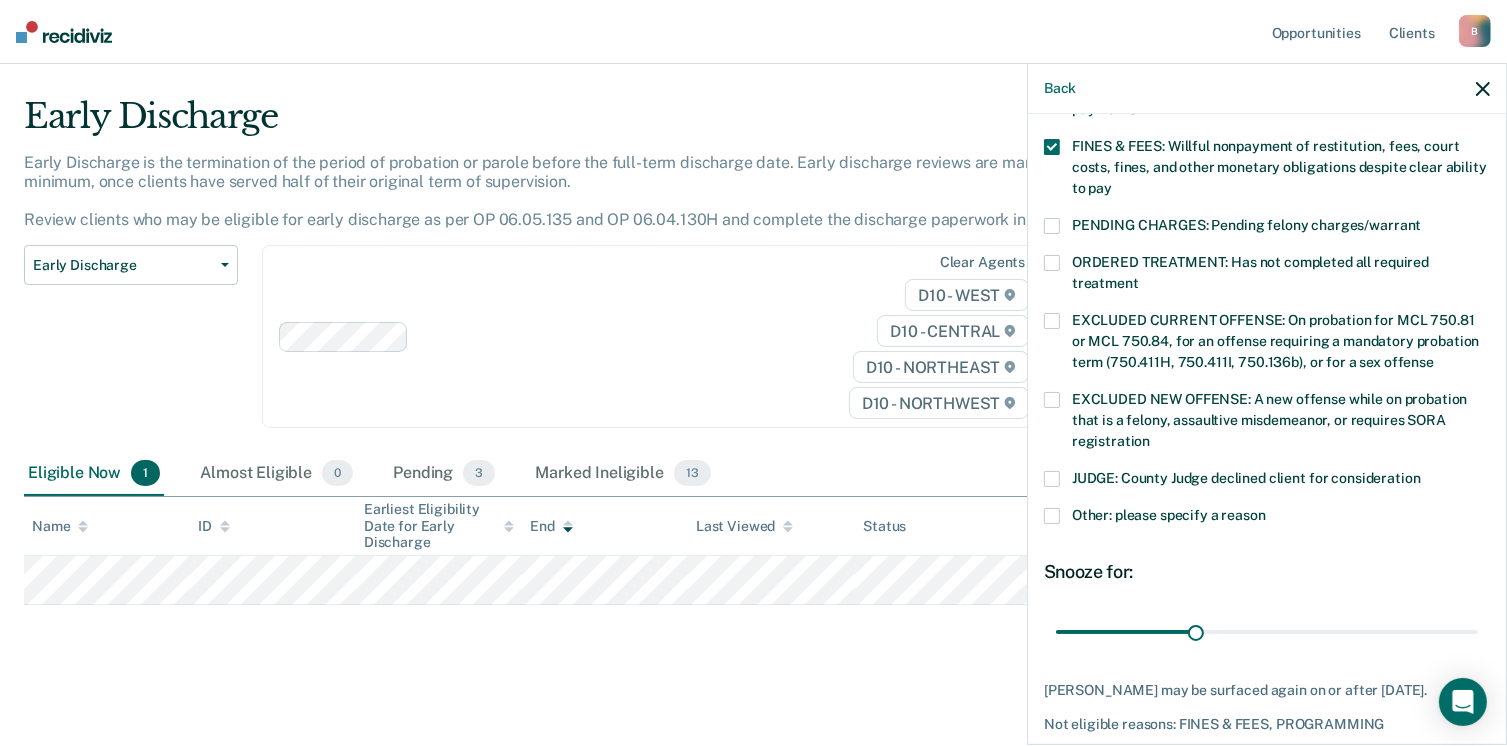 scroll, scrollTop: 647, scrollLeft: 0, axis: vertical 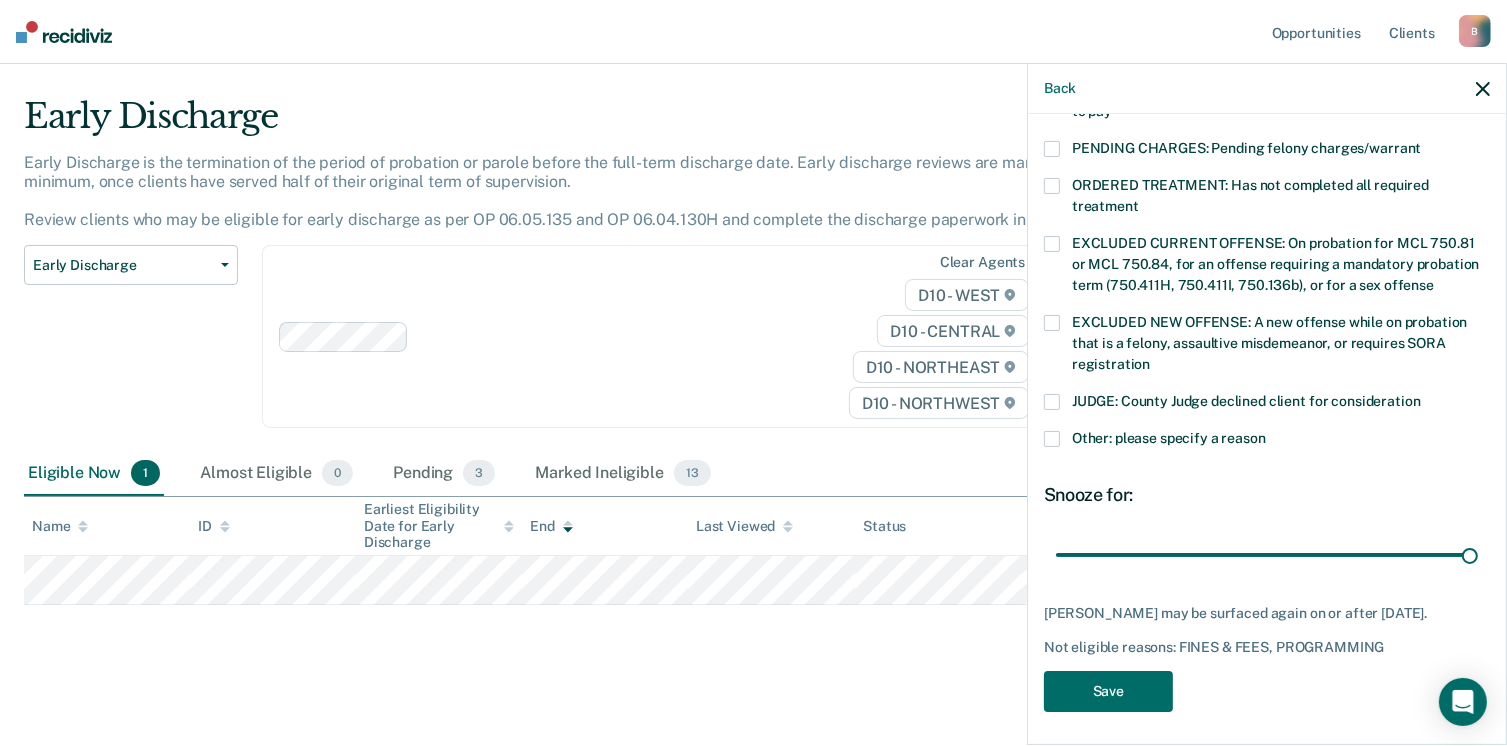 drag, startPoint x: 1188, startPoint y: 531, endPoint x: 1489, endPoint y: 545, distance: 301.3254 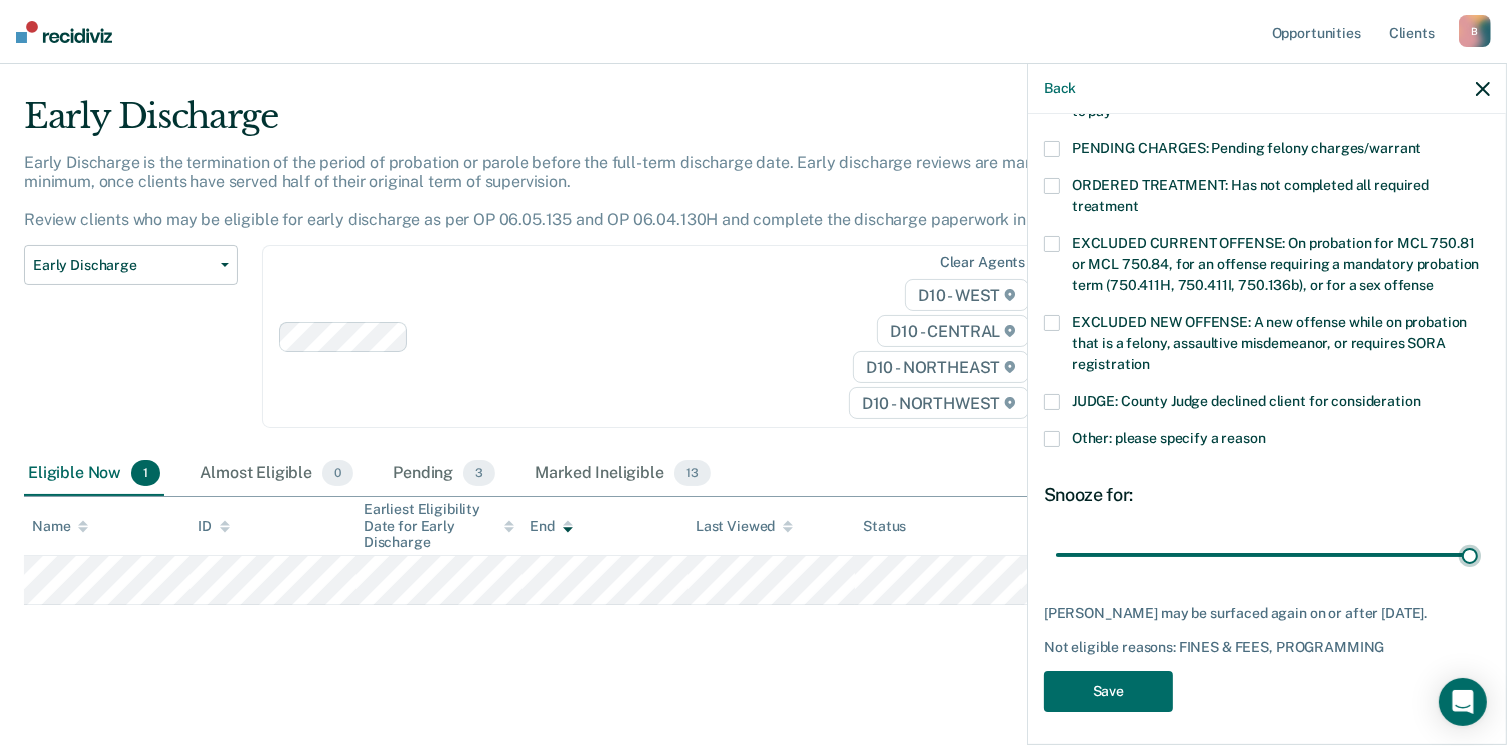 type on "90" 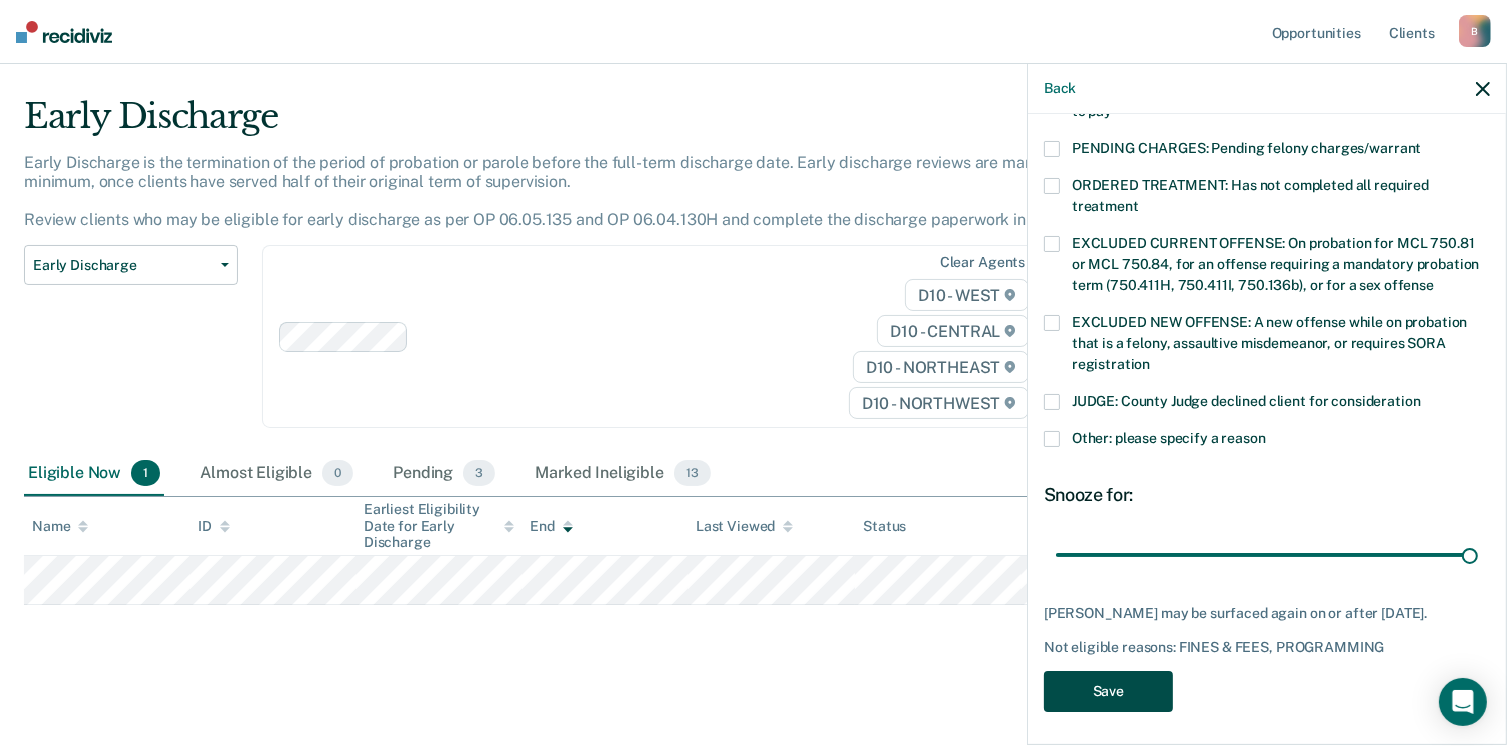 click on "Save" at bounding box center (1108, 691) 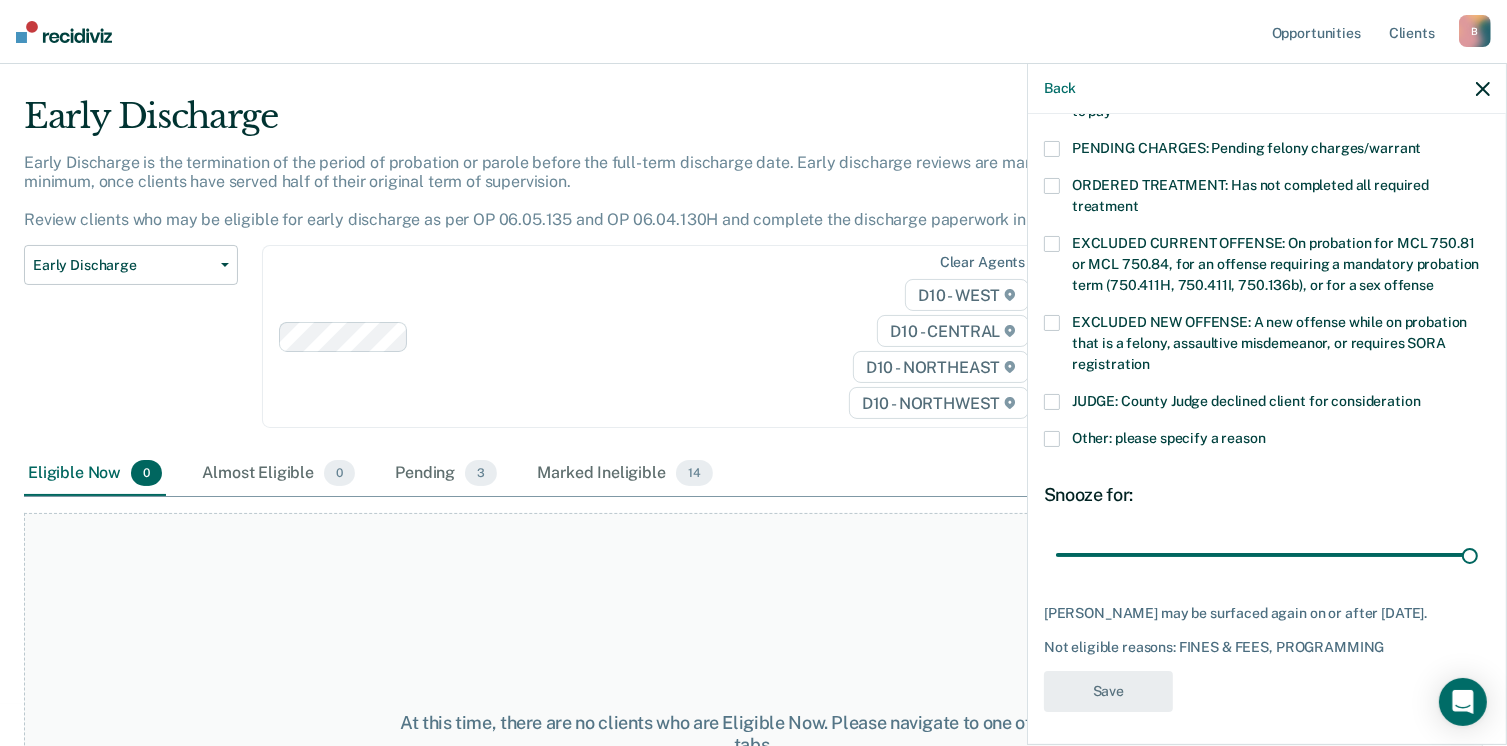 scroll, scrollTop: 519, scrollLeft: 0, axis: vertical 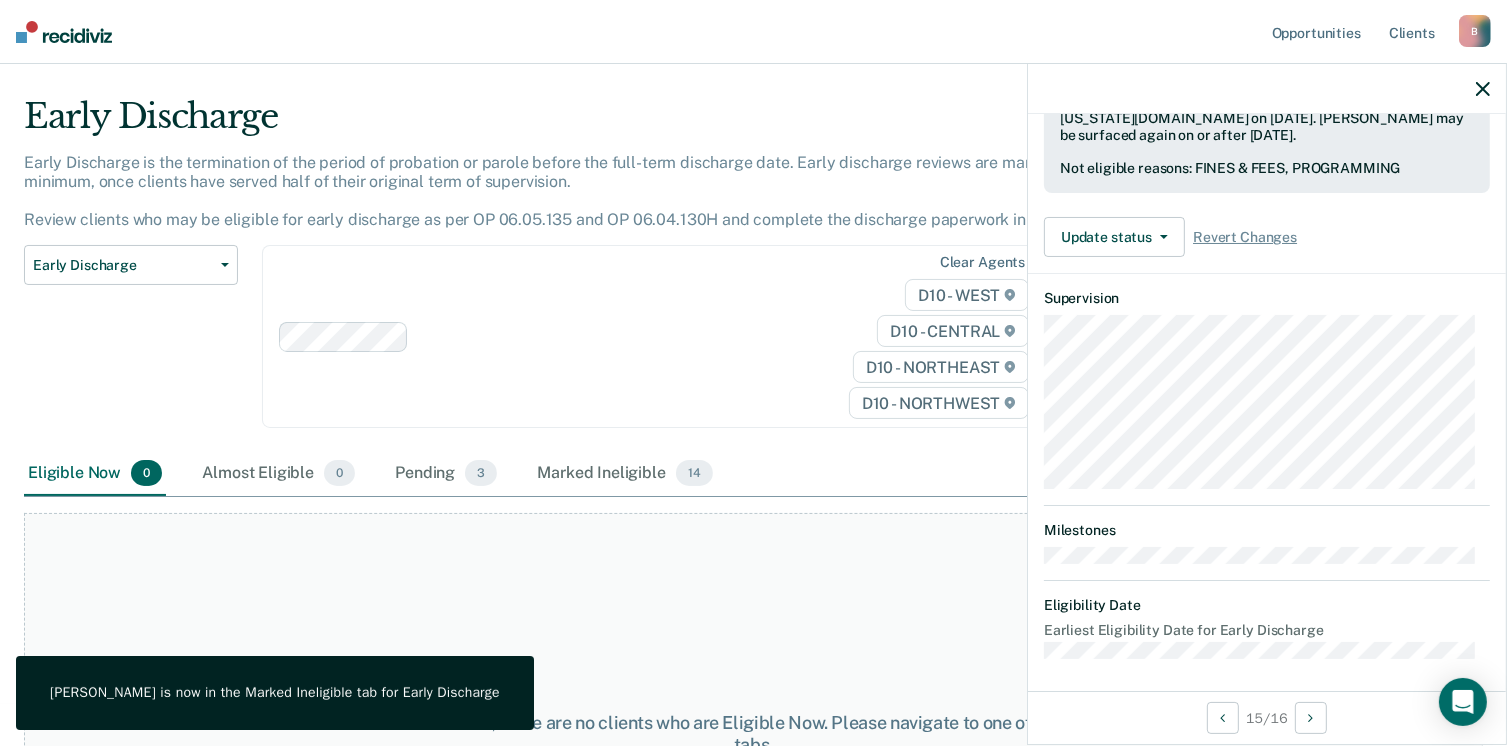 click at bounding box center (1267, 89) 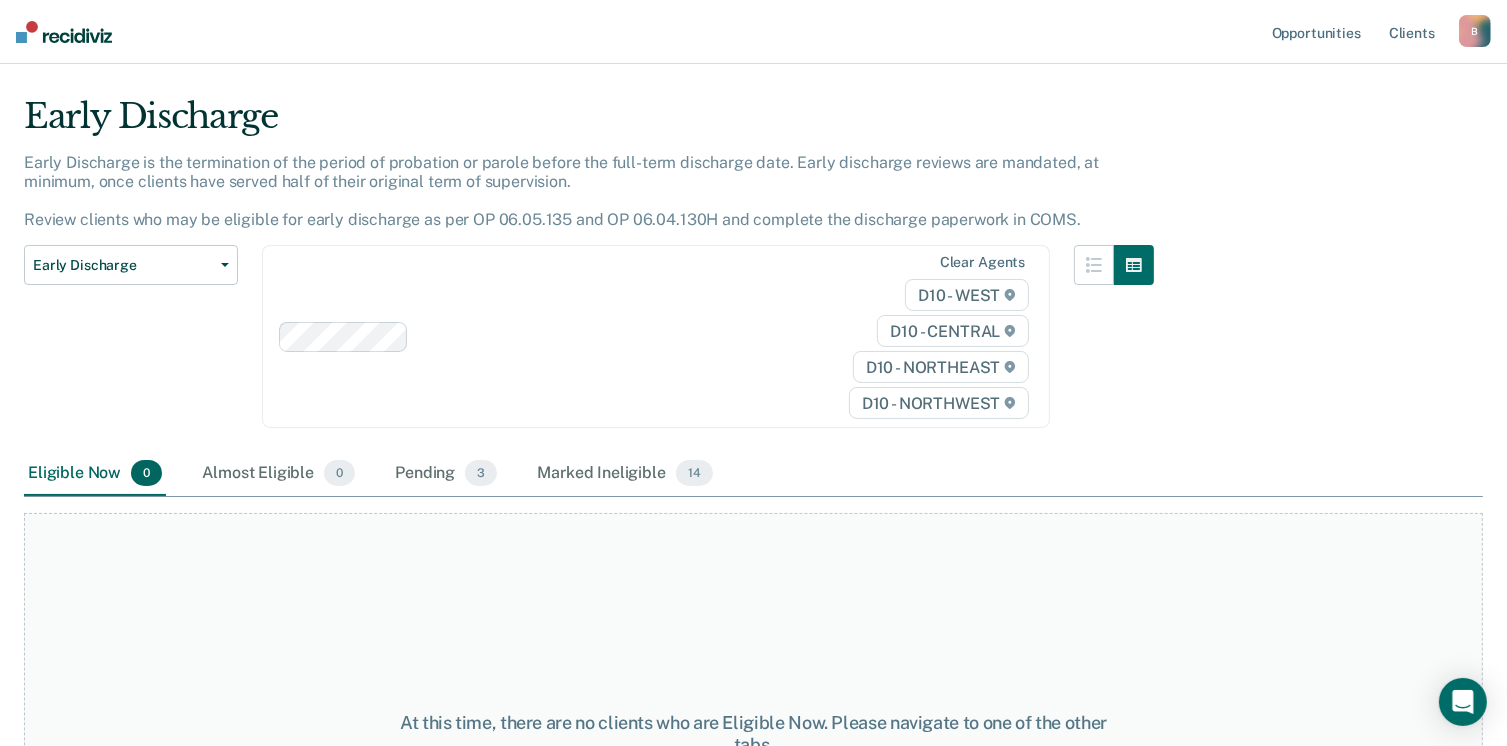click at bounding box center (64, 32) 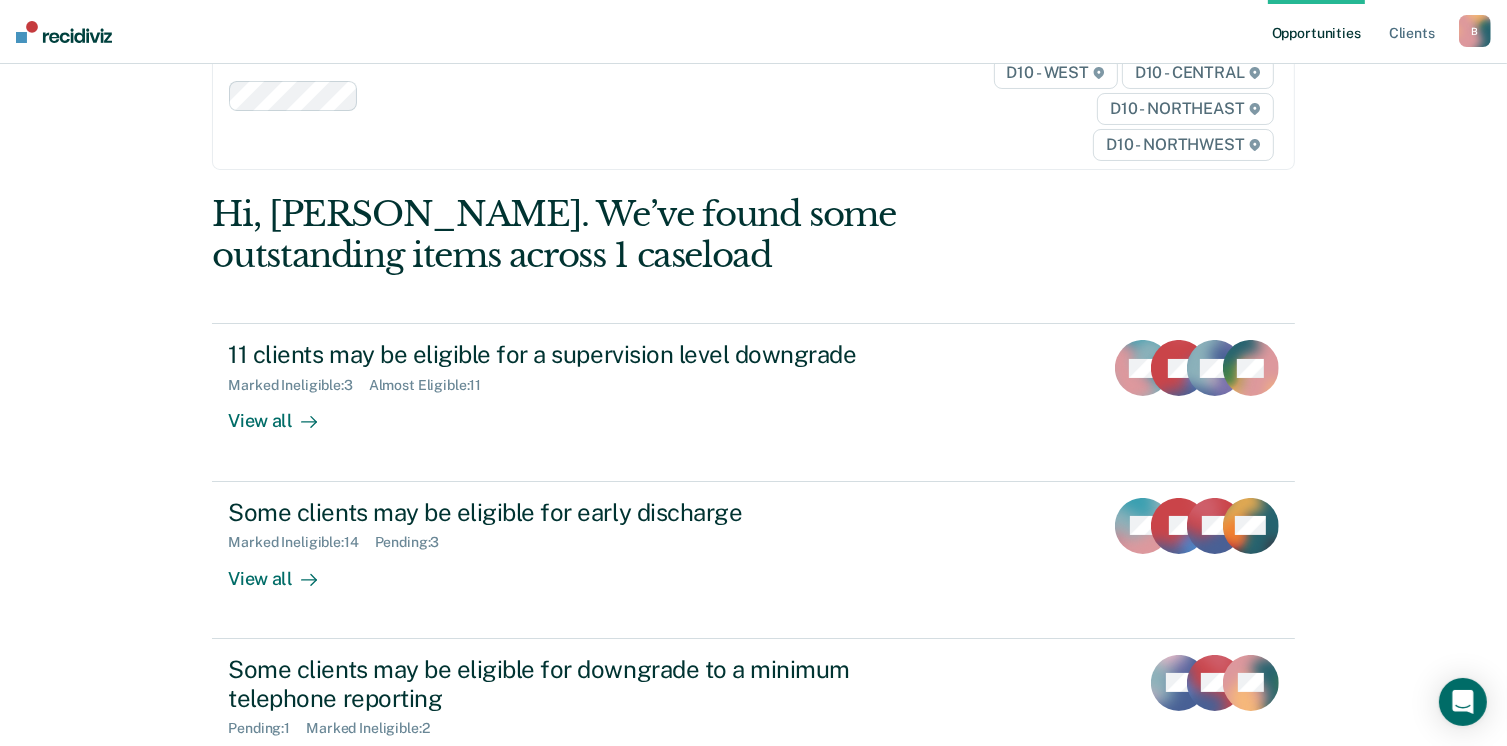 scroll, scrollTop: 0, scrollLeft: 0, axis: both 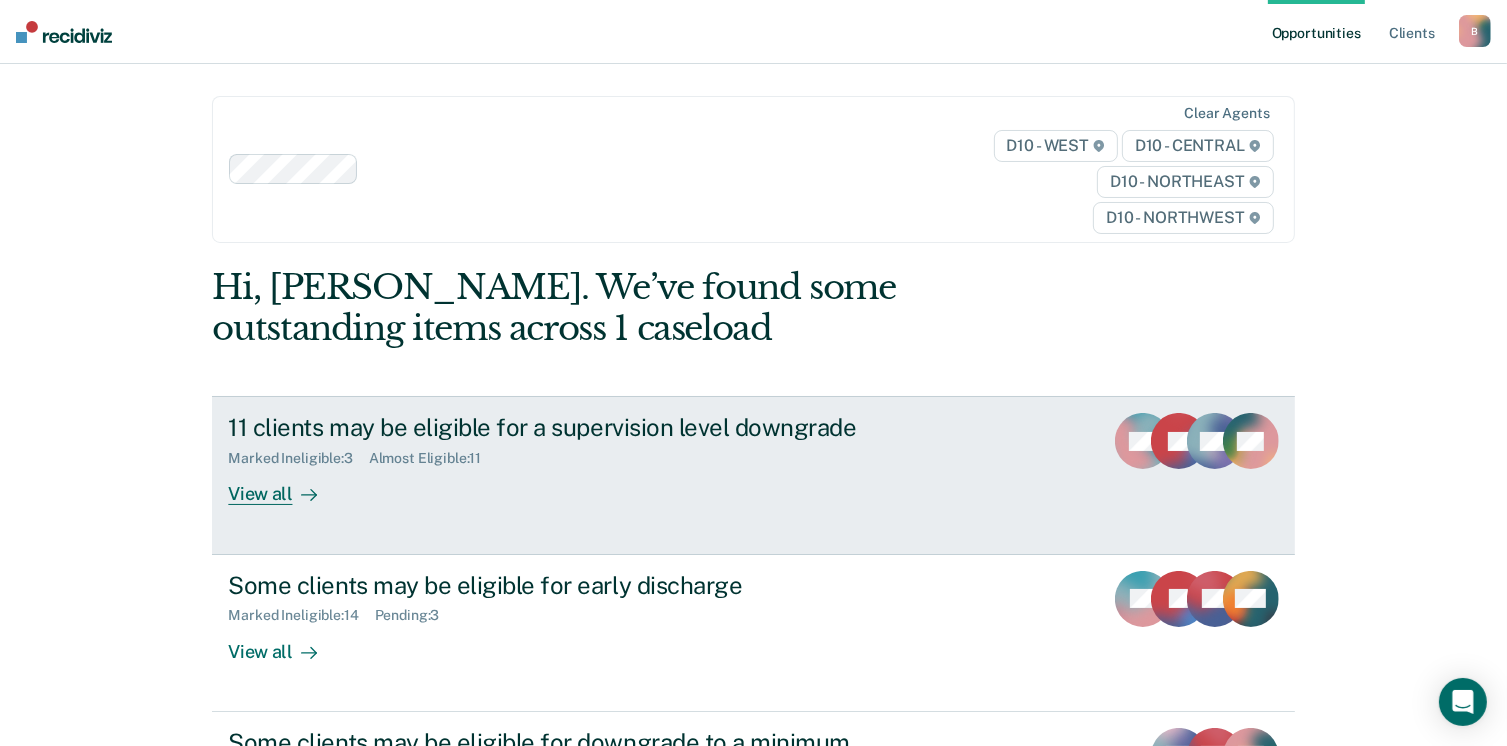 click on "View all" at bounding box center [284, 486] 